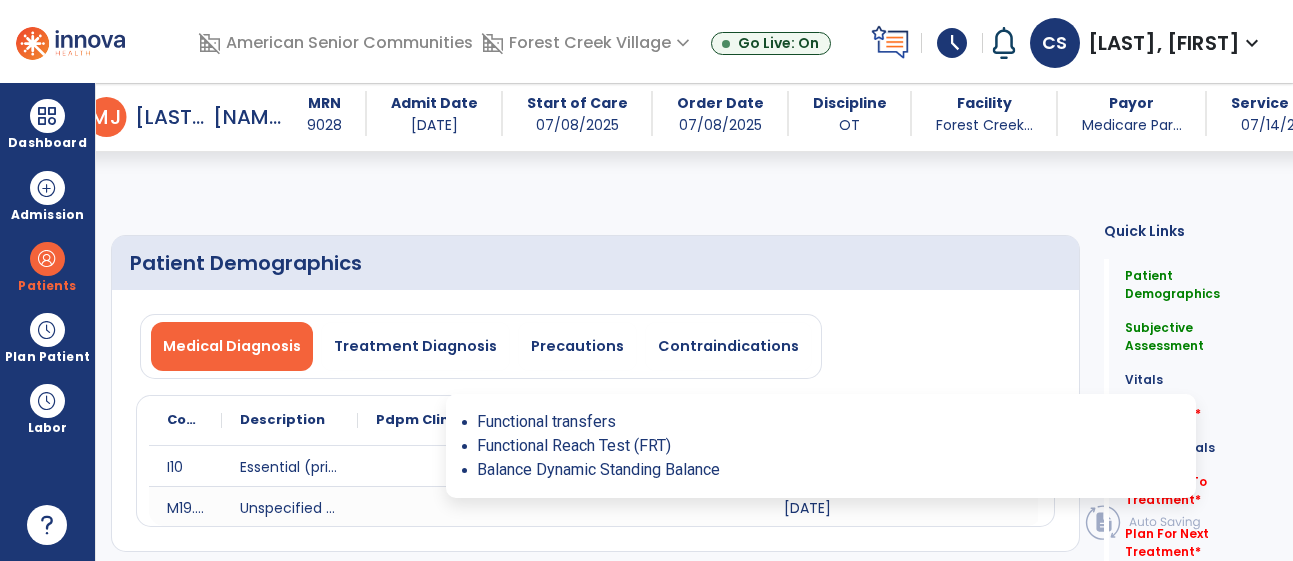 select on "*" 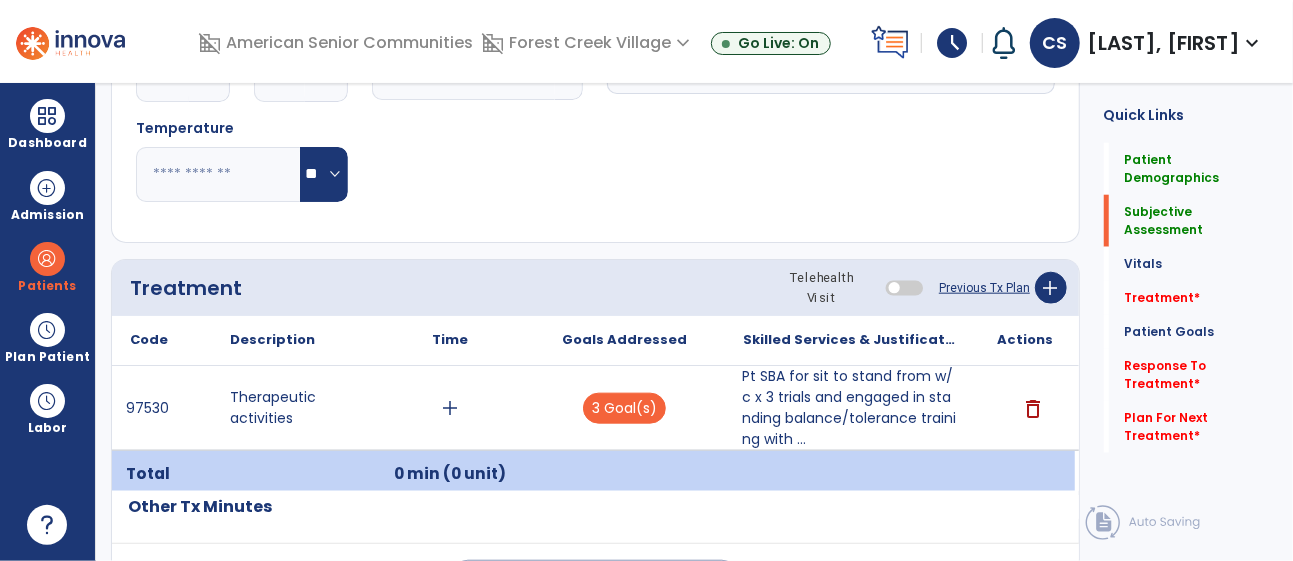 scroll, scrollTop: 0, scrollLeft: 0, axis: both 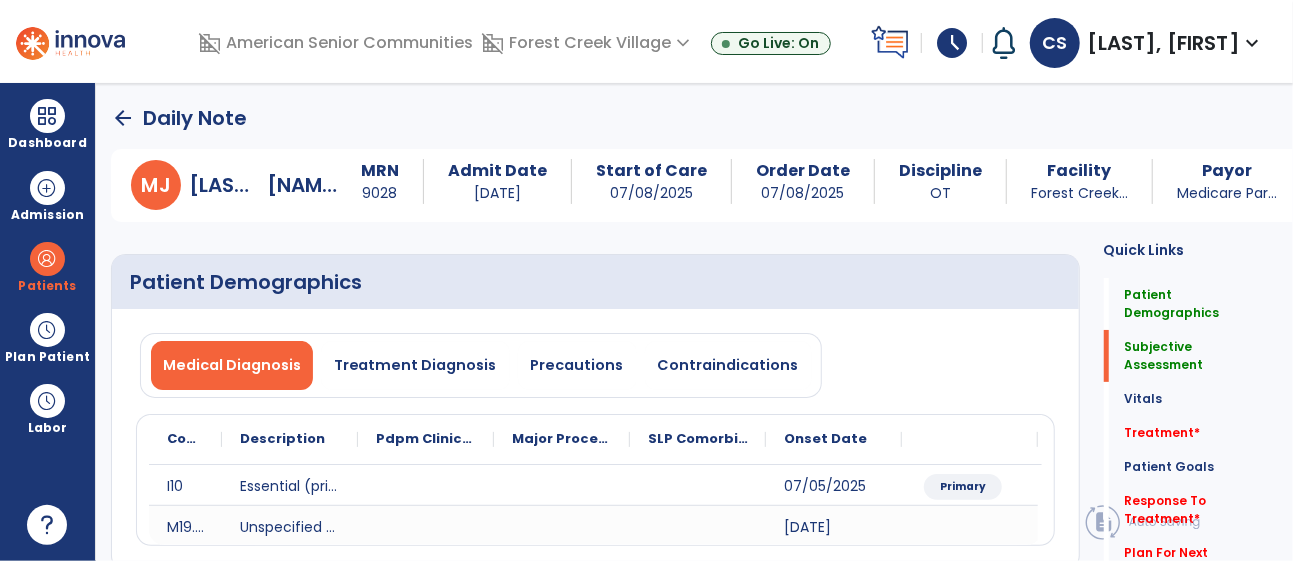 click on "arrow_back" 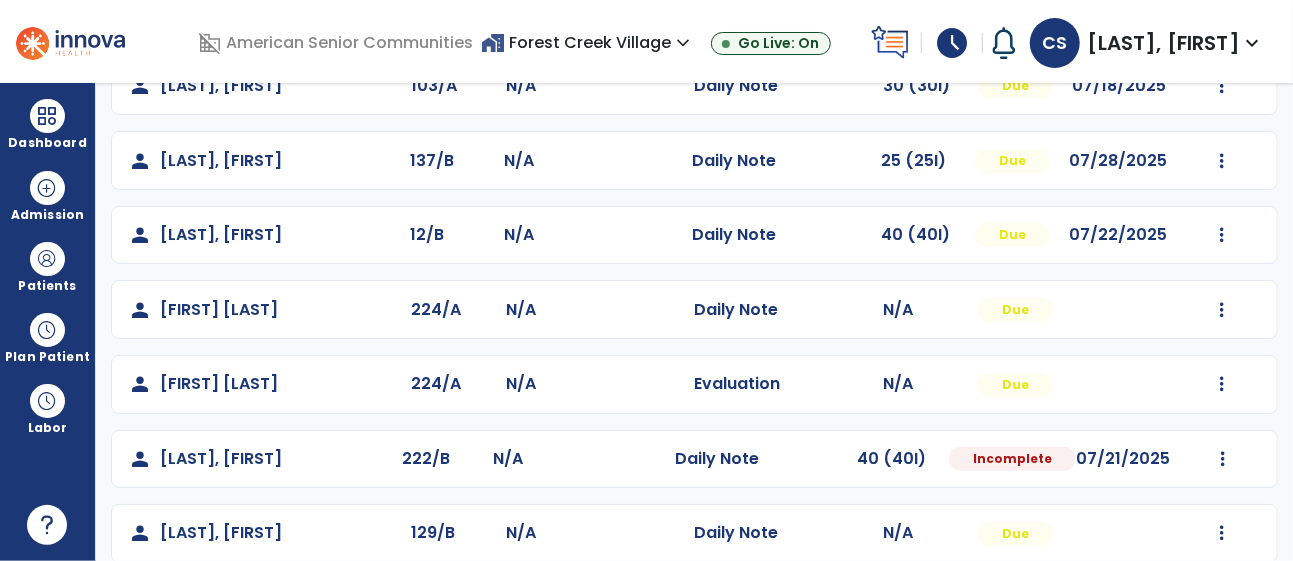 scroll, scrollTop: 379, scrollLeft: 0, axis: vertical 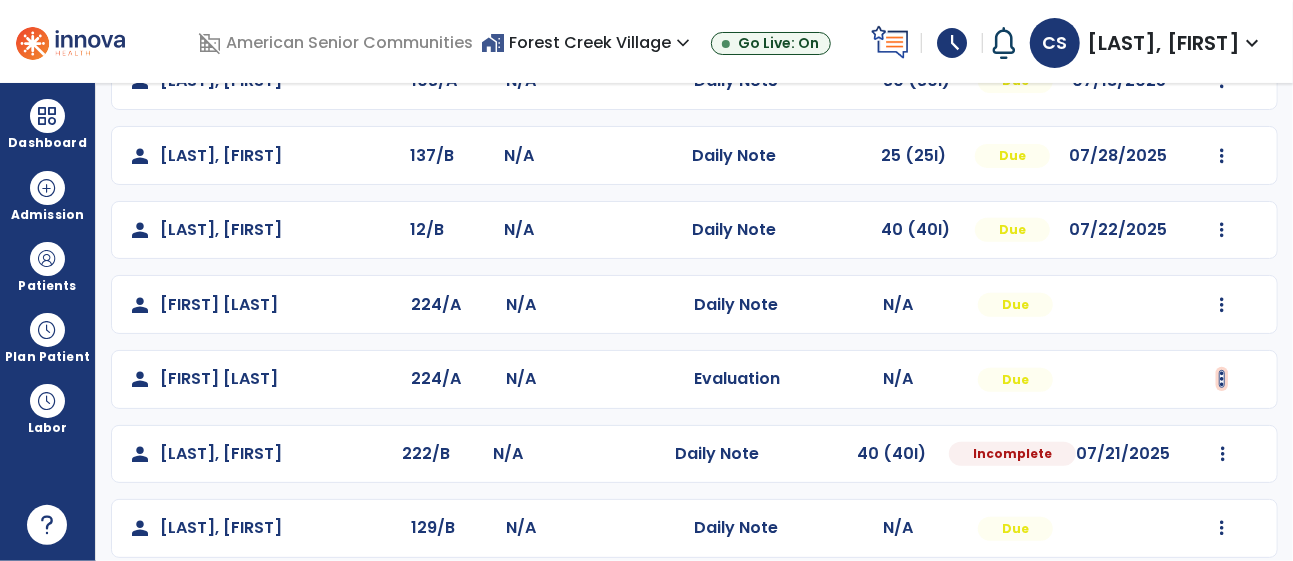 click at bounding box center [1222, 81] 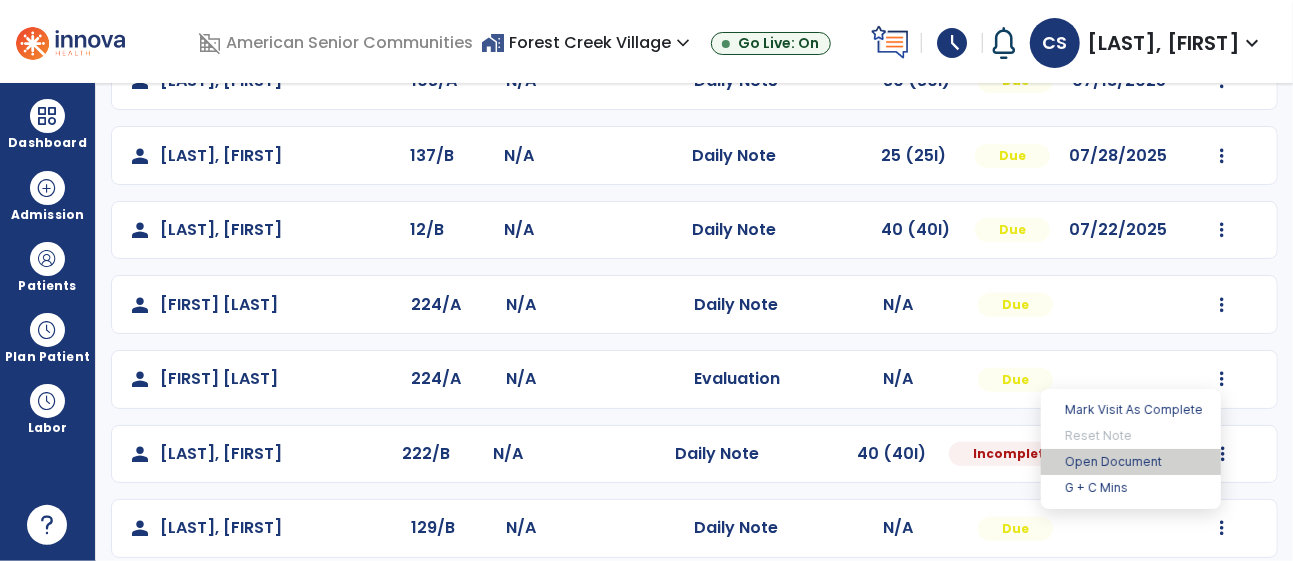 click on "Open Document" at bounding box center [1131, 462] 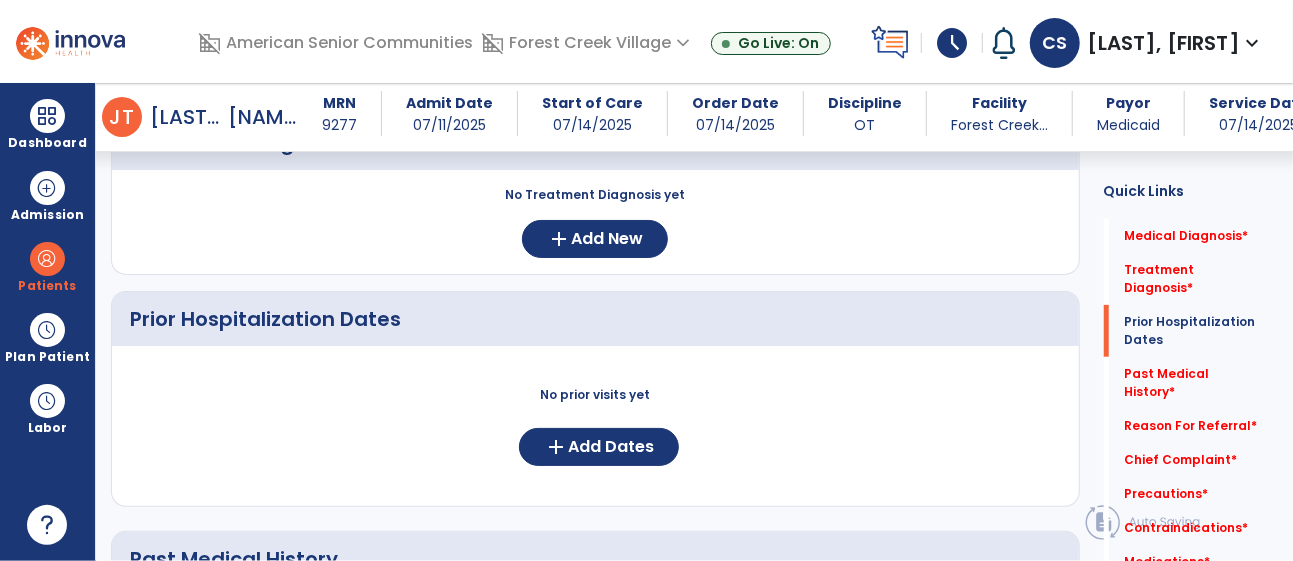 scroll, scrollTop: 414, scrollLeft: 0, axis: vertical 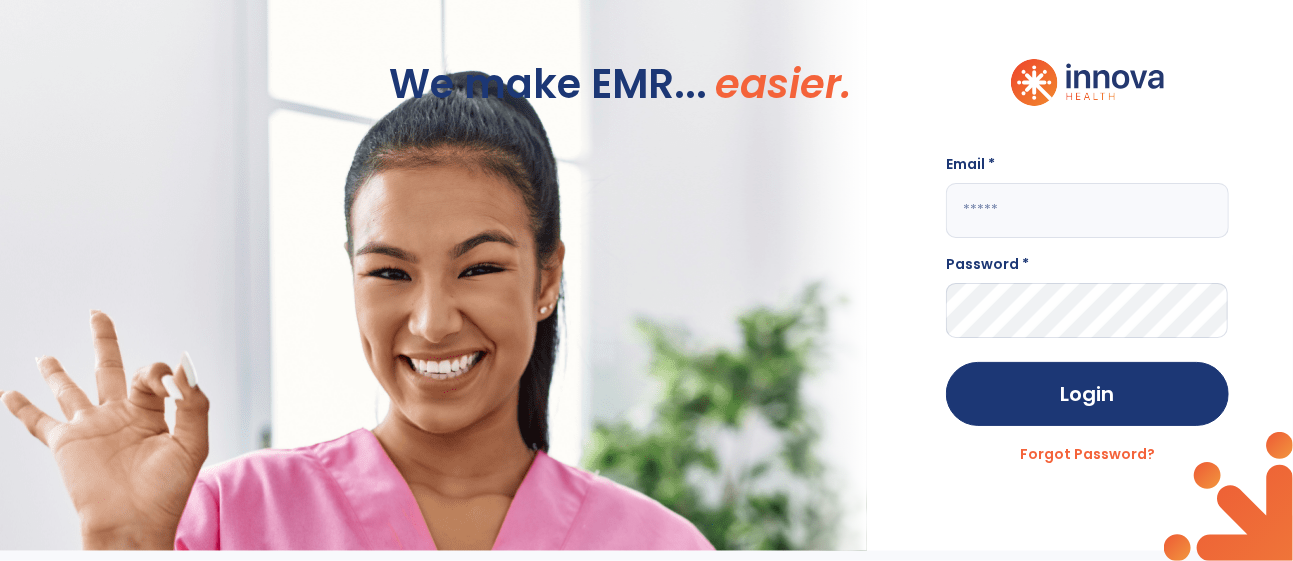 click 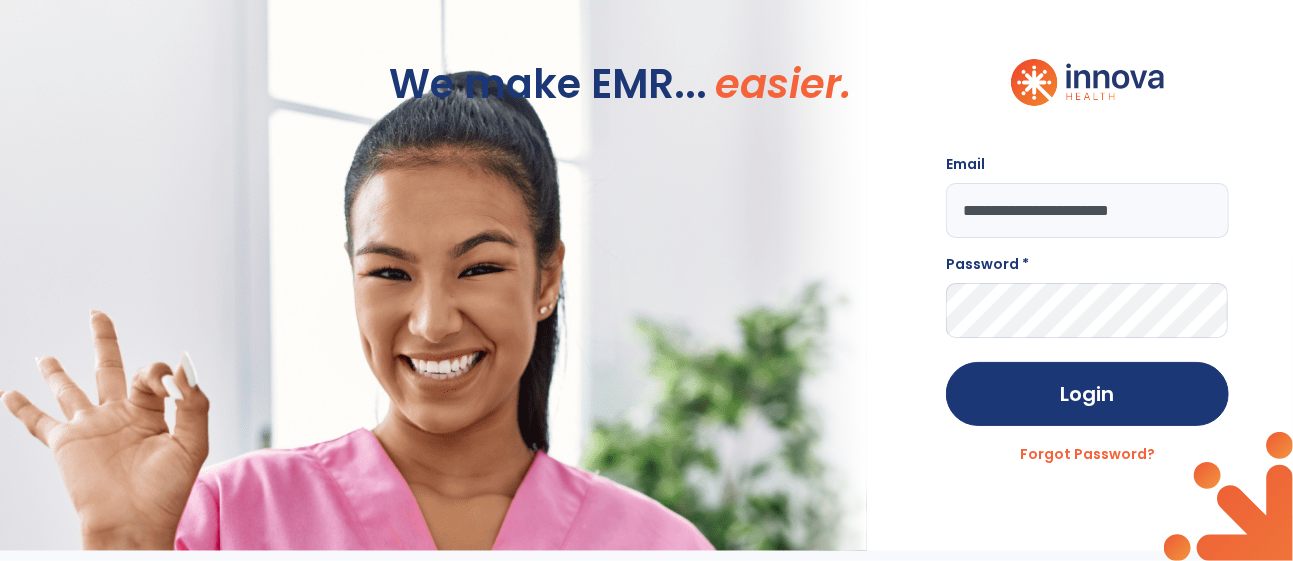 type on "**********" 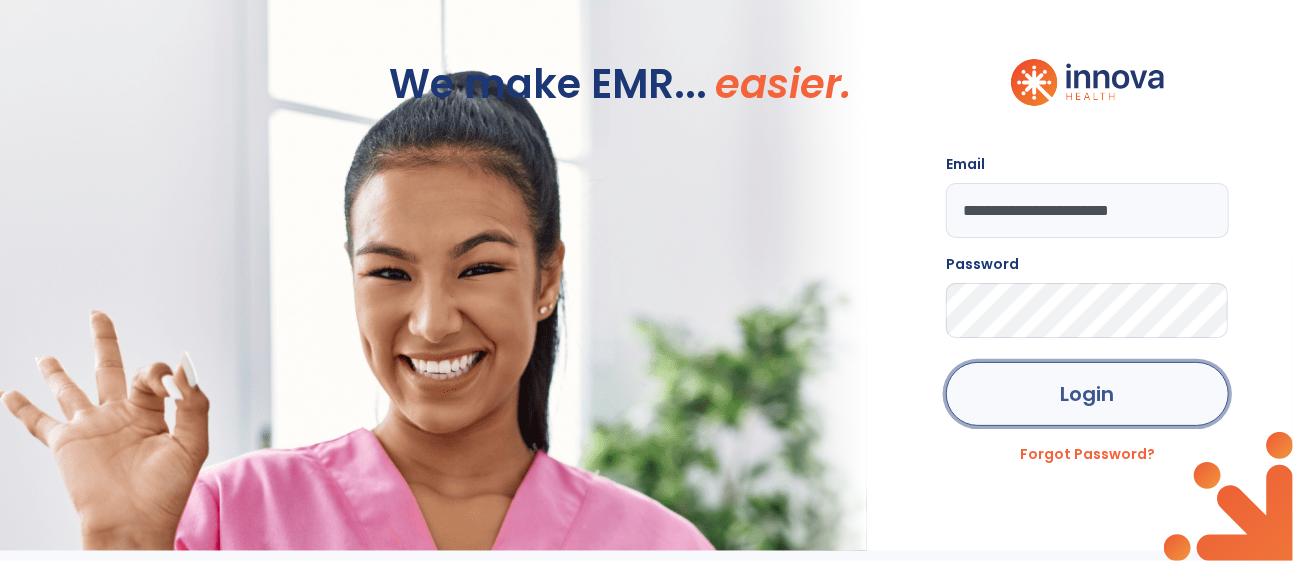 click on "Login" 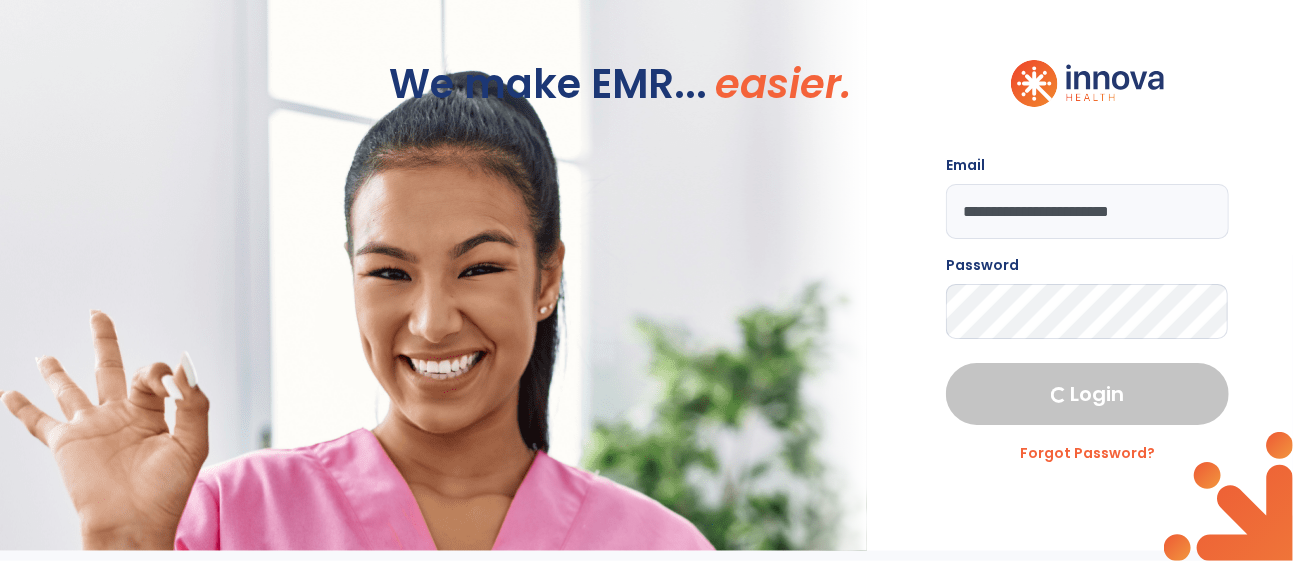 select on "****" 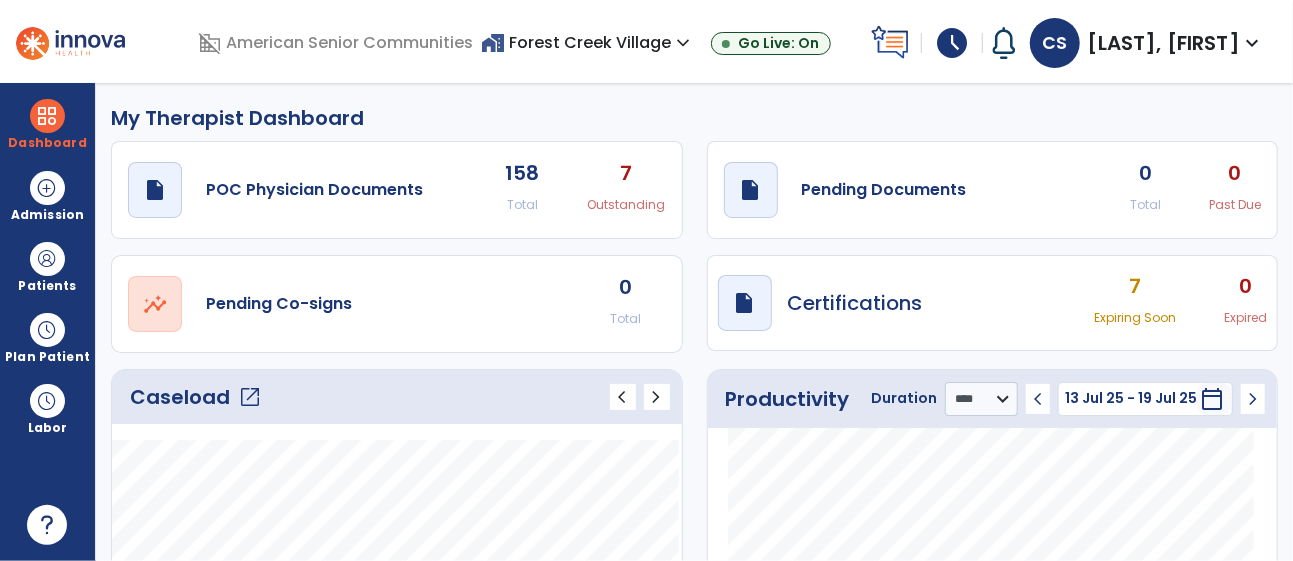 click on "open_in_new" 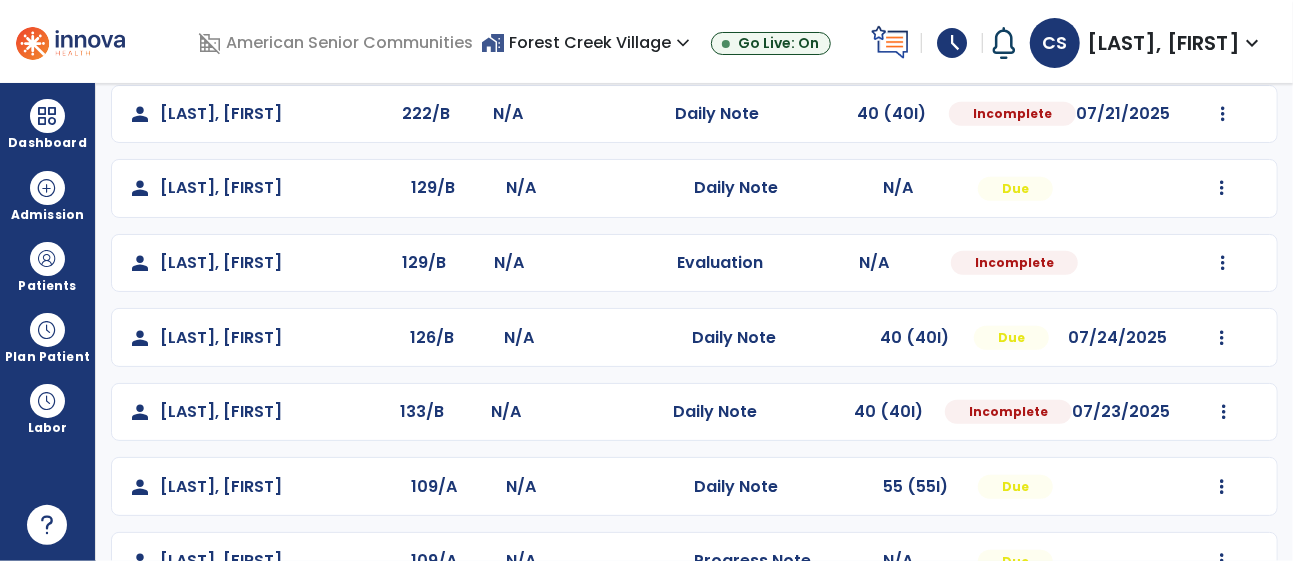 scroll, scrollTop: 714, scrollLeft: 0, axis: vertical 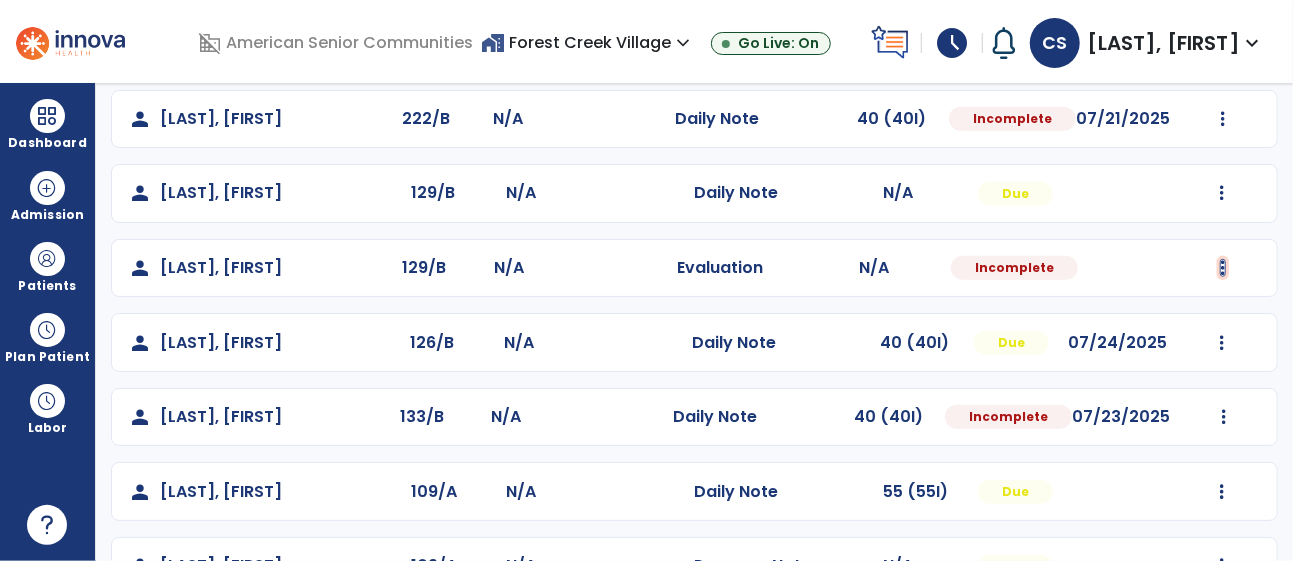 click at bounding box center [1222, -254] 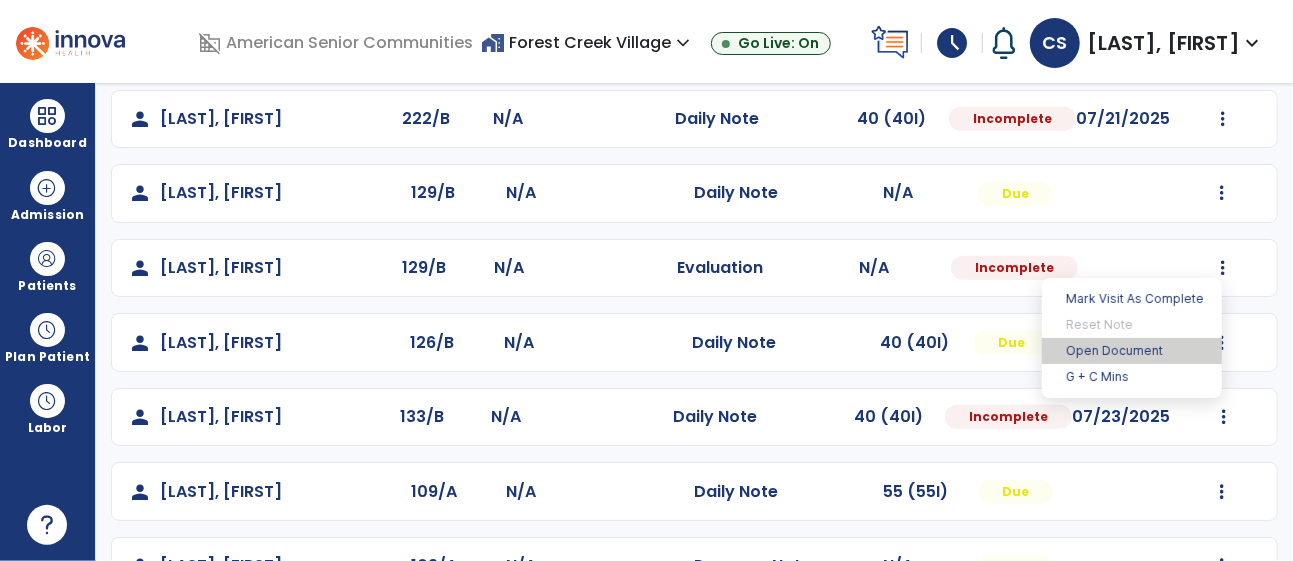click on "Open Document" at bounding box center (1132, 351) 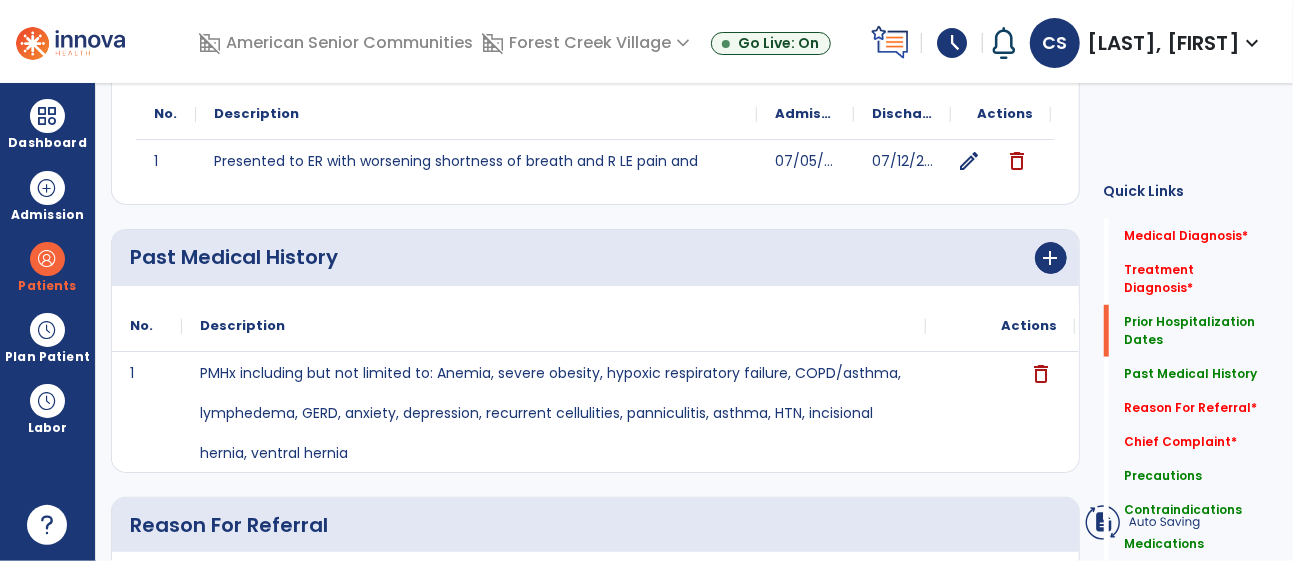 scroll, scrollTop: 0, scrollLeft: 0, axis: both 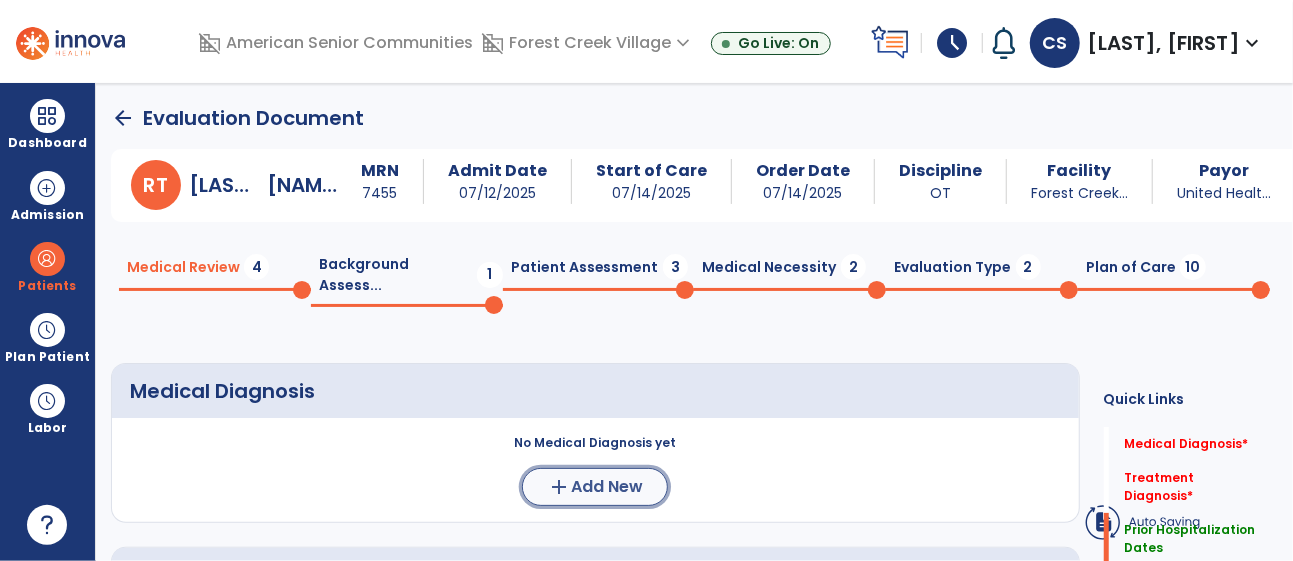 click on "Add New" 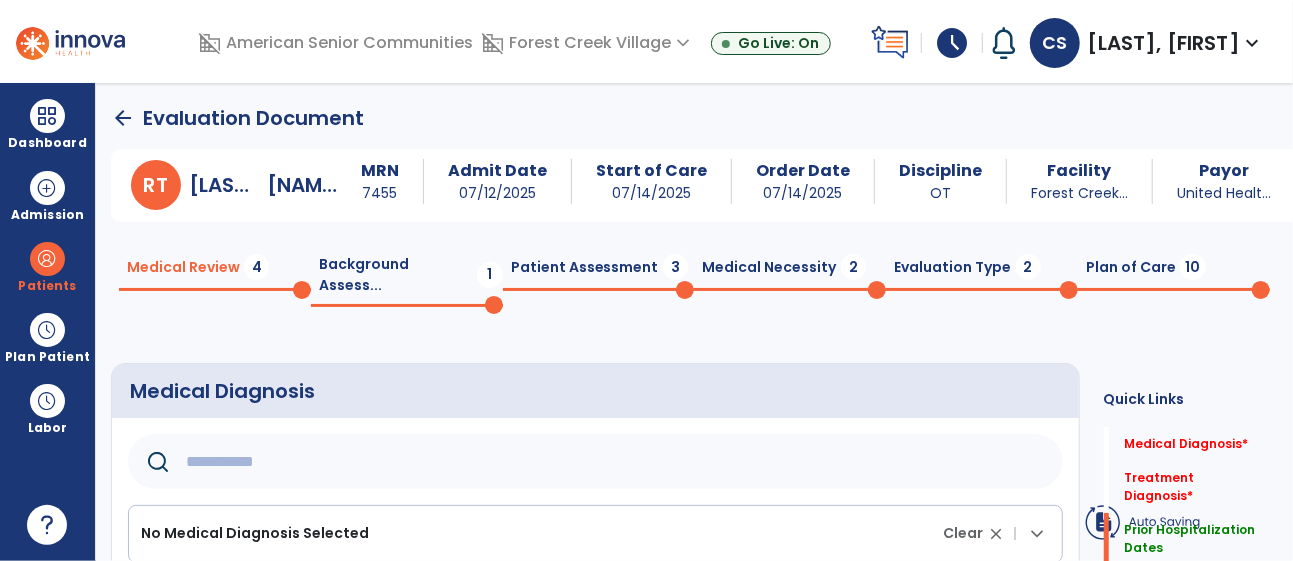 click on "Medical Diagnosis      No Medical Diagnosis Selected Clear close |  keyboard_arrow_down
Code
Description
Pdpm Clinical Category" 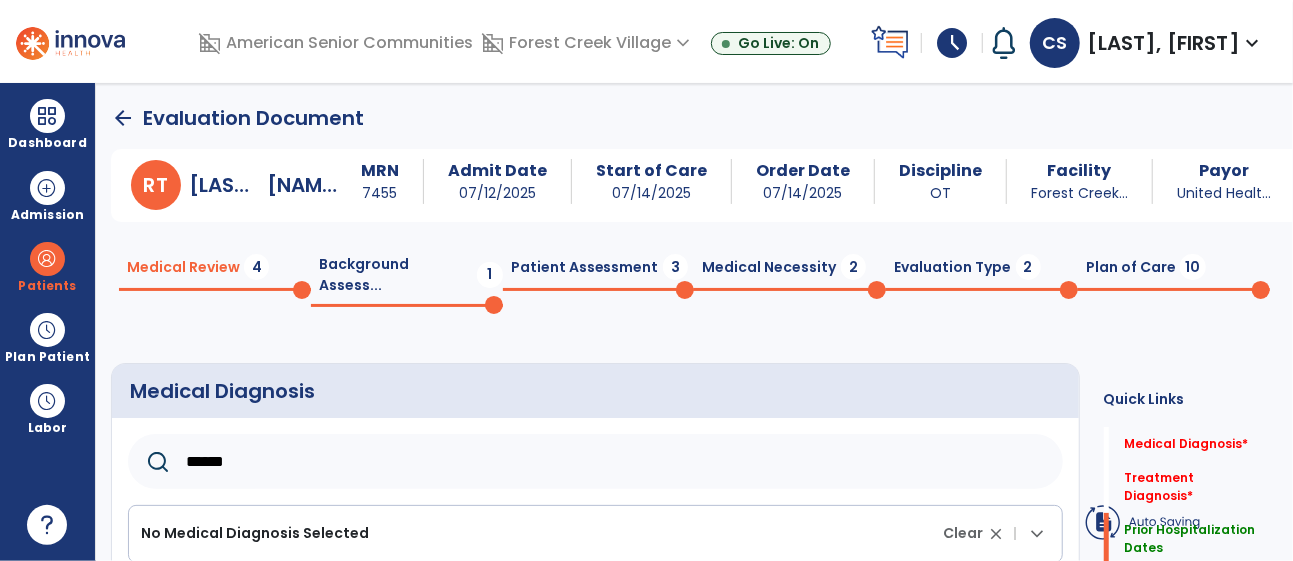 type on "*******" 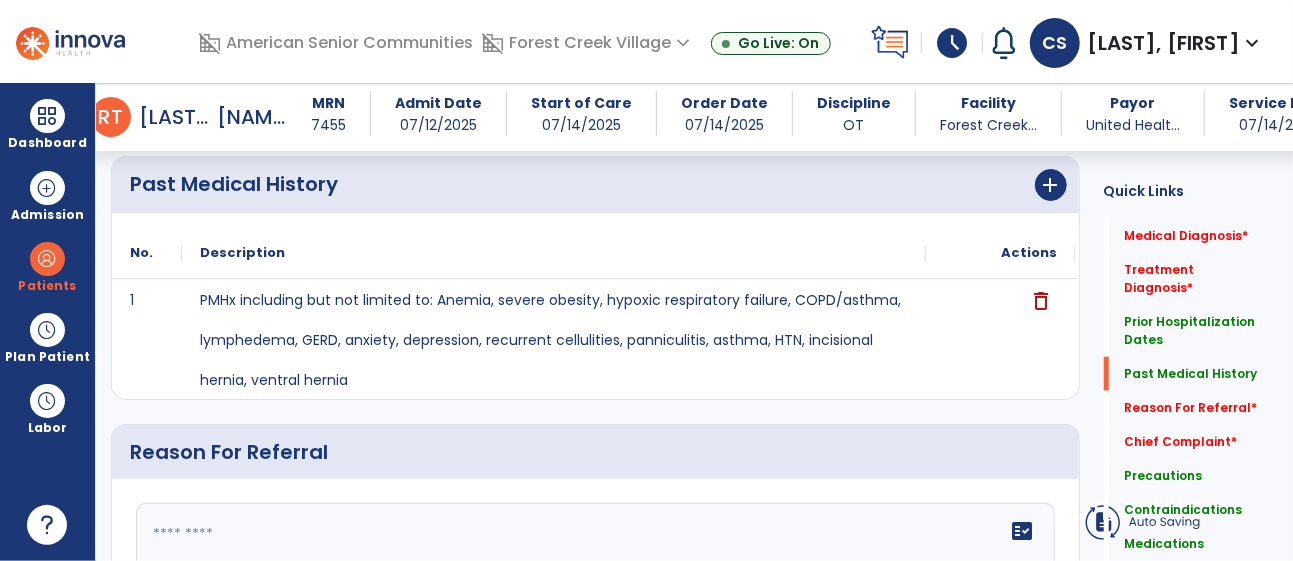 scroll, scrollTop: 0, scrollLeft: 0, axis: both 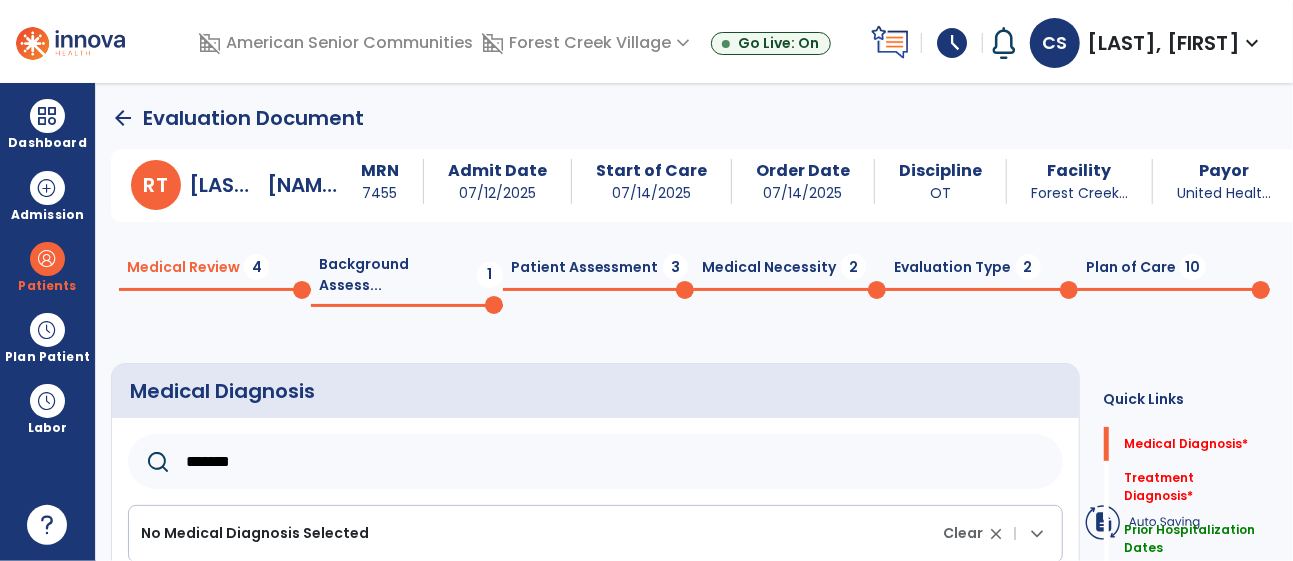 click on "arrow_back" 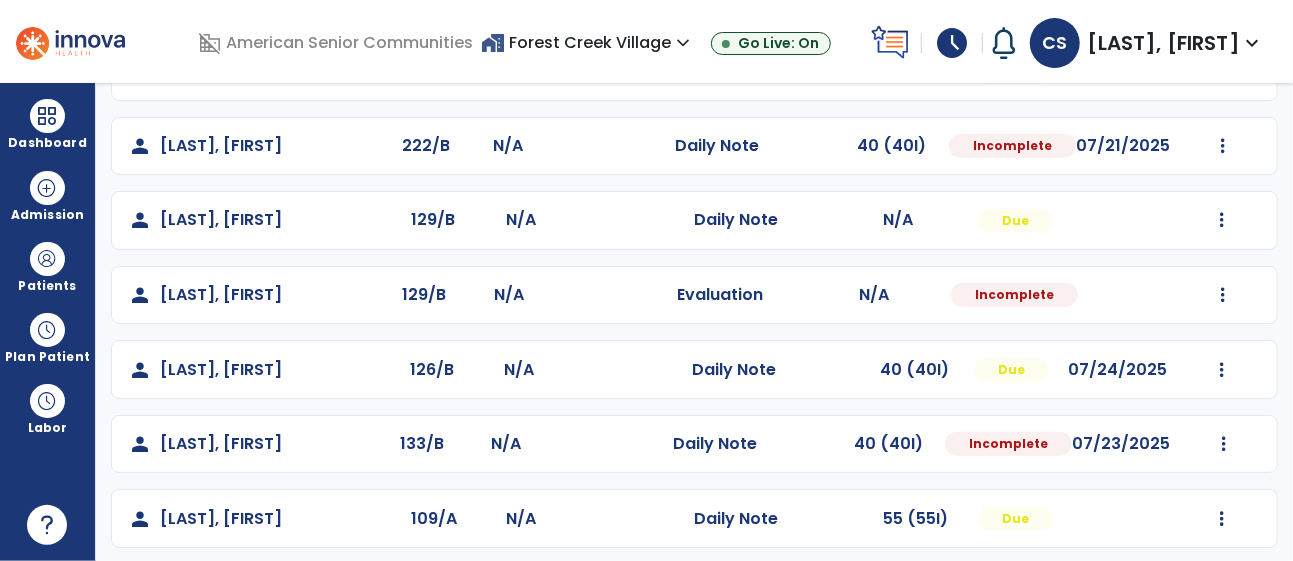 scroll, scrollTop: 686, scrollLeft: 0, axis: vertical 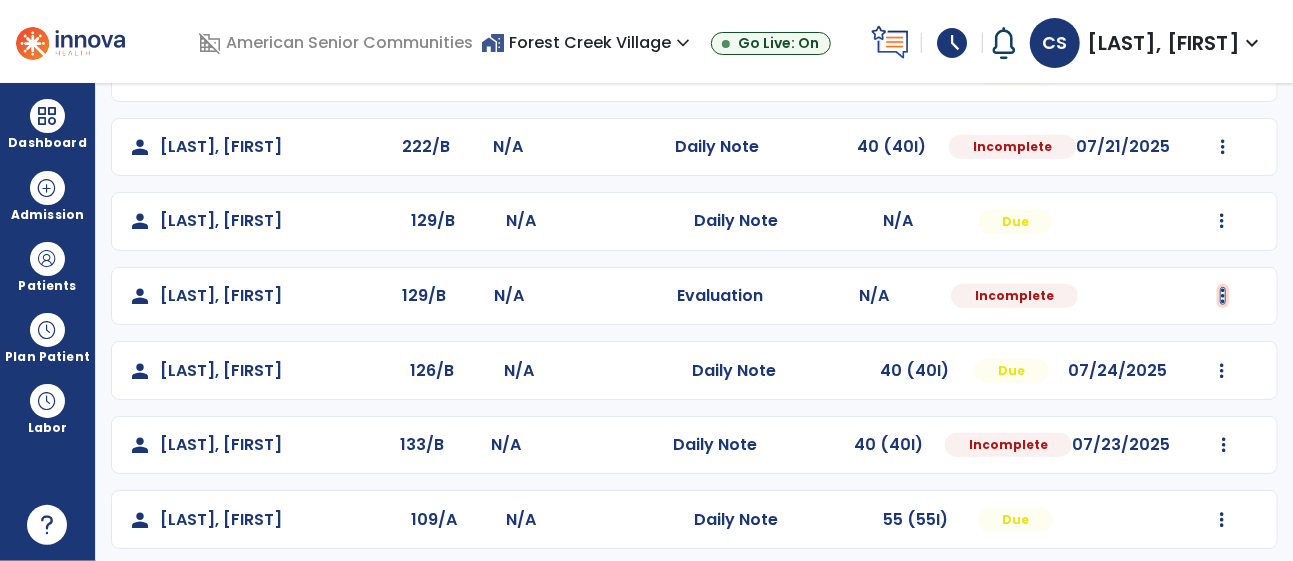 click at bounding box center (1222, -226) 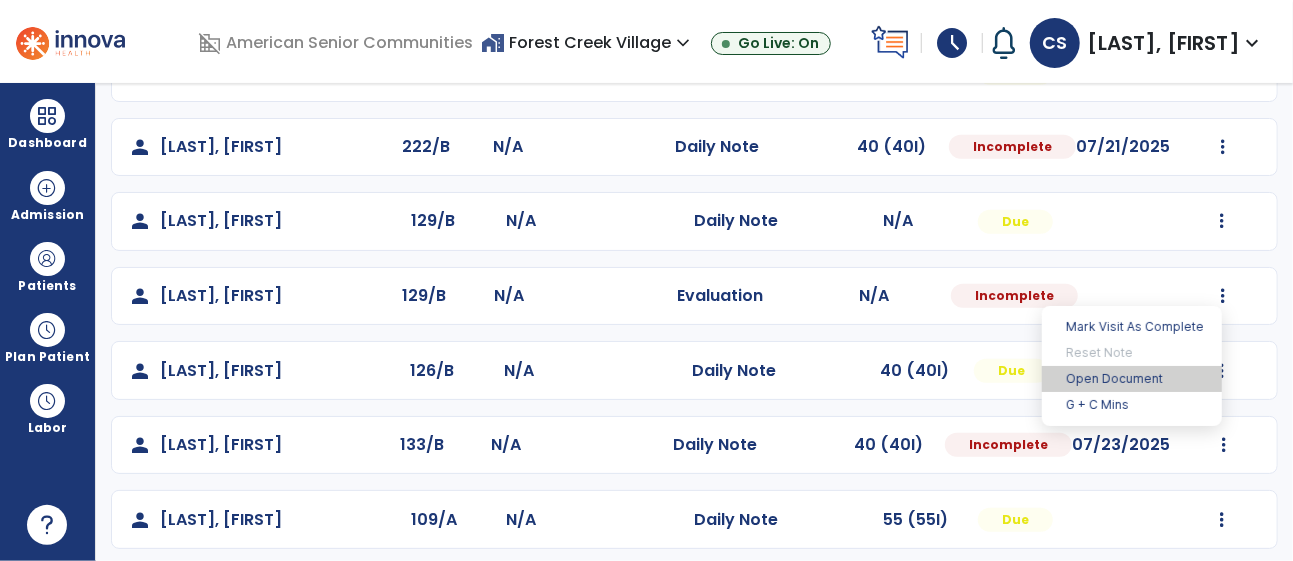 click on "Open Document" at bounding box center [1132, 379] 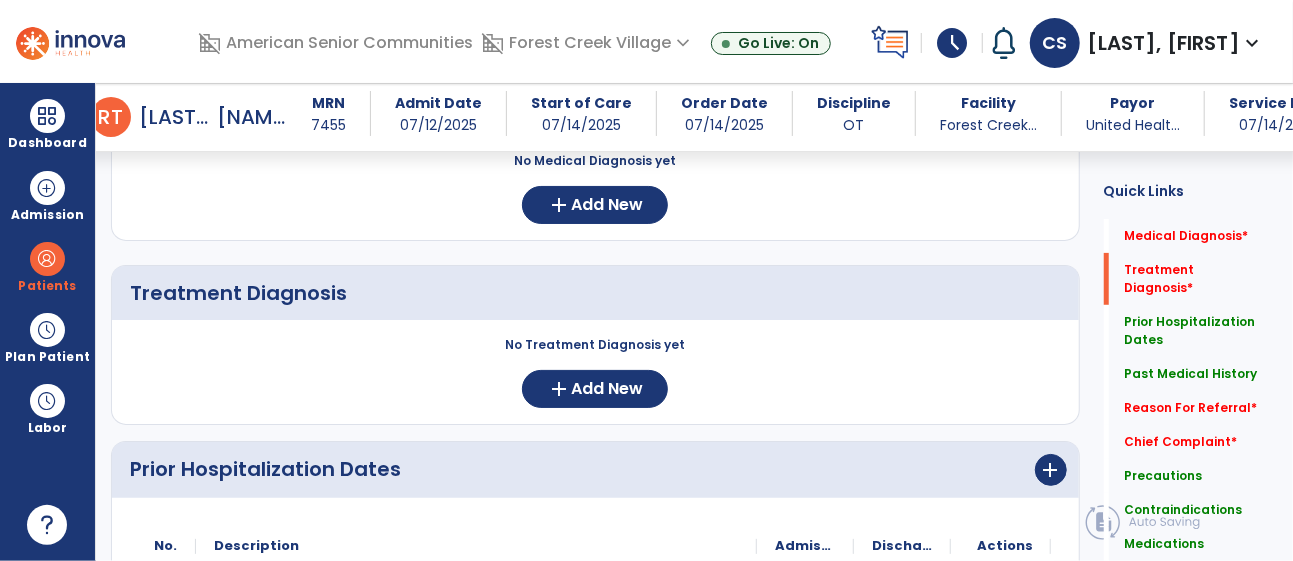 scroll, scrollTop: 203, scrollLeft: 0, axis: vertical 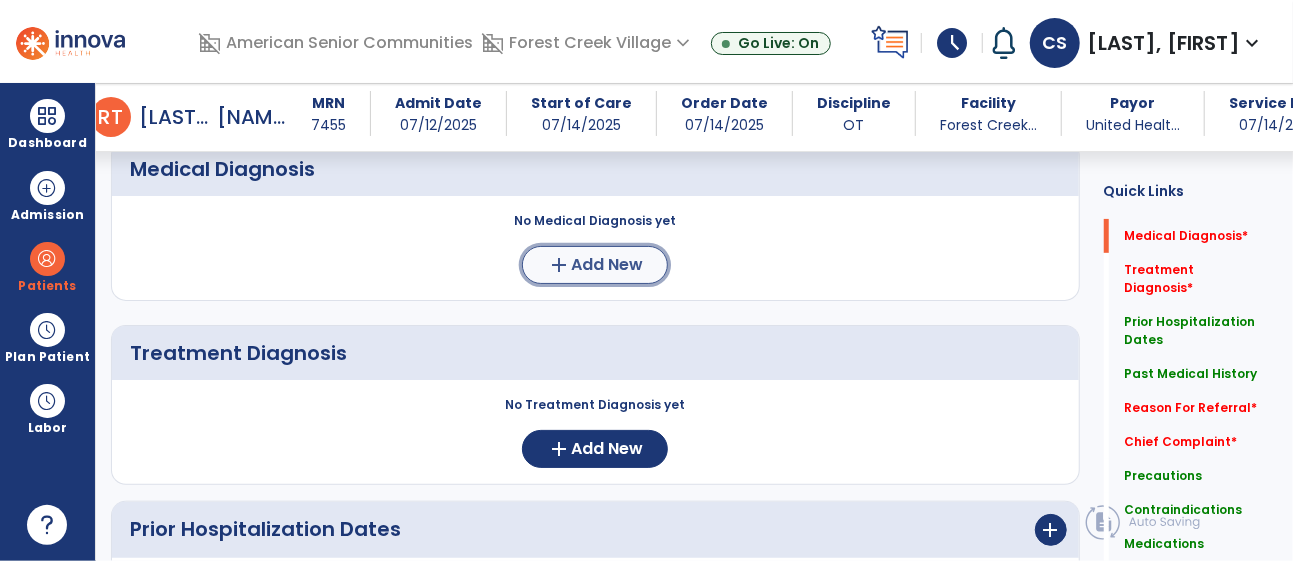 click on "Add New" 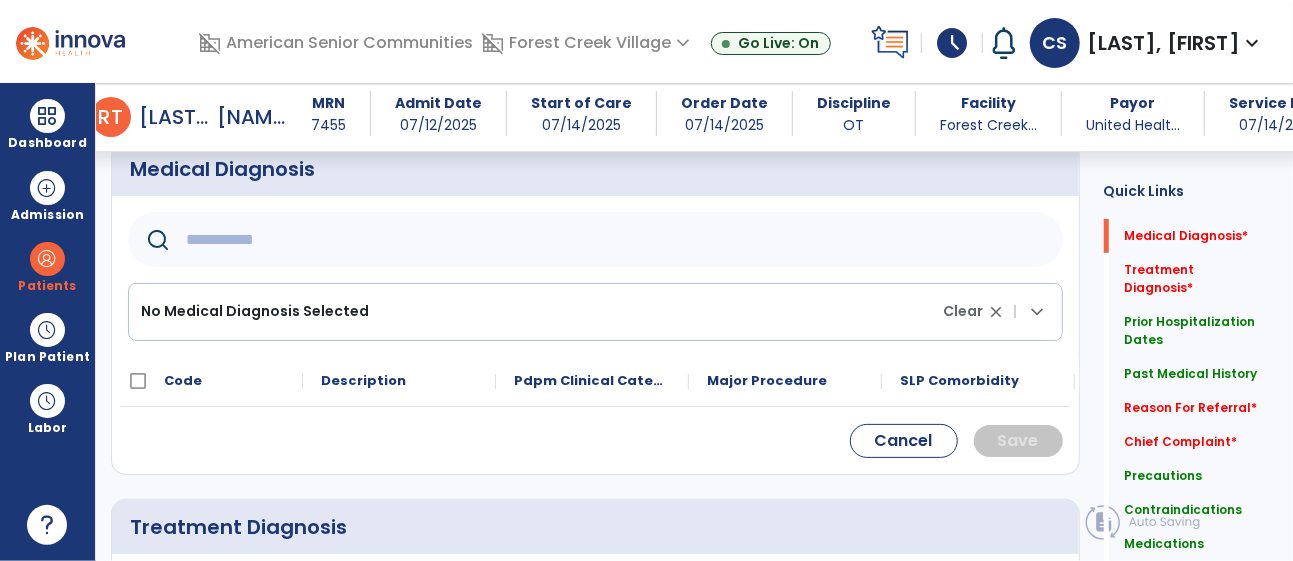 click 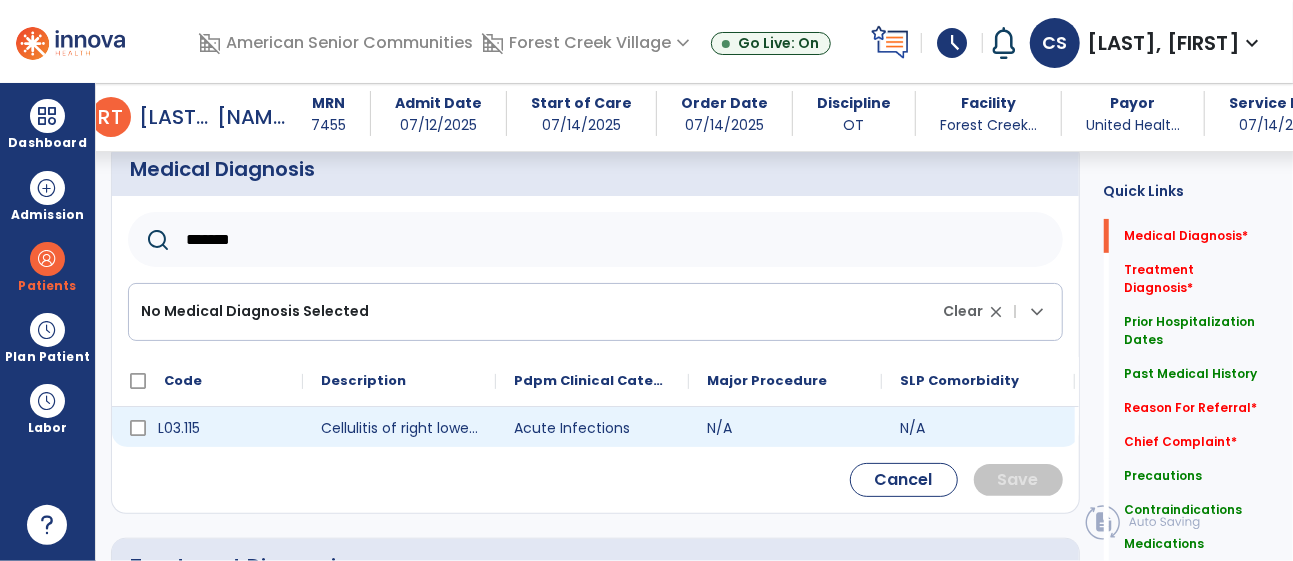 type on "*******" 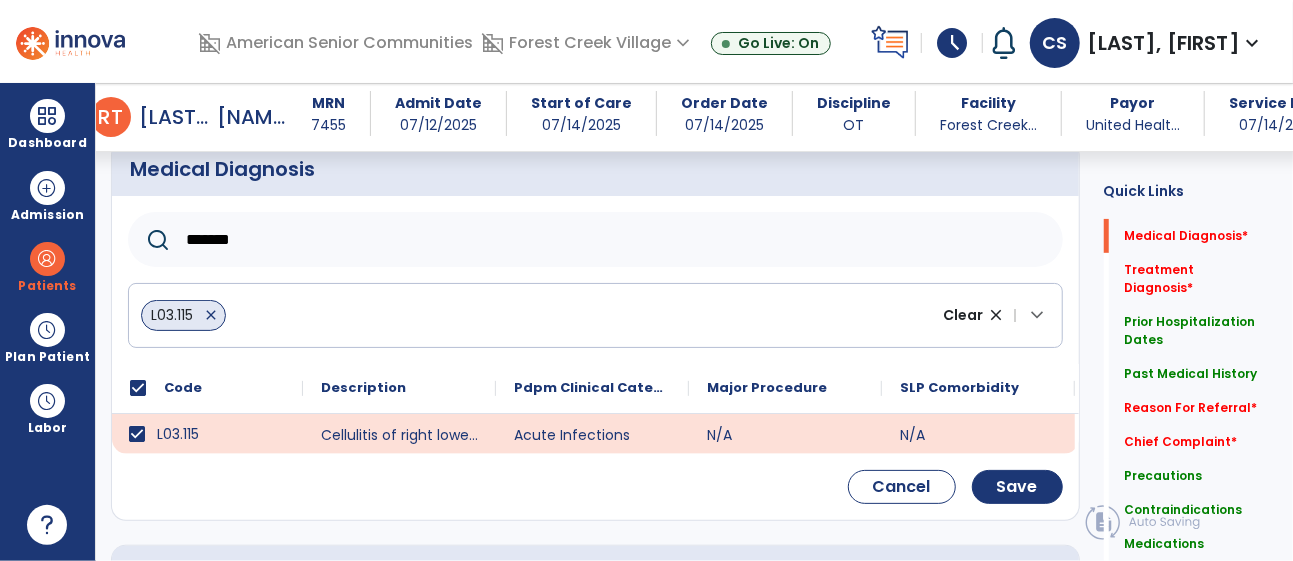 click on "*******" 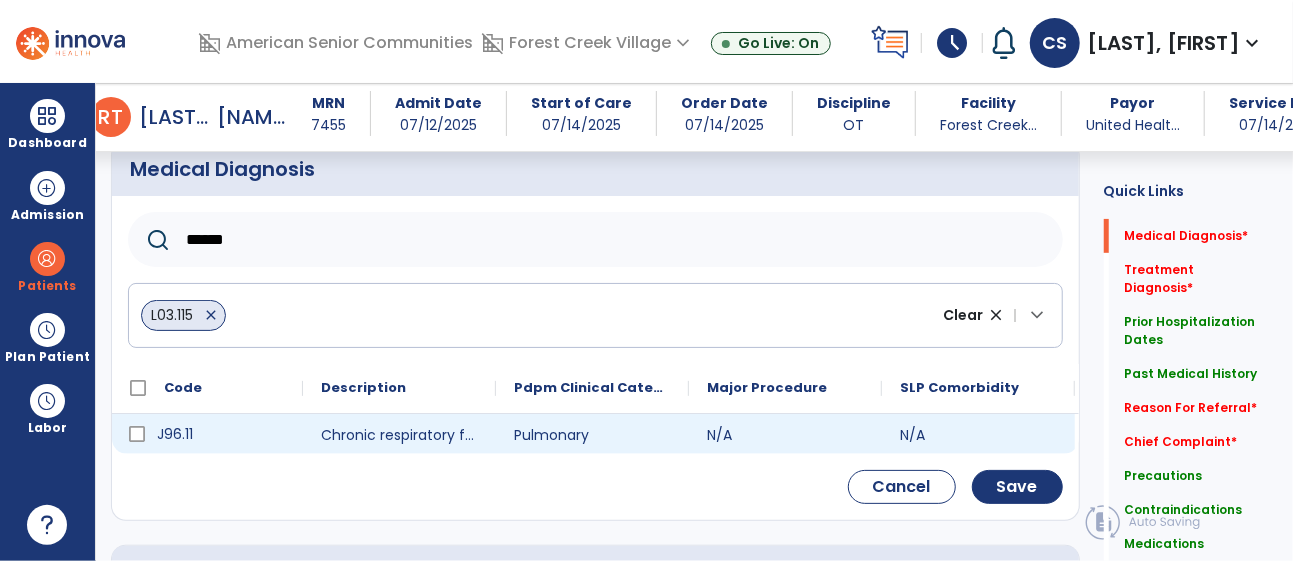type on "******" 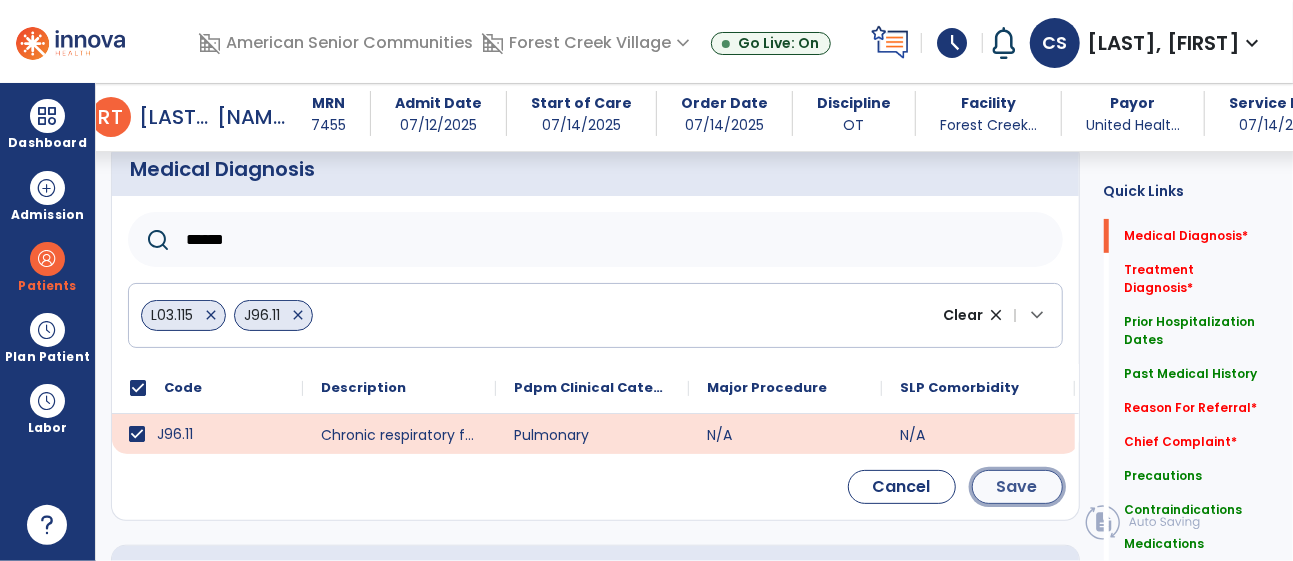 click on "Save" 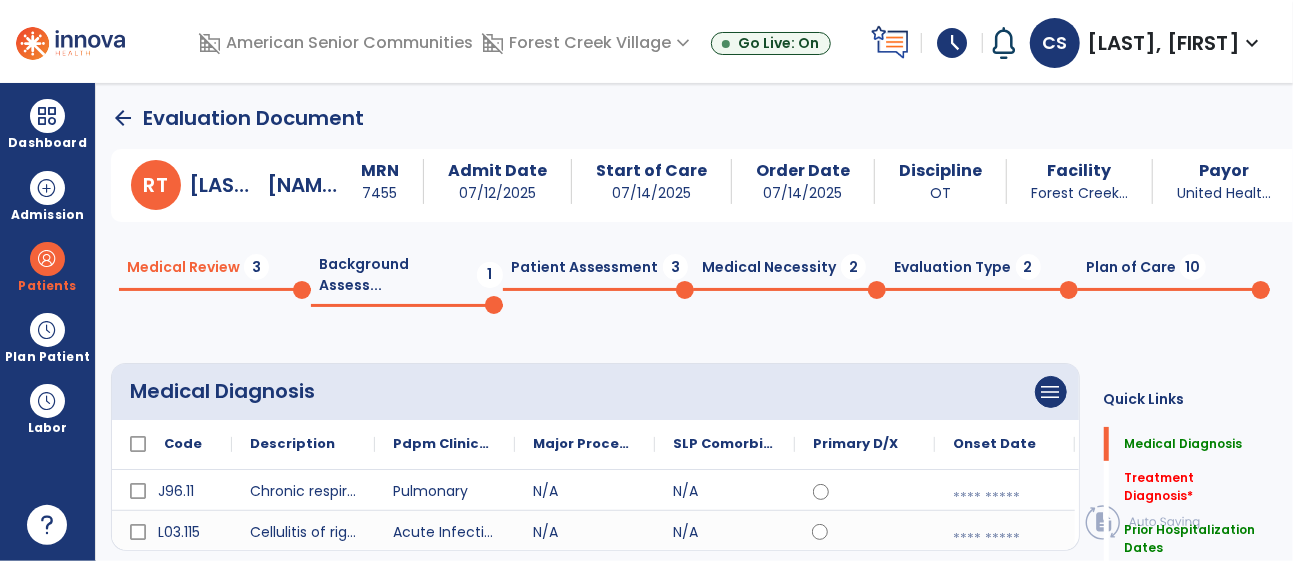 scroll, scrollTop: 3, scrollLeft: 0, axis: vertical 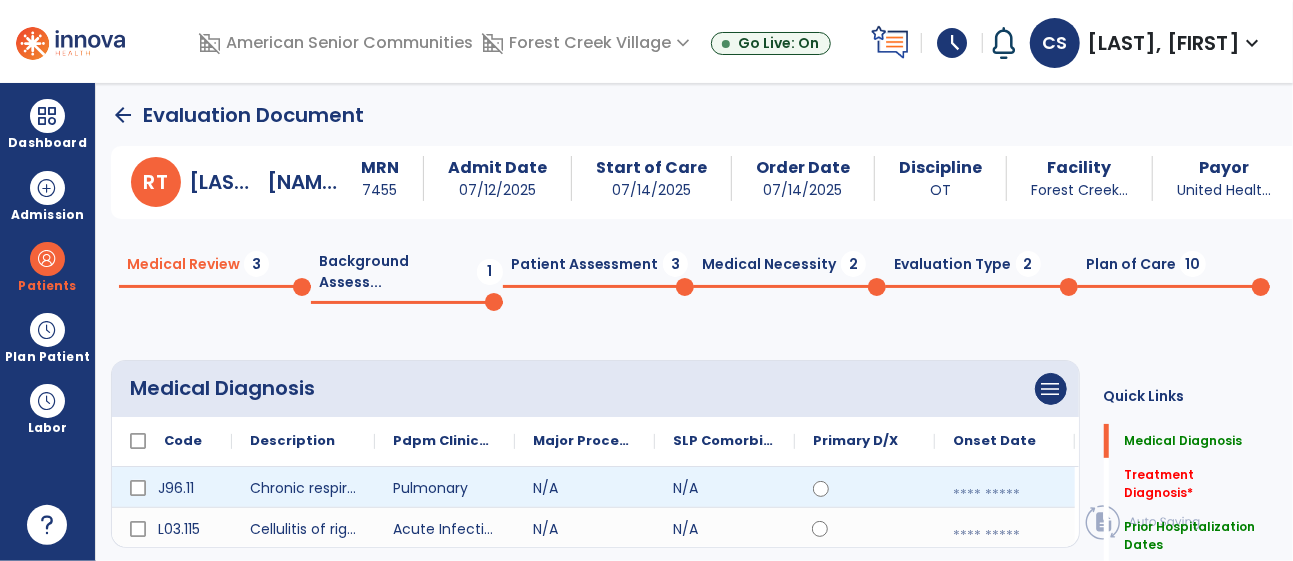 click at bounding box center (1005, 495) 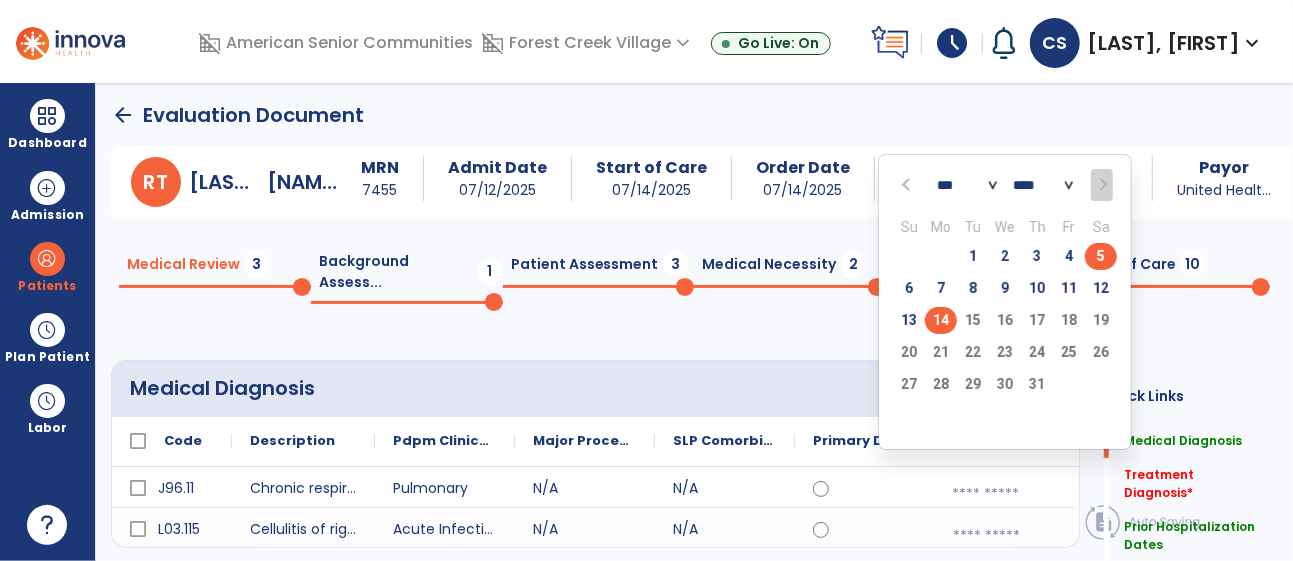 click on "5" 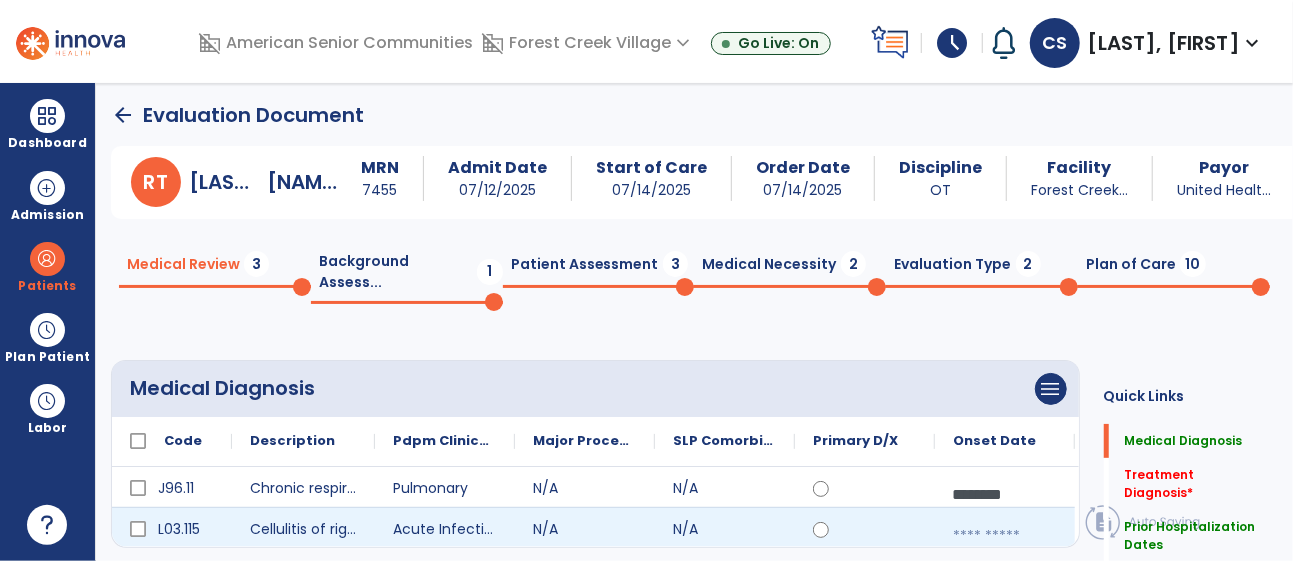 click at bounding box center [1005, 536] 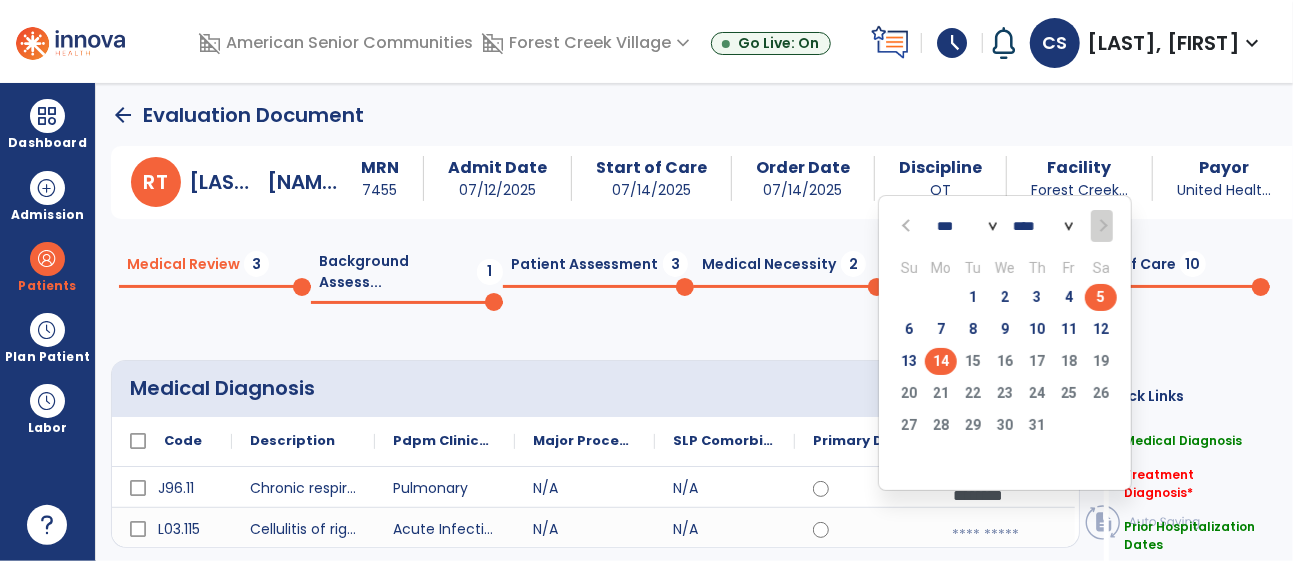 click on "5" 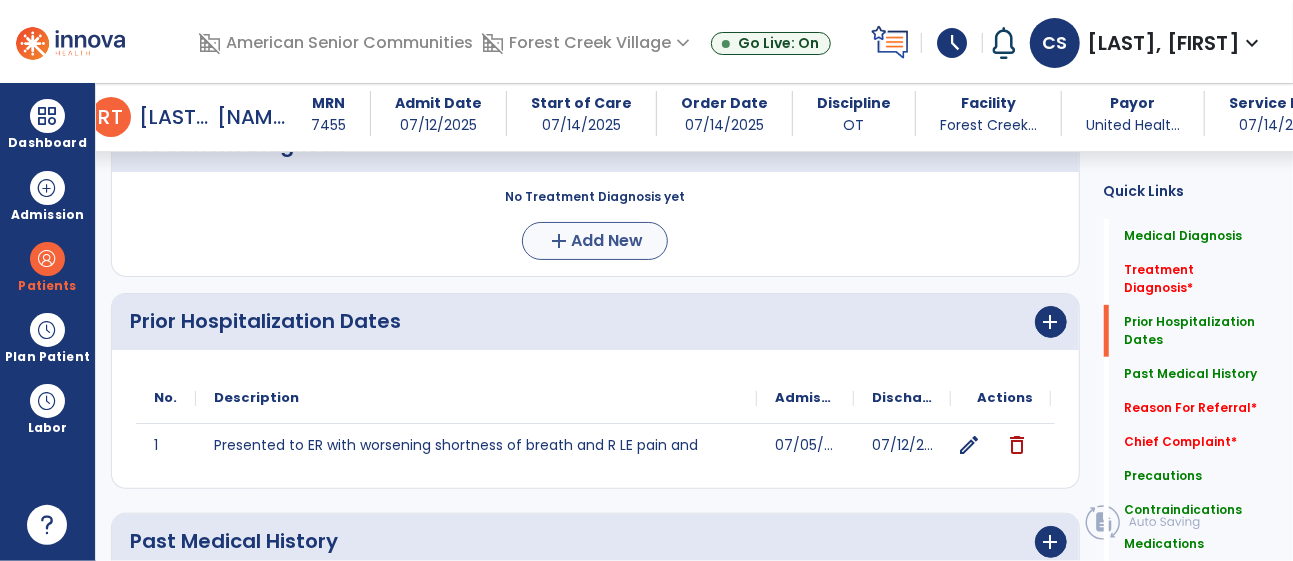 scroll, scrollTop: 440, scrollLeft: 0, axis: vertical 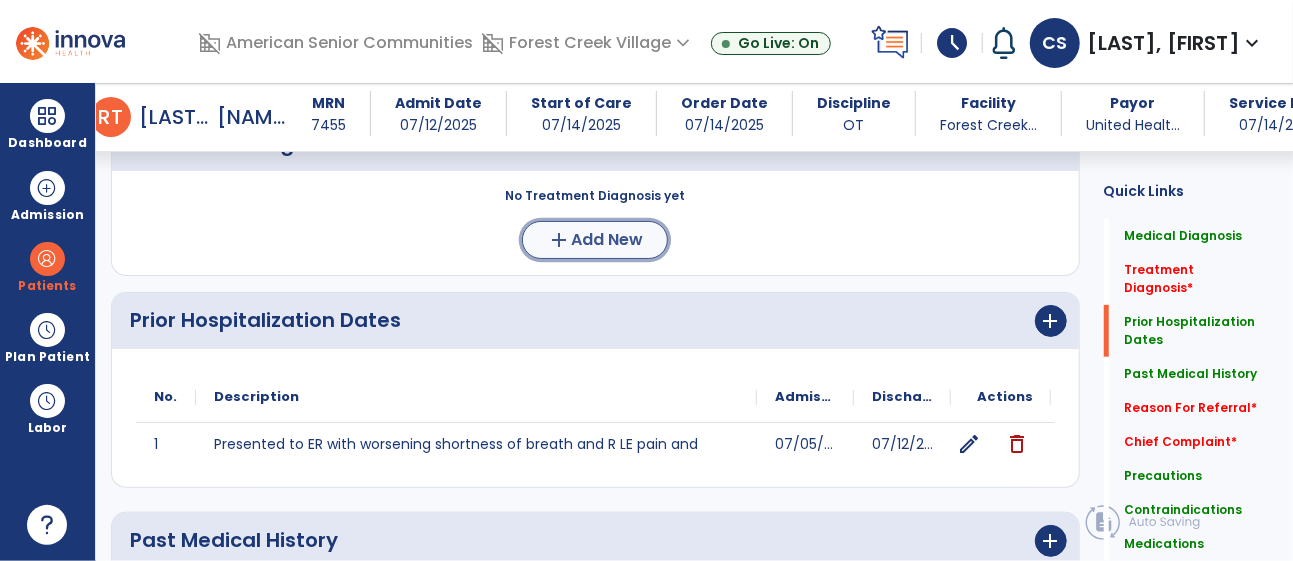 click on "add  Add New" 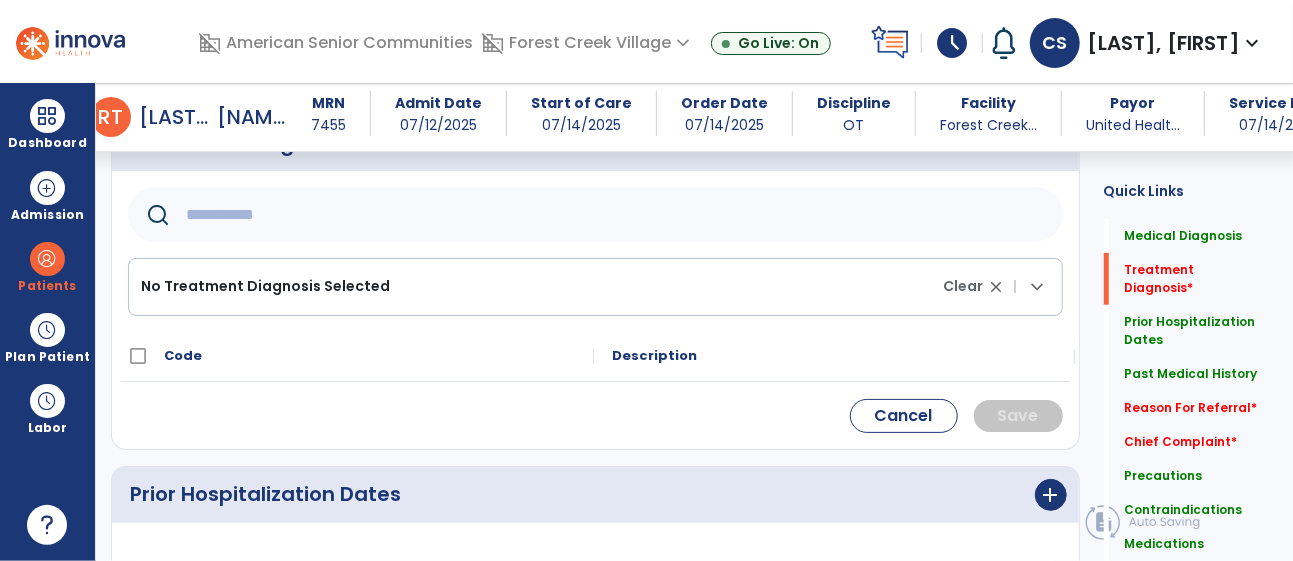 click 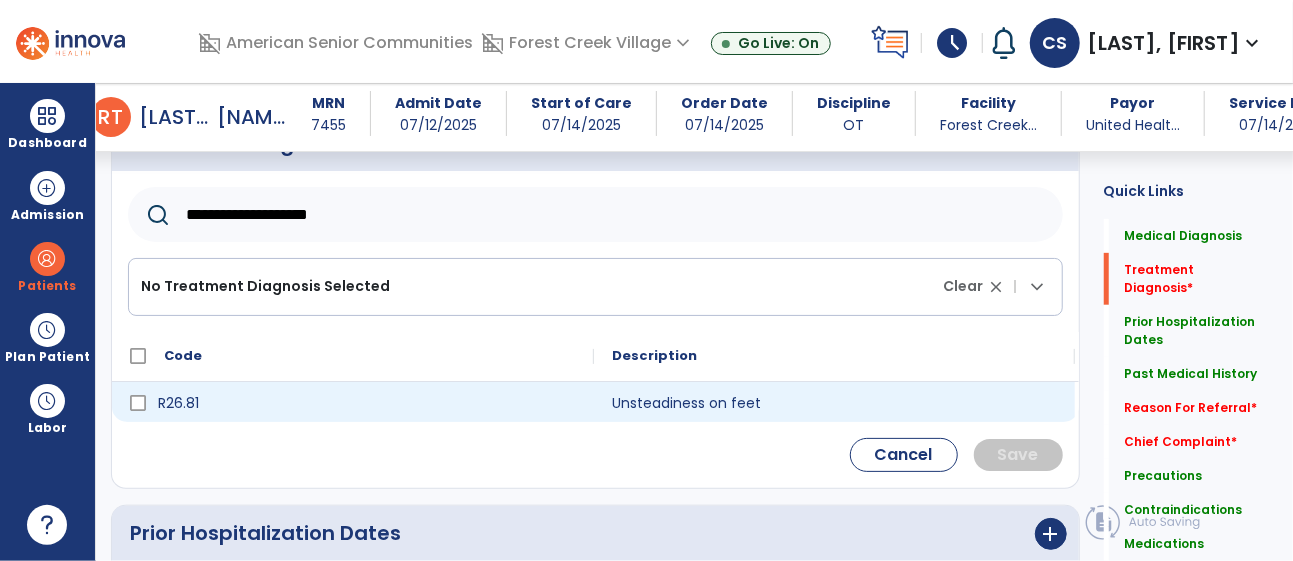 type on "**********" 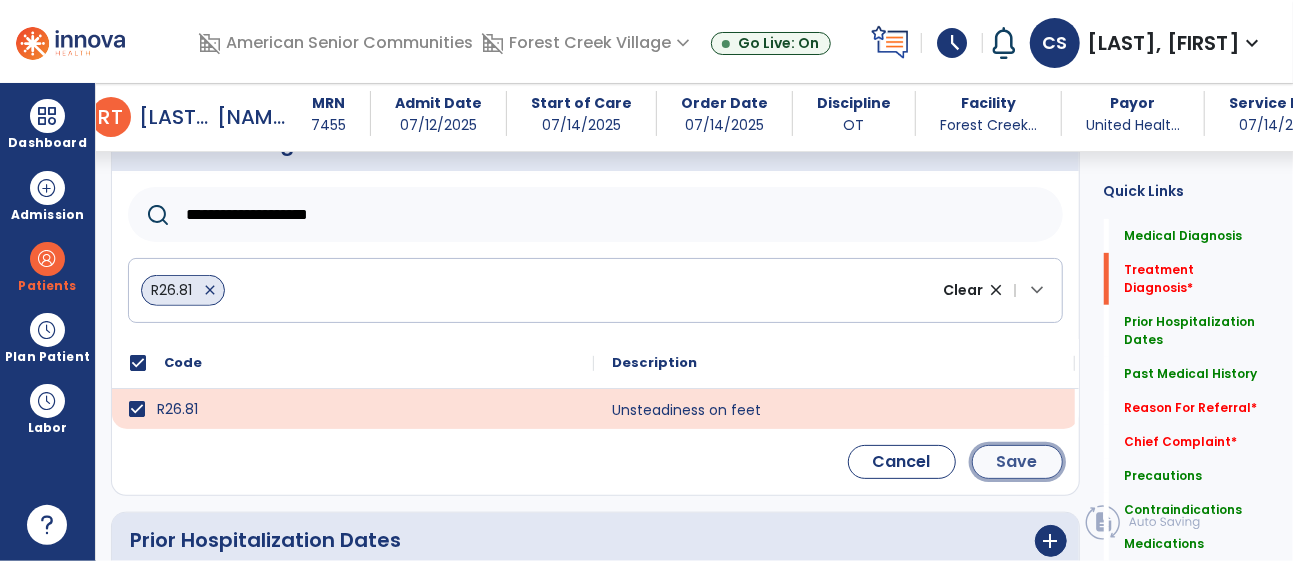 click on "Save" 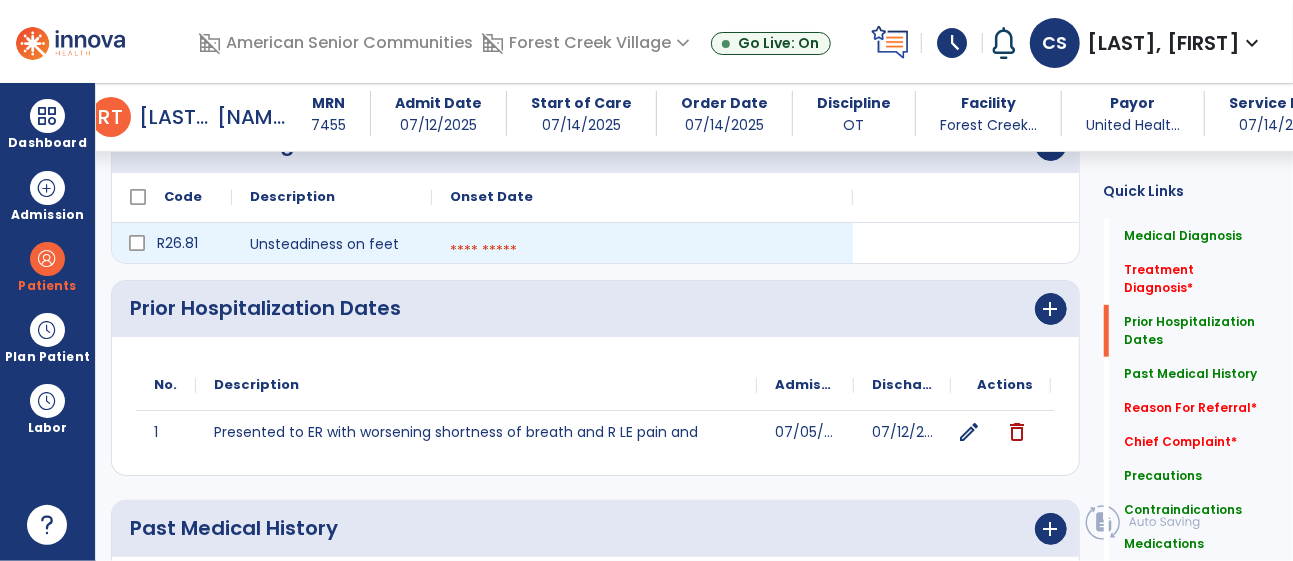 click at bounding box center (642, 251) 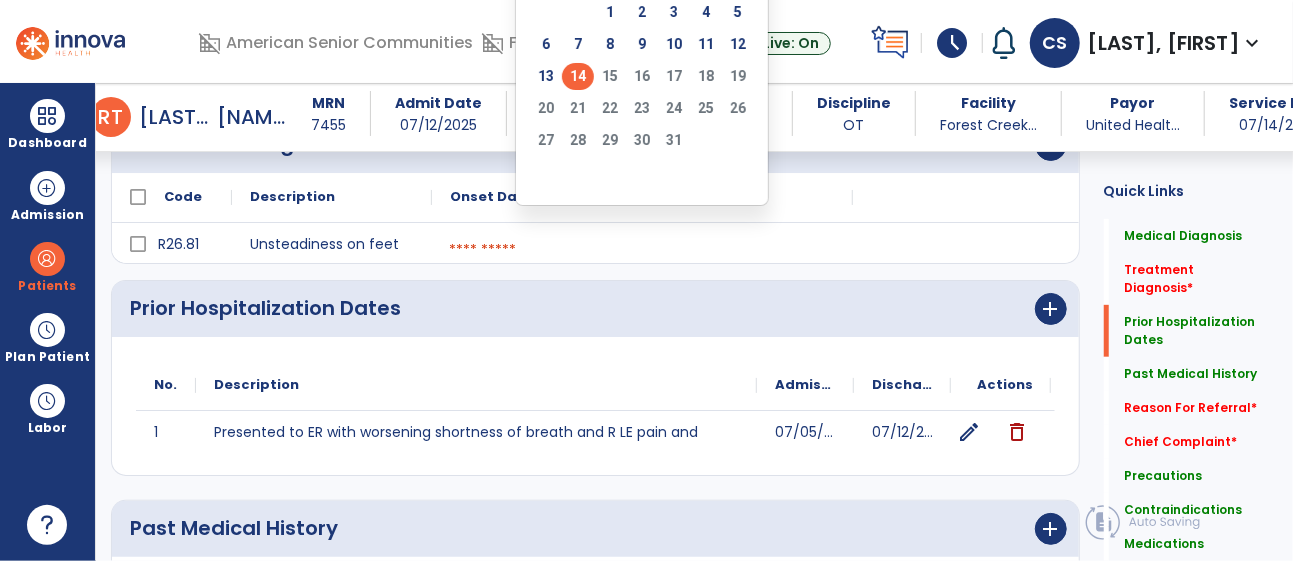 click on "14" 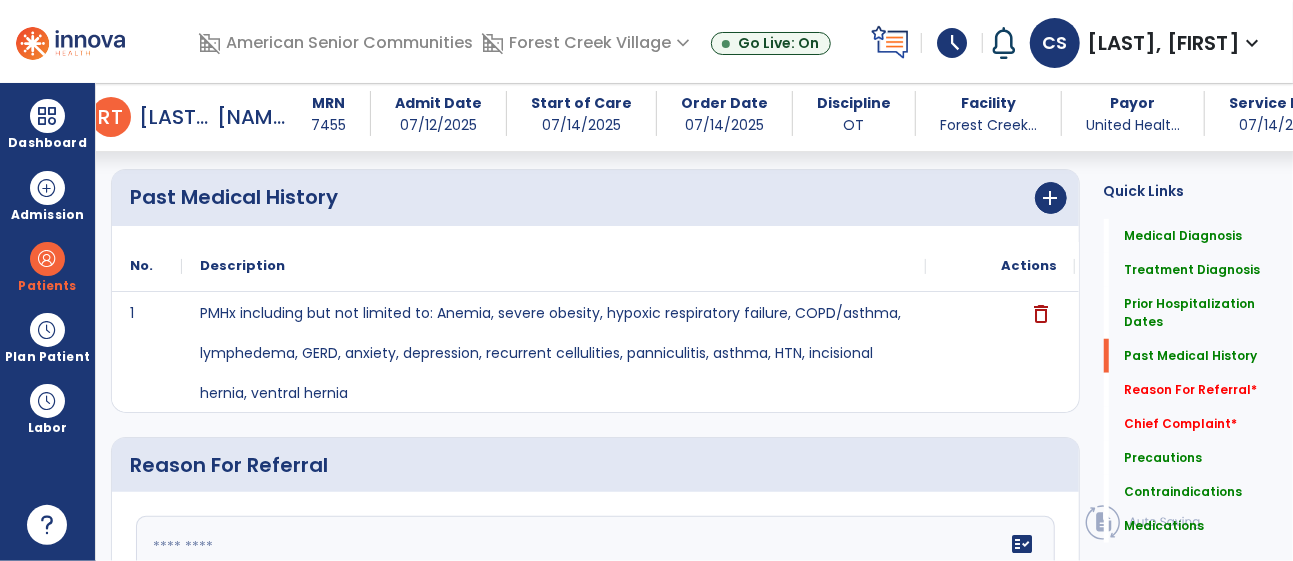 scroll, scrollTop: 1065, scrollLeft: 0, axis: vertical 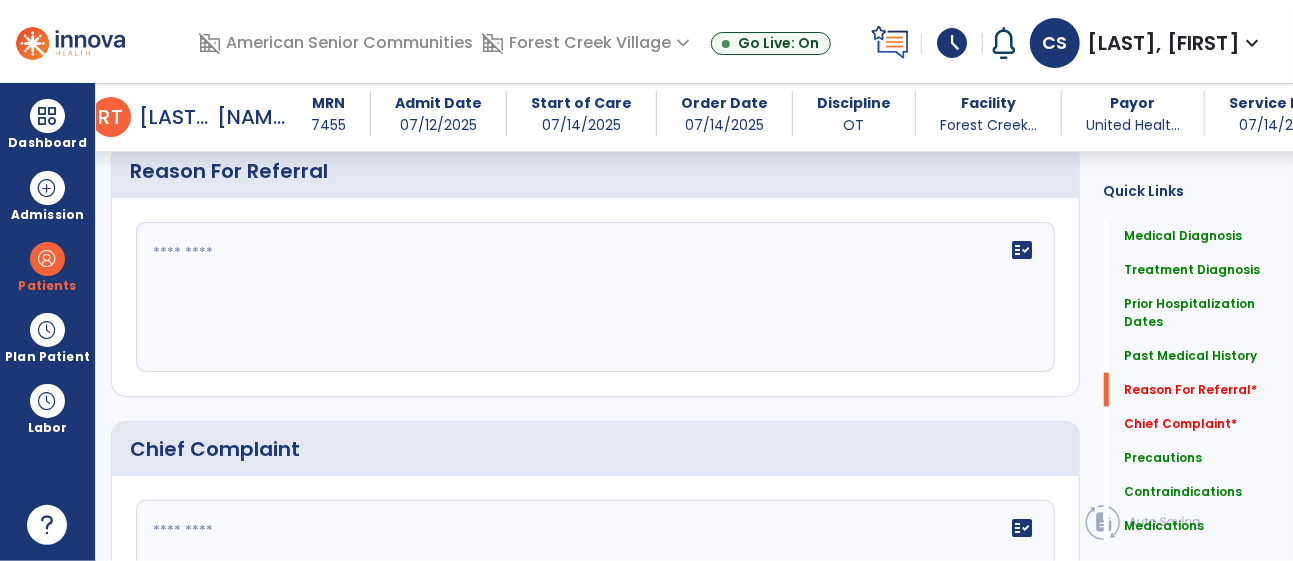 click on "fact_check" 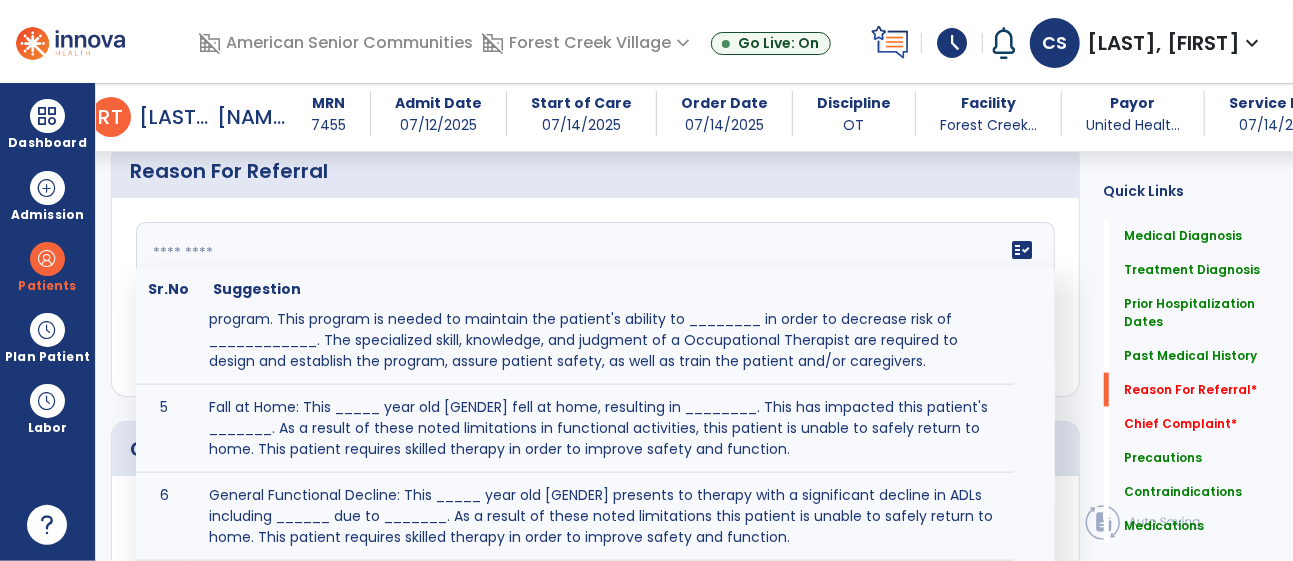 scroll, scrollTop: 285, scrollLeft: 0, axis: vertical 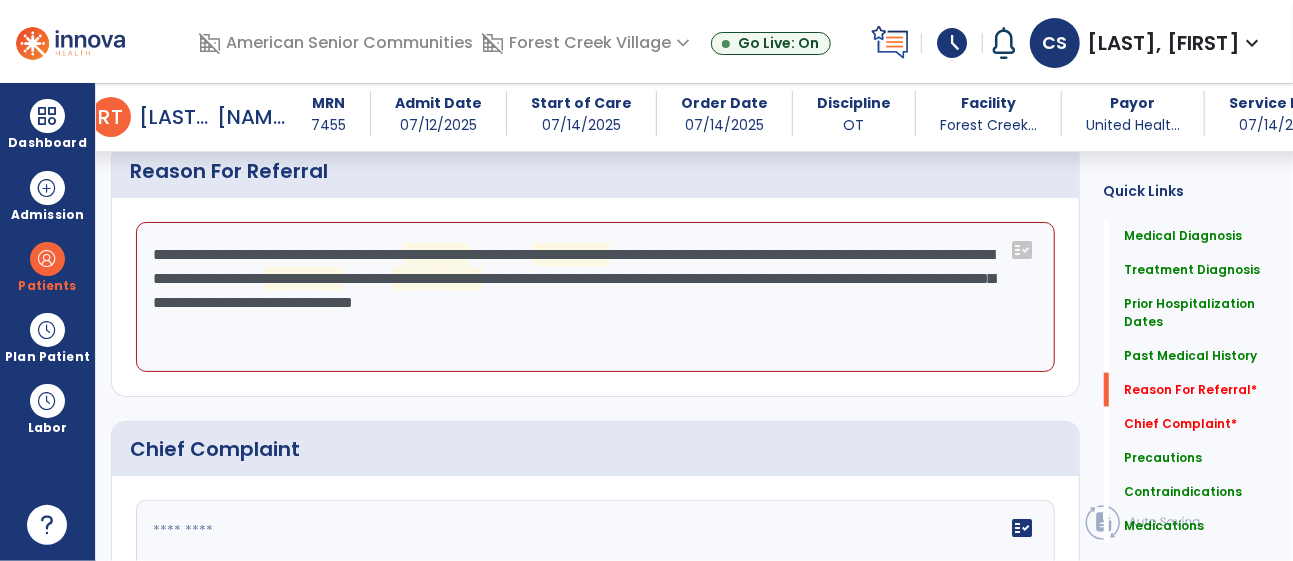 click on "**********" 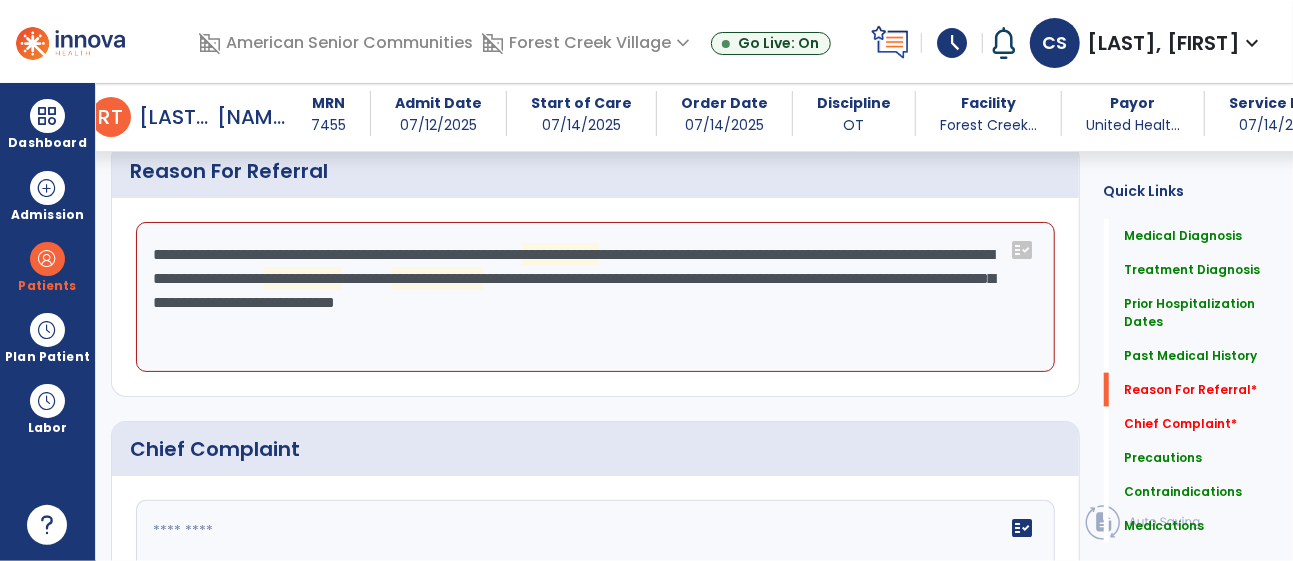 click on "**********" 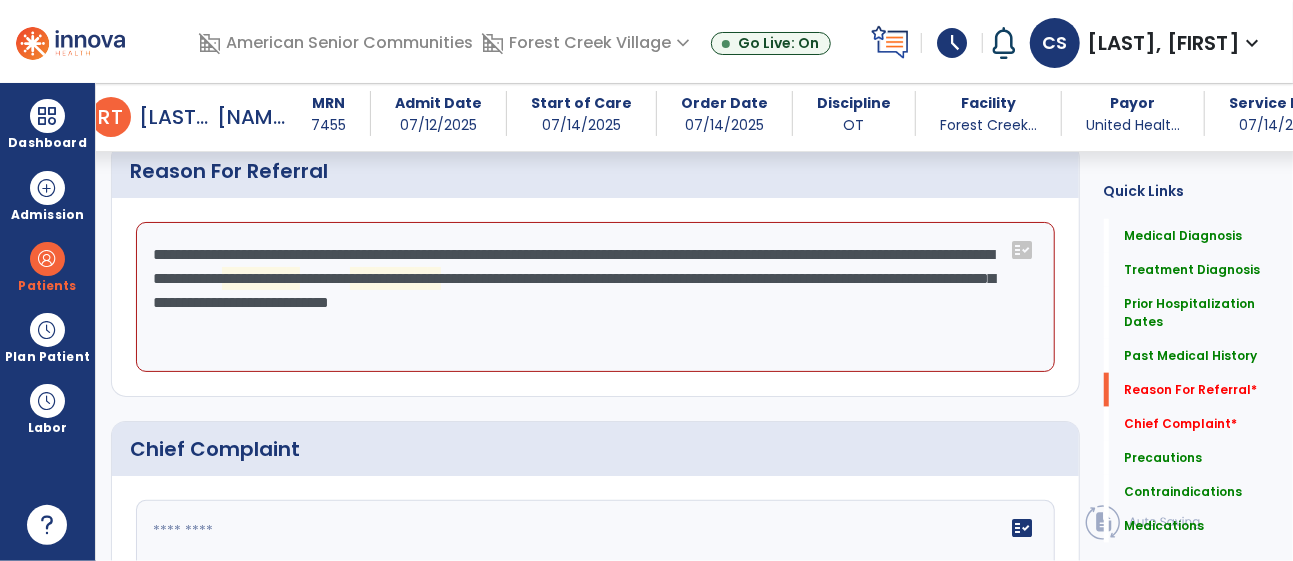 click on "**********" 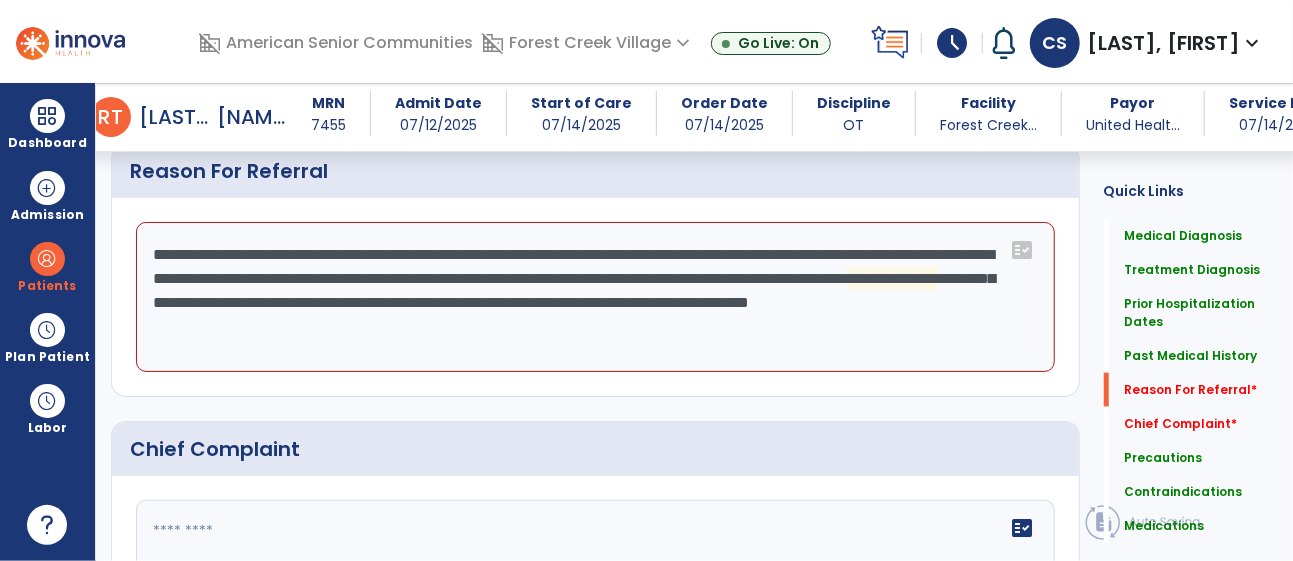 click on "**********" 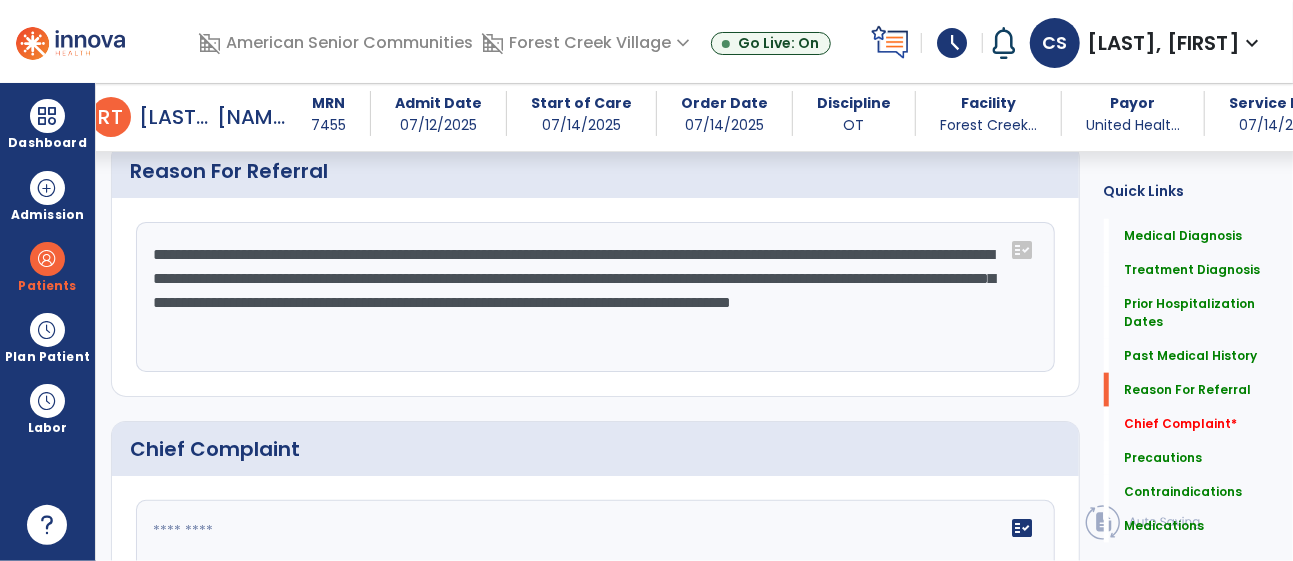 scroll, scrollTop: 1145, scrollLeft: 0, axis: vertical 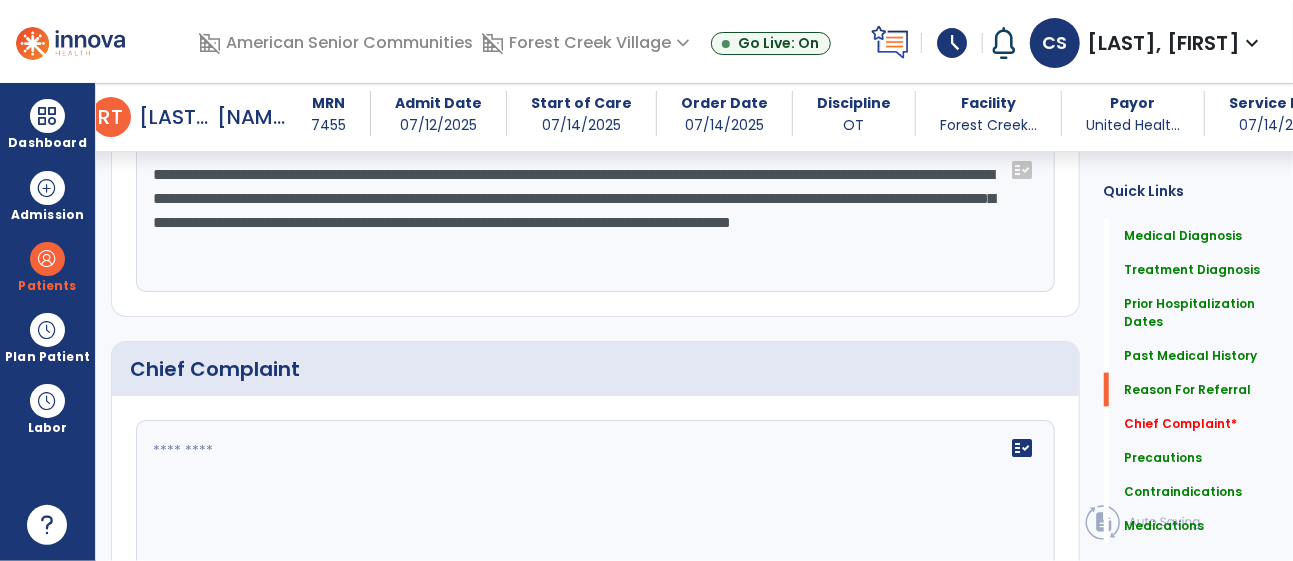 click on "**********" 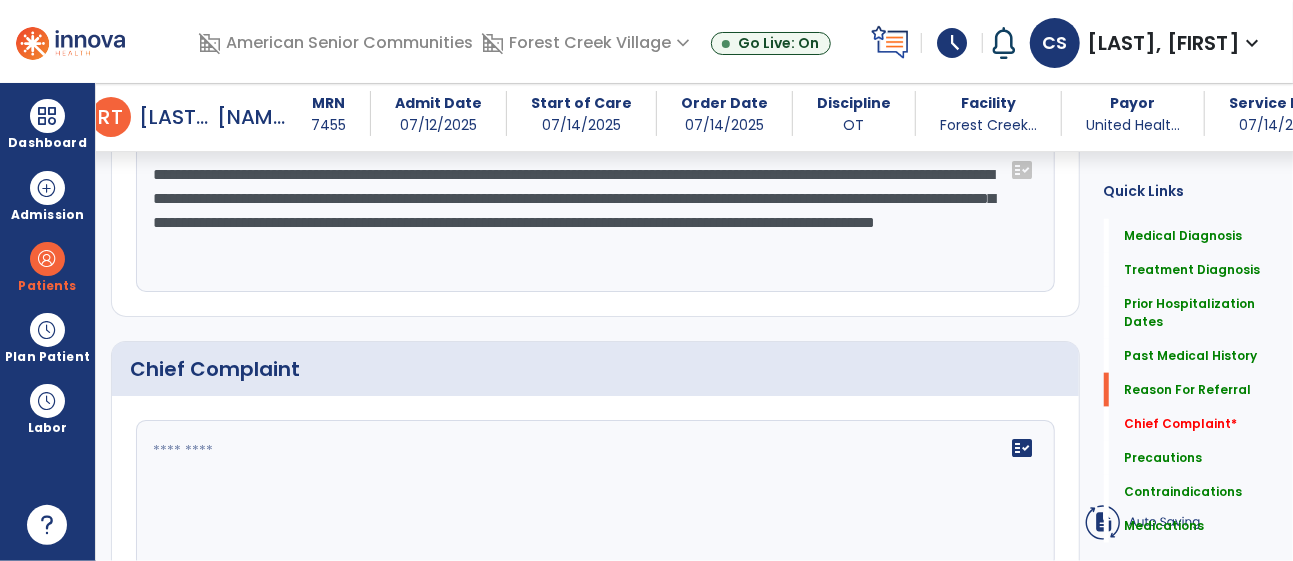 click on "**********" 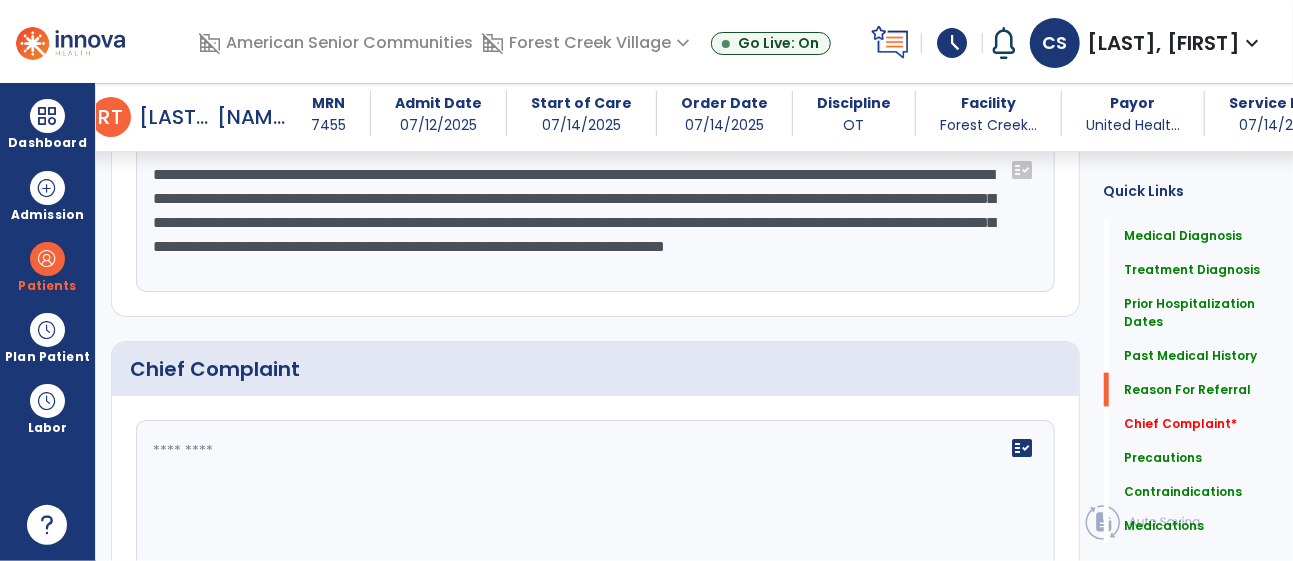 scroll, scrollTop: 1145, scrollLeft: 0, axis: vertical 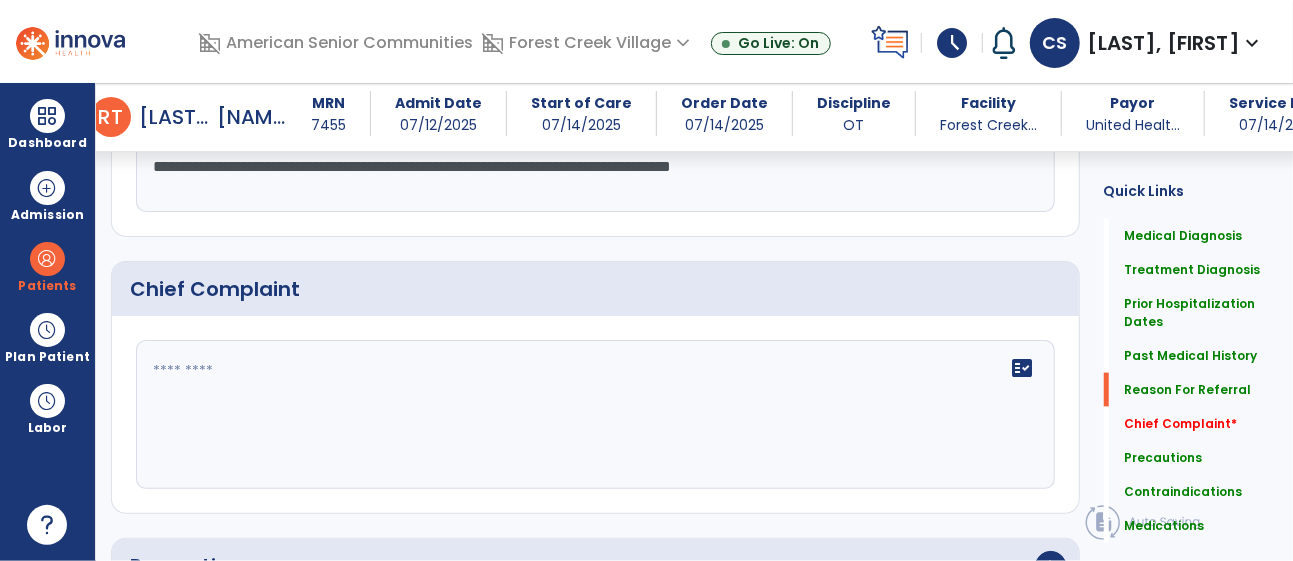click on "**********" 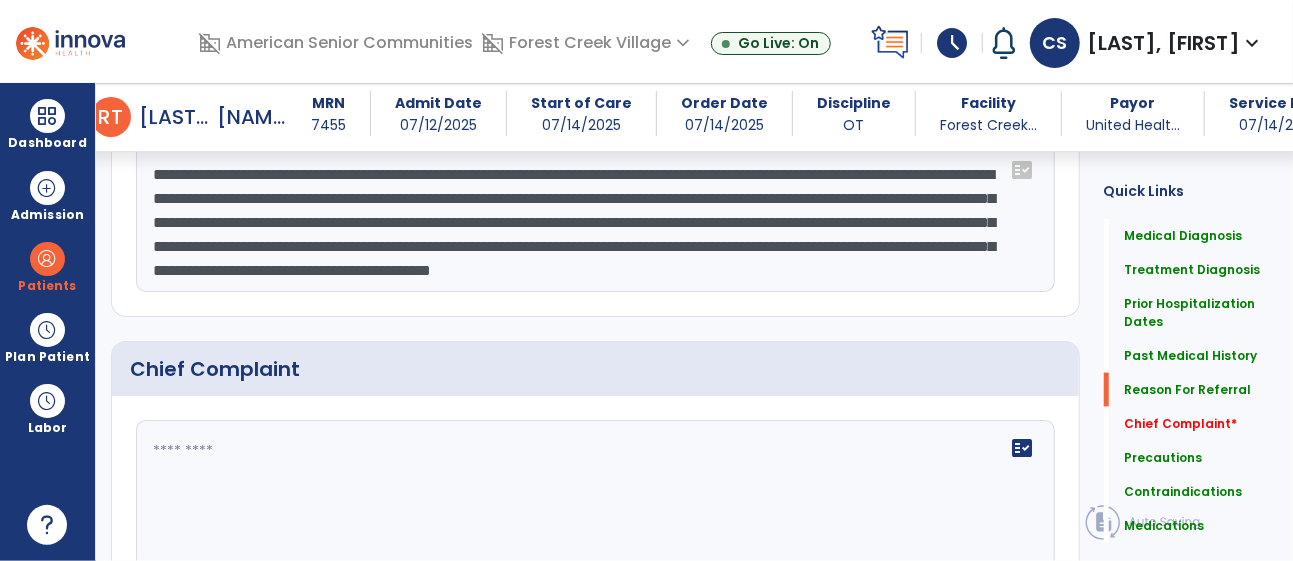 scroll, scrollTop: 1145, scrollLeft: 0, axis: vertical 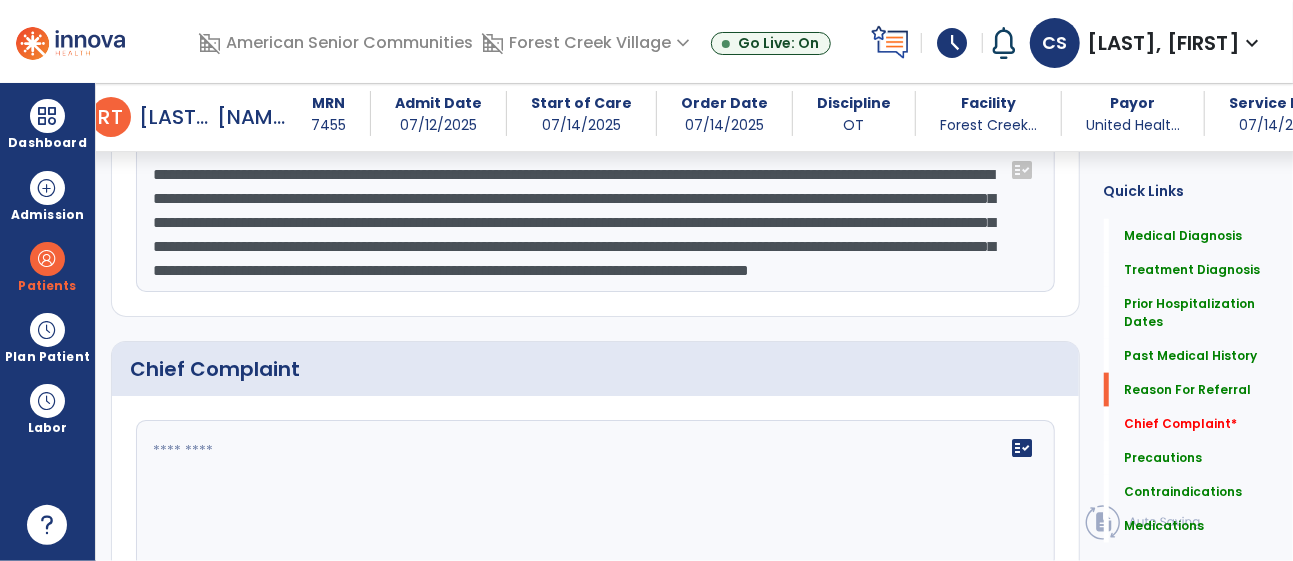 type on "**********" 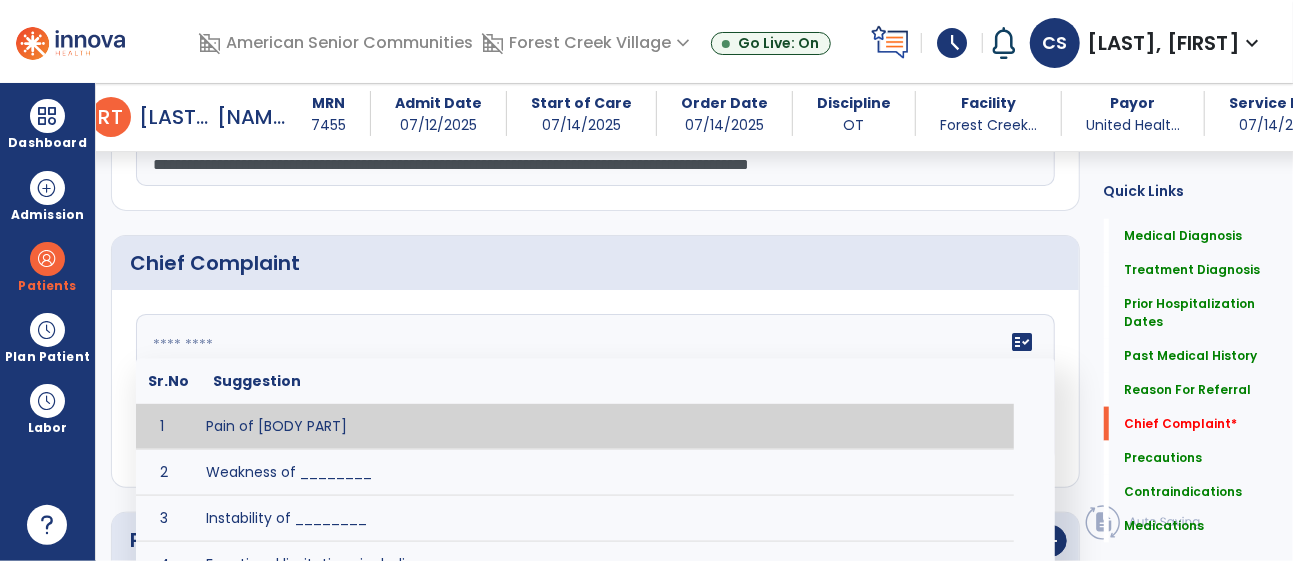 scroll, scrollTop: 1249, scrollLeft: 0, axis: vertical 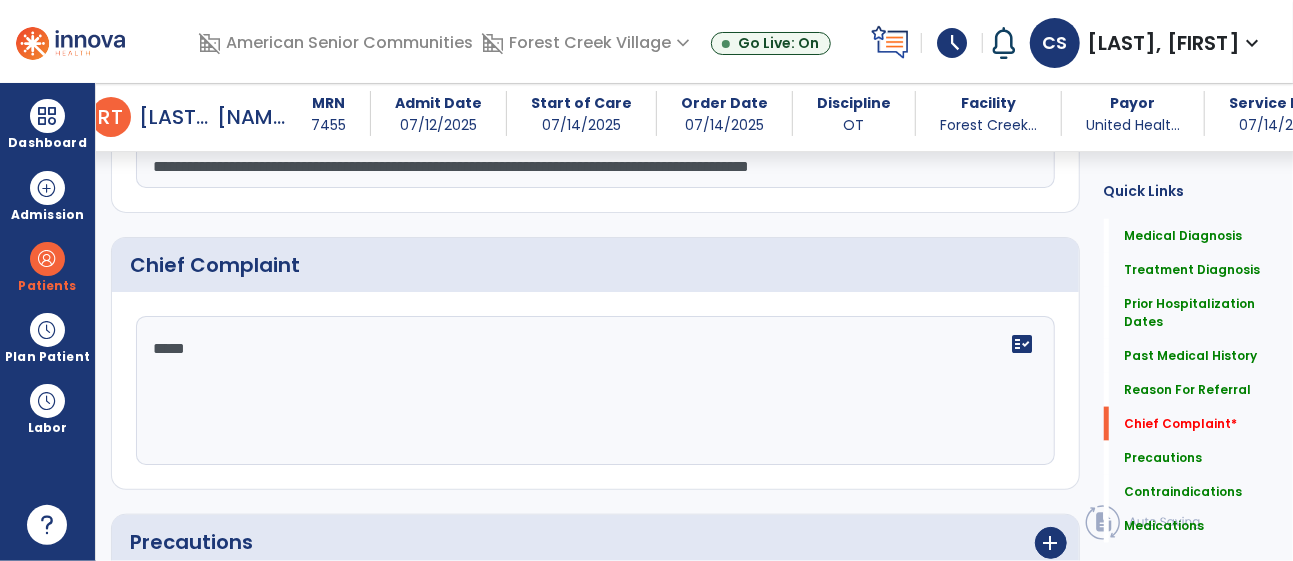 type on "******" 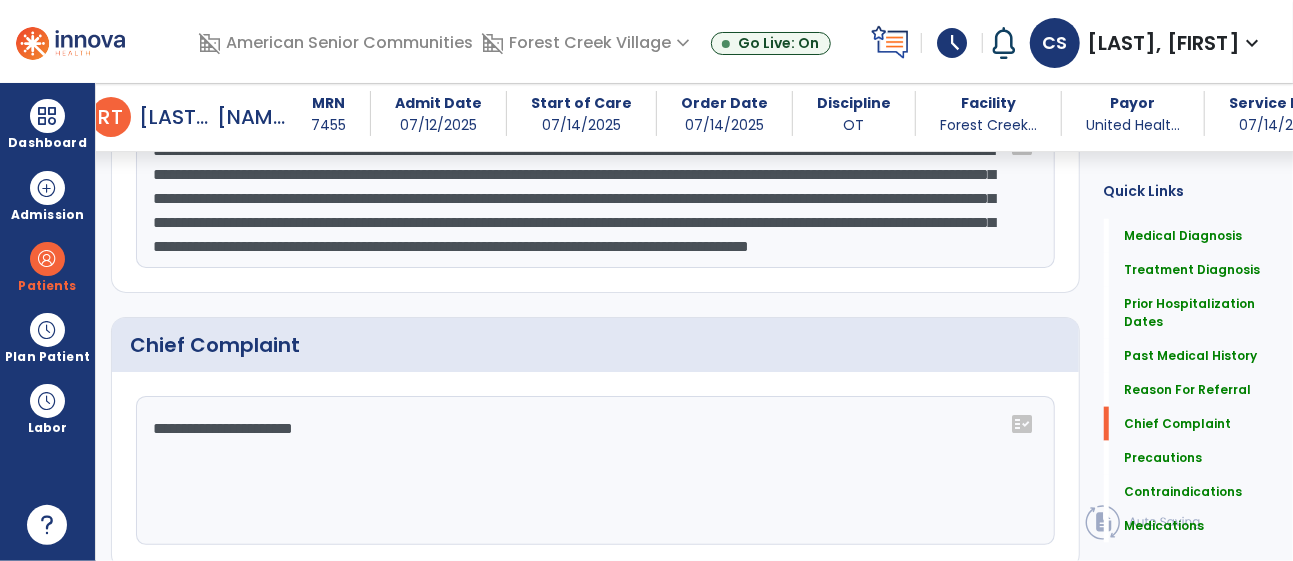 scroll, scrollTop: 1249, scrollLeft: 0, axis: vertical 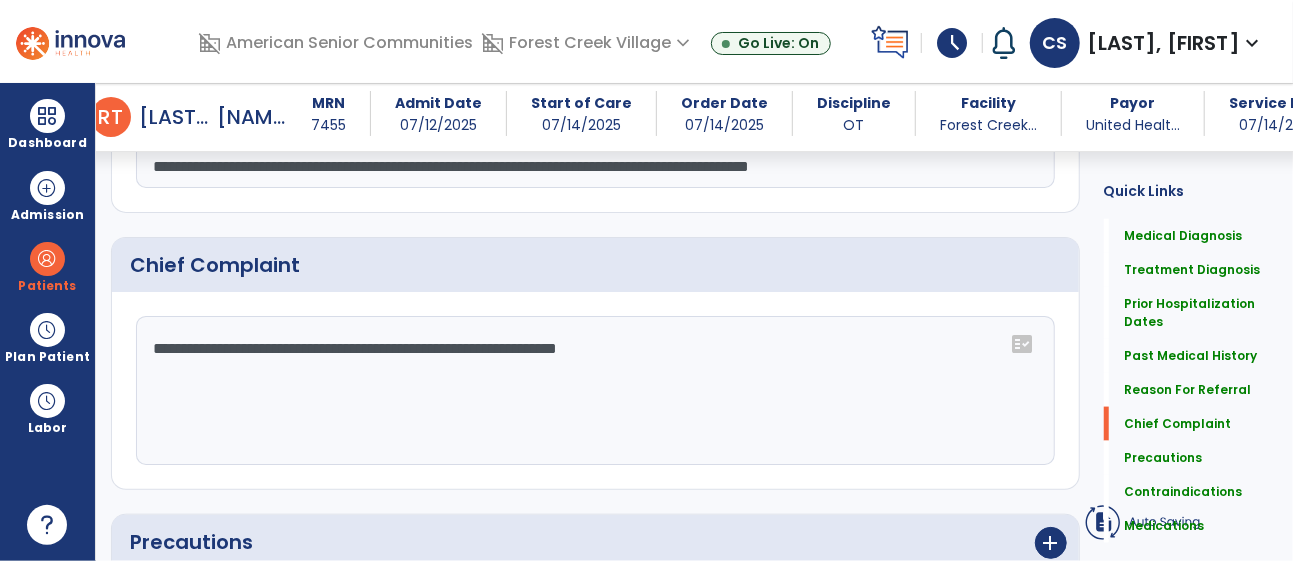 type on "**********" 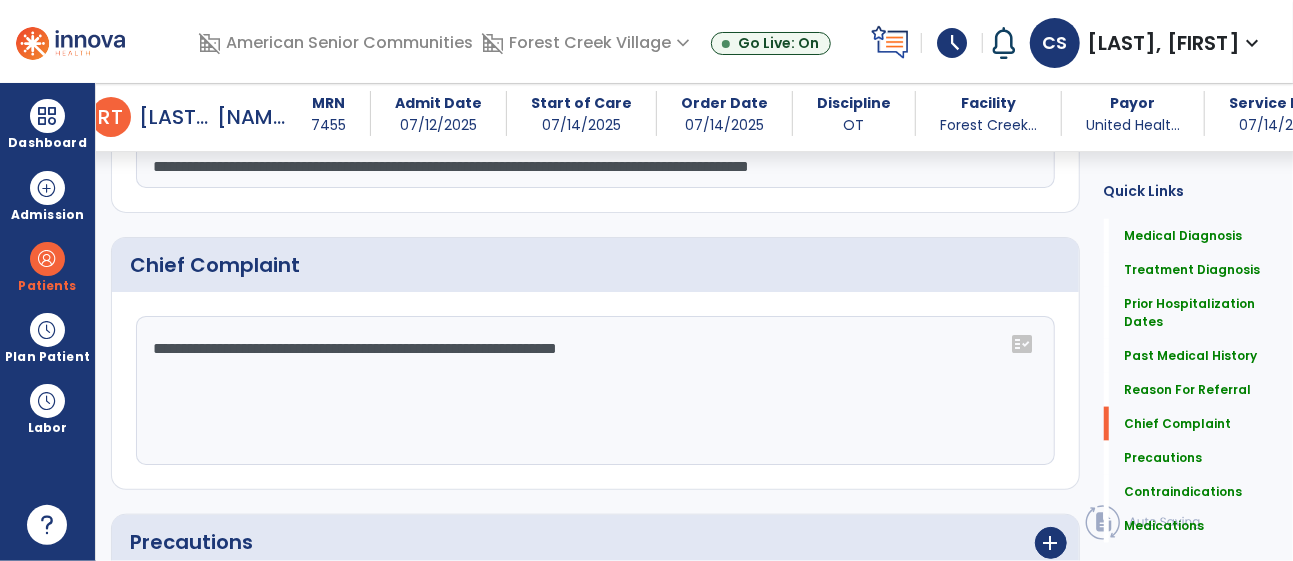 scroll, scrollTop: 1249, scrollLeft: 0, axis: vertical 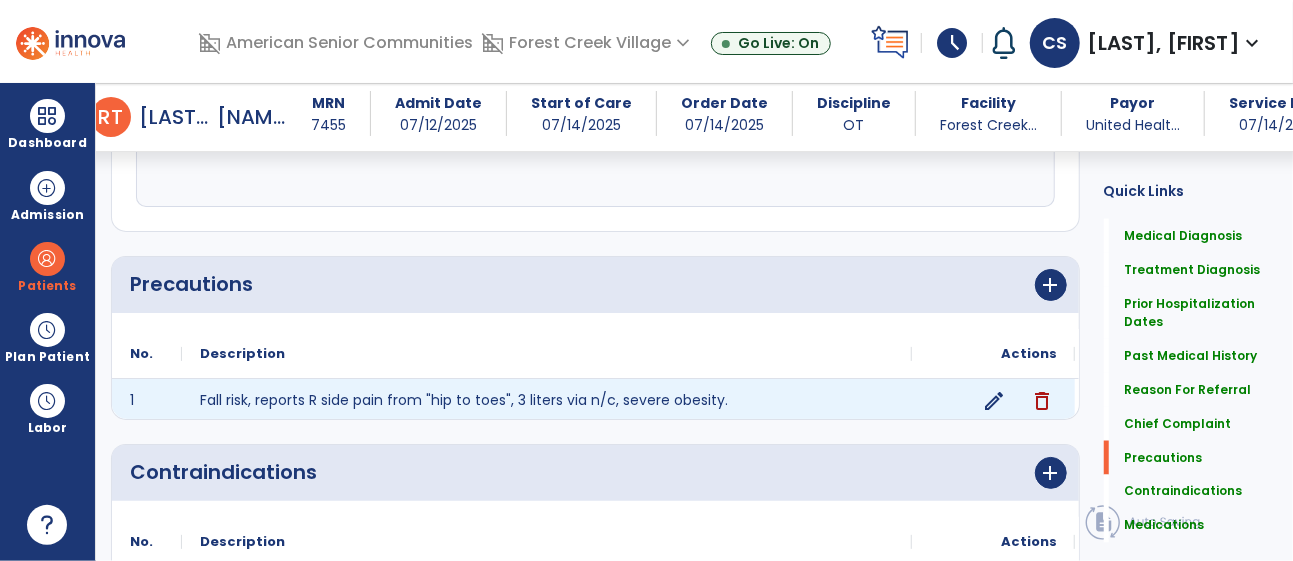 click on "edit" 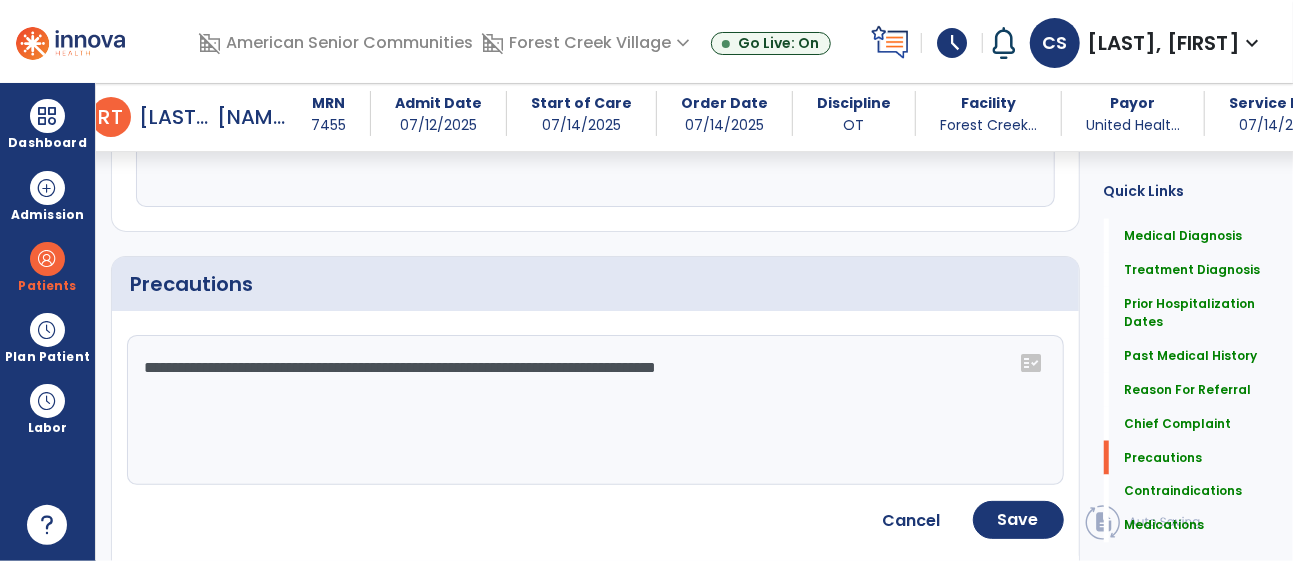 click on "**********" 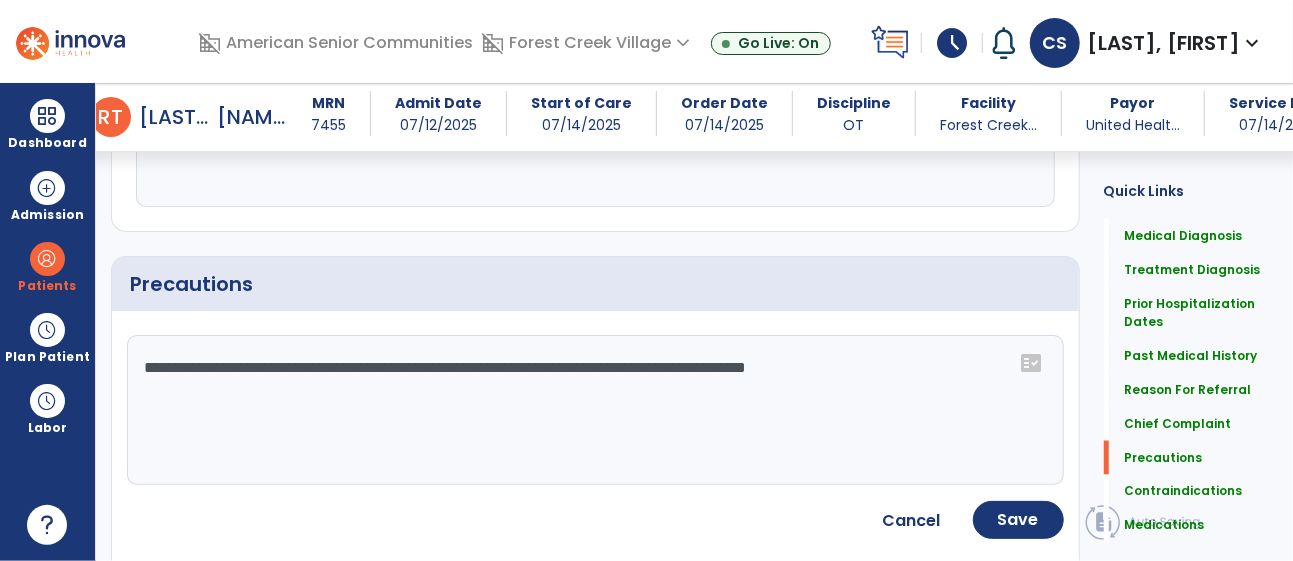 type on "**********" 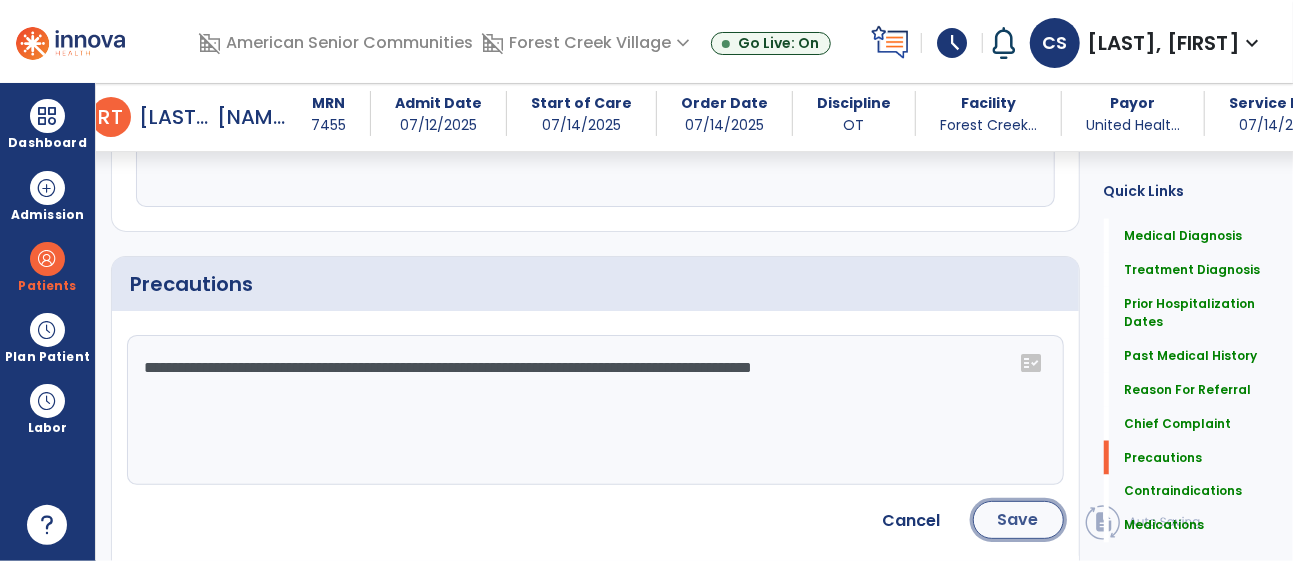 click on "Save" 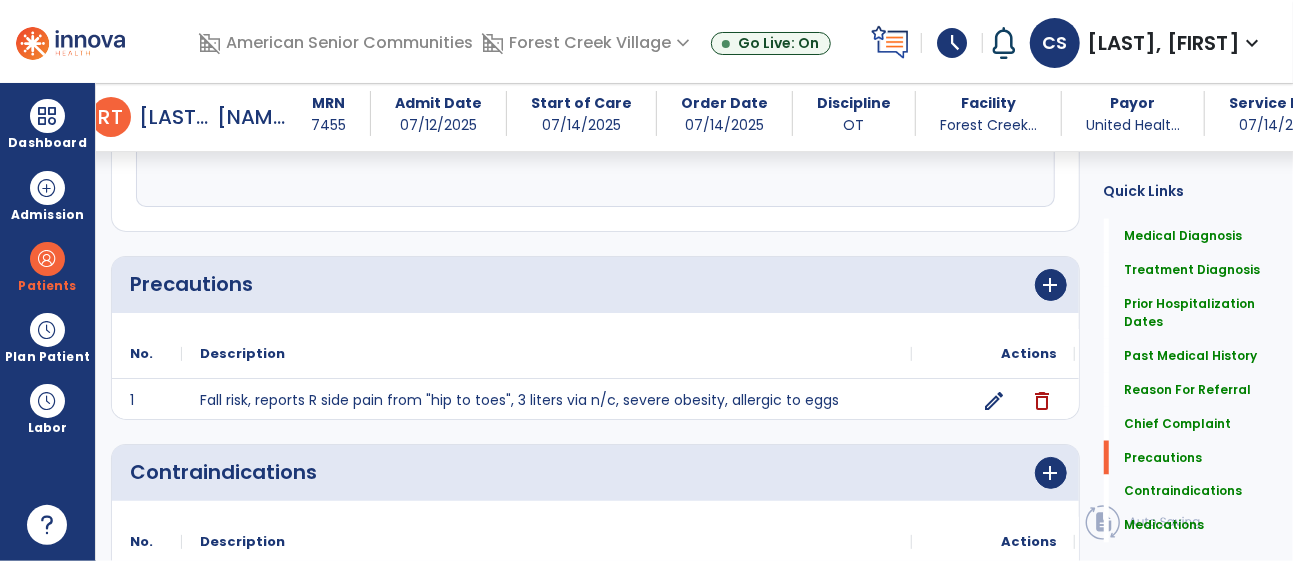 scroll, scrollTop: 1794, scrollLeft: 0, axis: vertical 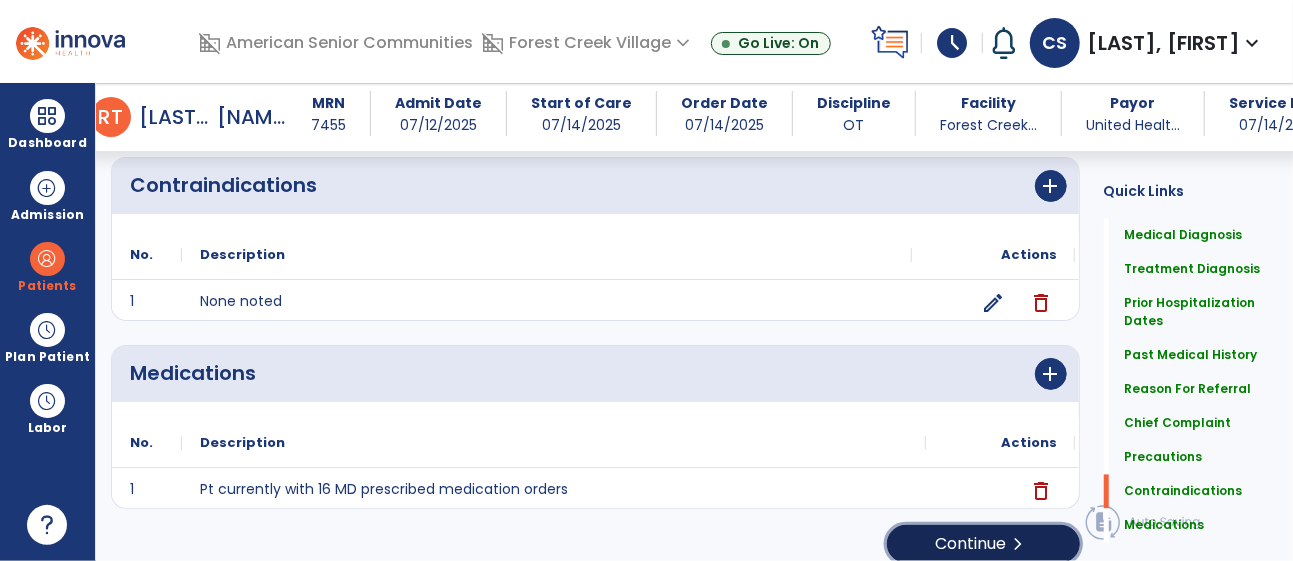 click on "Continue  chevron_right" 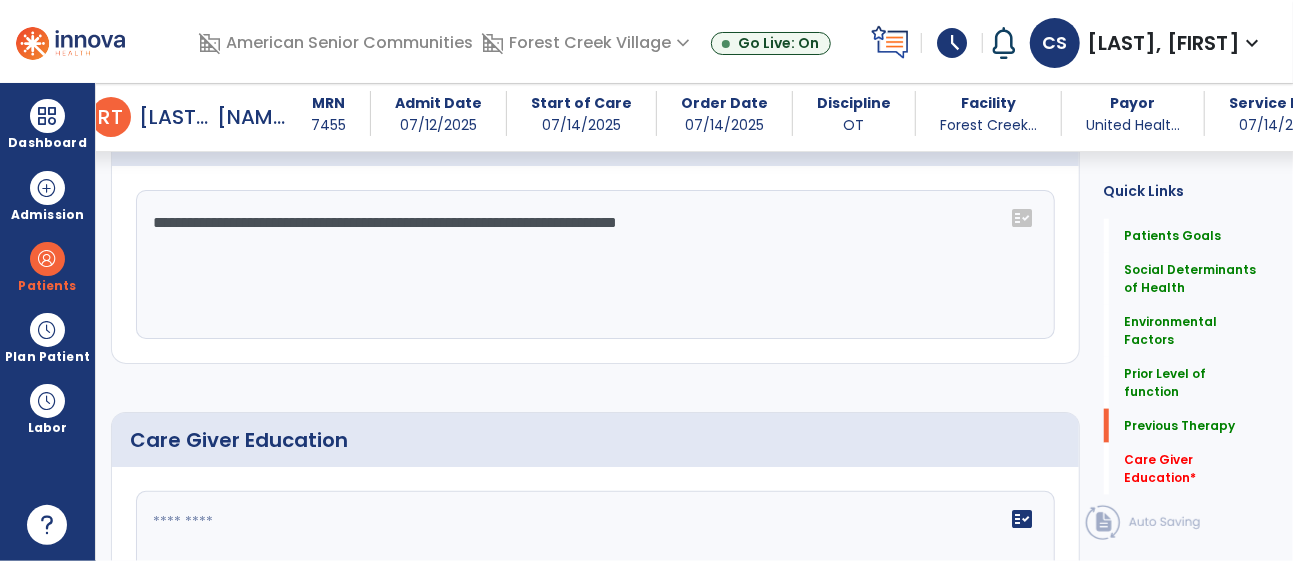 scroll, scrollTop: 1368, scrollLeft: 0, axis: vertical 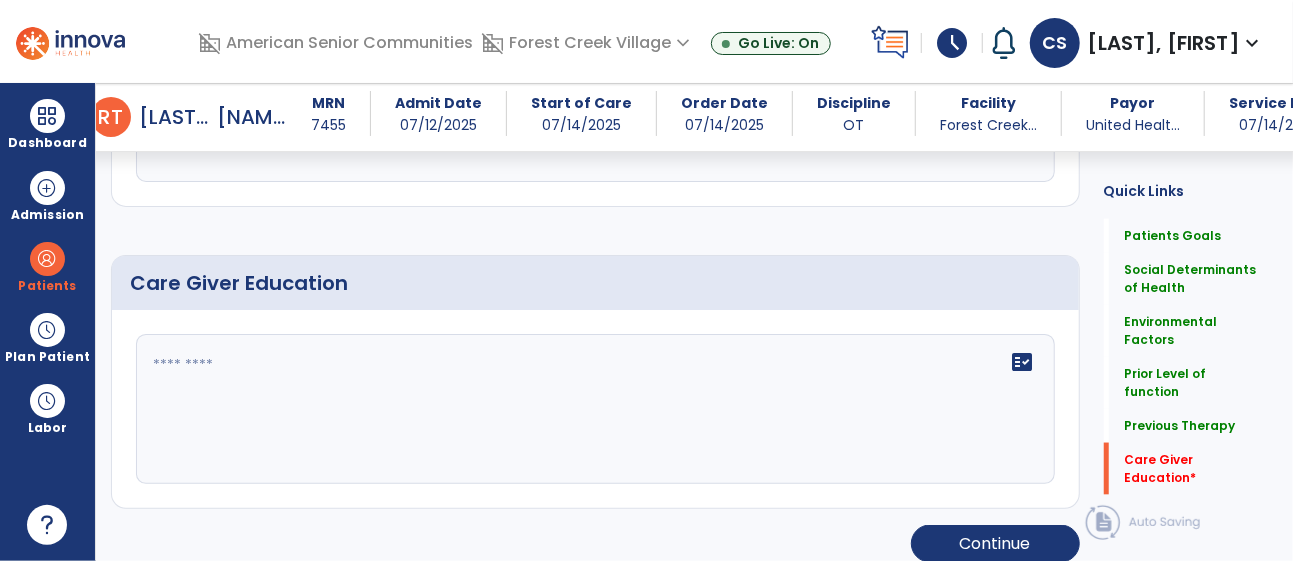 click on "fact_check" 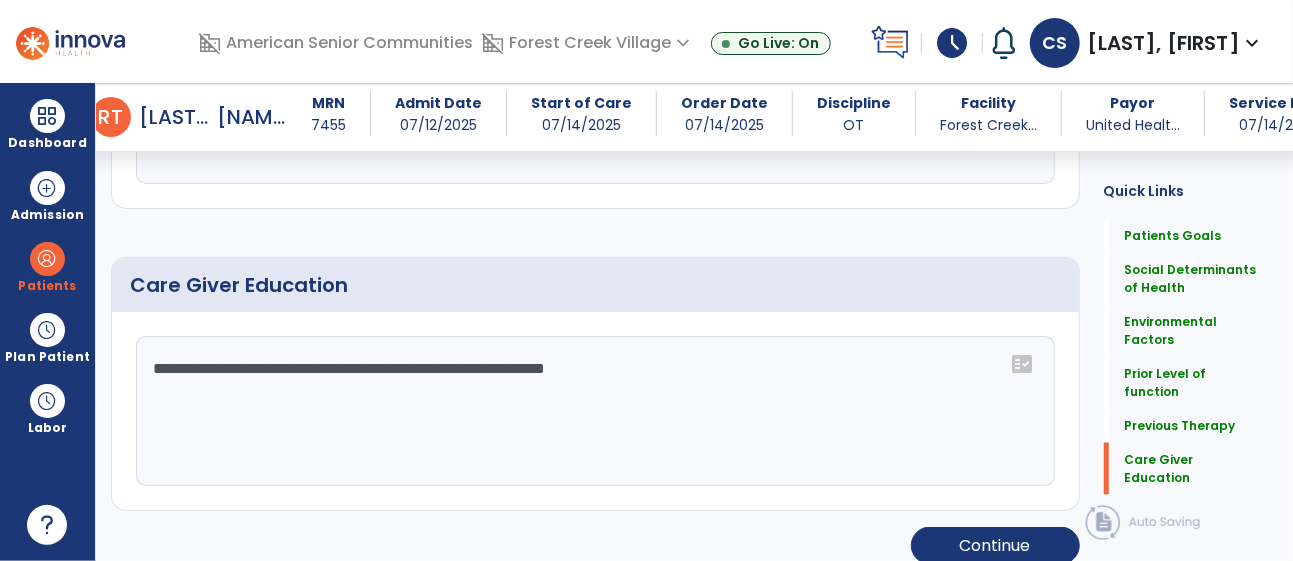 scroll, scrollTop: 1368, scrollLeft: 0, axis: vertical 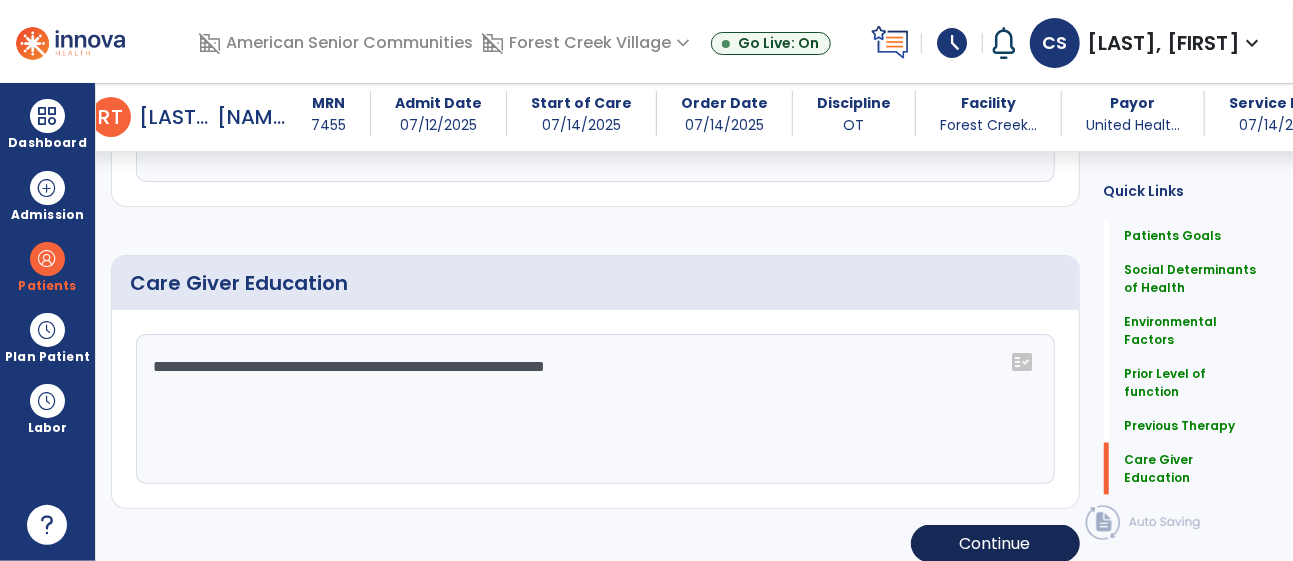 type on "**********" 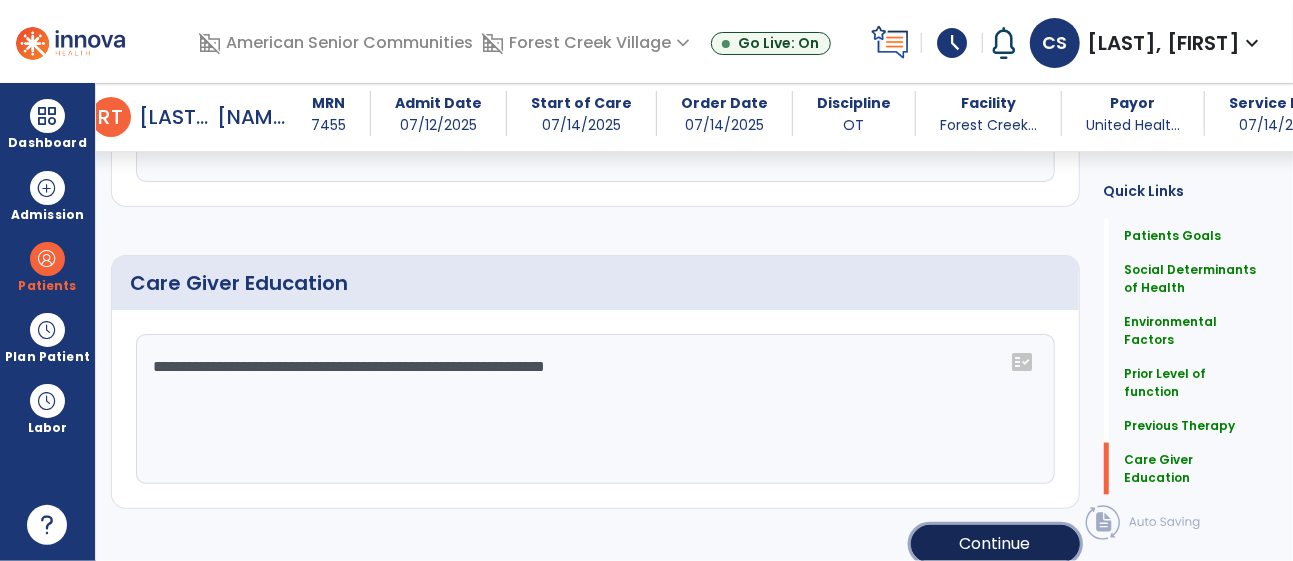 click on "Continue" 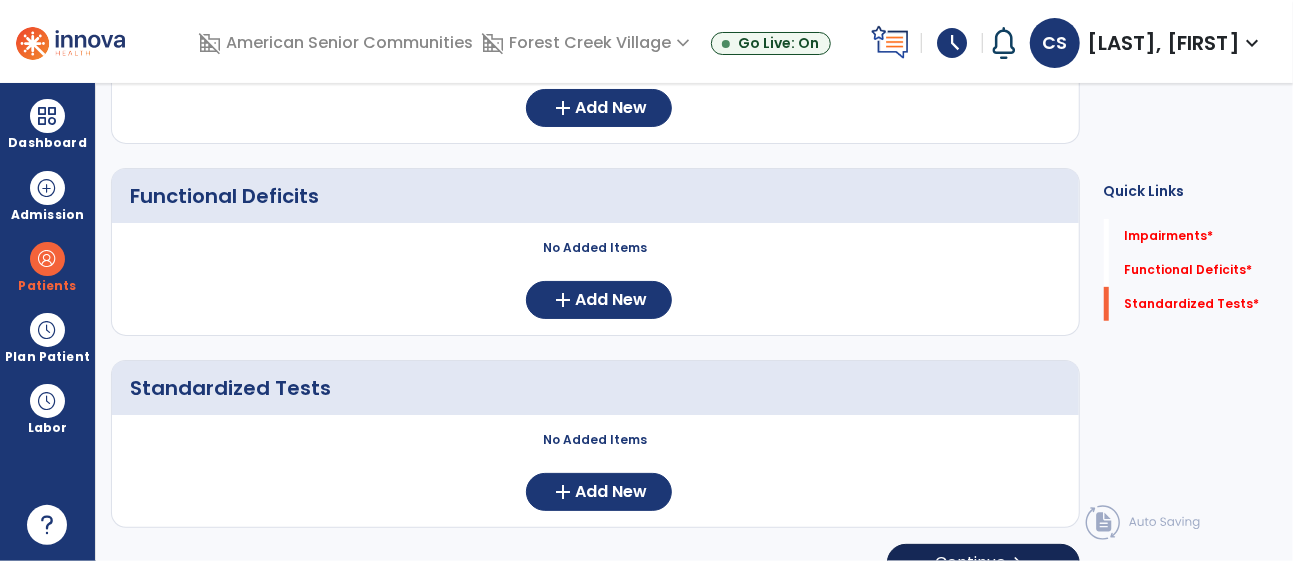 scroll, scrollTop: 0, scrollLeft: 0, axis: both 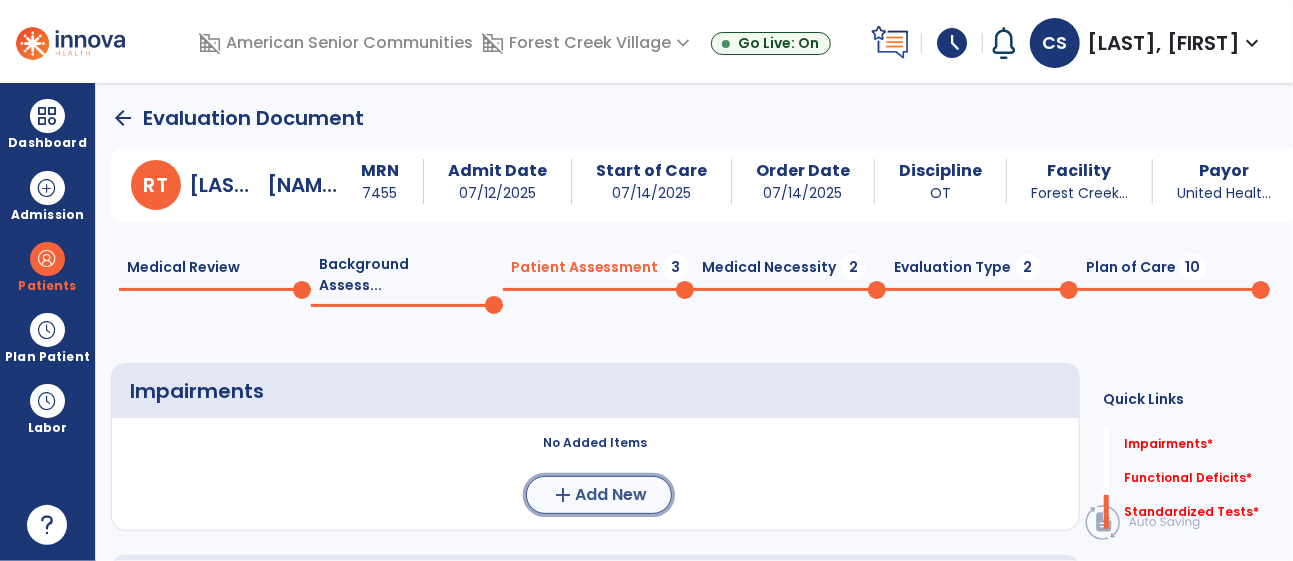 click on "Add New" 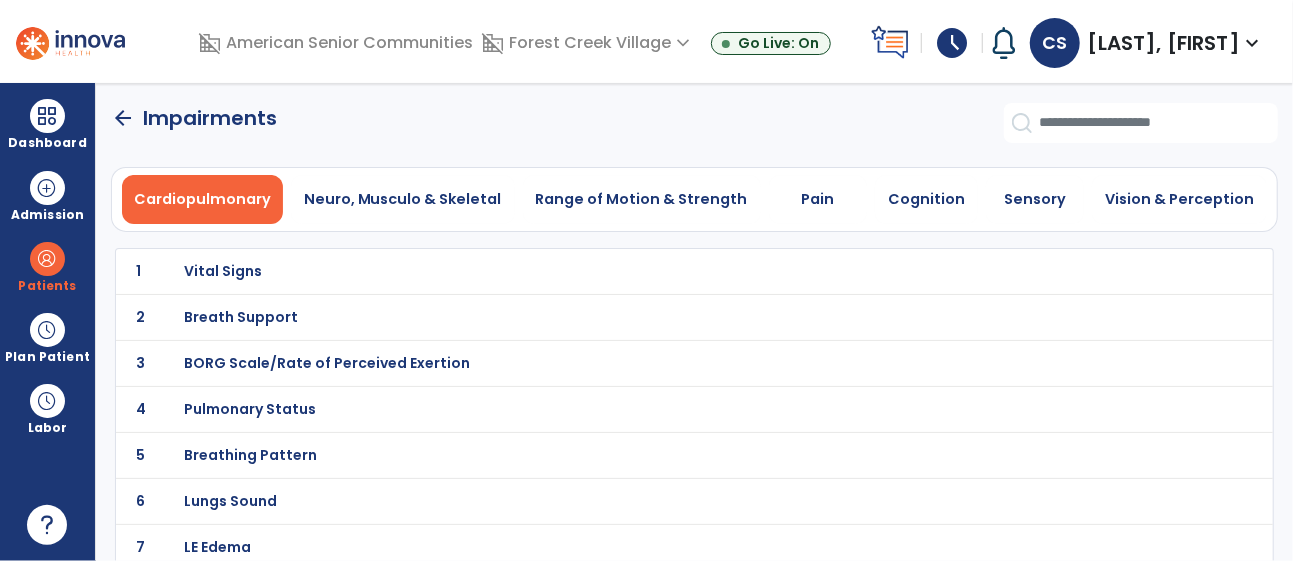 click on "Breath Support" at bounding box center (651, 271) 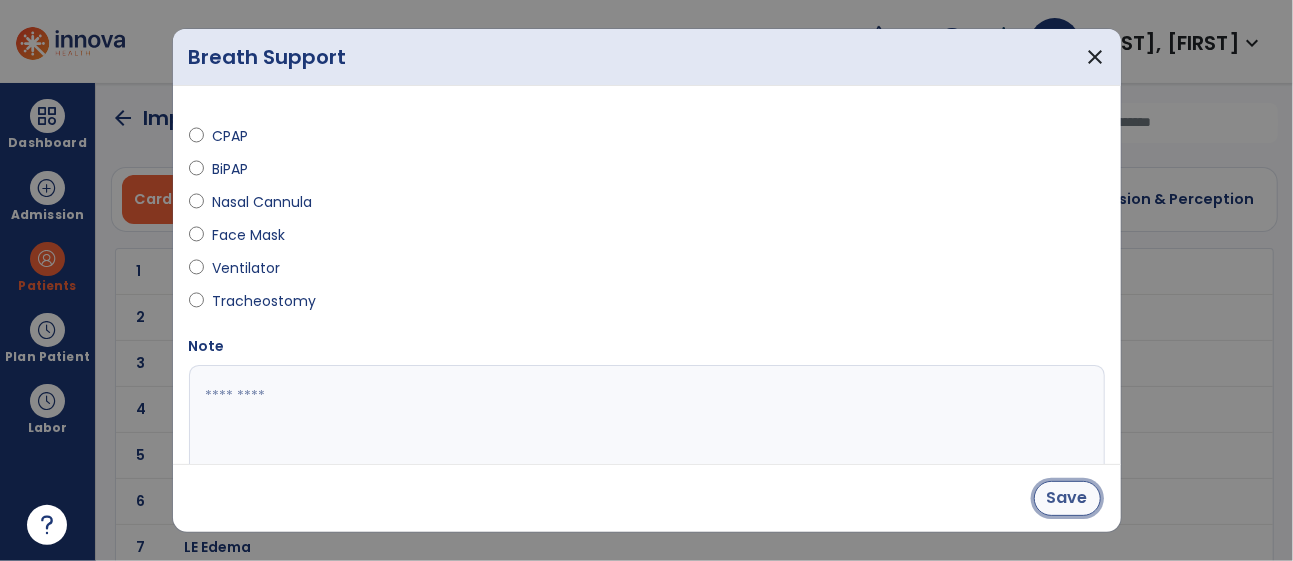 click on "Save" at bounding box center (1067, 498) 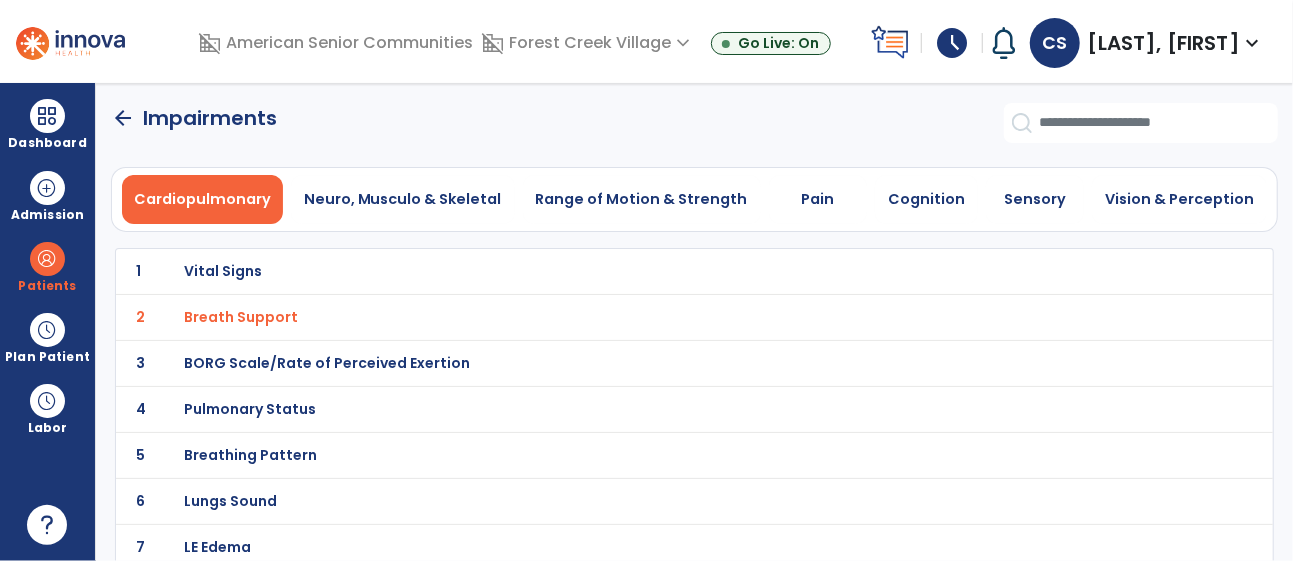 scroll, scrollTop: 8, scrollLeft: 0, axis: vertical 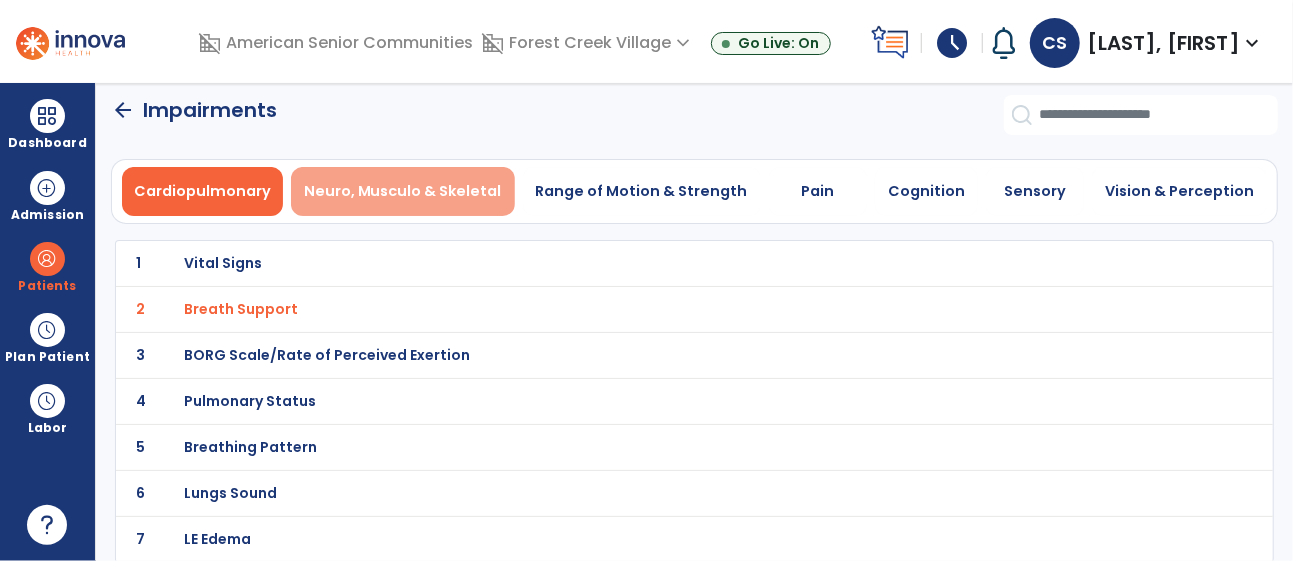 click on "Neuro, Musculo & Skeletal" at bounding box center (403, 191) 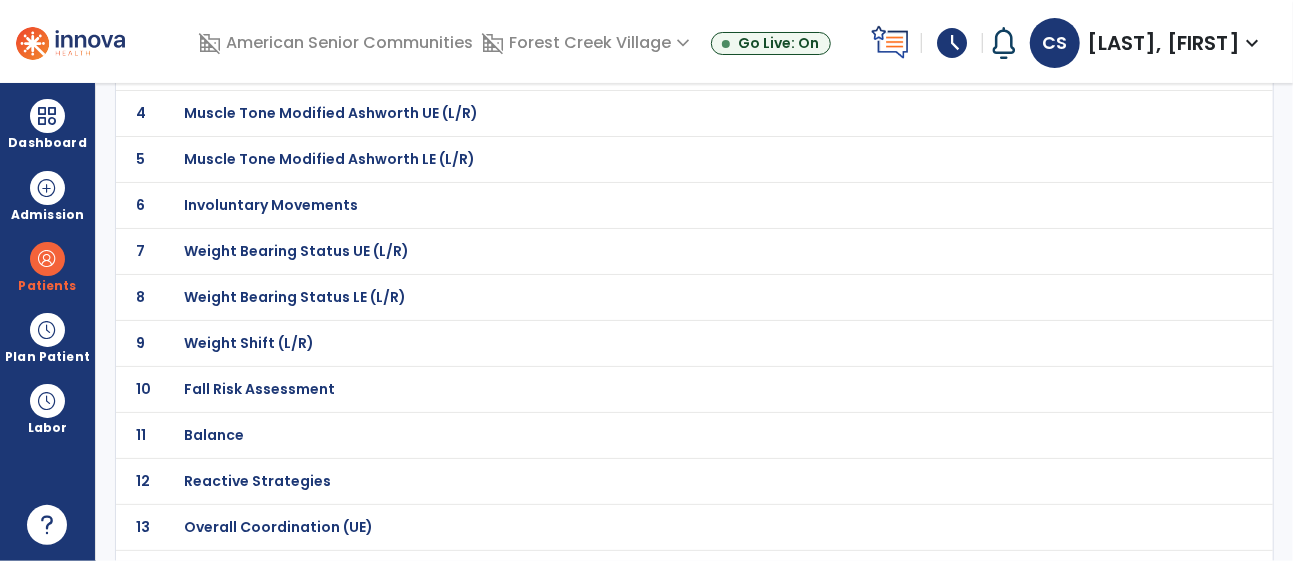 scroll, scrollTop: 310, scrollLeft: 0, axis: vertical 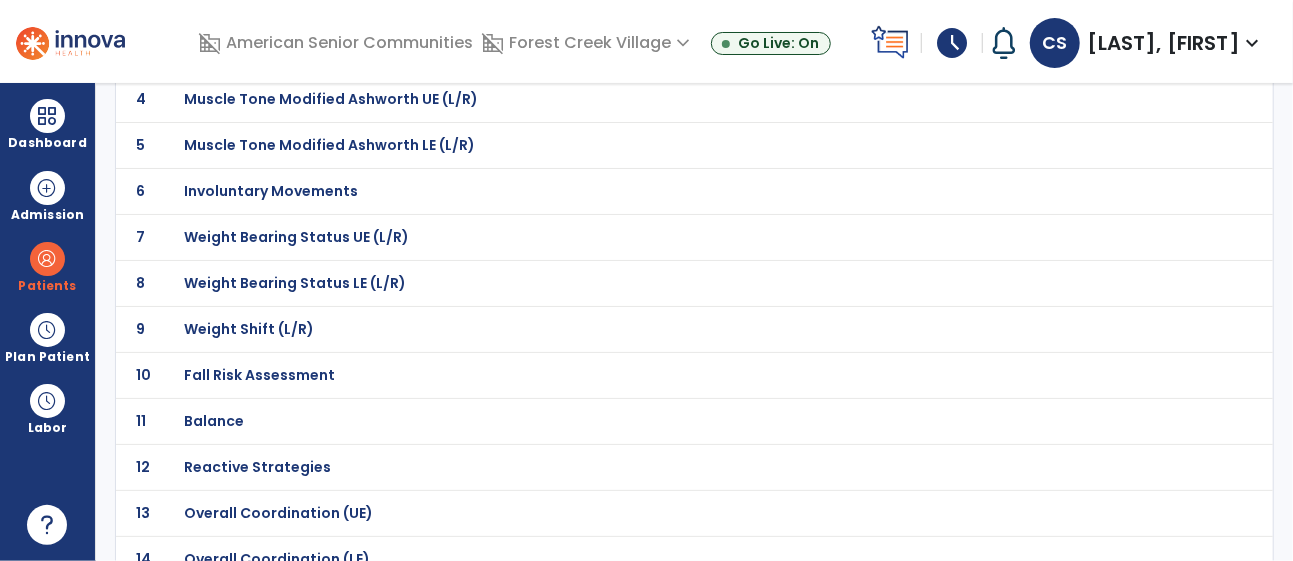 click on "Fall Risk Assessment" at bounding box center (651, -39) 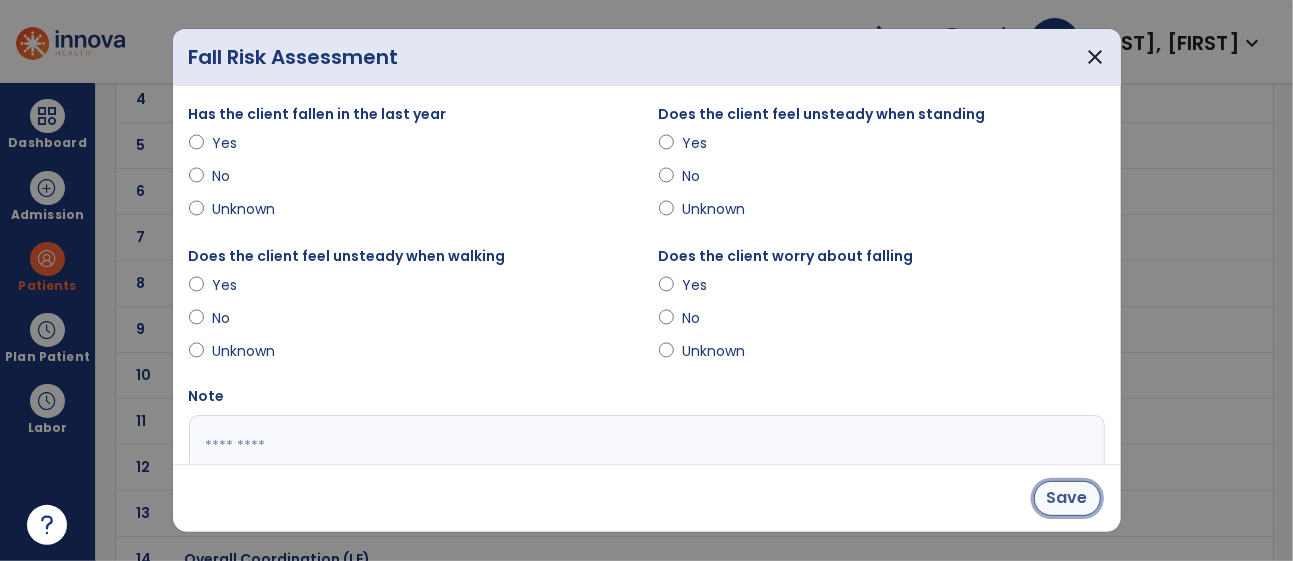 click on "Save" at bounding box center [1067, 498] 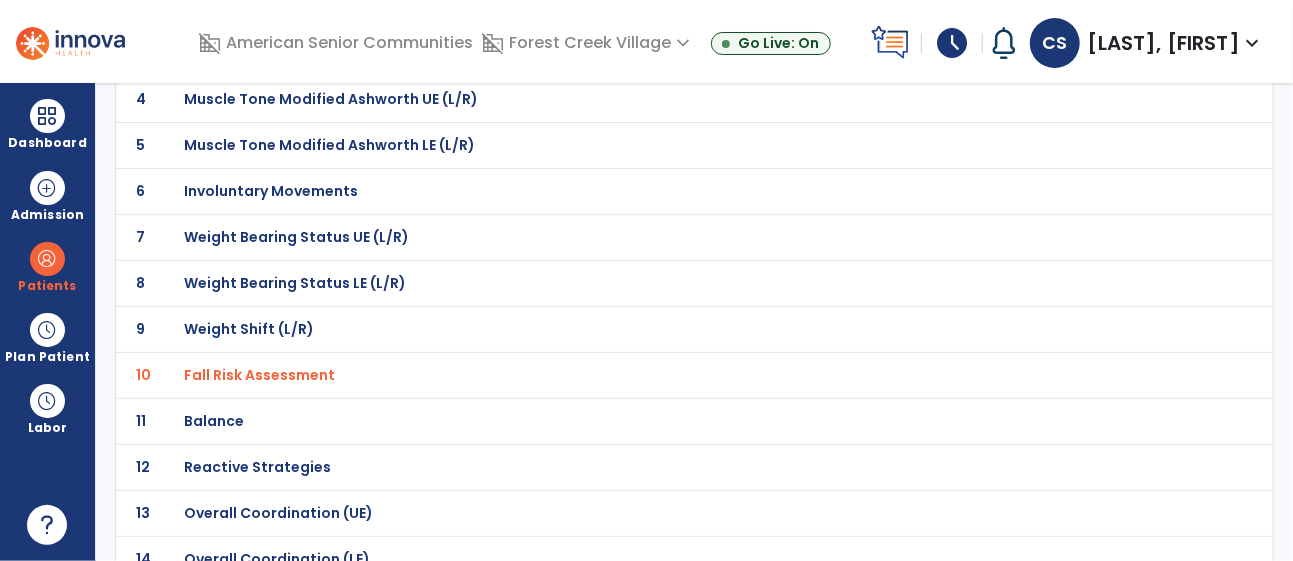 click on "11 Balance" 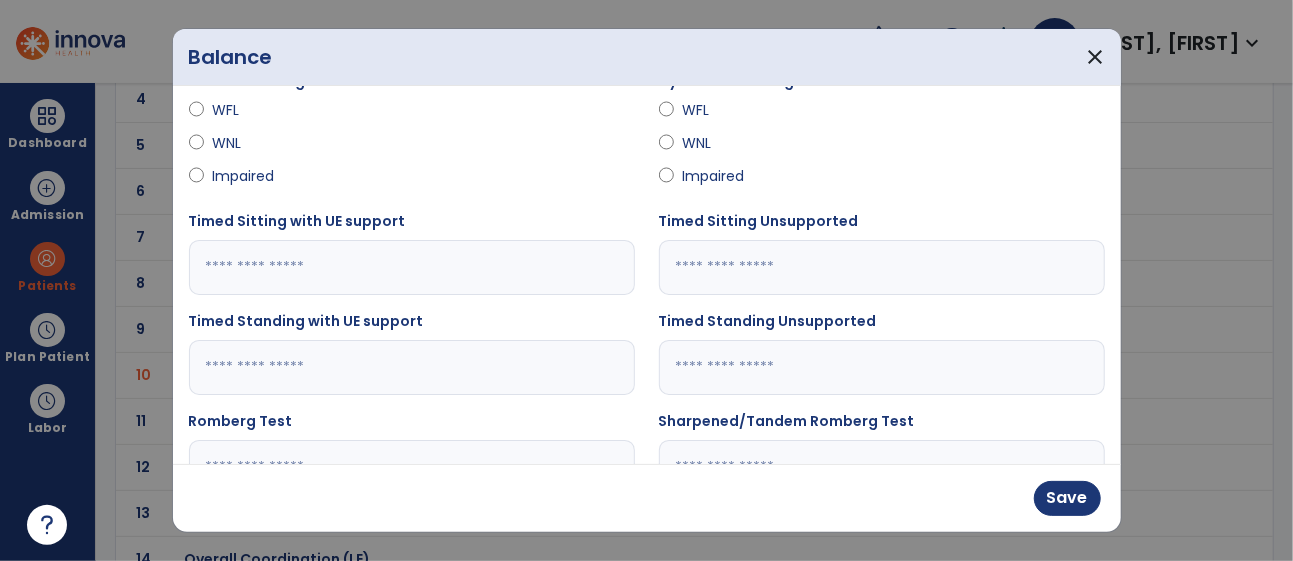 scroll, scrollTop: 188, scrollLeft: 0, axis: vertical 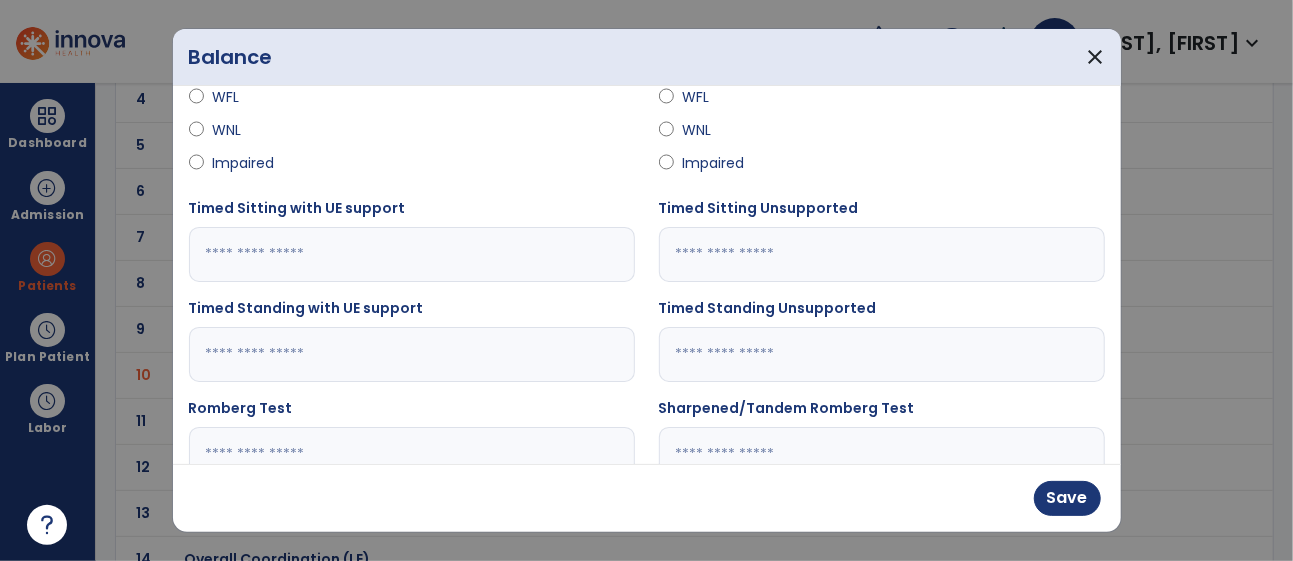 click at bounding box center (412, 254) 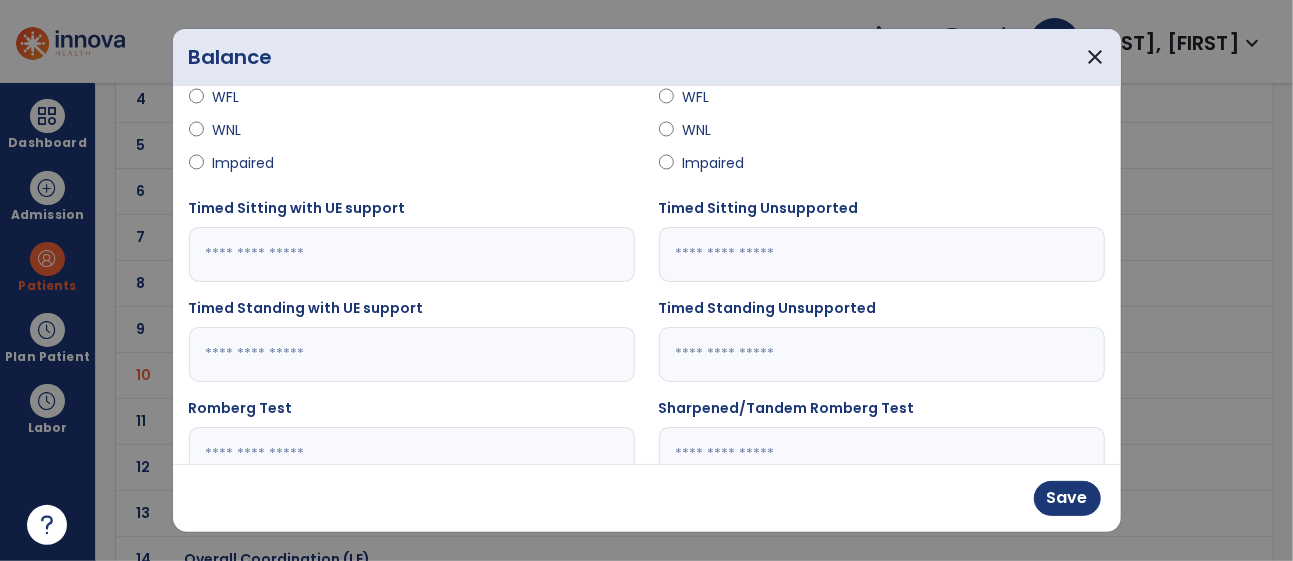 type on "*" 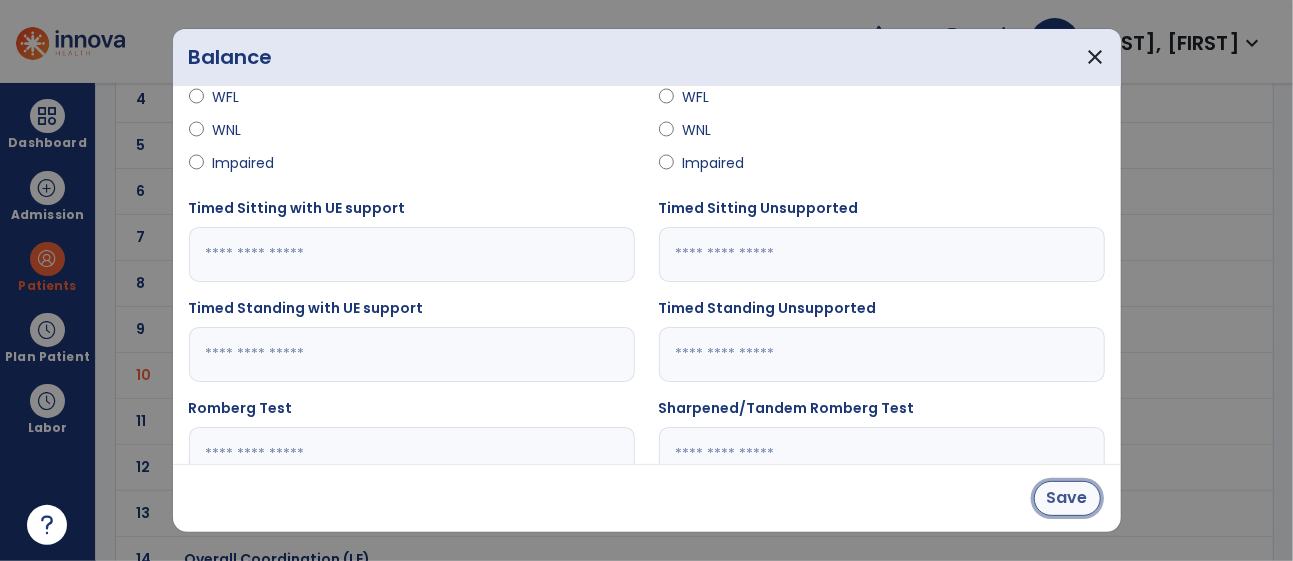 click on "Save" at bounding box center [1067, 498] 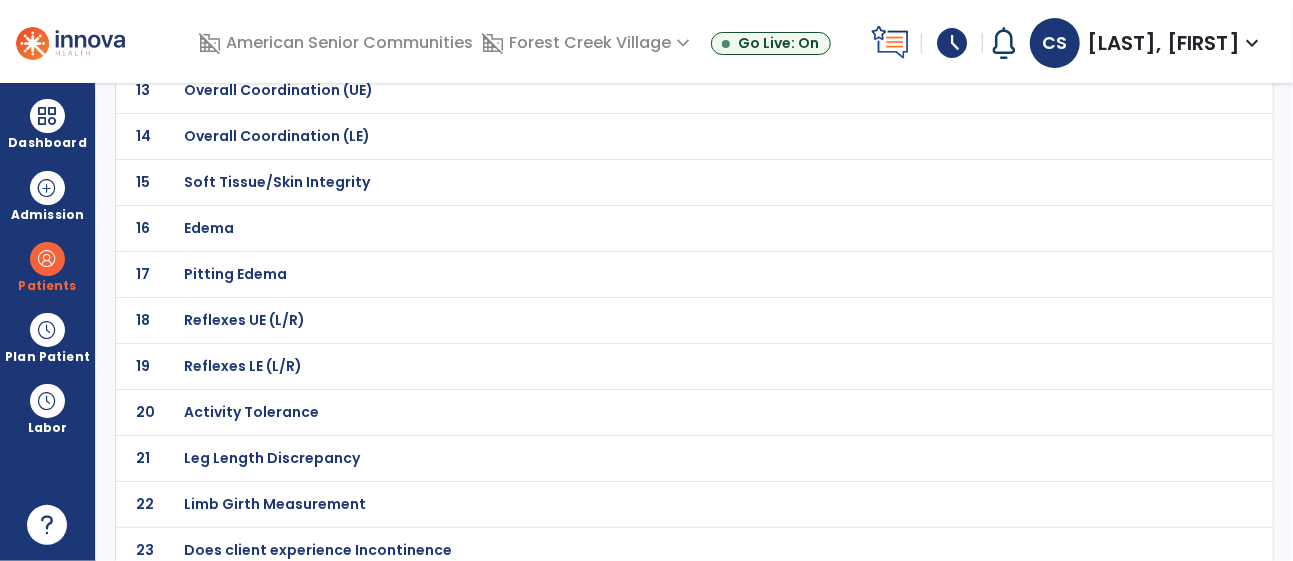 scroll, scrollTop: 743, scrollLeft: 0, axis: vertical 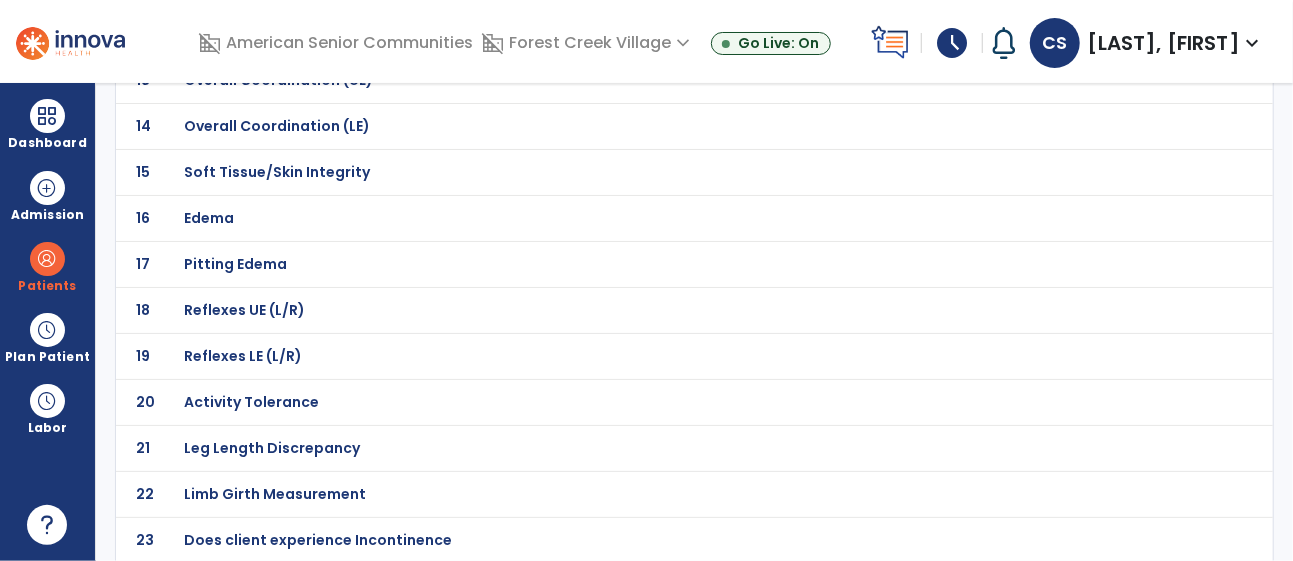 click on "Activity Tolerance" at bounding box center (651, -472) 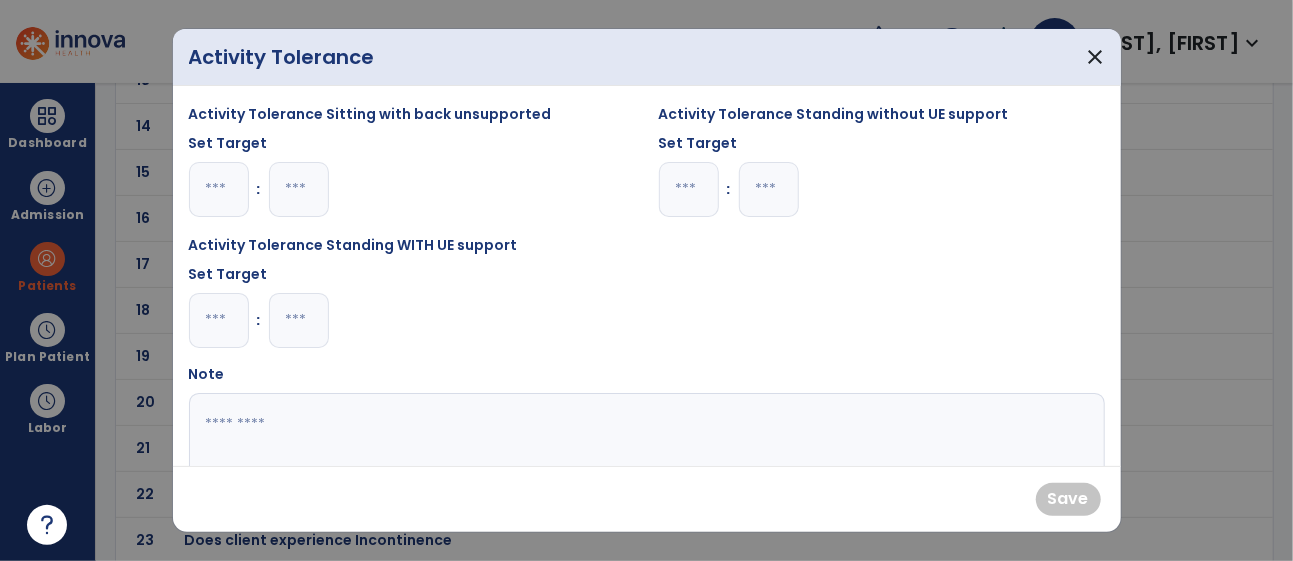 click at bounding box center (299, 320) 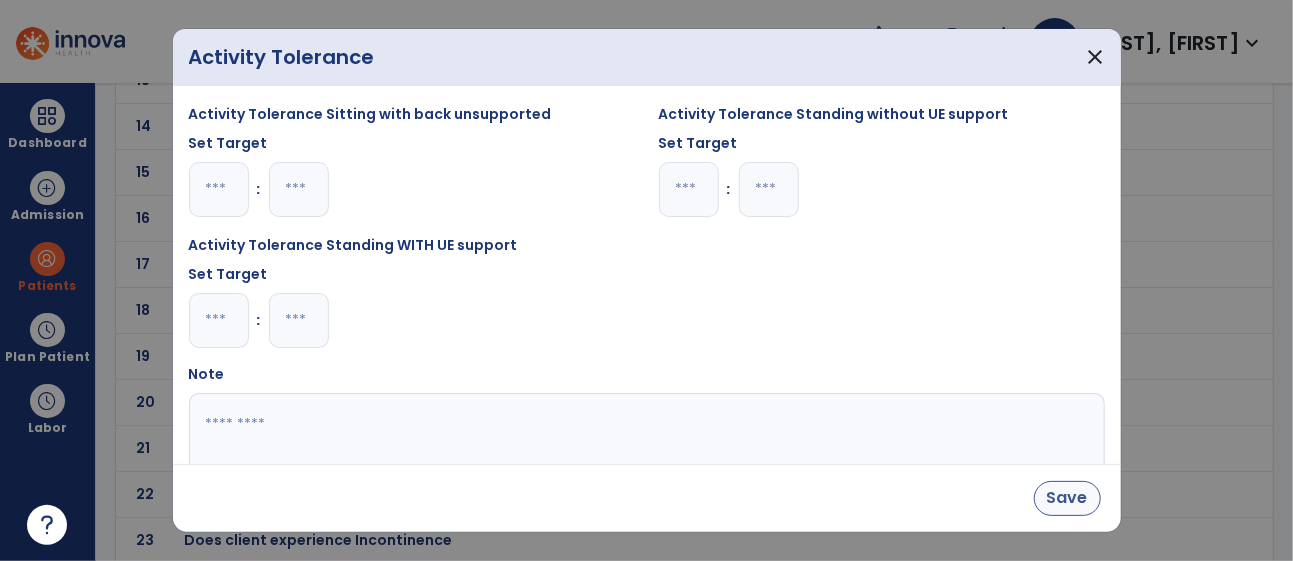 type on "**" 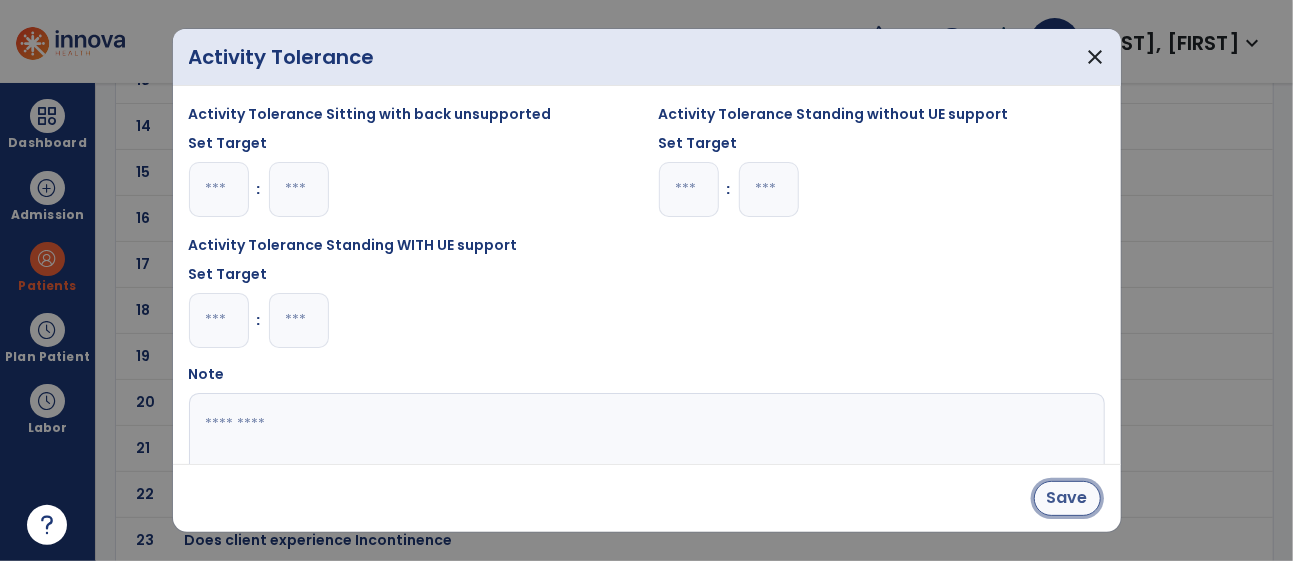 click on "Save" at bounding box center [1067, 498] 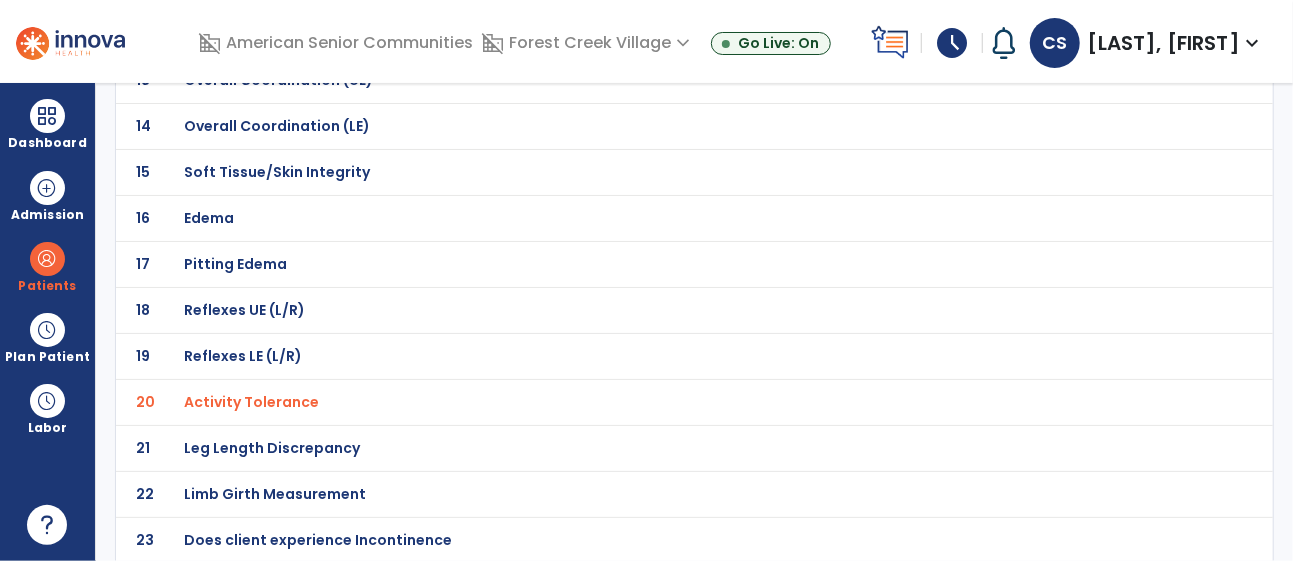 scroll, scrollTop: 0, scrollLeft: 0, axis: both 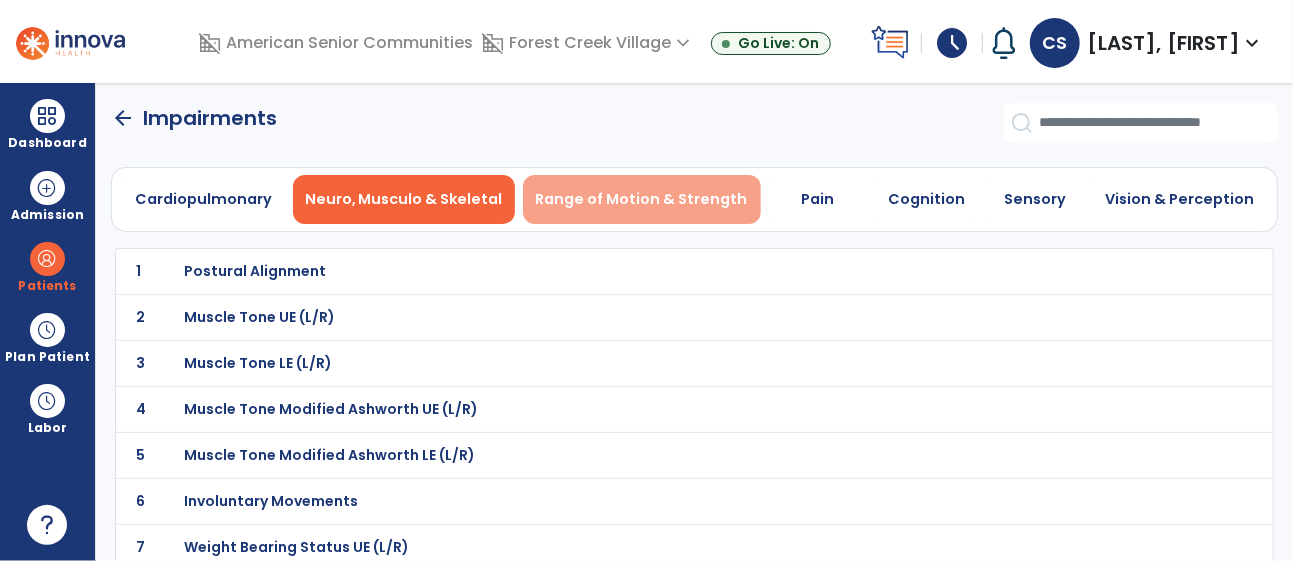 click on "Range of Motion & Strength" at bounding box center [642, 199] 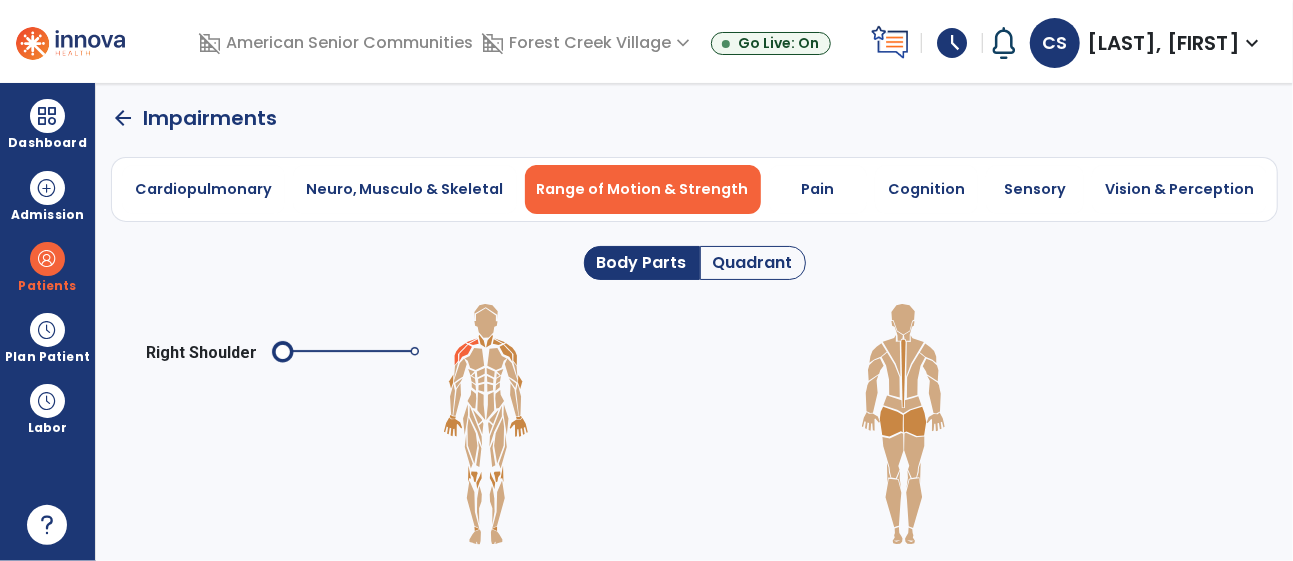 click 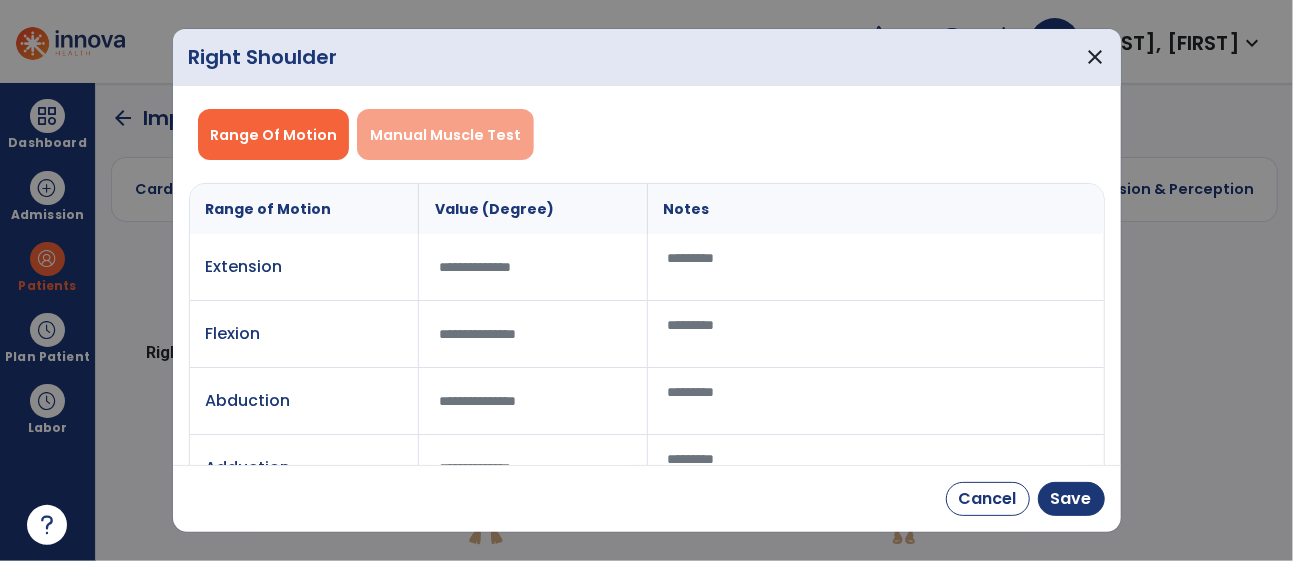 click on "Manual Muscle Test" at bounding box center [445, 135] 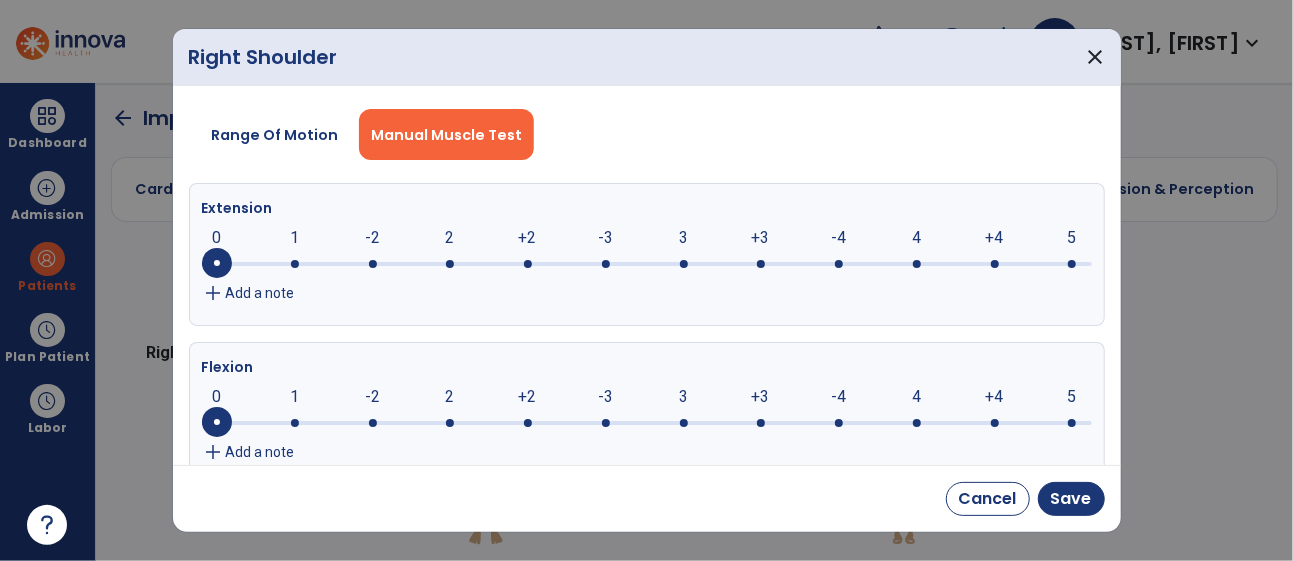 click 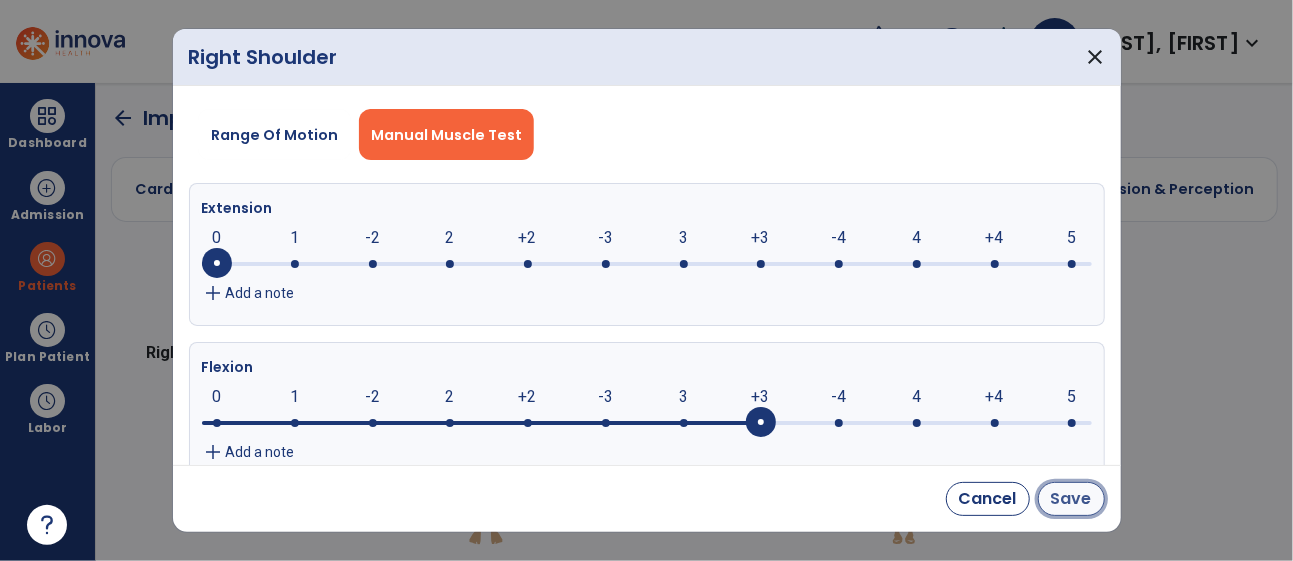 click on "Save" at bounding box center [1071, 499] 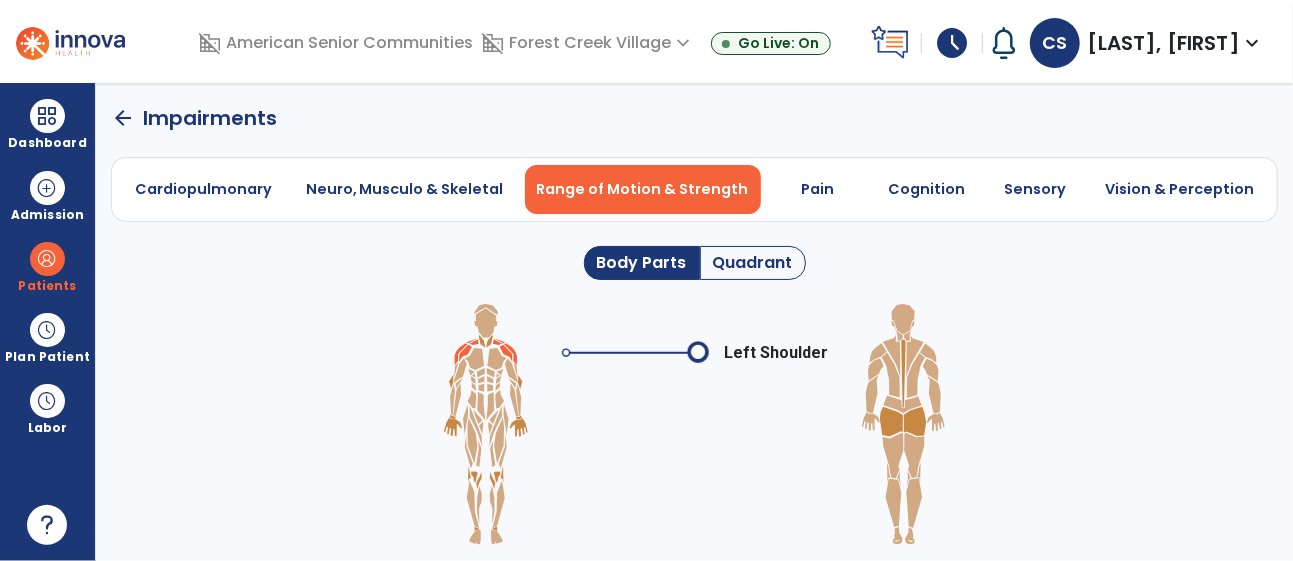 click 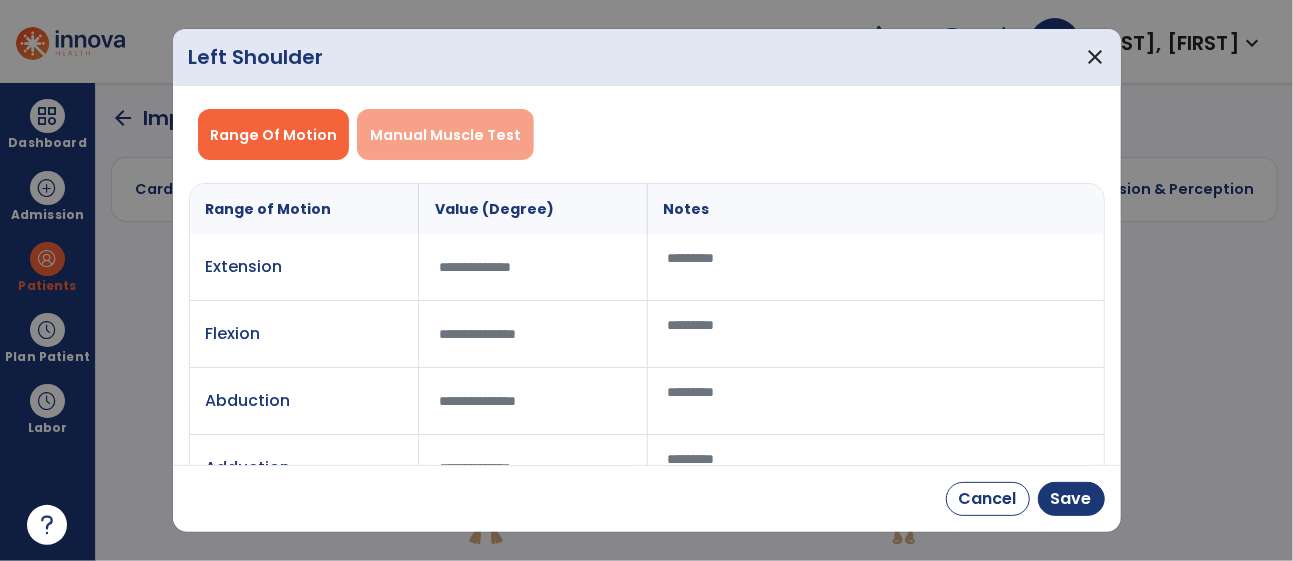 click on "Manual Muscle Test" at bounding box center [445, 135] 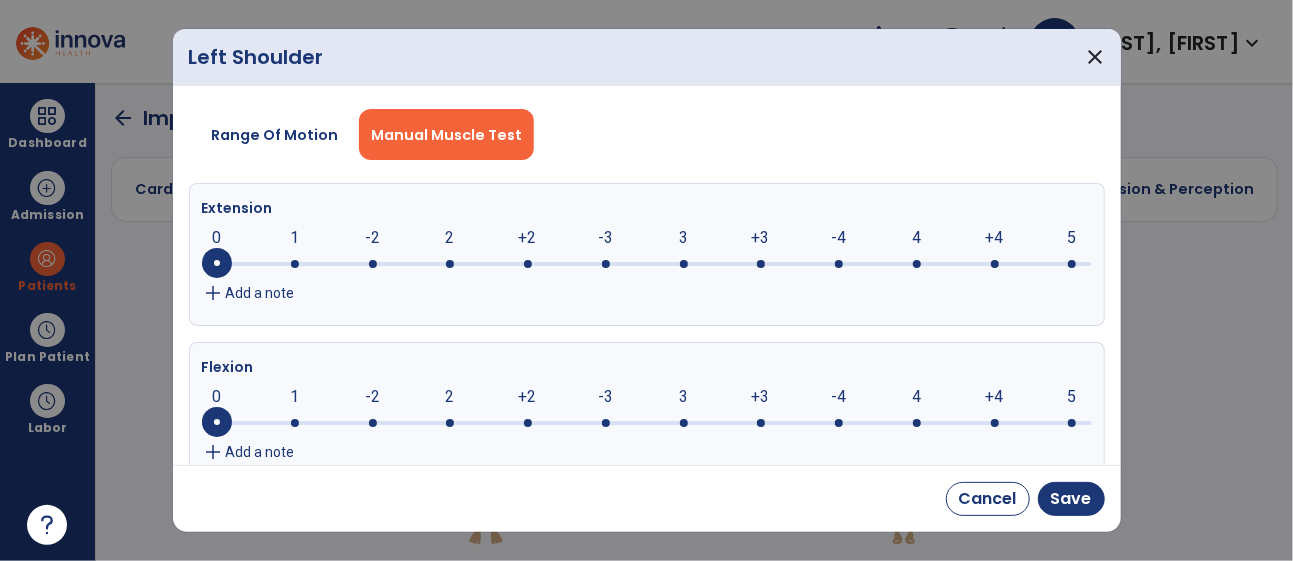 click 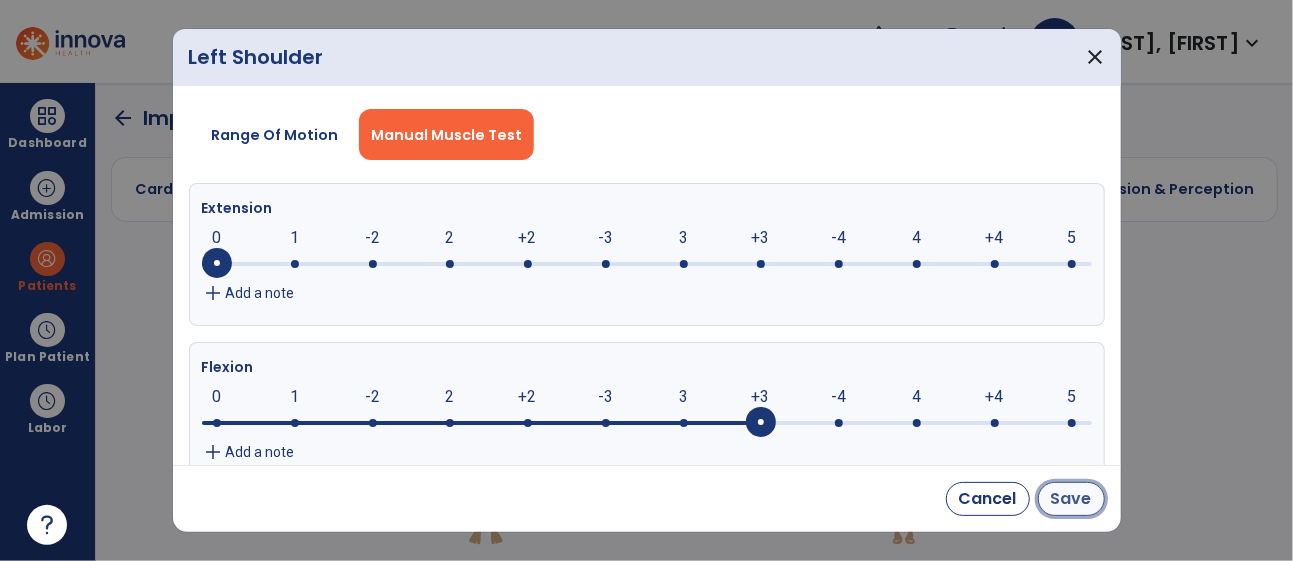 click on "Save" at bounding box center (1071, 499) 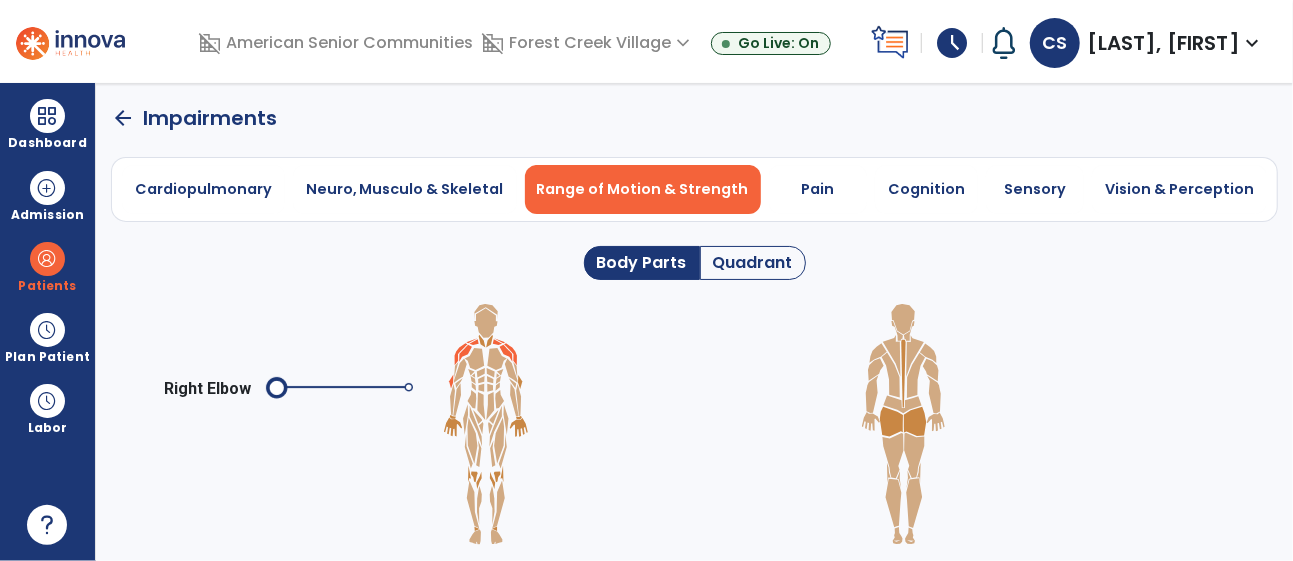 click 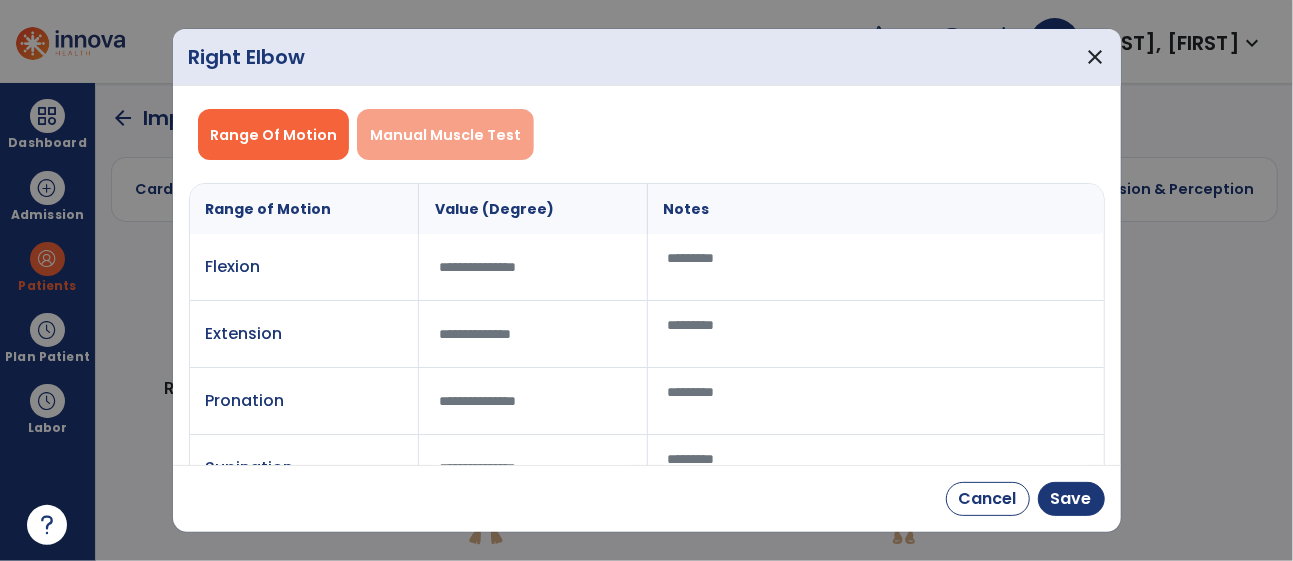 click on "Manual Muscle Test" at bounding box center (445, 135) 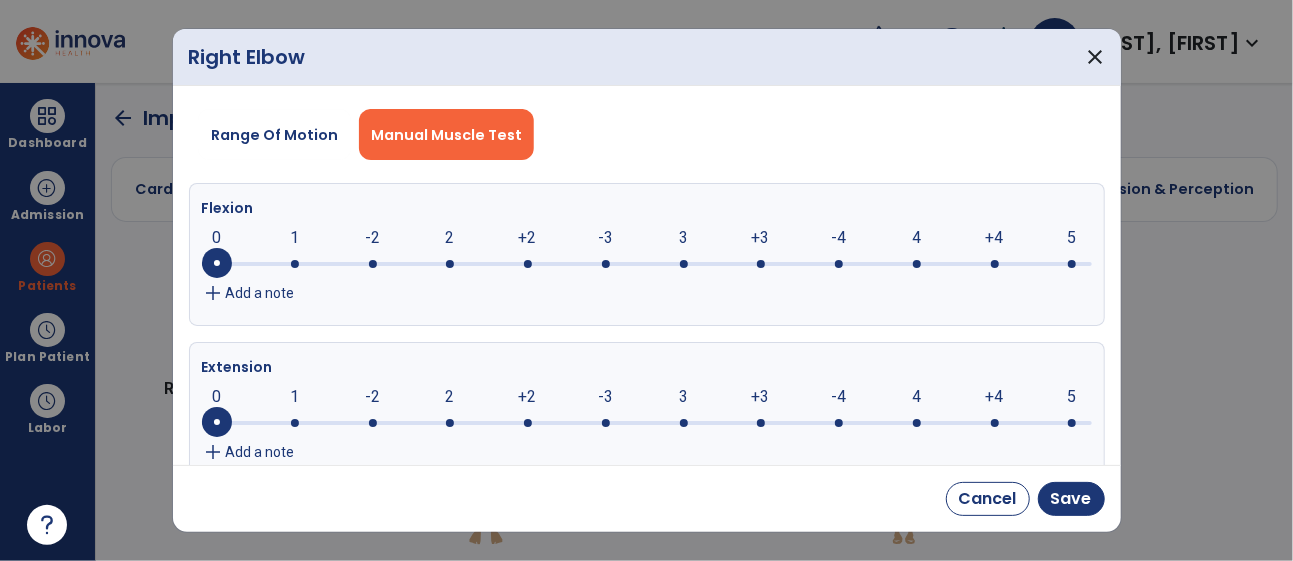 click 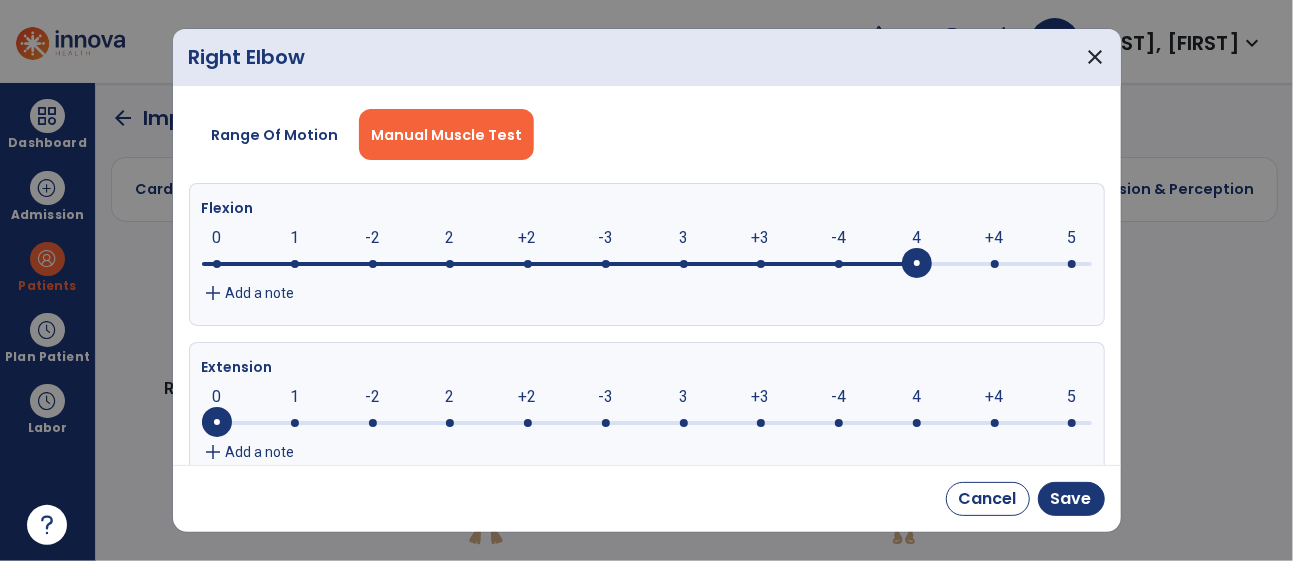 click 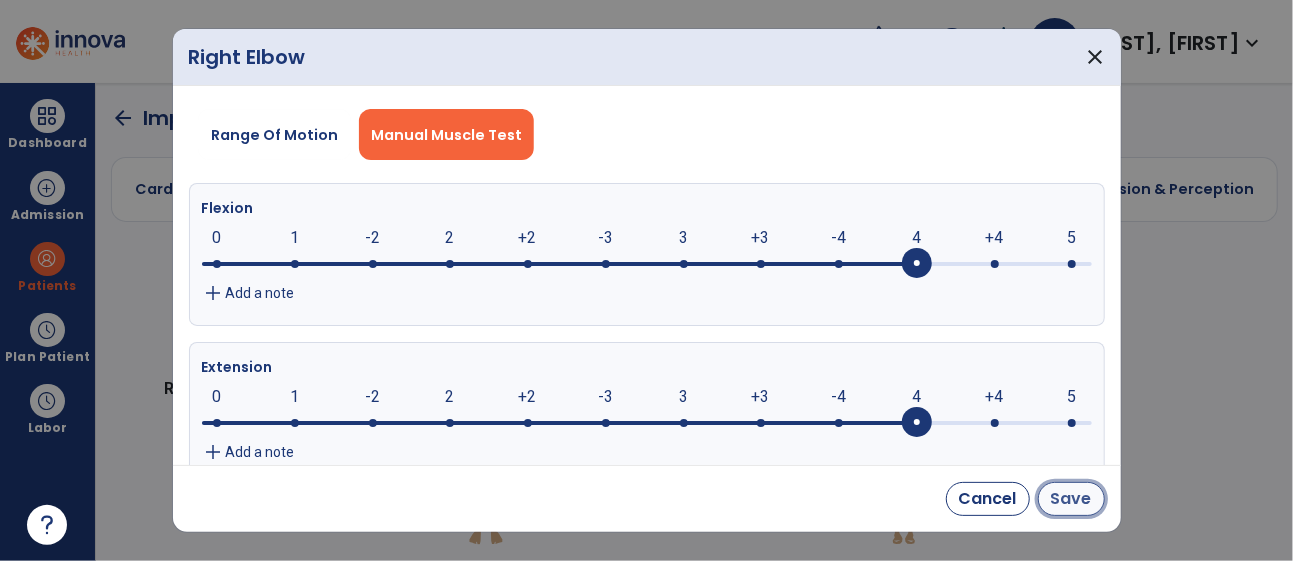 click on "Save" at bounding box center [1071, 499] 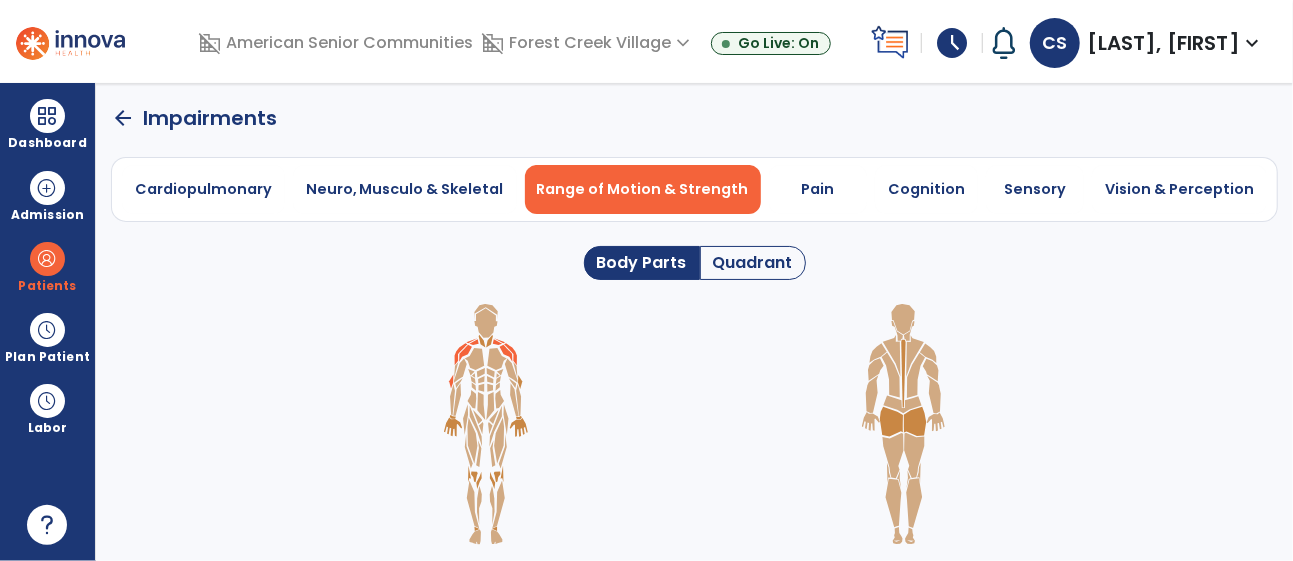 click 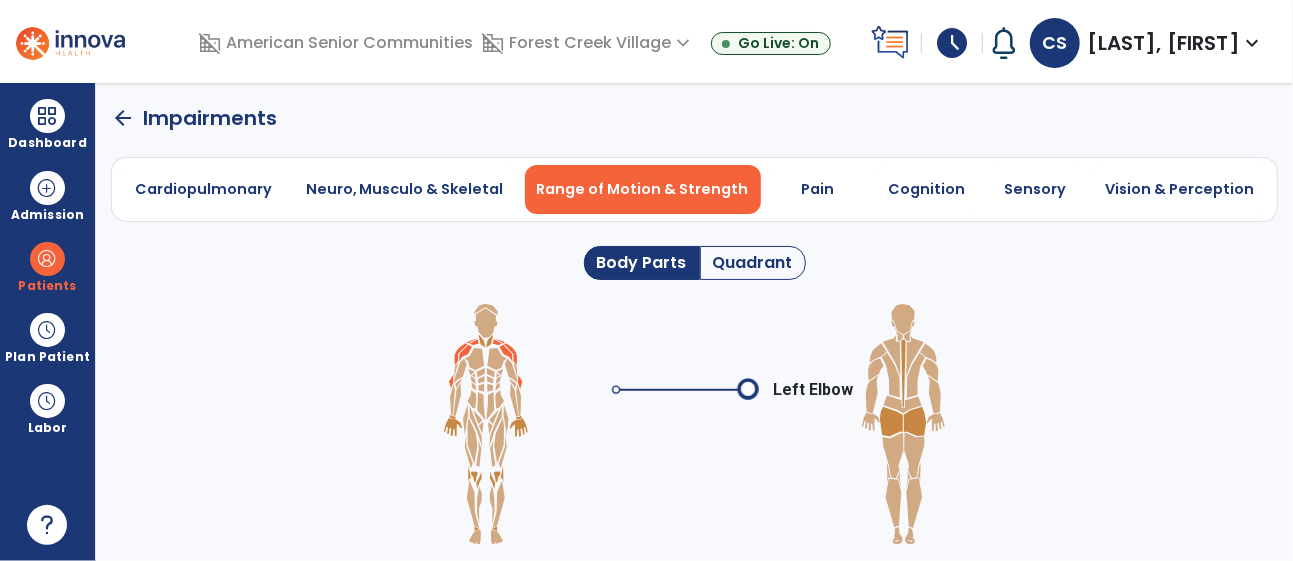 click 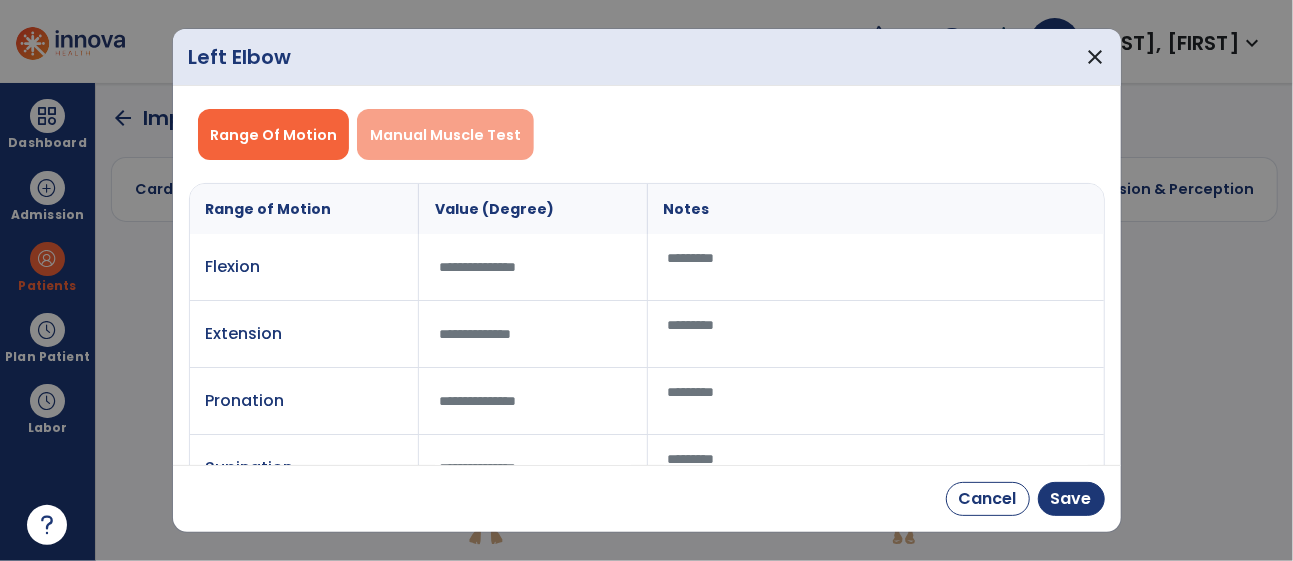 click on "Manual Muscle Test" at bounding box center (445, 135) 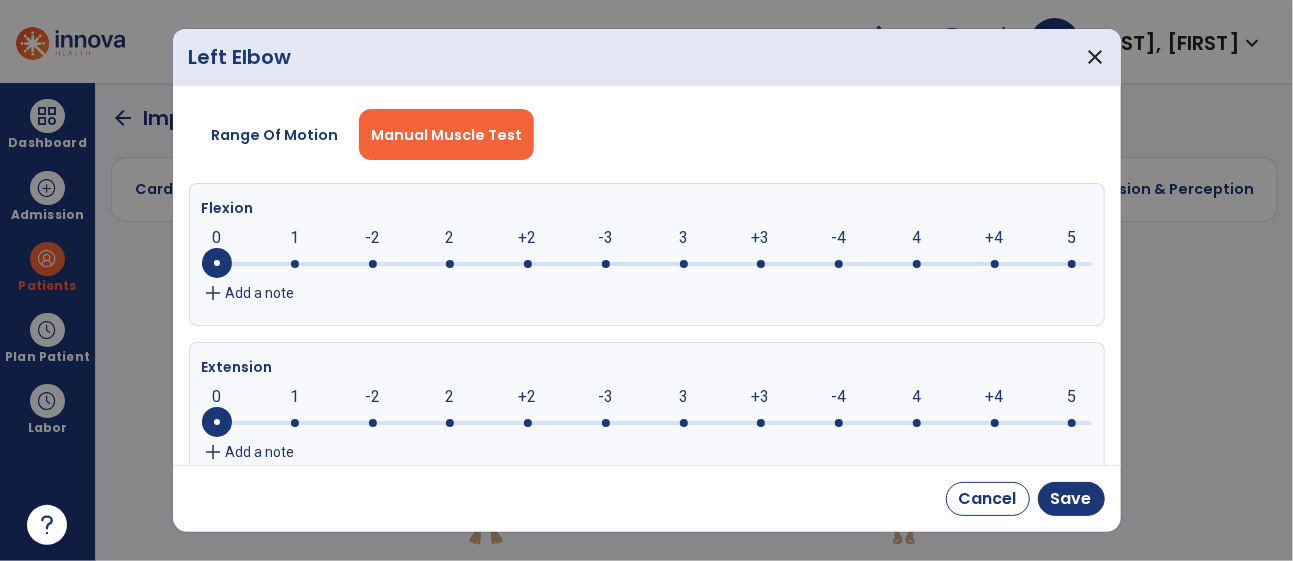 click 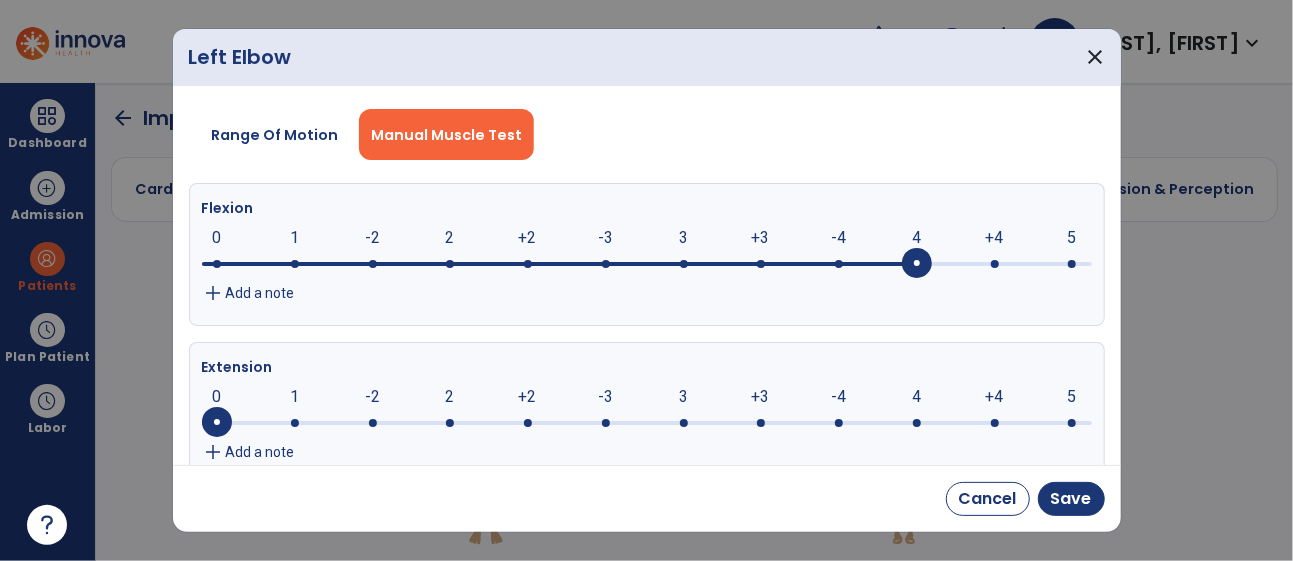 click 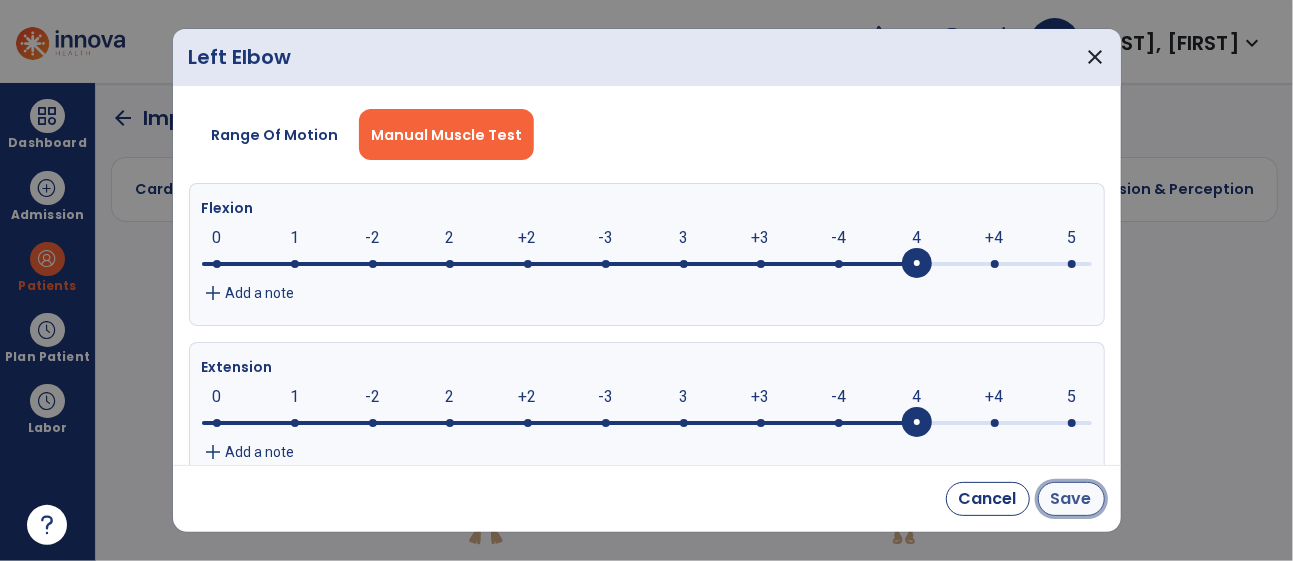 click on "Save" at bounding box center [1071, 499] 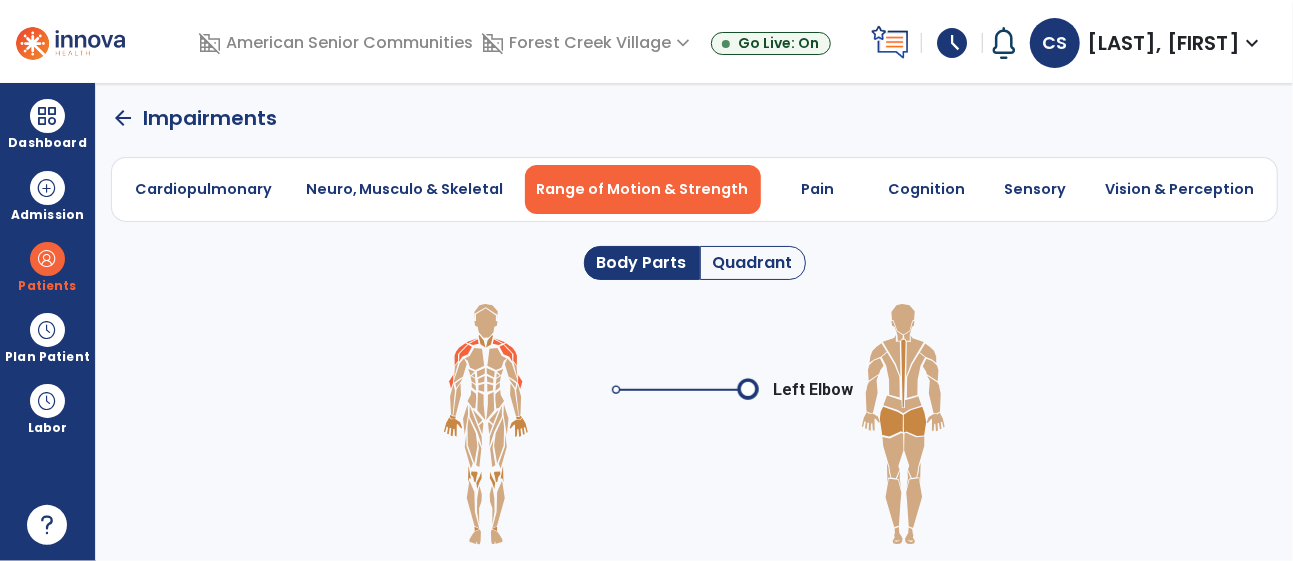 click on "arrow_back" 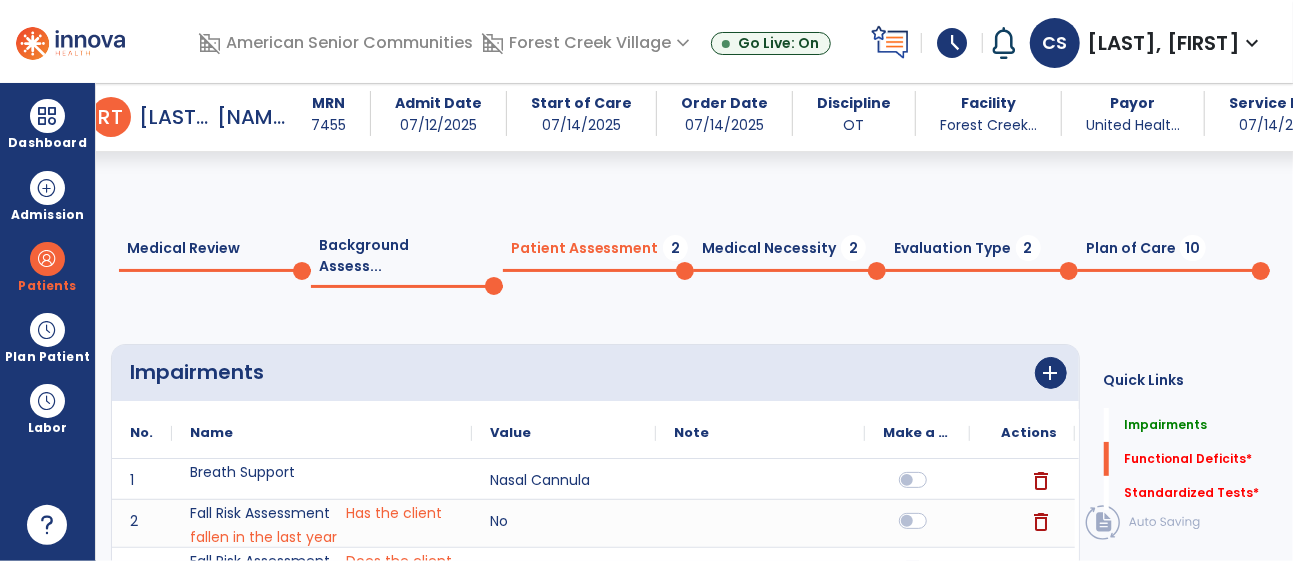 scroll, scrollTop: 943, scrollLeft: 0, axis: vertical 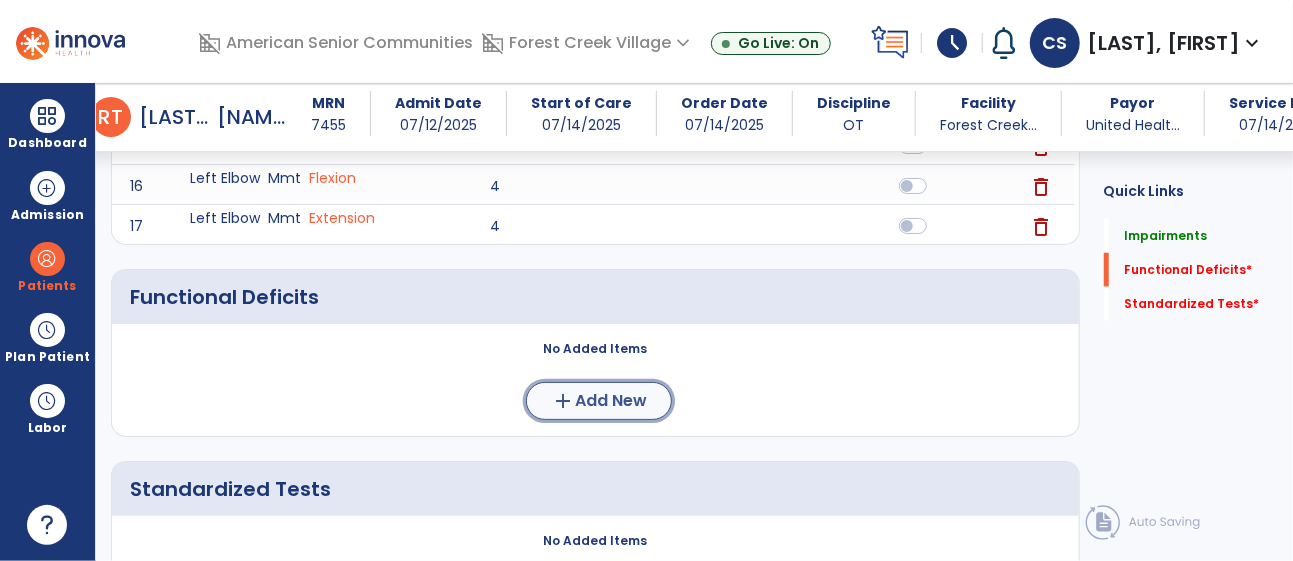 click on "Add New" 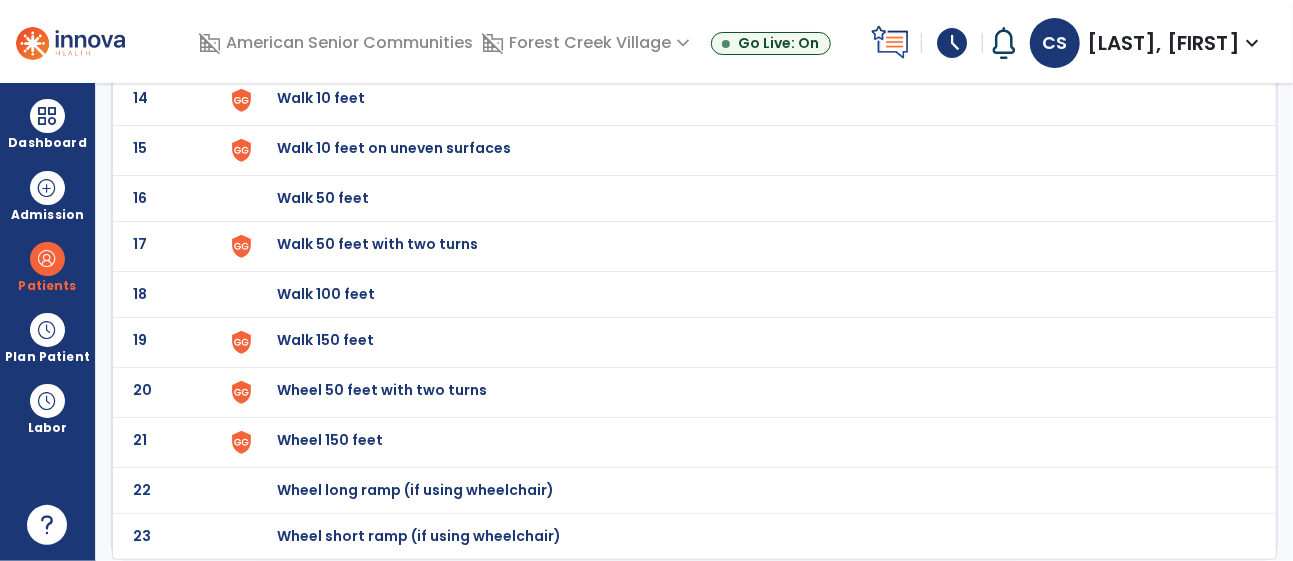 scroll, scrollTop: 0, scrollLeft: 0, axis: both 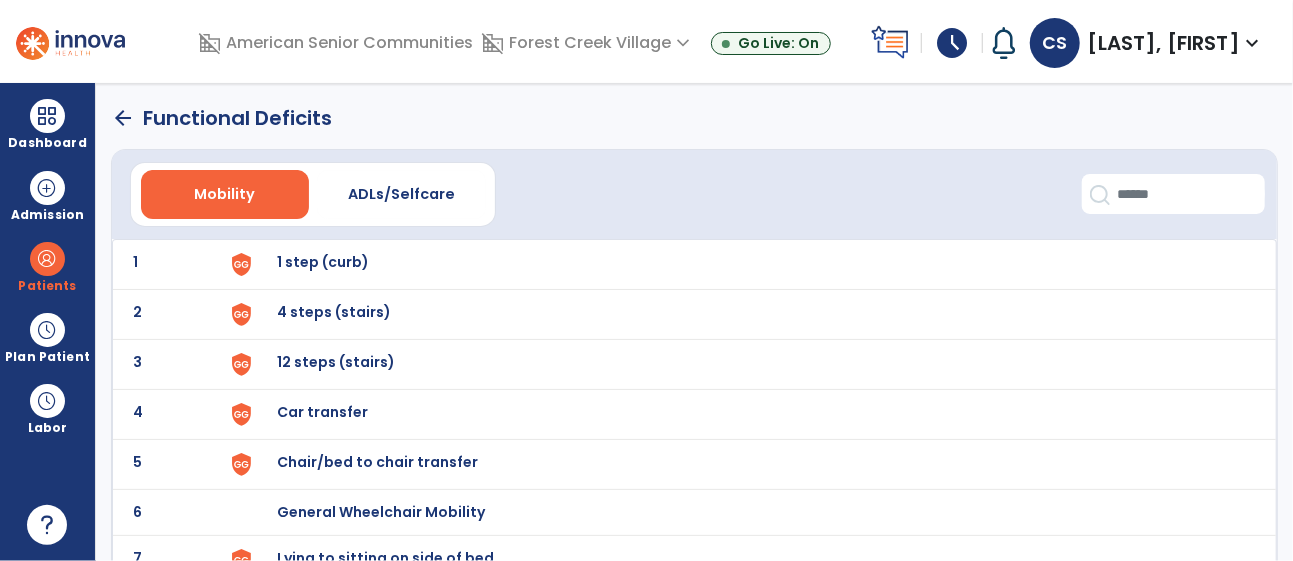click on "5 Chair/bed to chair transfer" 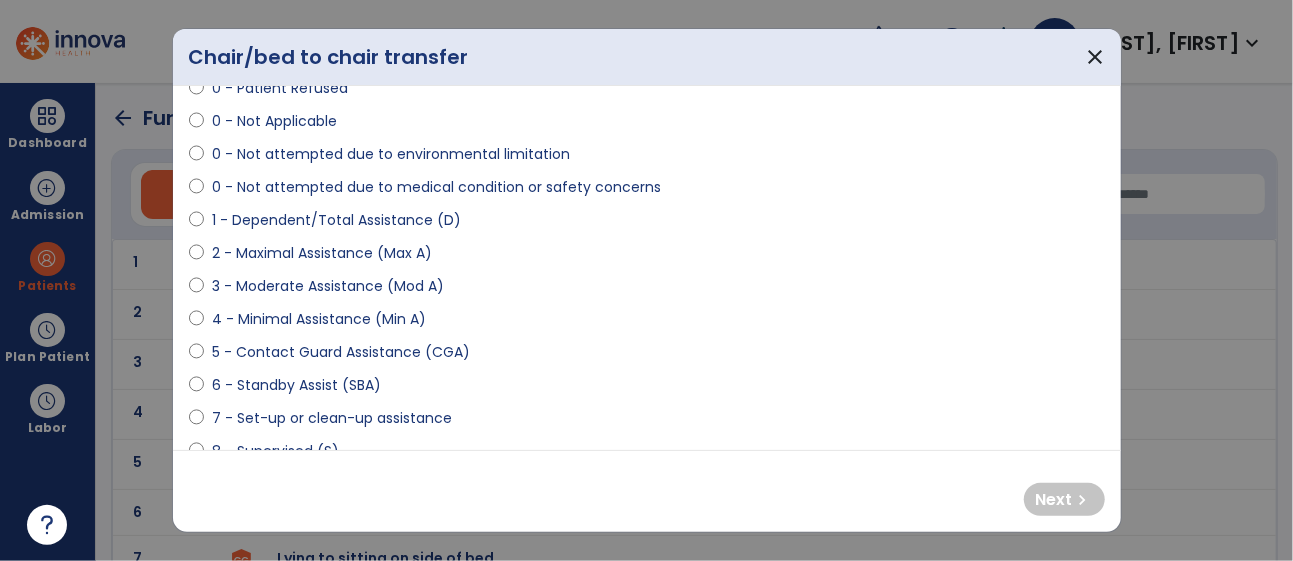 scroll, scrollTop: 142, scrollLeft: 0, axis: vertical 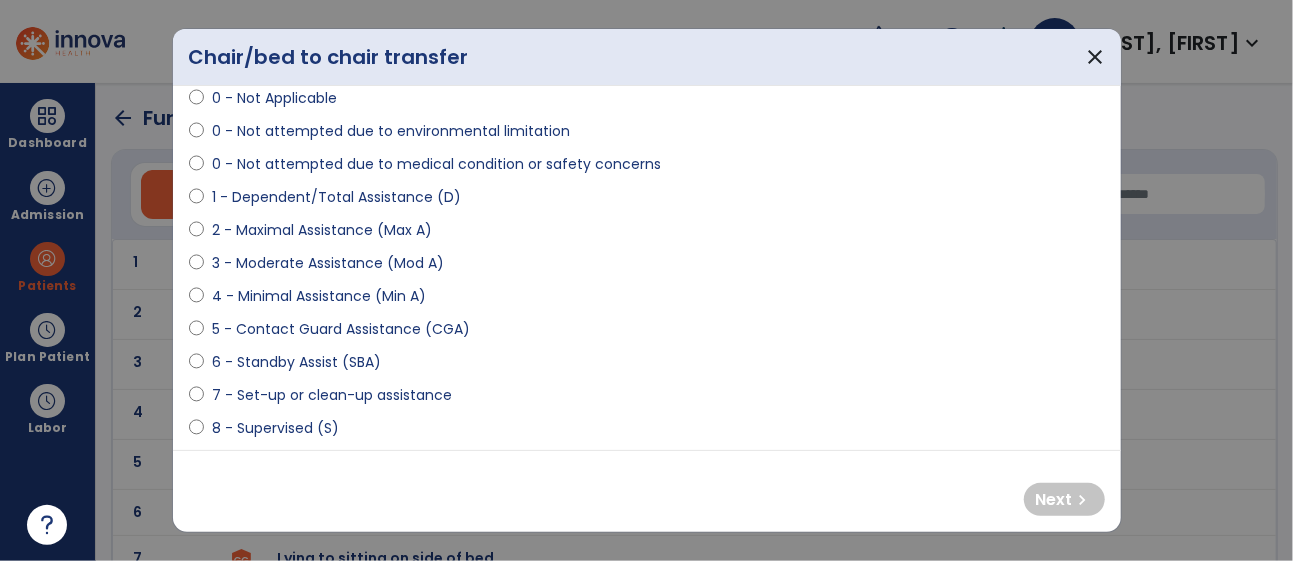 select on "**********" 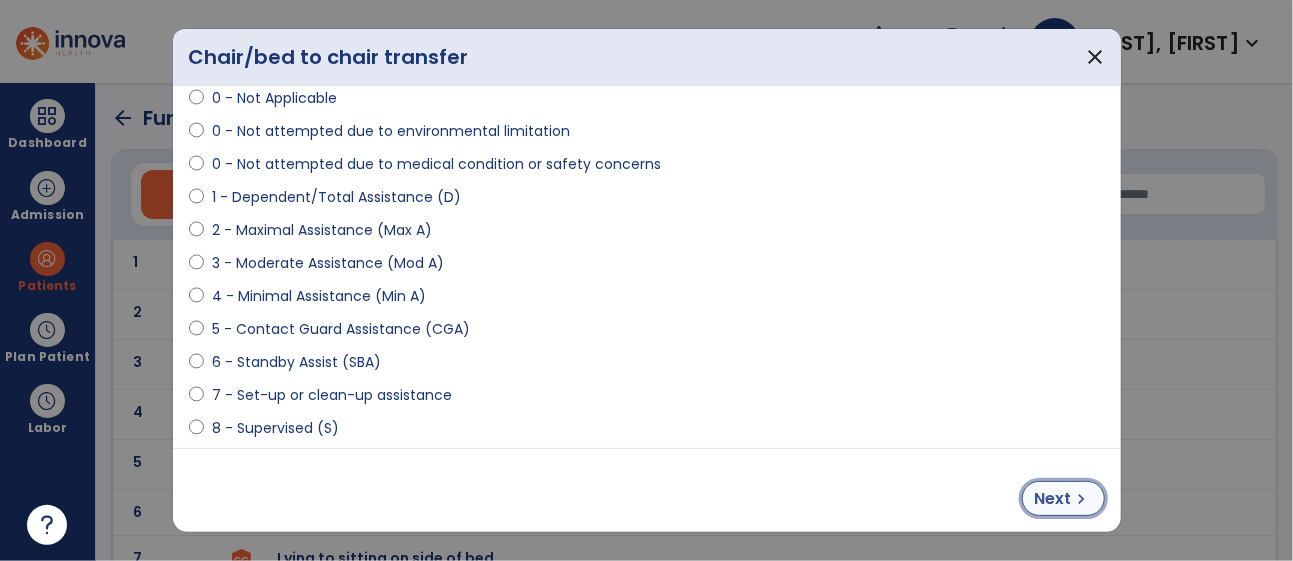 click on "Next" at bounding box center (1053, 499) 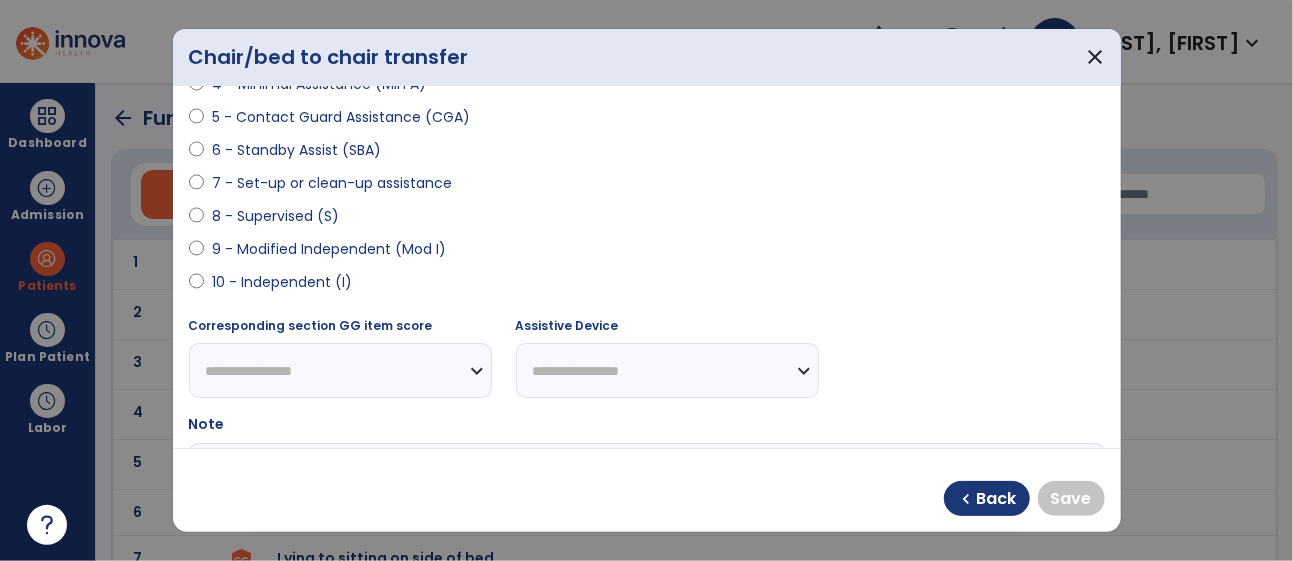 scroll, scrollTop: 374, scrollLeft: 0, axis: vertical 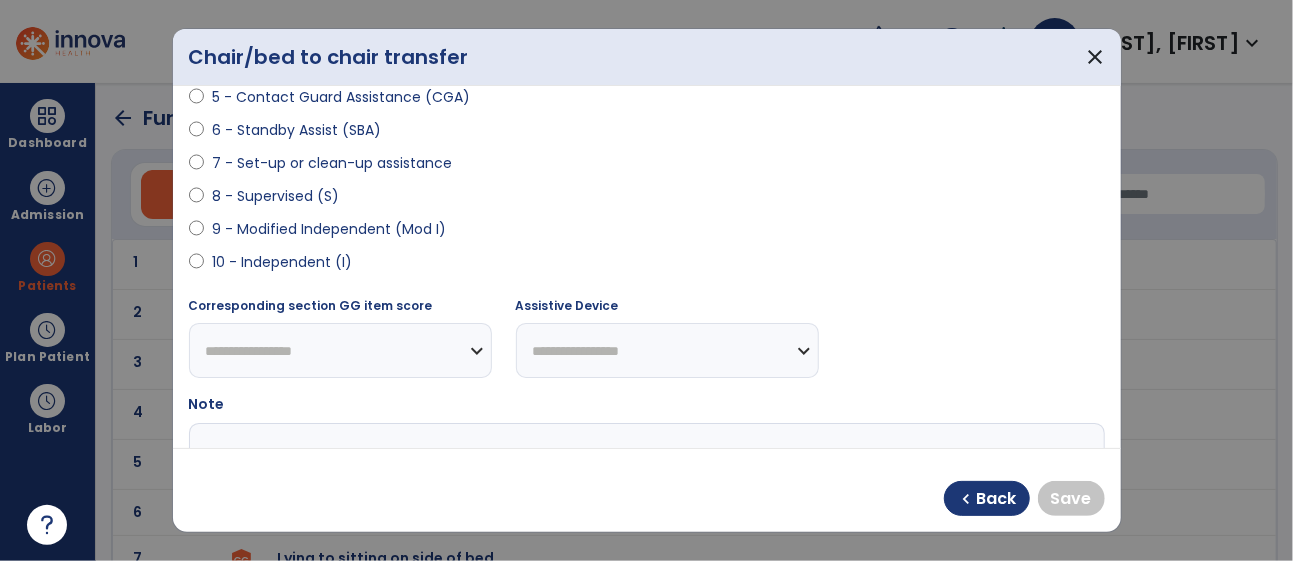 select on "**********" 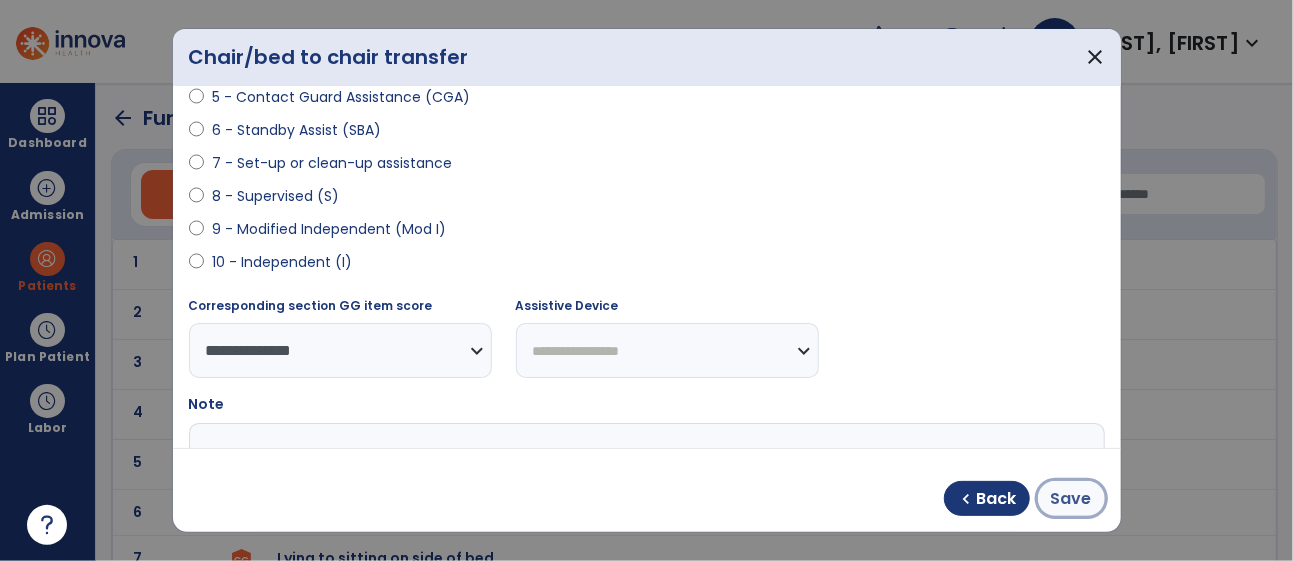 click on "Save" at bounding box center [1071, 499] 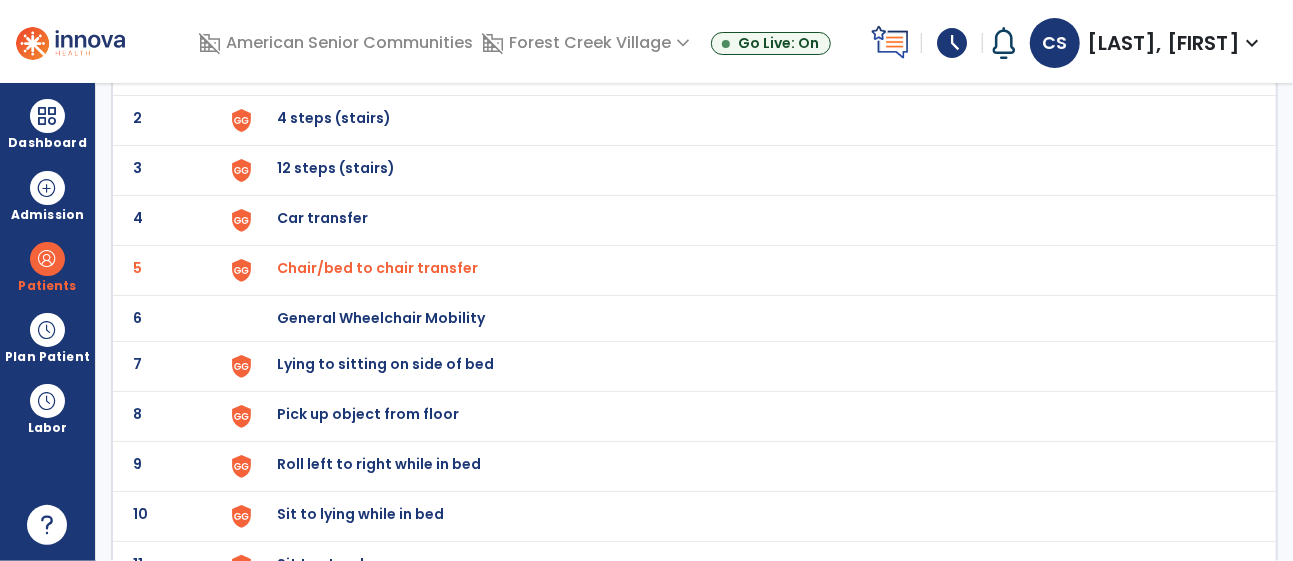 scroll, scrollTop: 196, scrollLeft: 0, axis: vertical 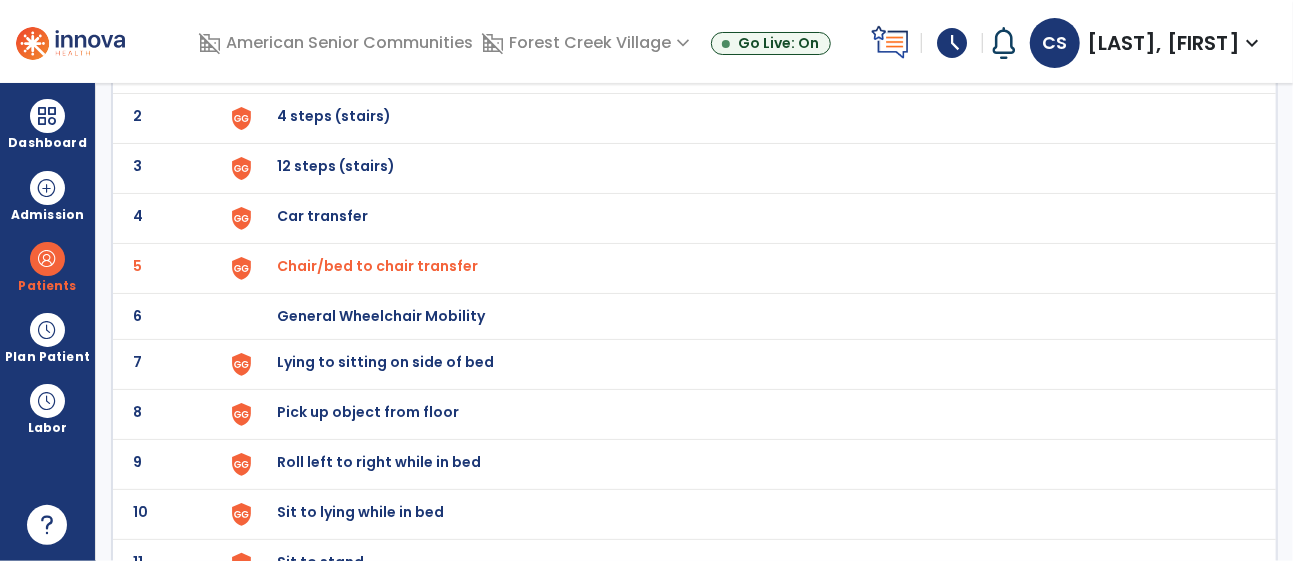 click on "Lying to sitting on side of bed" at bounding box center [747, 68] 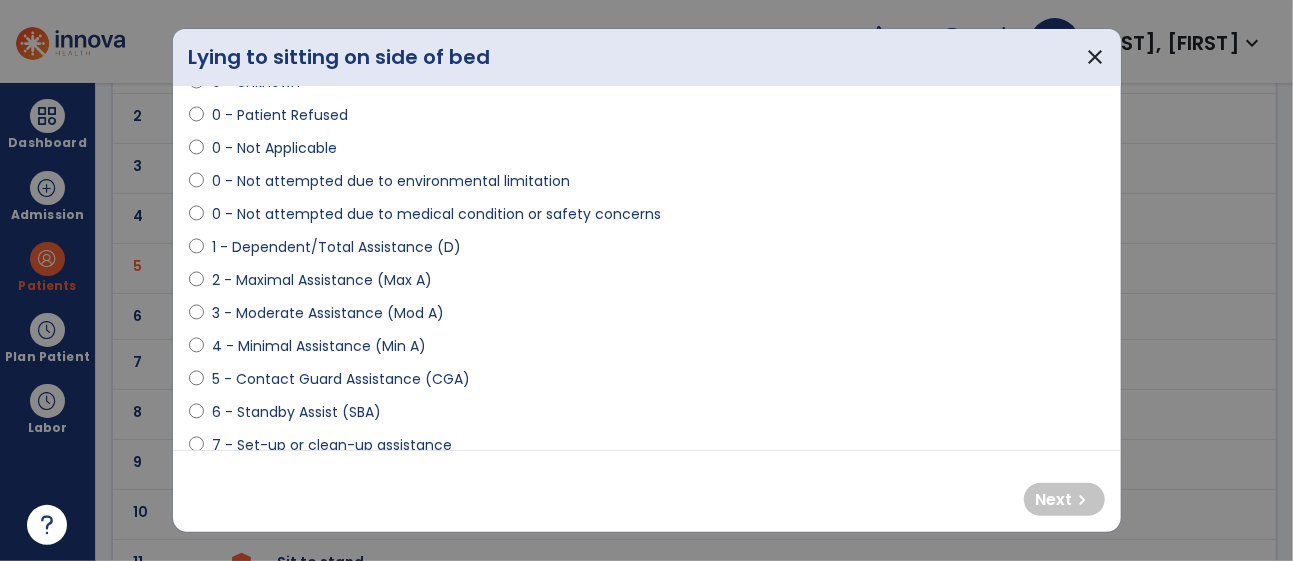 scroll, scrollTop: 112, scrollLeft: 0, axis: vertical 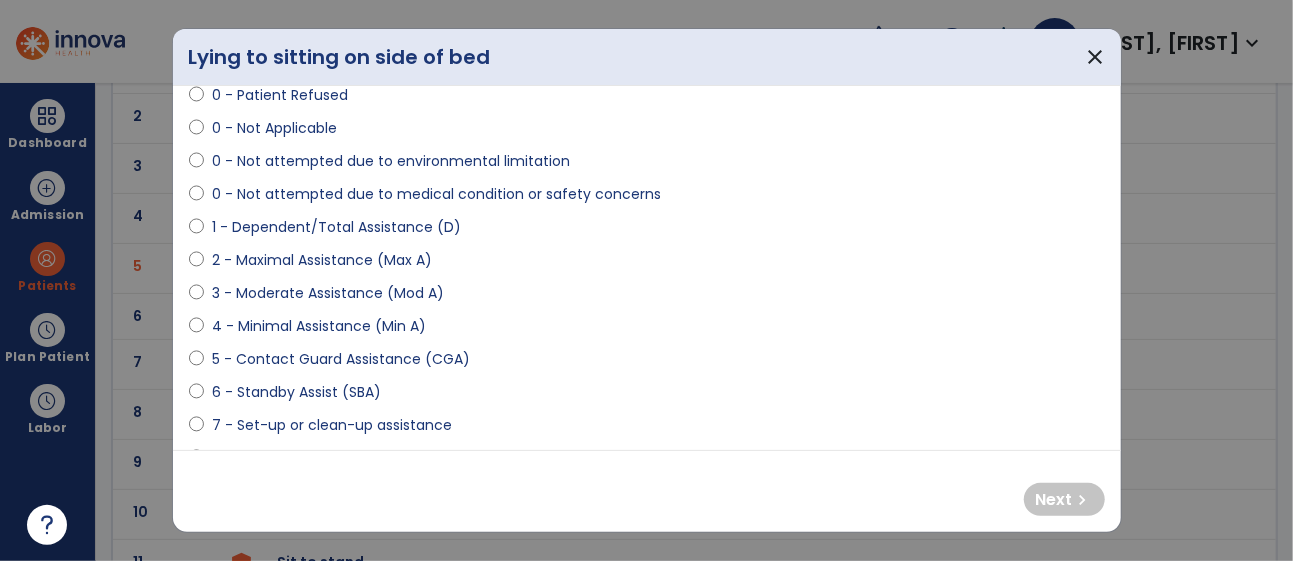select on "**********" 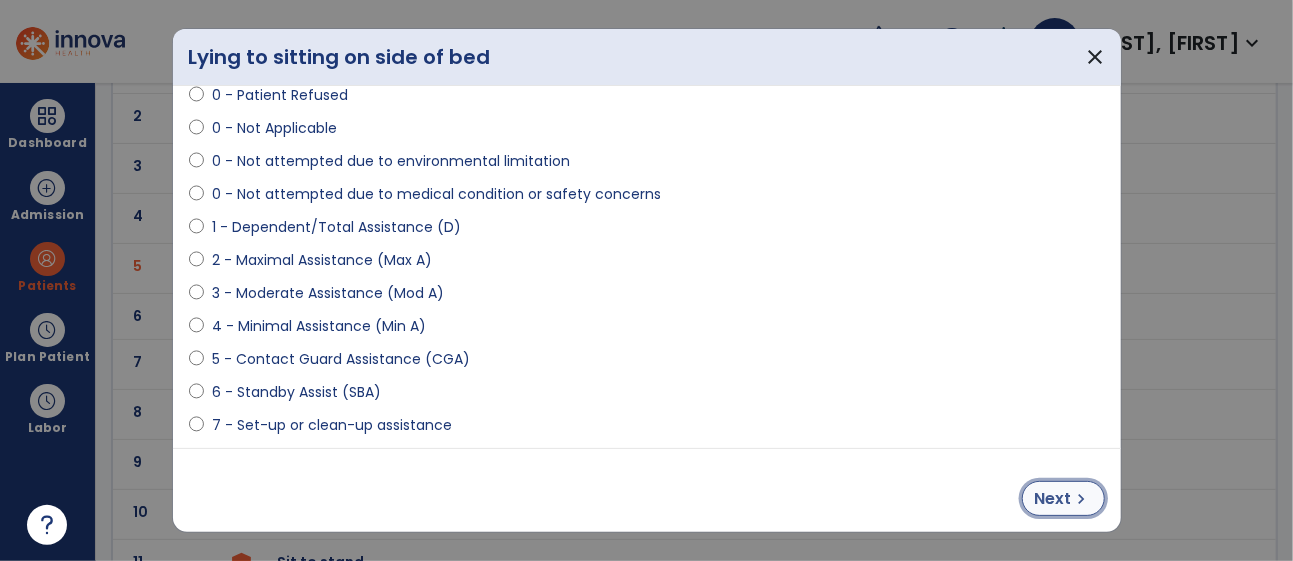 click on "Next  chevron_right" at bounding box center [1063, 498] 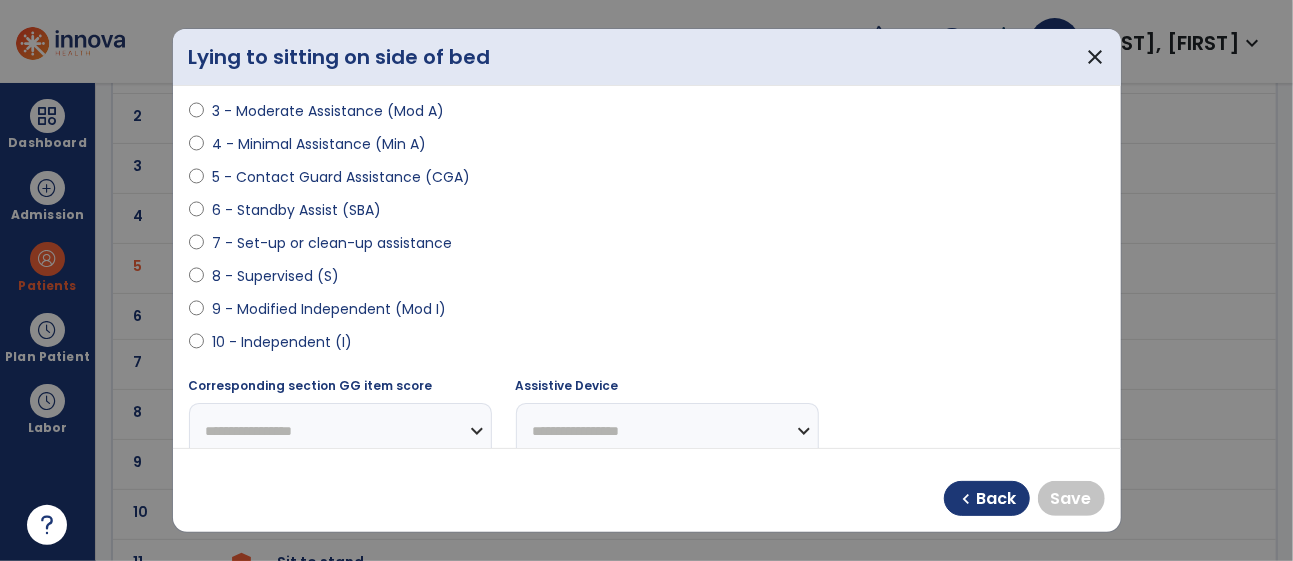 scroll, scrollTop: 295, scrollLeft: 0, axis: vertical 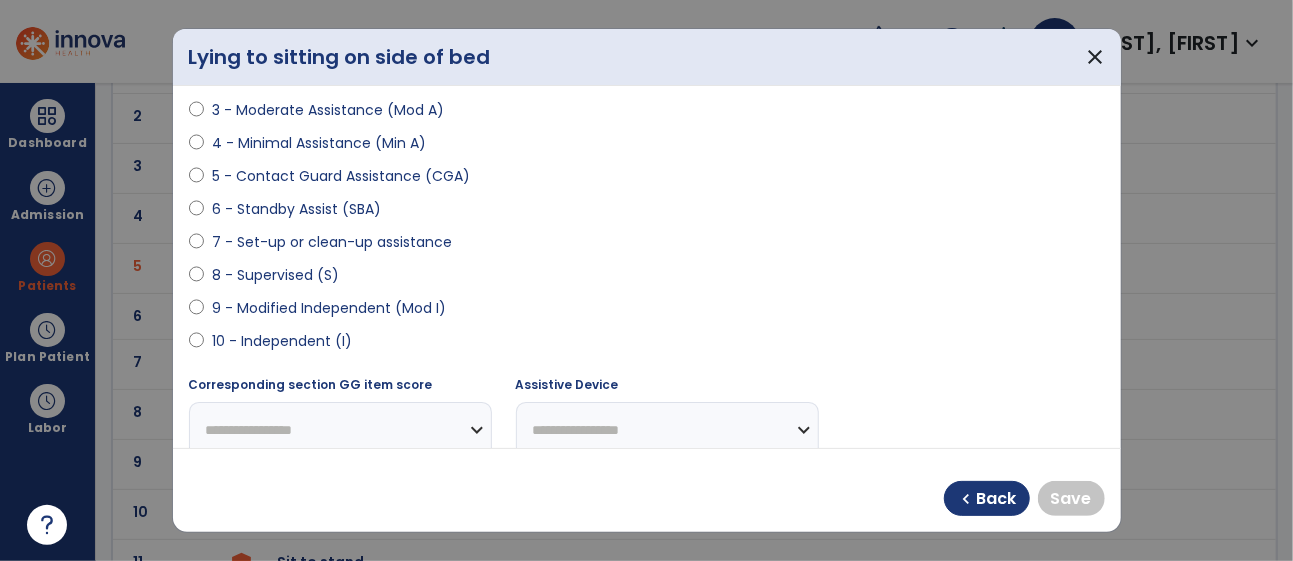 select on "**********" 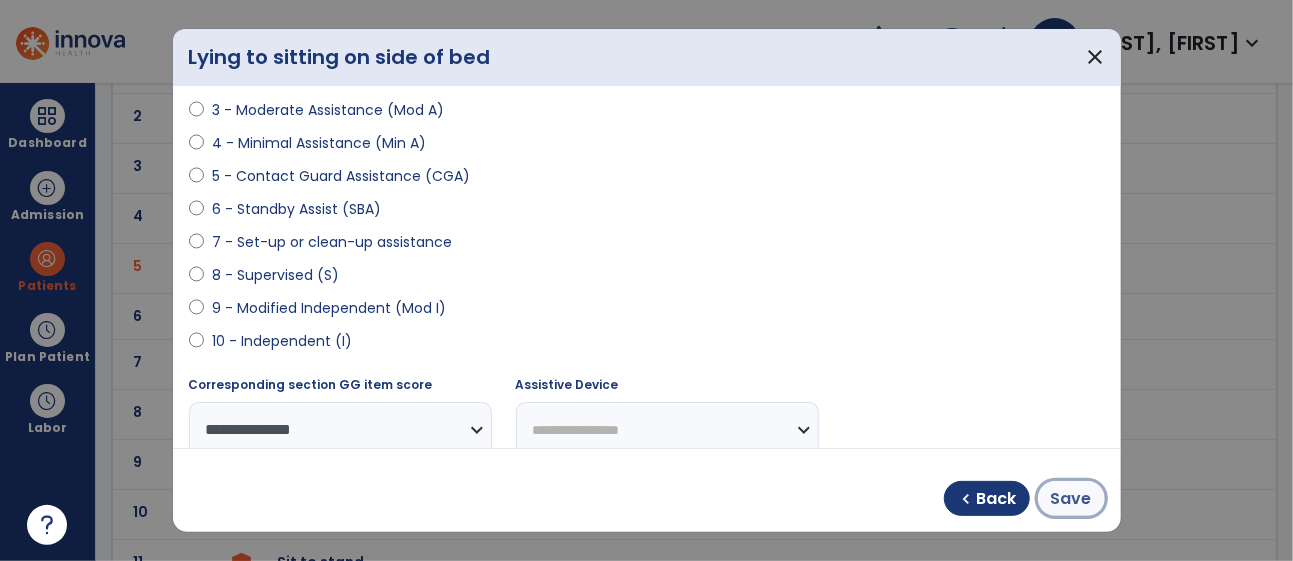 click on "Save" at bounding box center (1071, 499) 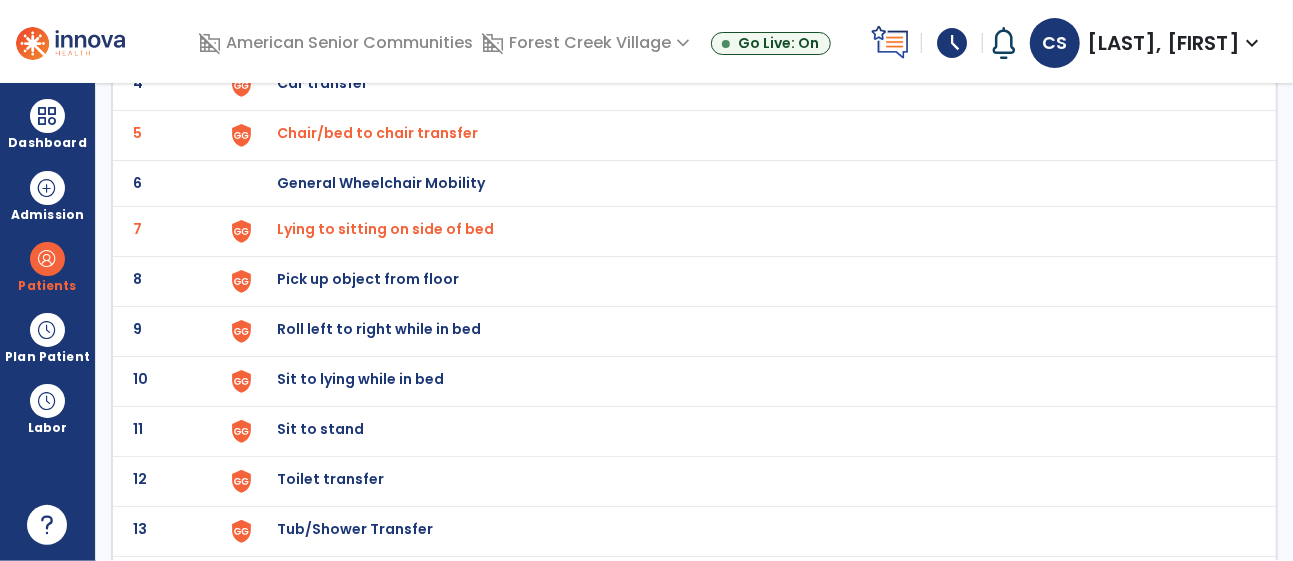 scroll, scrollTop: 336, scrollLeft: 0, axis: vertical 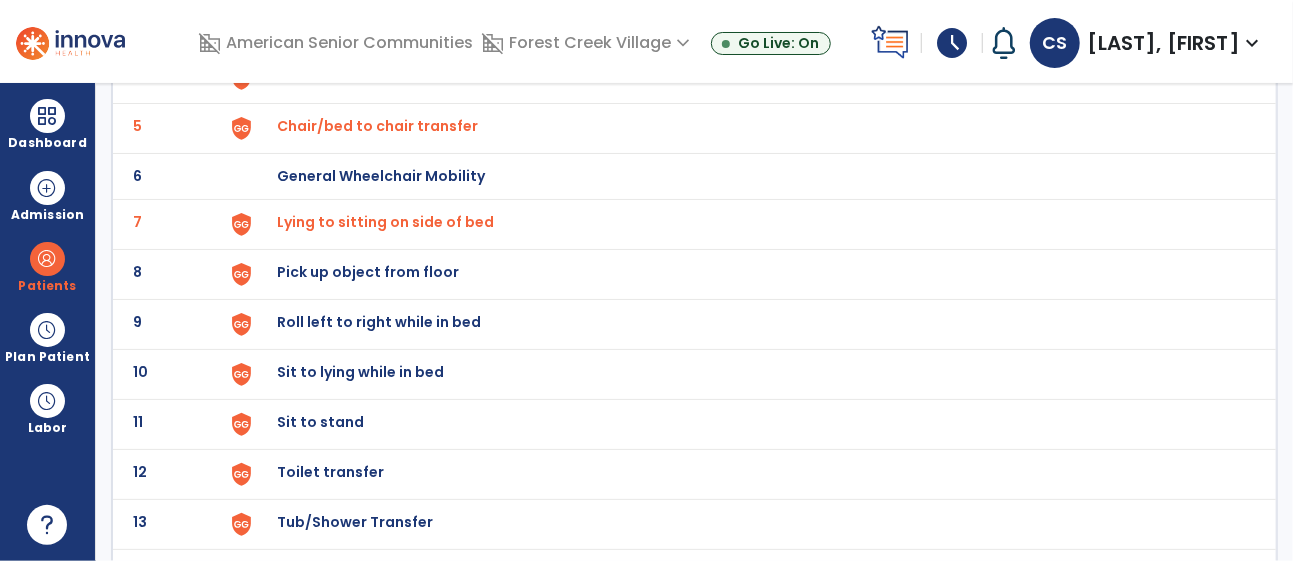 click on "Sit to stand" at bounding box center (747, -72) 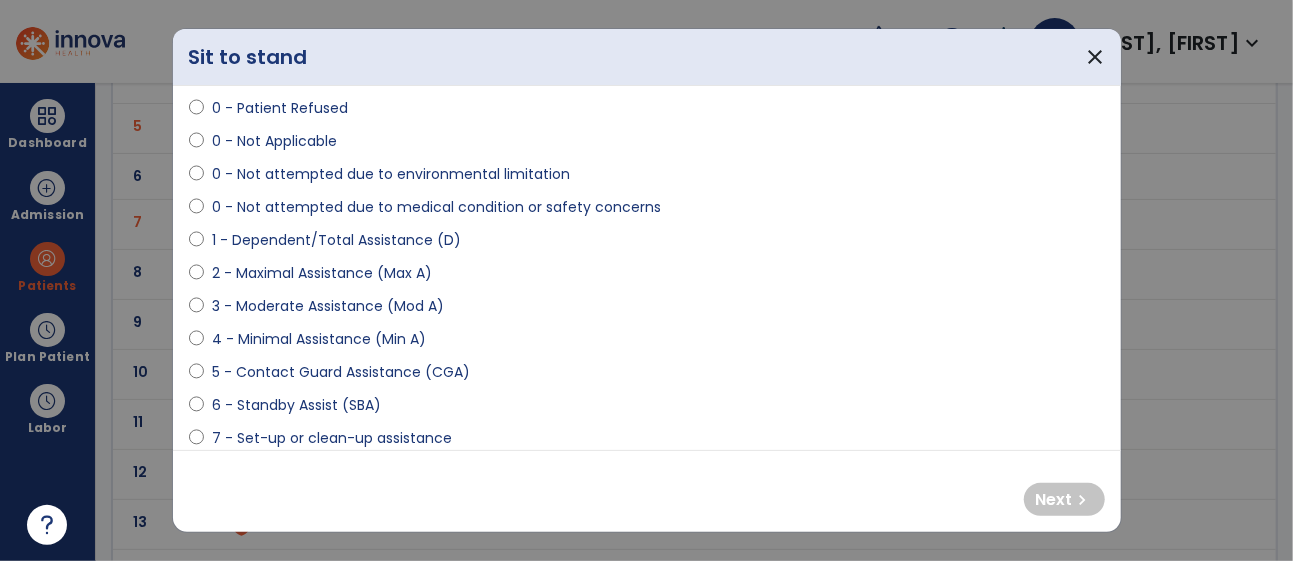 scroll, scrollTop: 125, scrollLeft: 0, axis: vertical 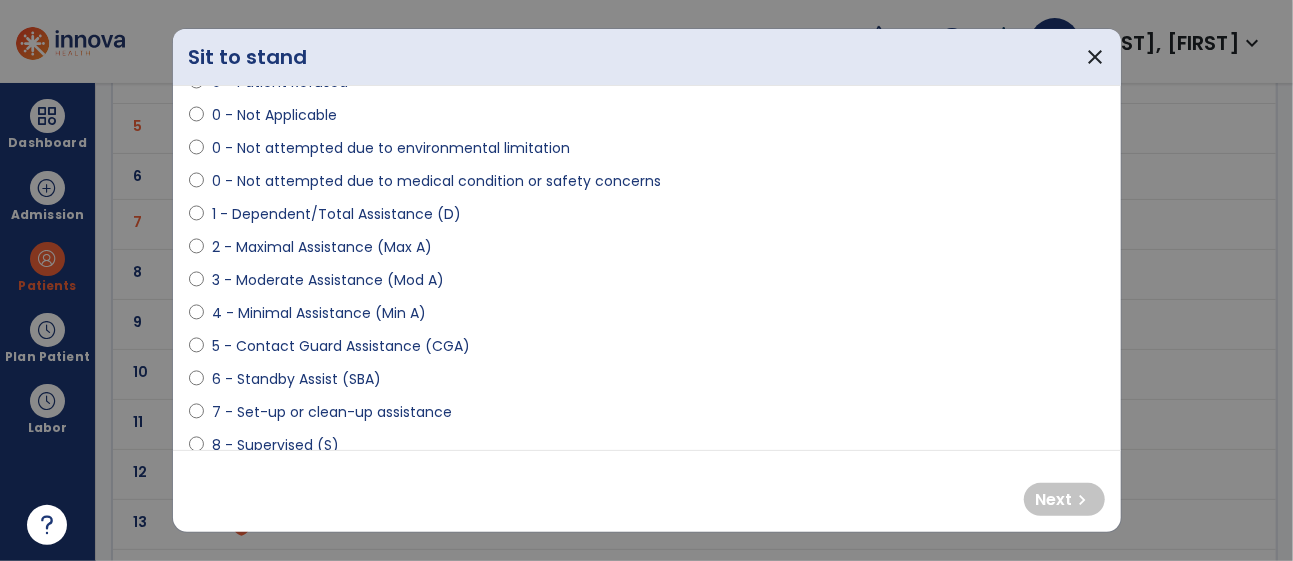 select on "**********" 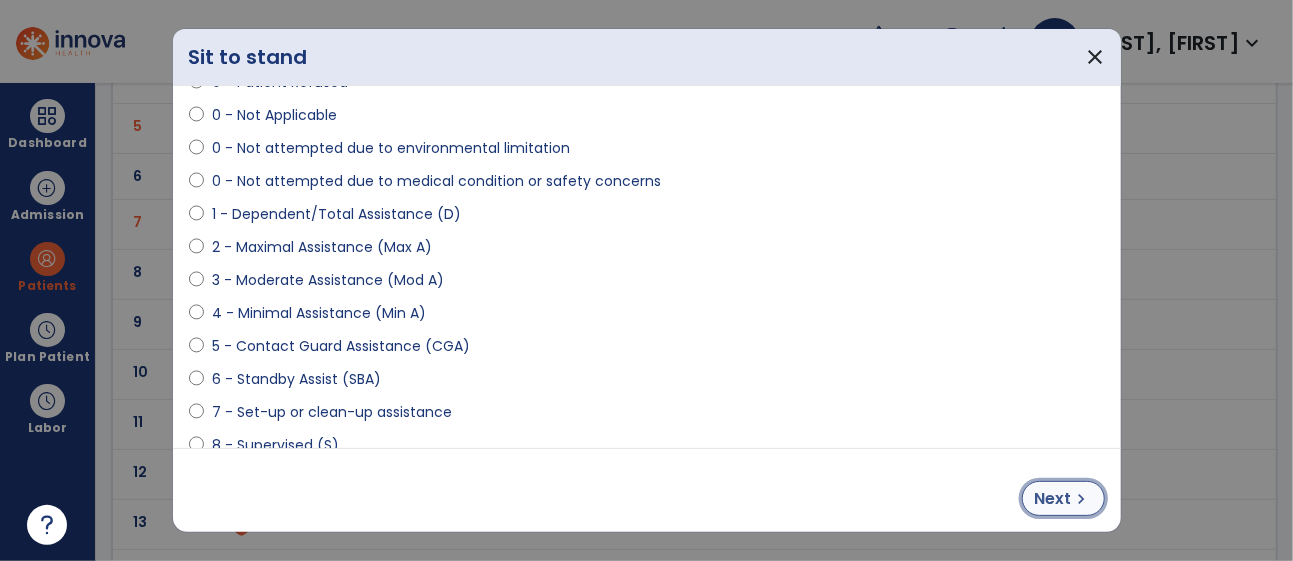 click on "Next" at bounding box center [1053, 499] 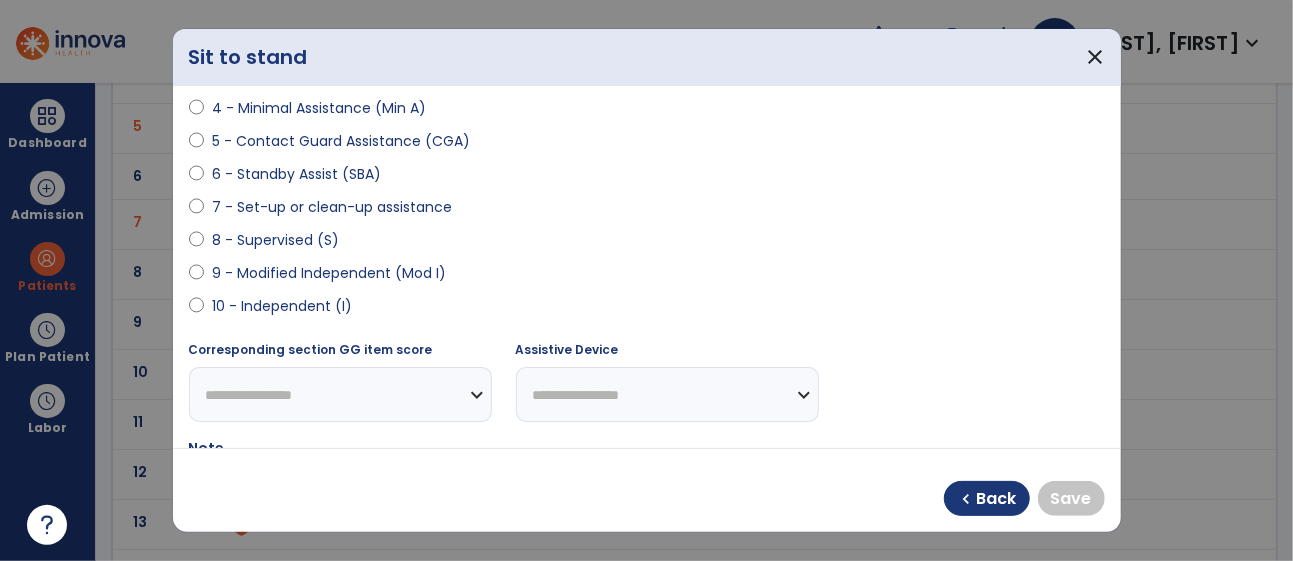 scroll, scrollTop: 384, scrollLeft: 0, axis: vertical 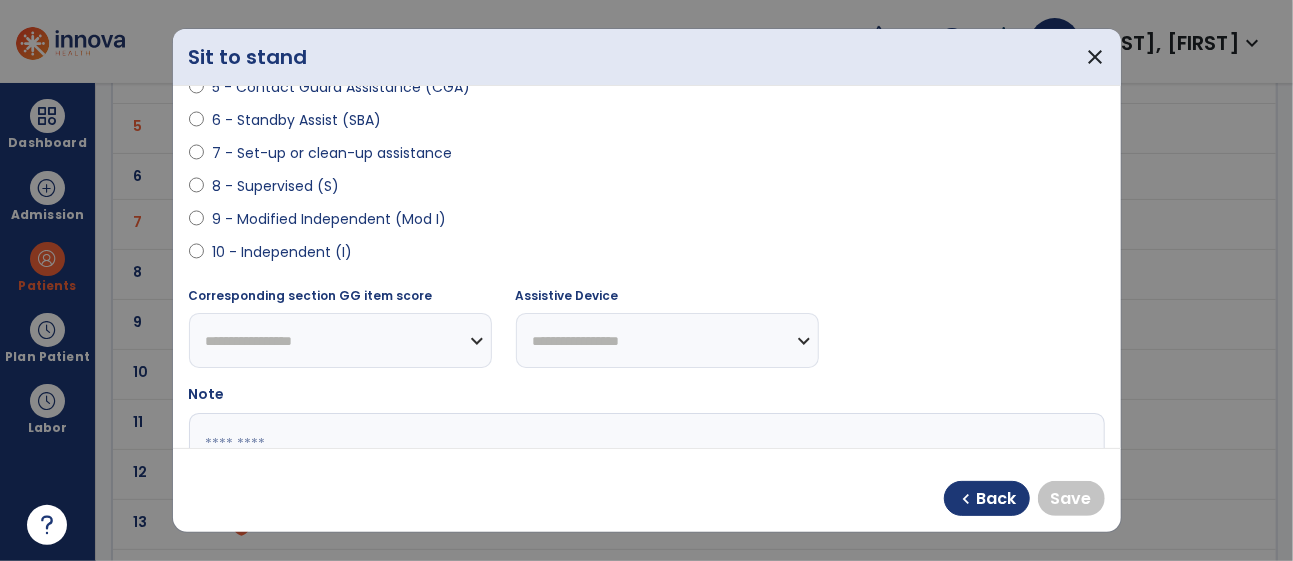 select on "**********" 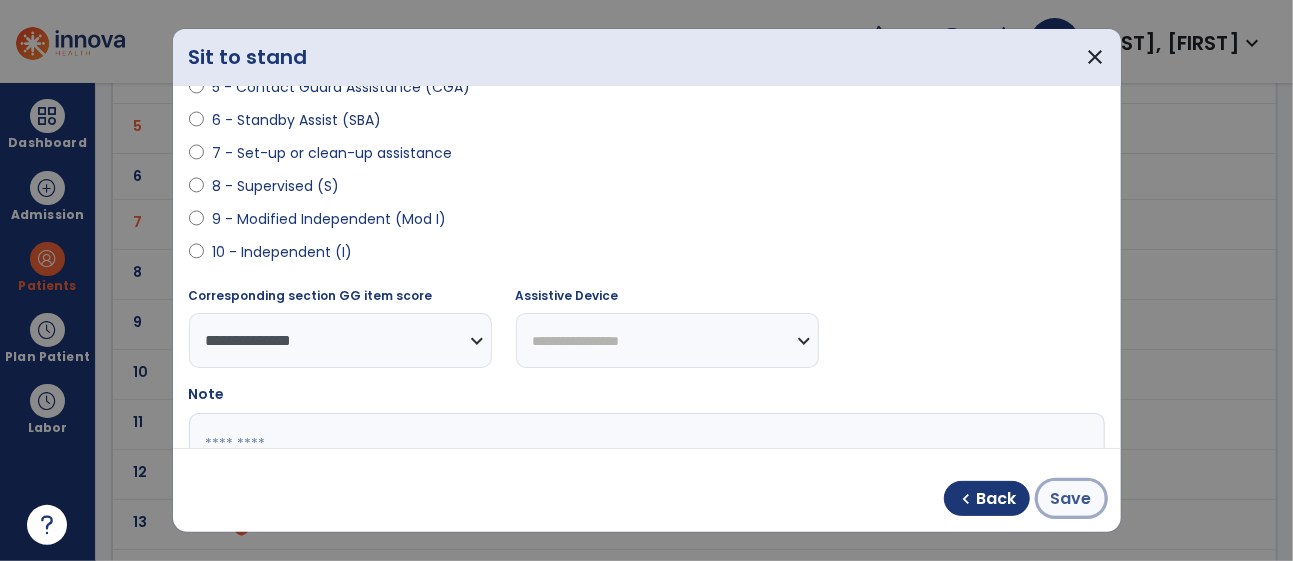 click on "Save" at bounding box center (1071, 499) 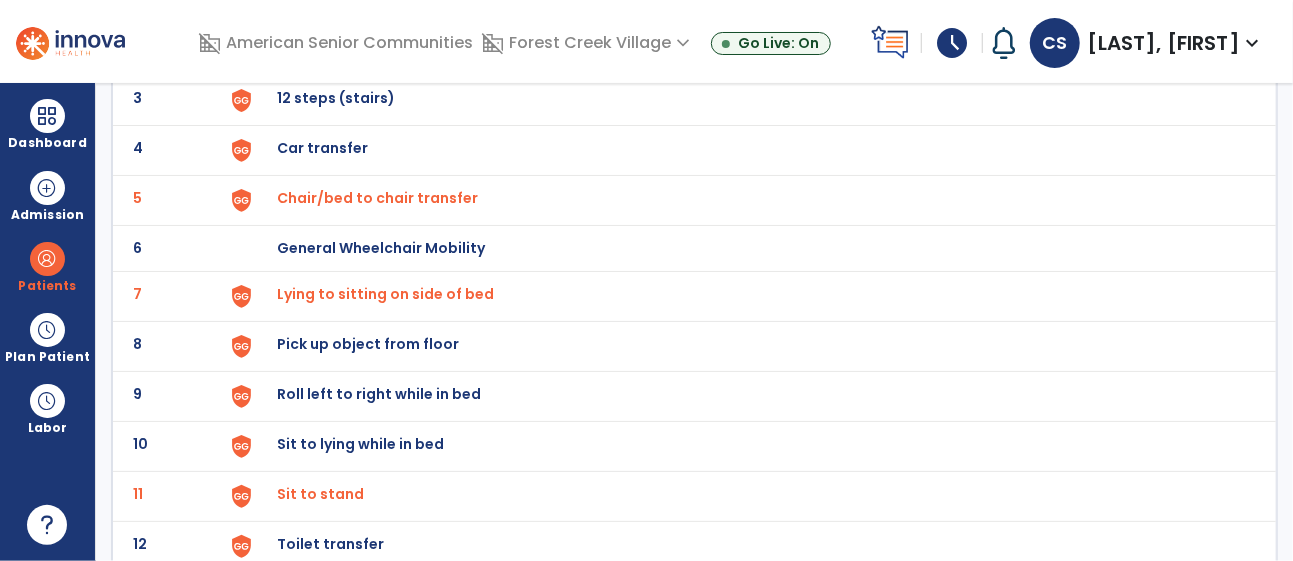 scroll, scrollTop: 270, scrollLeft: 0, axis: vertical 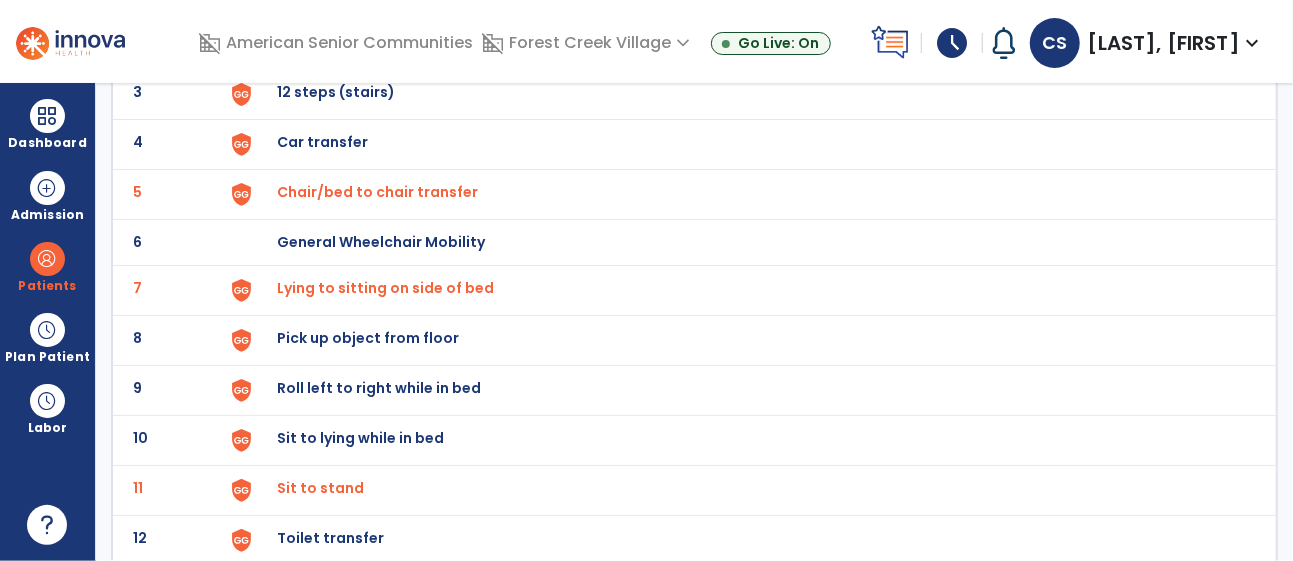 click on "Chair/bed to chair transfer" at bounding box center (747, -6) 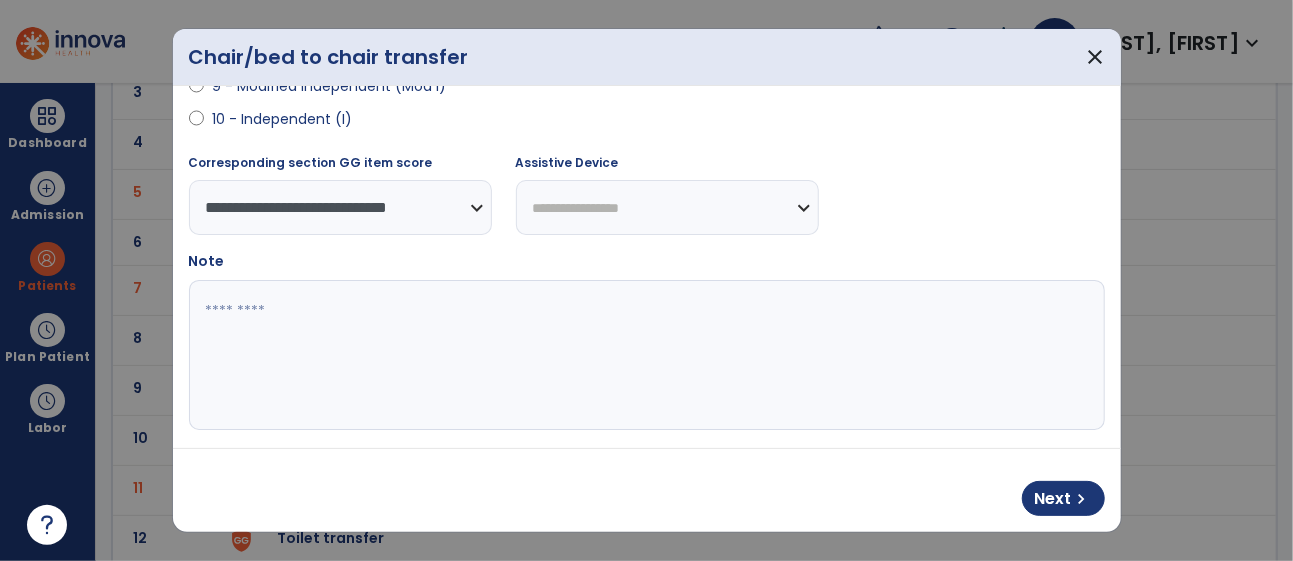scroll, scrollTop: 529, scrollLeft: 0, axis: vertical 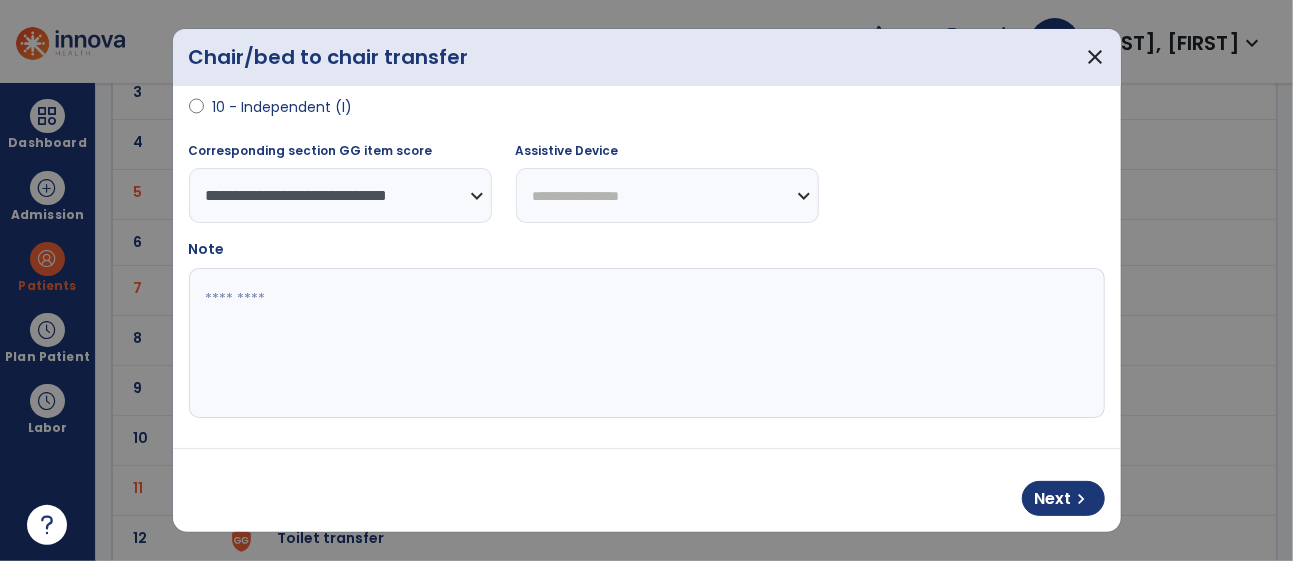 click at bounding box center [644, 343] 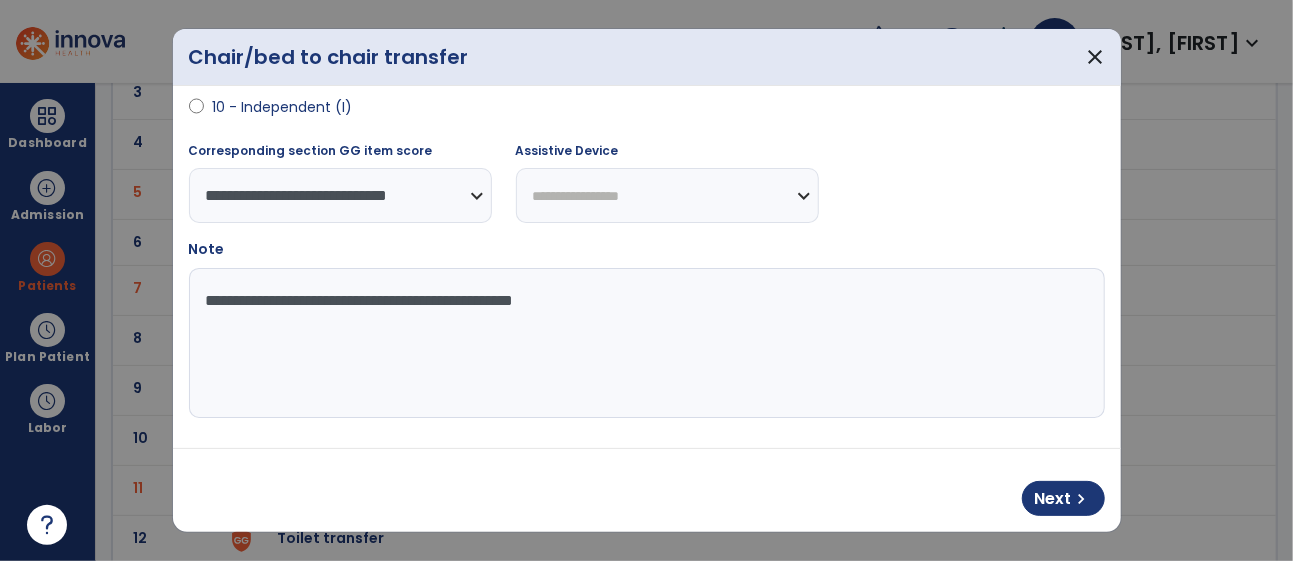 type on "**********" 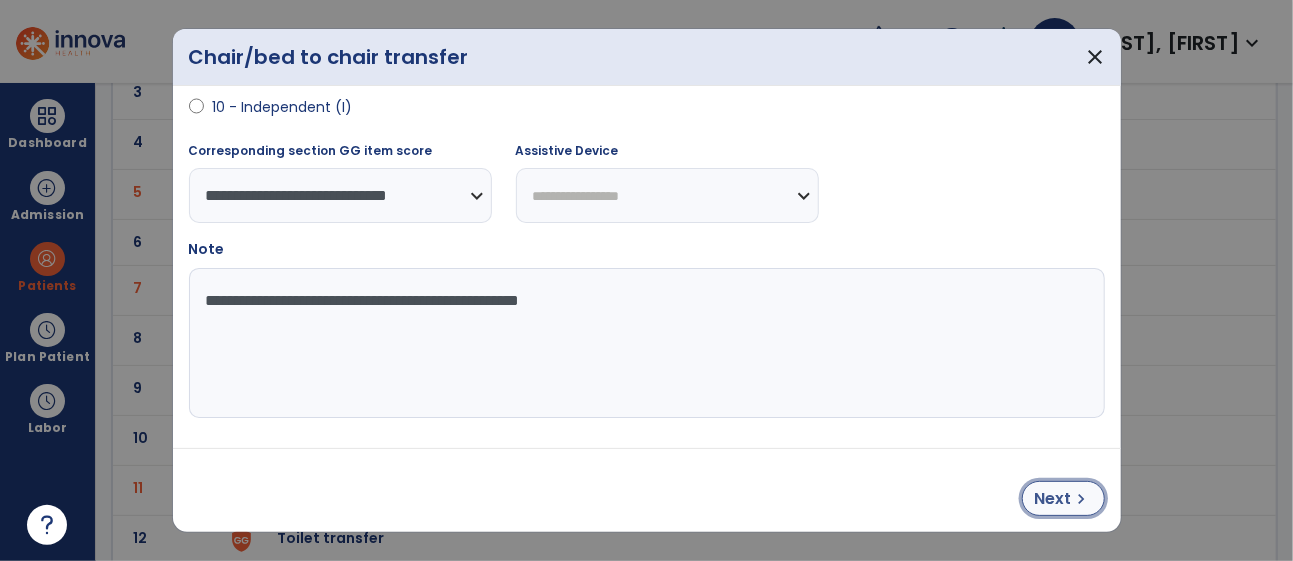 click on "Next" at bounding box center (1053, 499) 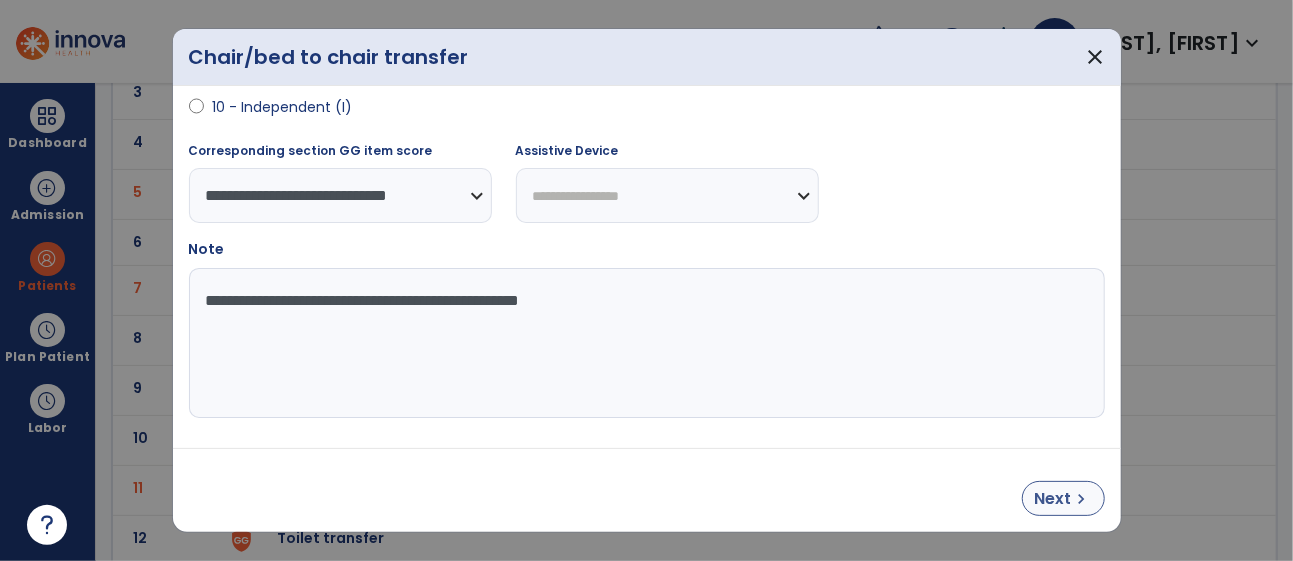 select on "**********" 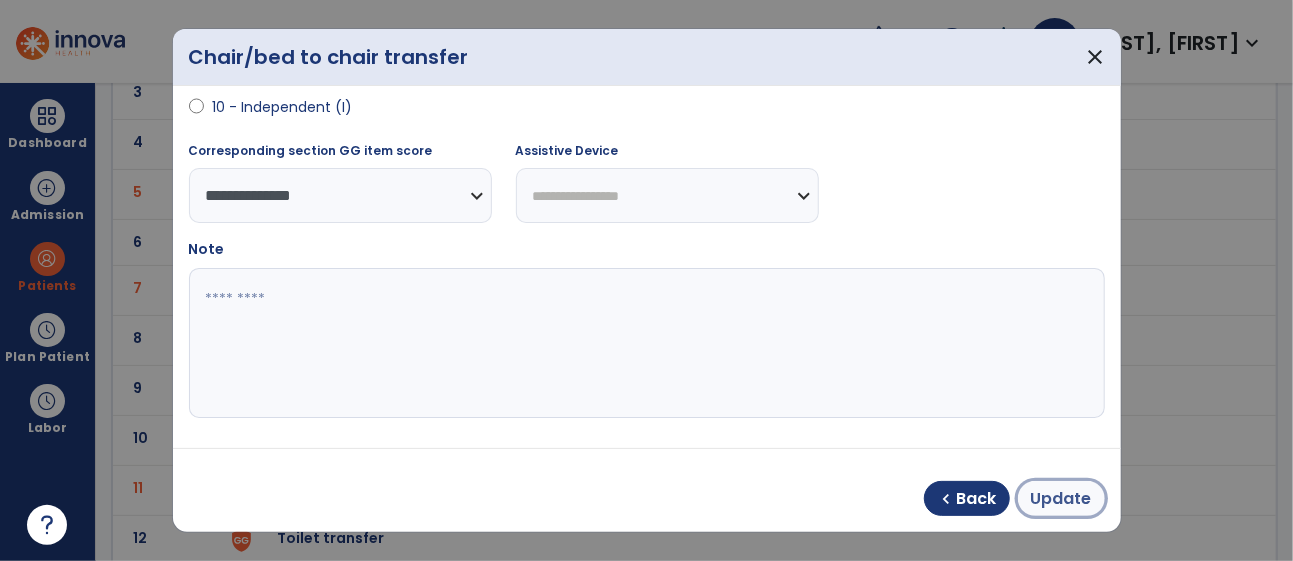 click on "Update" at bounding box center [1061, 499] 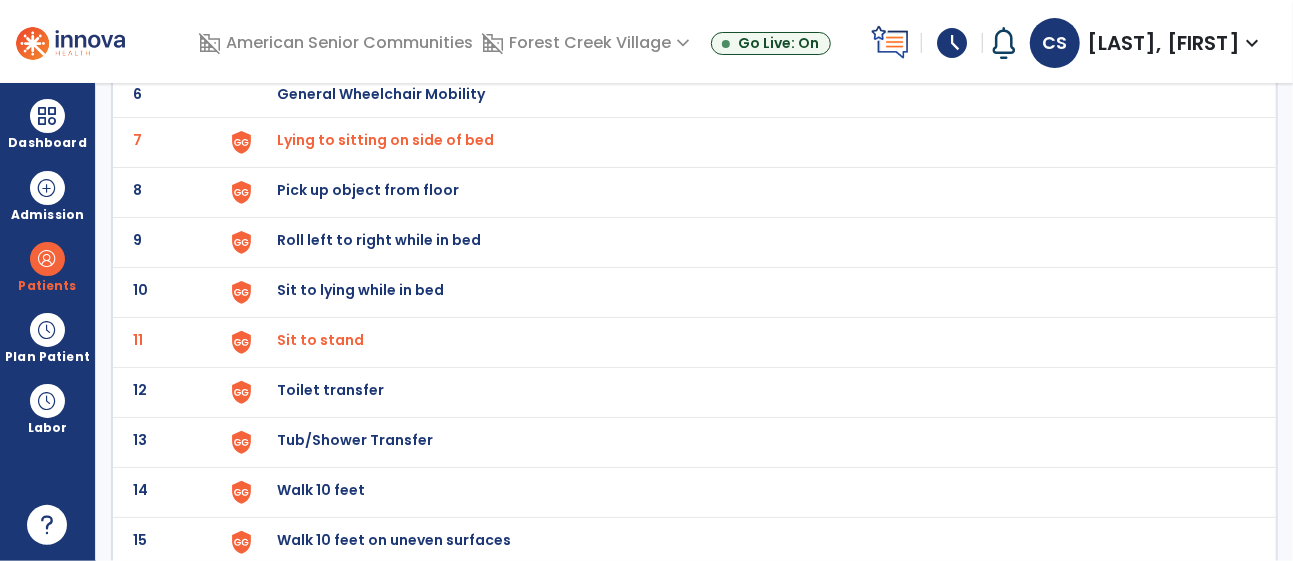 scroll, scrollTop: 422, scrollLeft: 0, axis: vertical 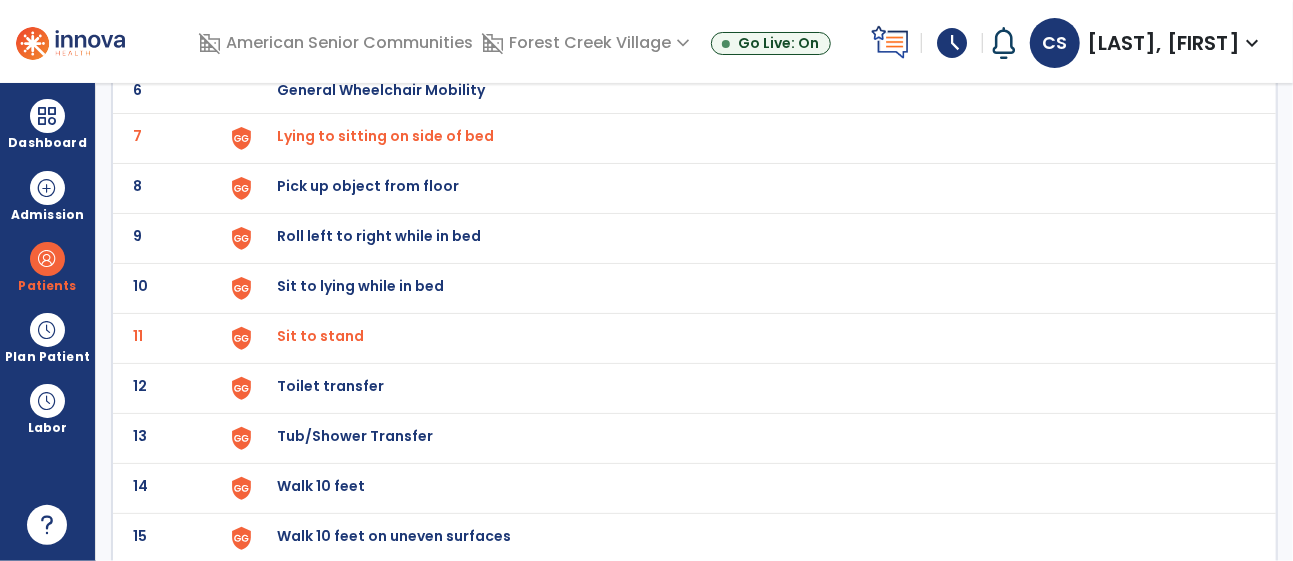 click on "Toilet transfer" at bounding box center (747, -158) 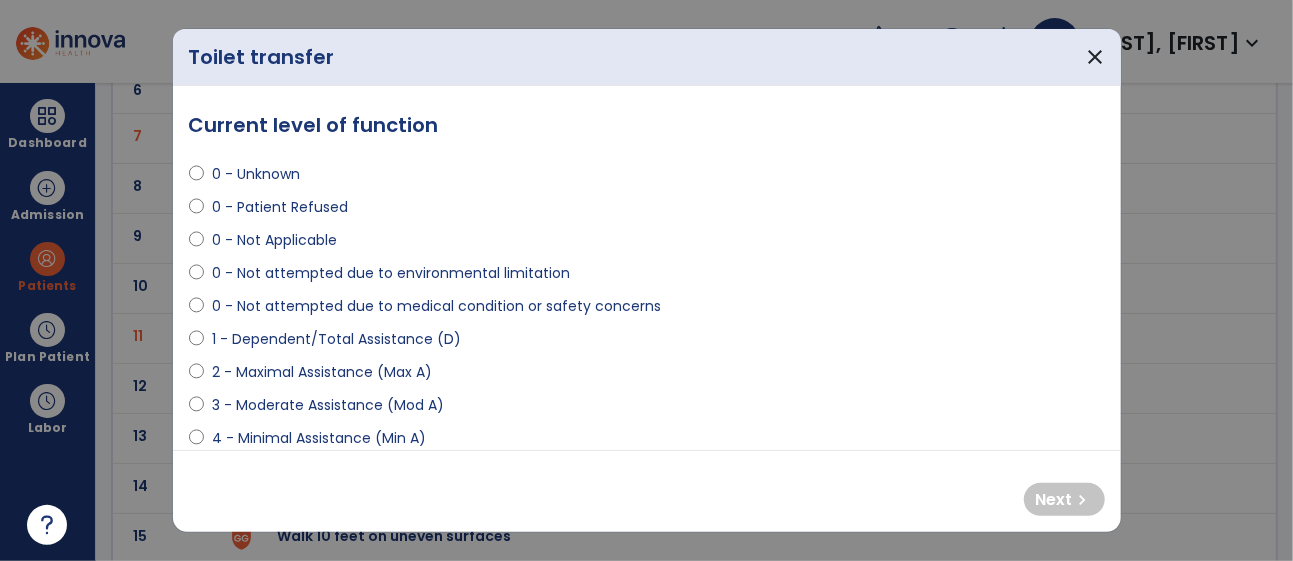 select on "**********" 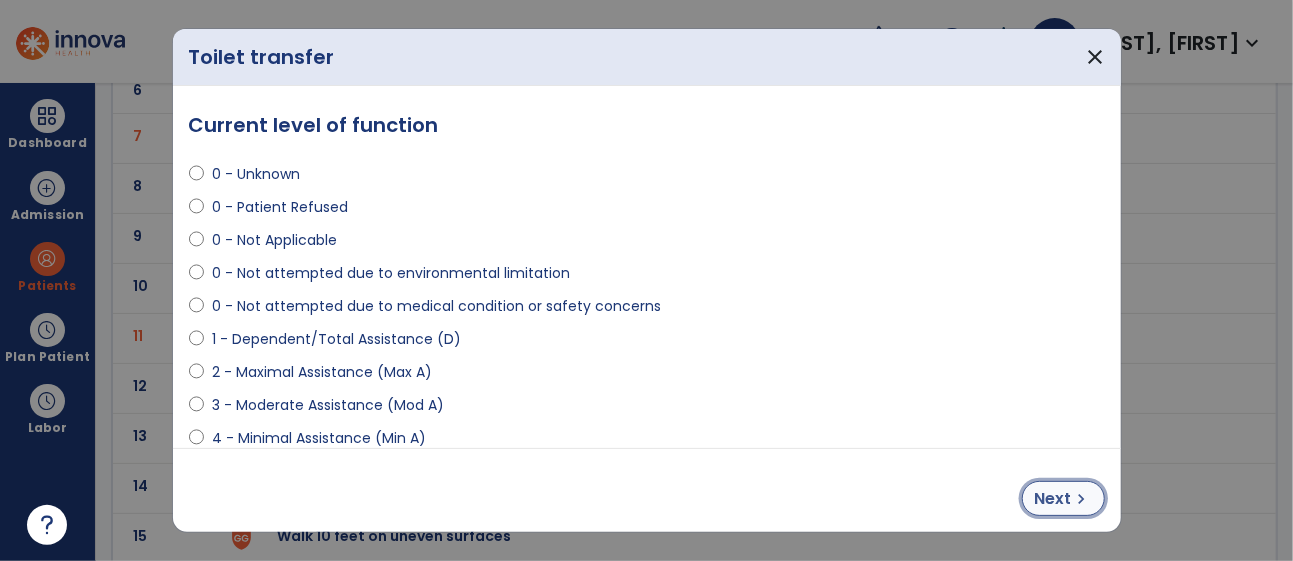 click on "Next" at bounding box center [1053, 499] 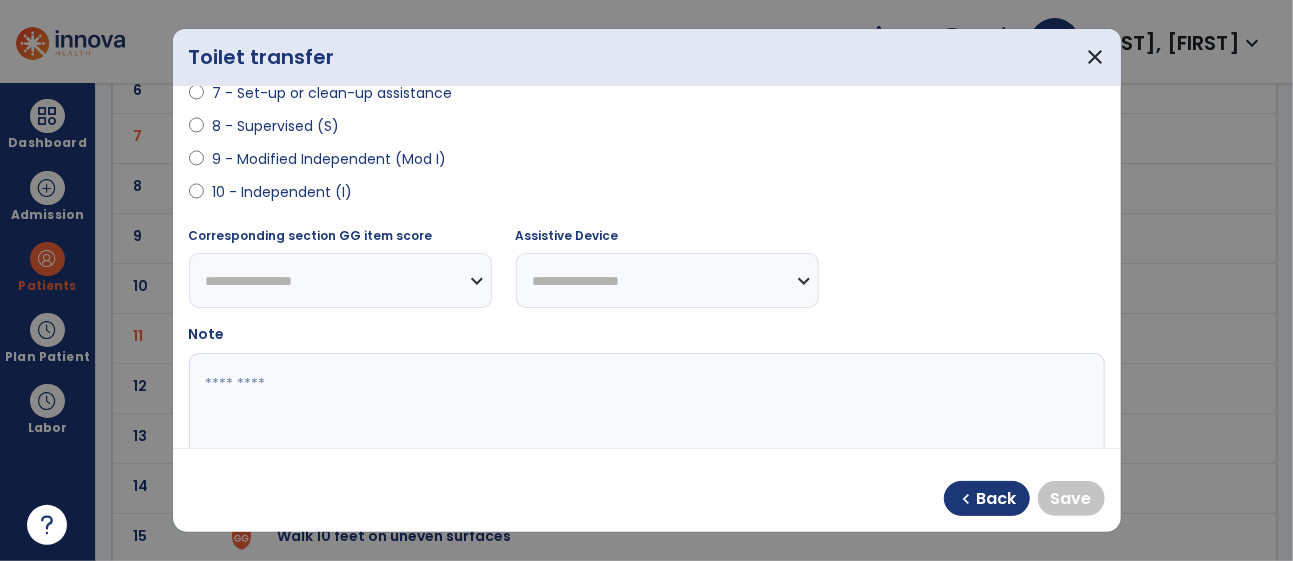 scroll, scrollTop: 443, scrollLeft: 0, axis: vertical 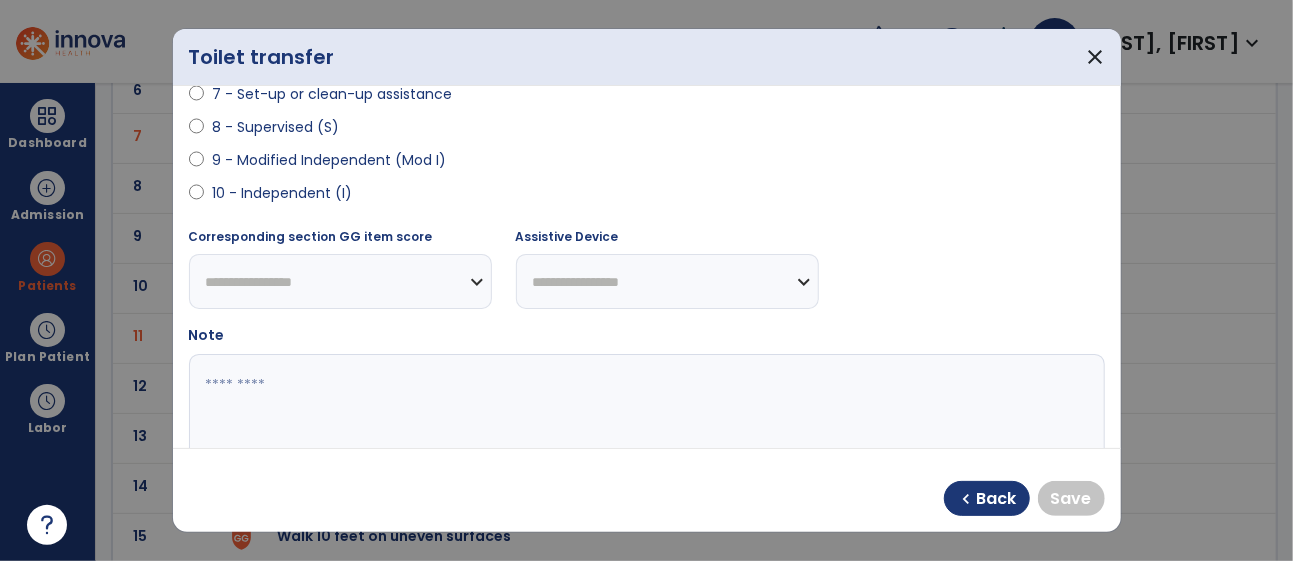 select on "**********" 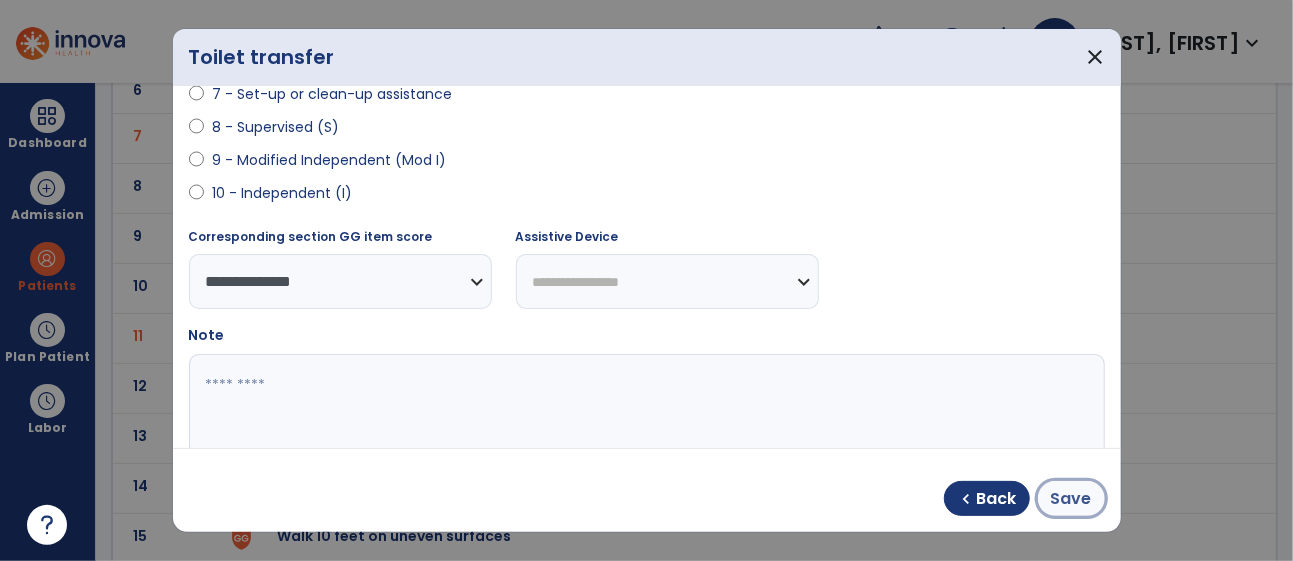 click on "Save" at bounding box center (1071, 499) 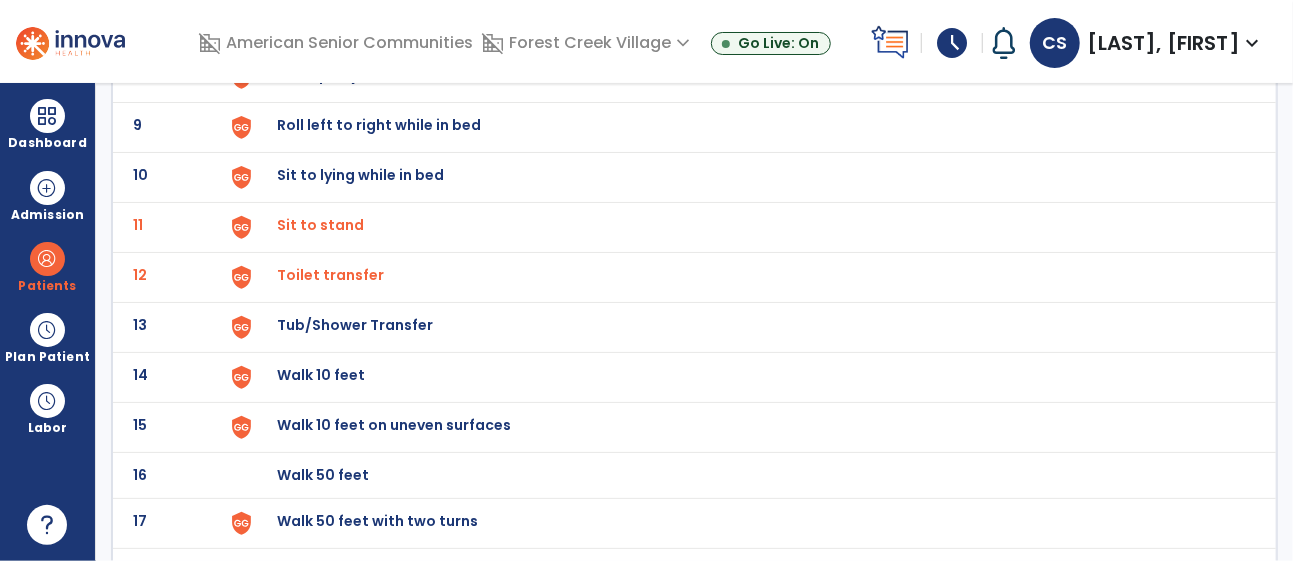 scroll, scrollTop: 536, scrollLeft: 0, axis: vertical 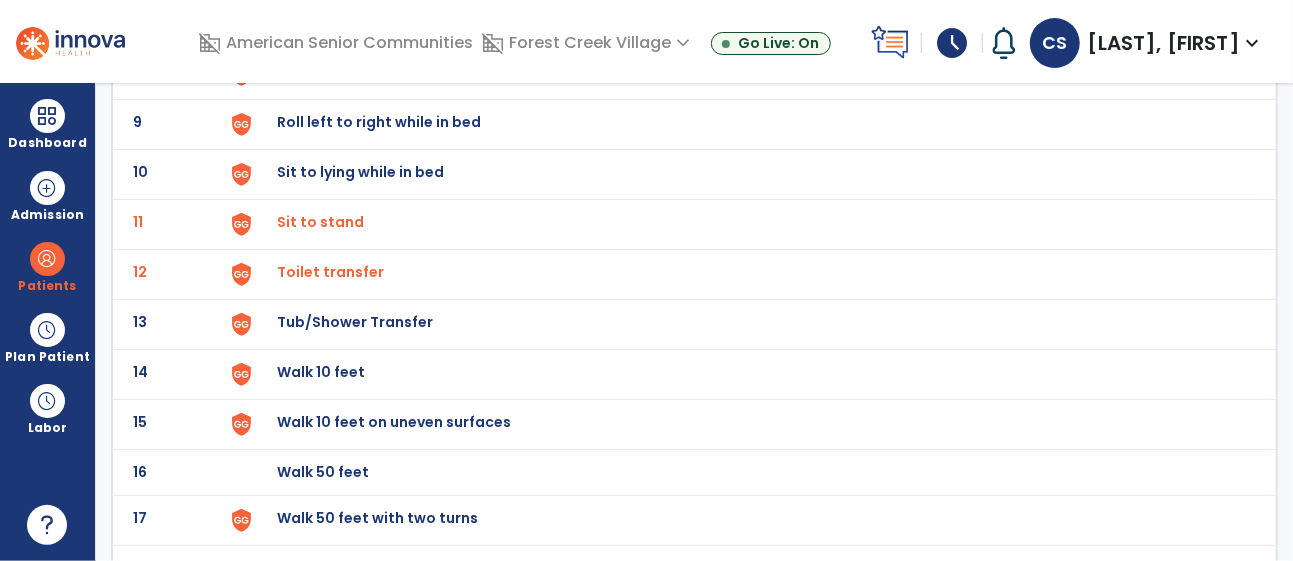 click on "Walk 10 feet" at bounding box center [747, -272] 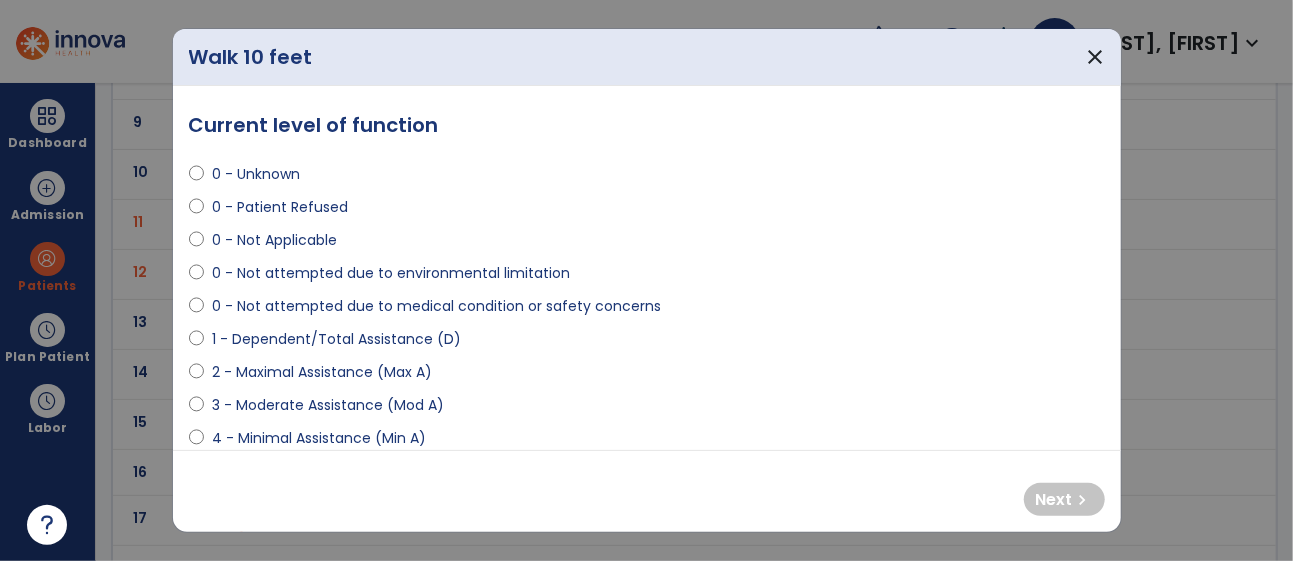 select on "**********" 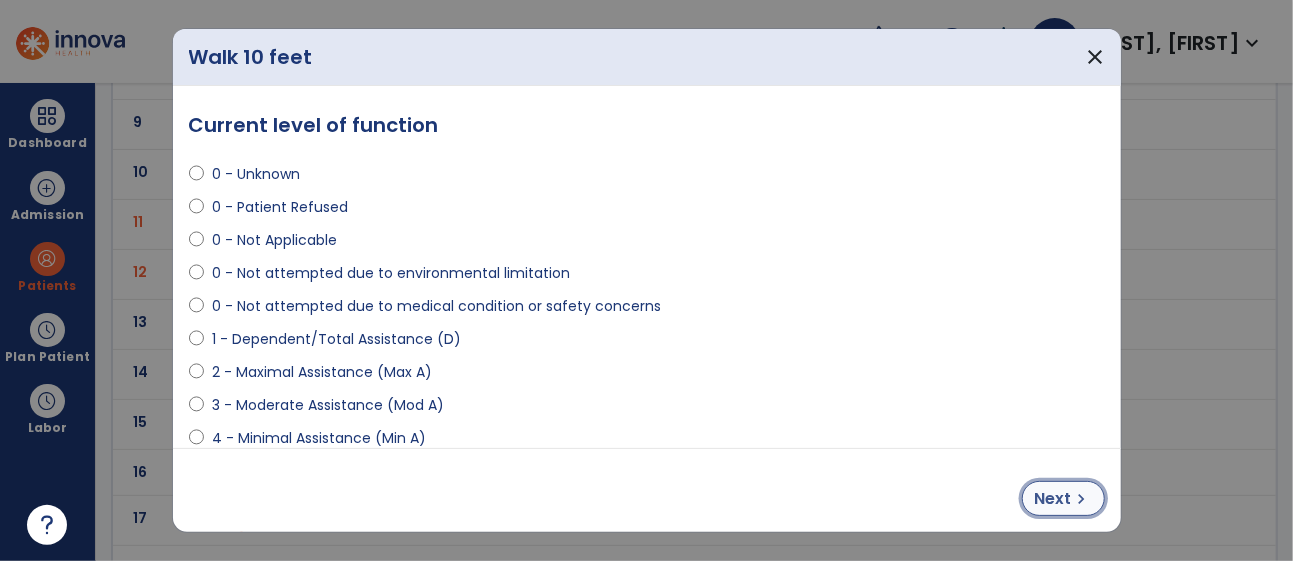 click on "Next  chevron_right" at bounding box center [1063, 498] 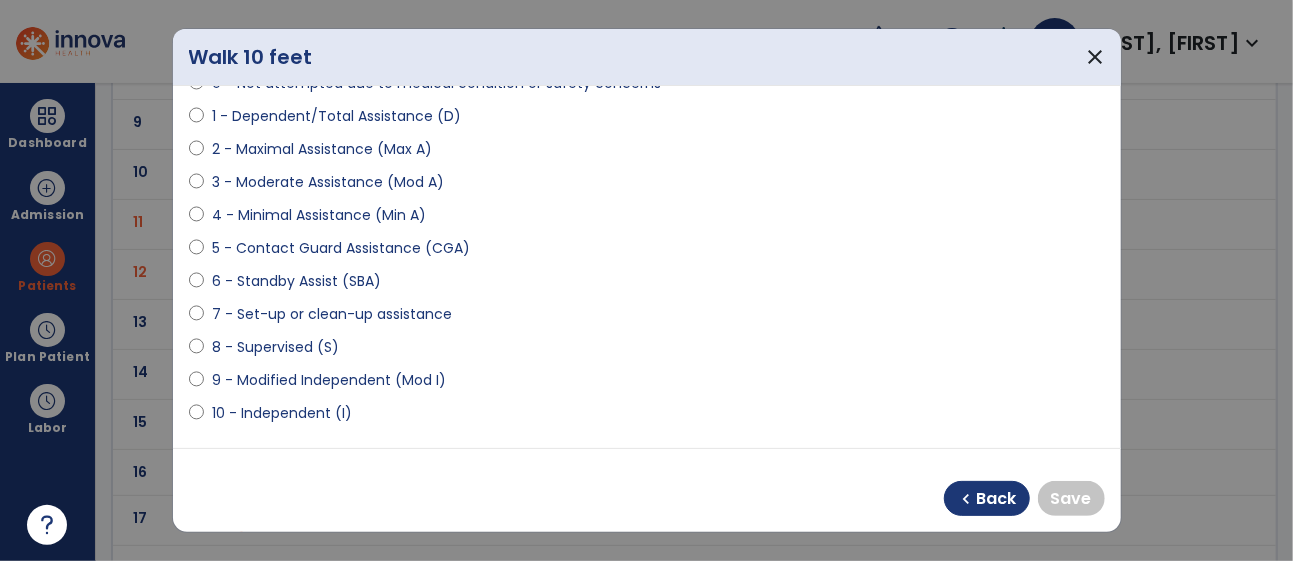 scroll, scrollTop: 250, scrollLeft: 0, axis: vertical 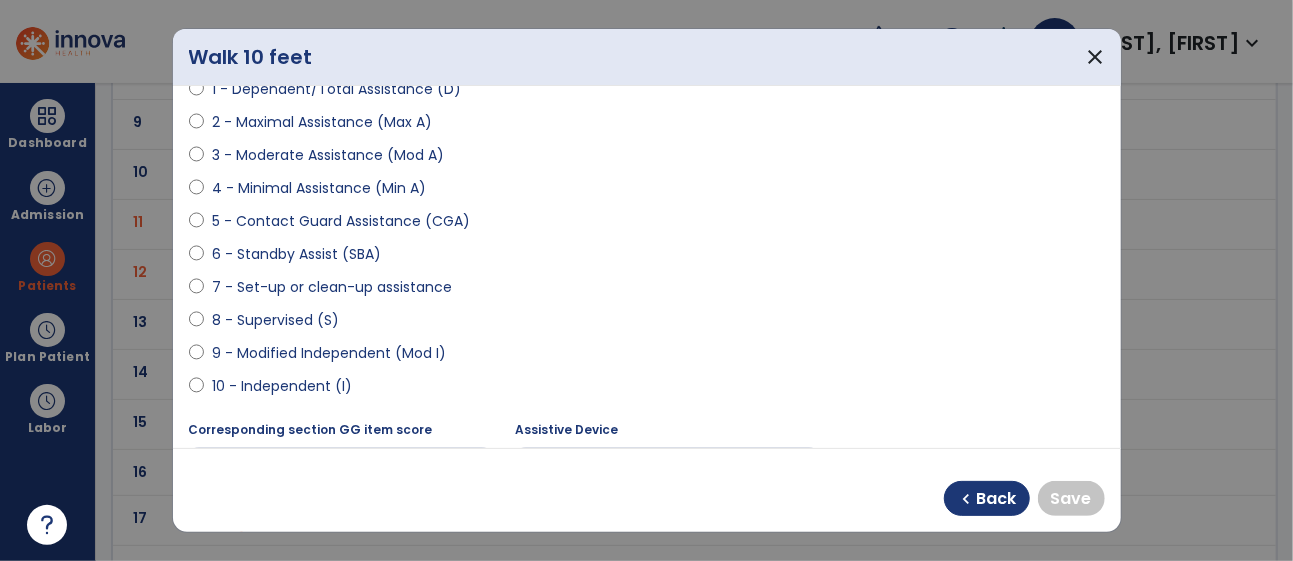 select on "**********" 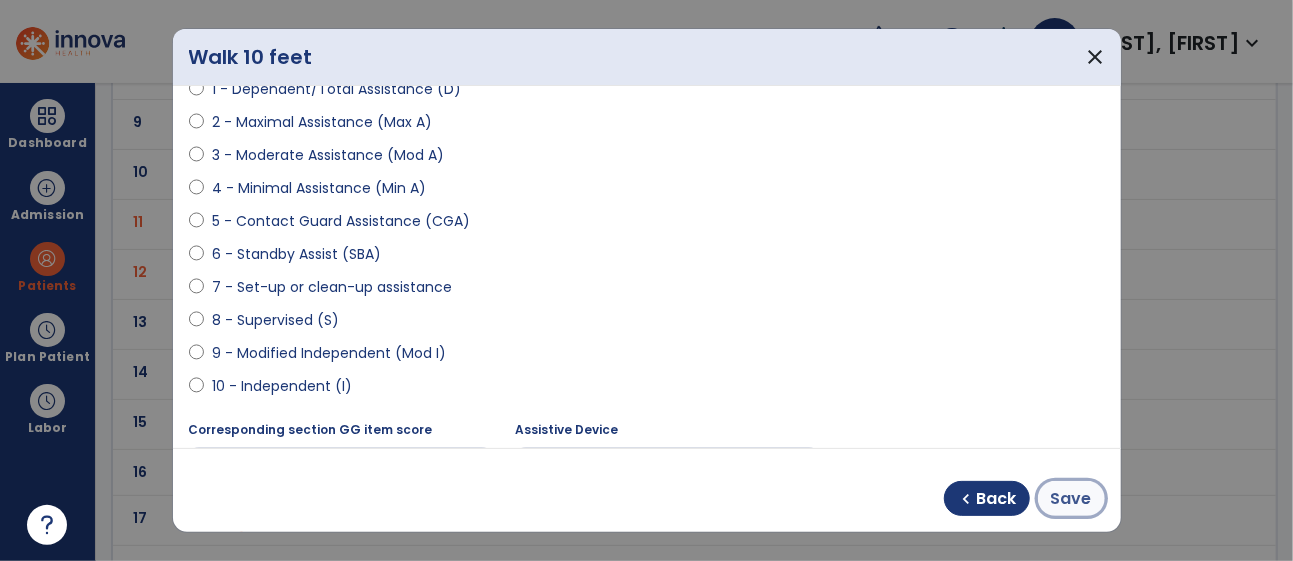click on "Save" at bounding box center (1071, 499) 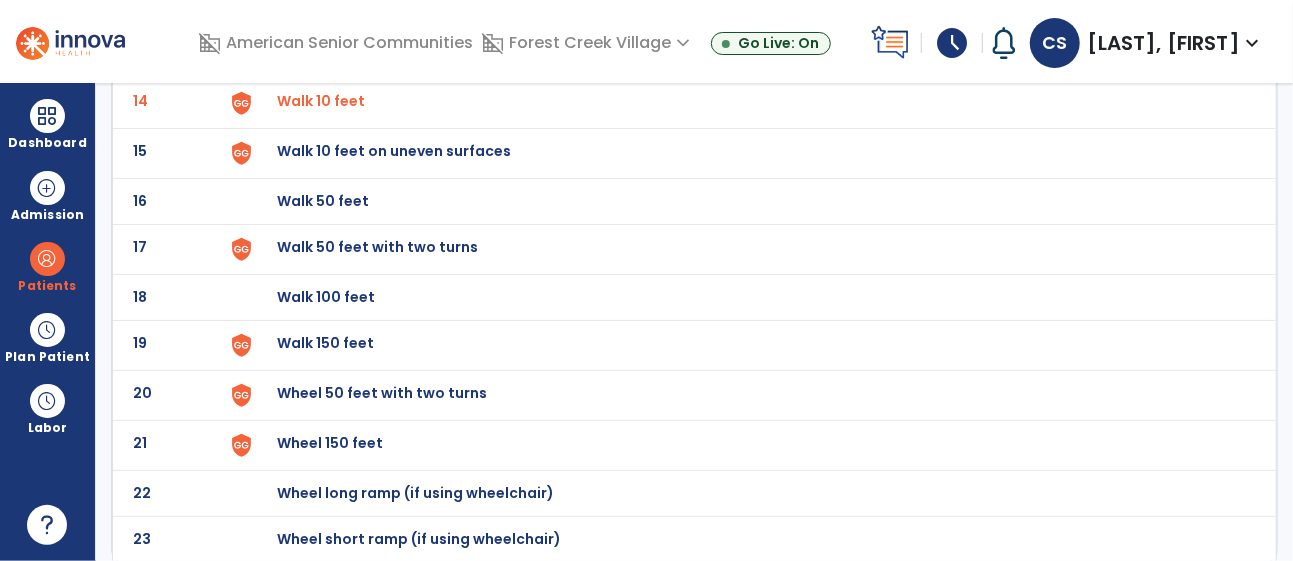 scroll, scrollTop: 0, scrollLeft: 0, axis: both 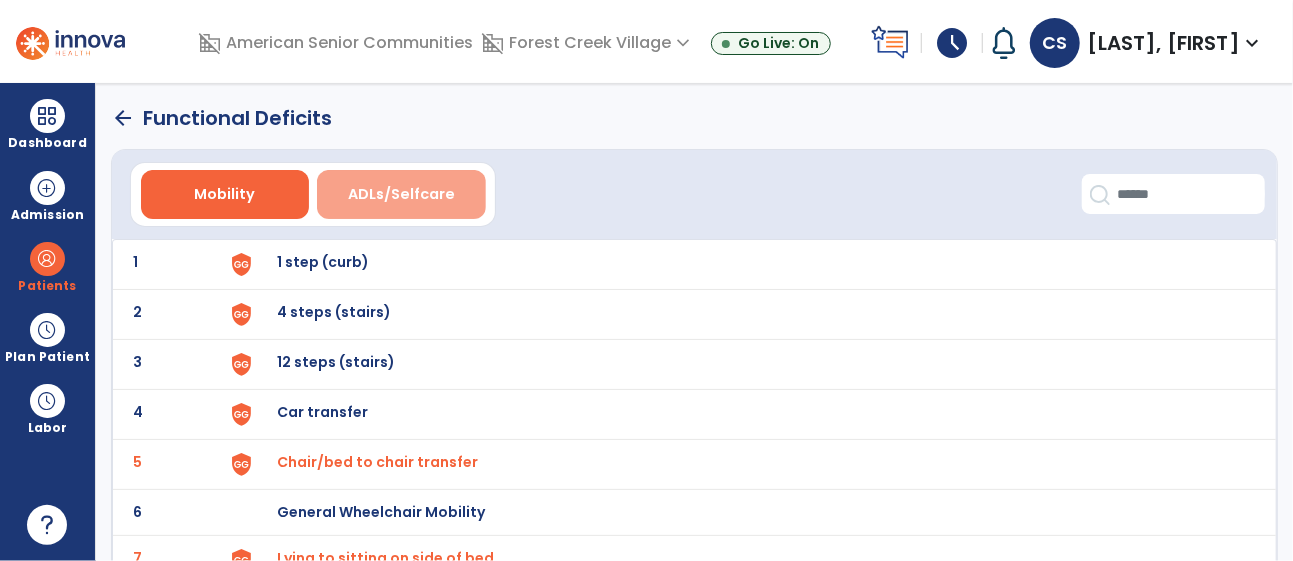 click on "ADLs/Selfcare" at bounding box center [401, 194] 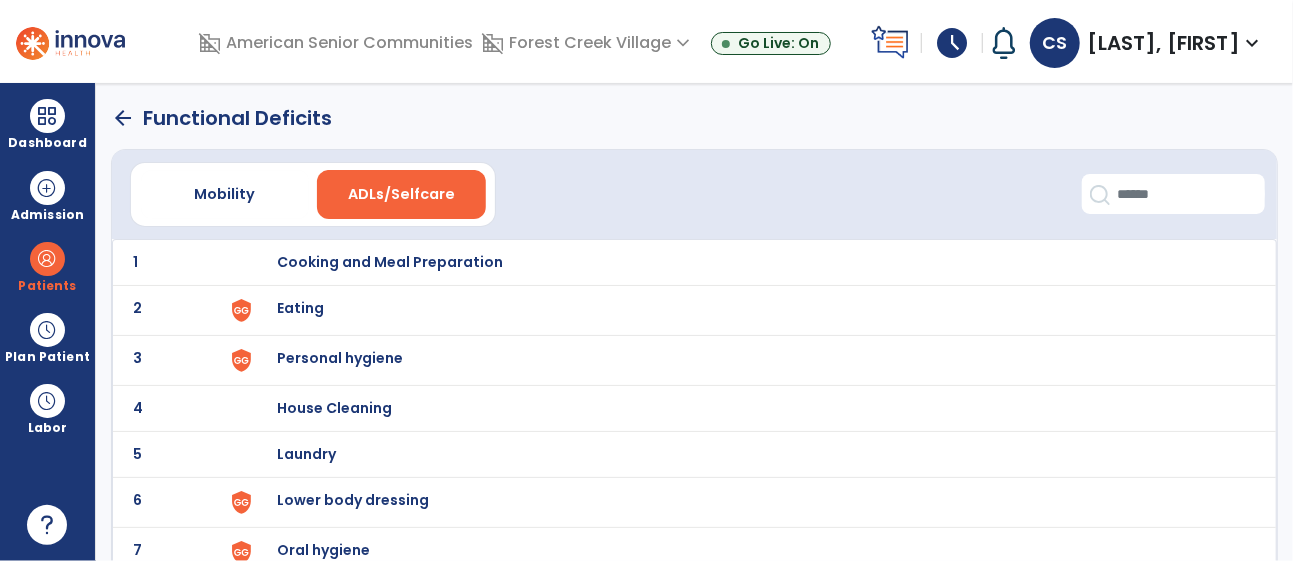 click on "Eating" at bounding box center [747, 262] 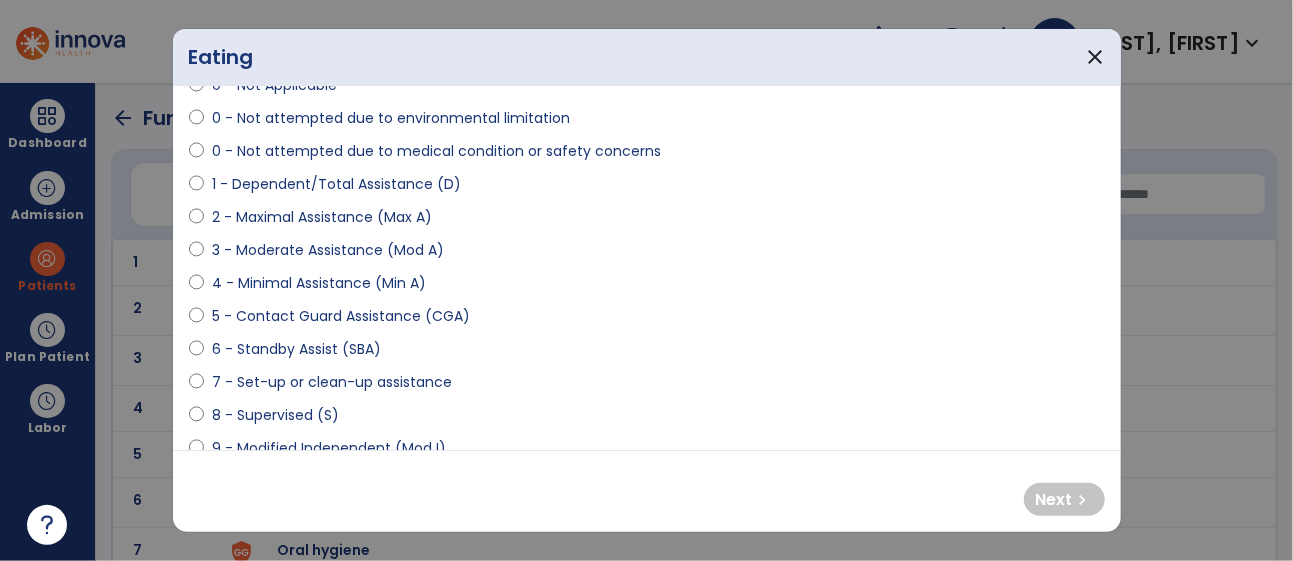 scroll, scrollTop: 168, scrollLeft: 0, axis: vertical 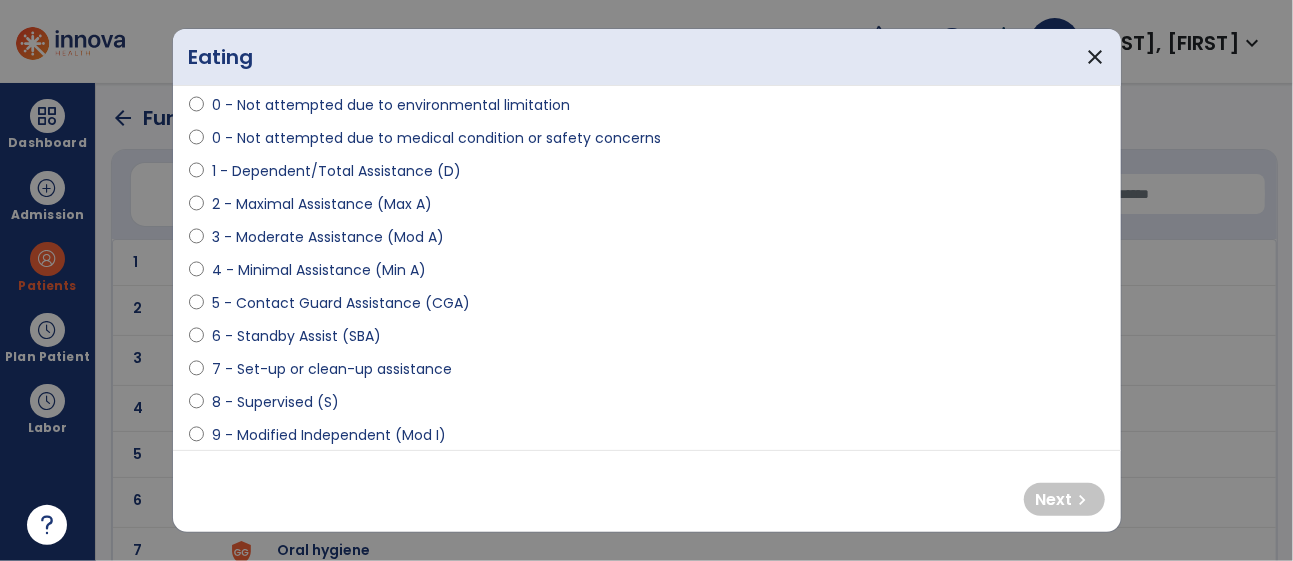select on "**********" 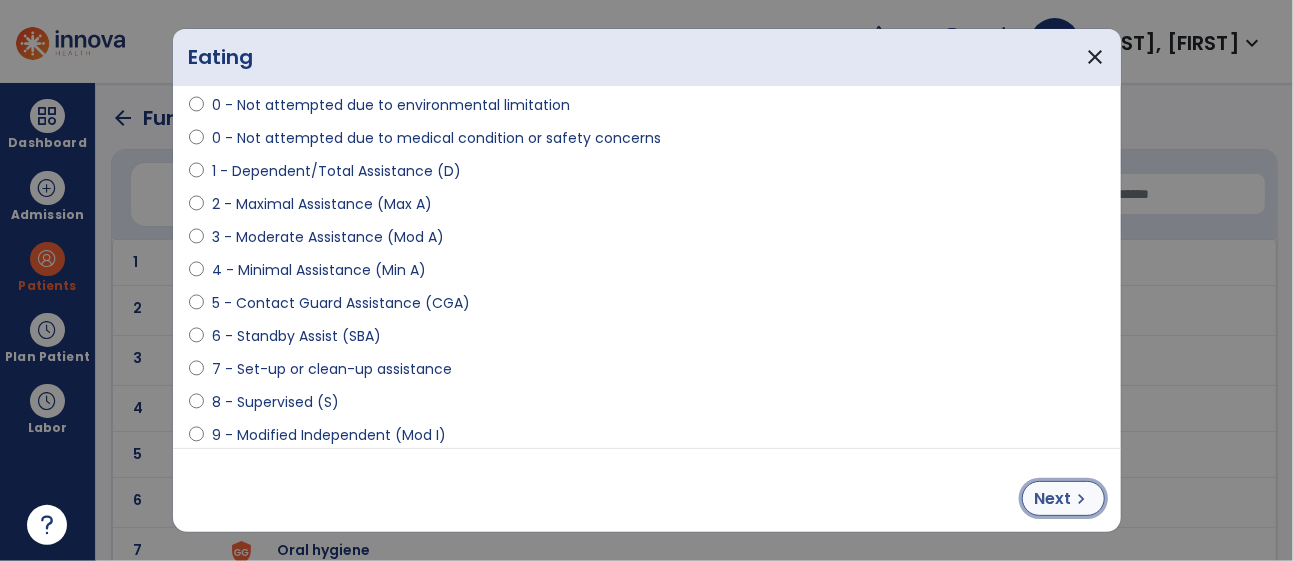 click on "chevron_right" at bounding box center (1082, 499) 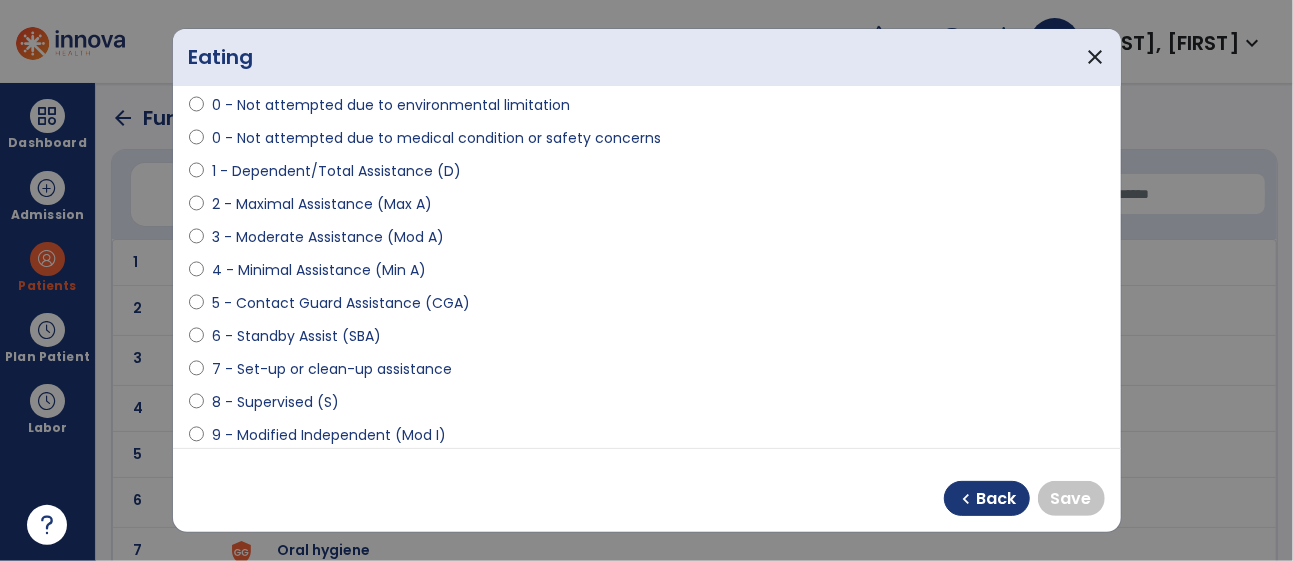 select on "**********" 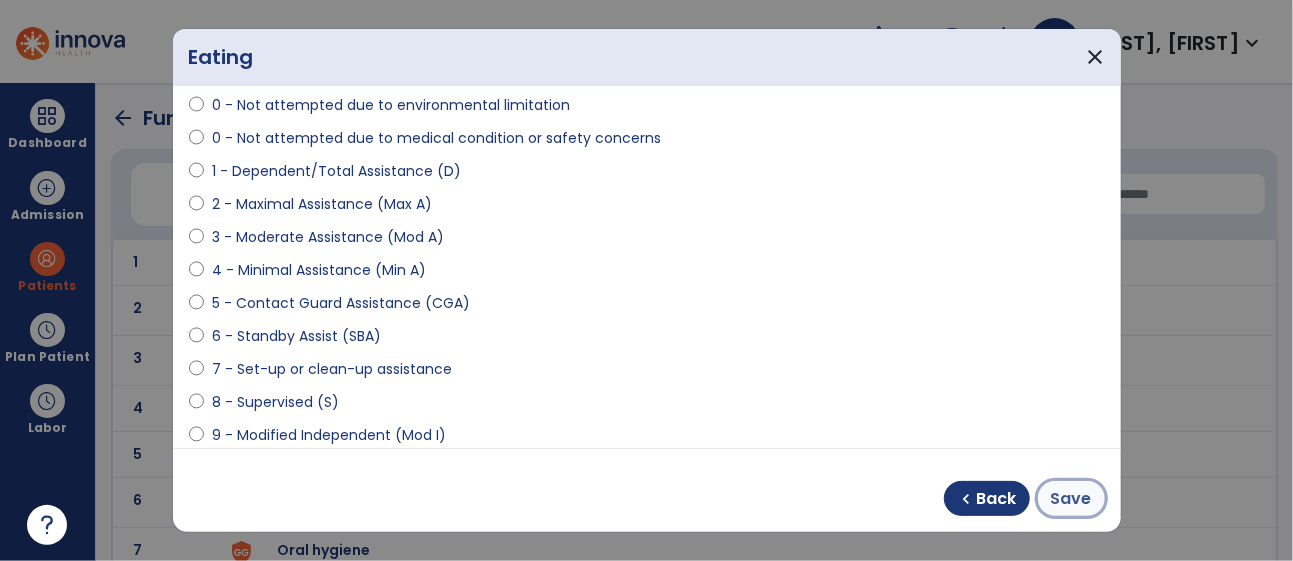 click on "Save" at bounding box center (1071, 499) 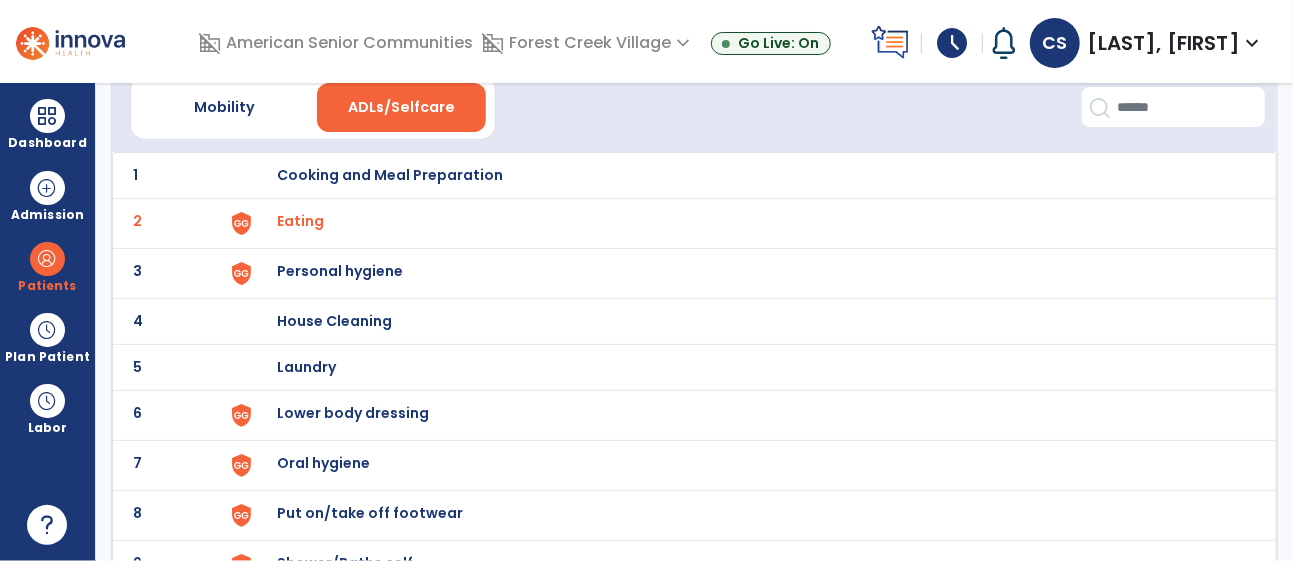 scroll, scrollTop: 88, scrollLeft: 0, axis: vertical 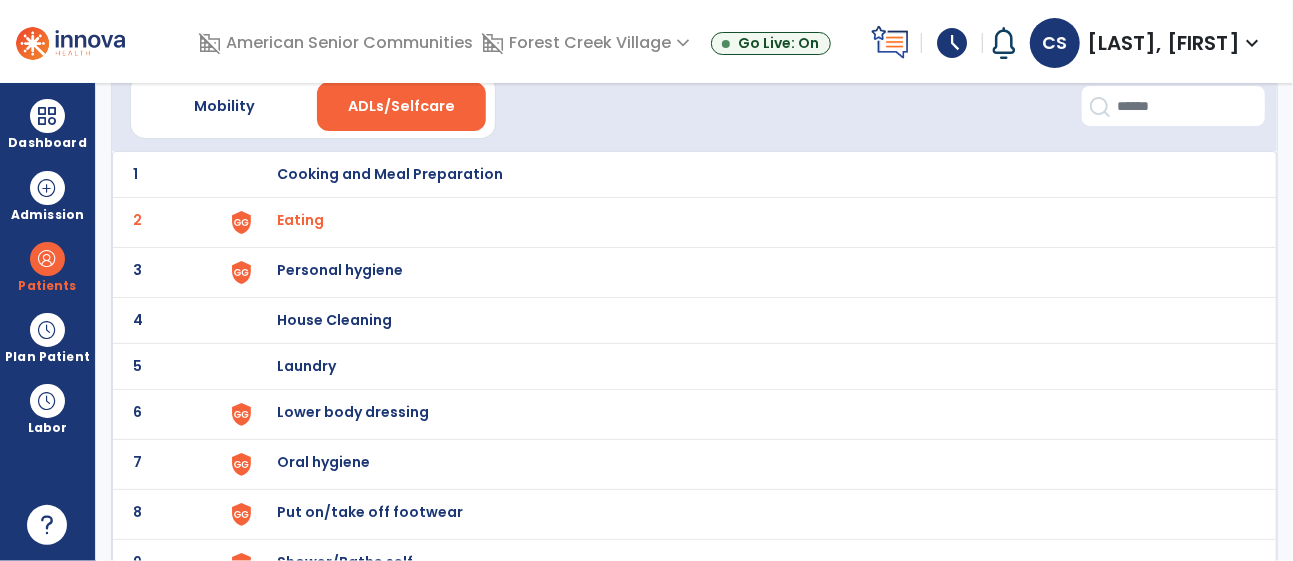 click on "Lower body dressing" at bounding box center (747, 174) 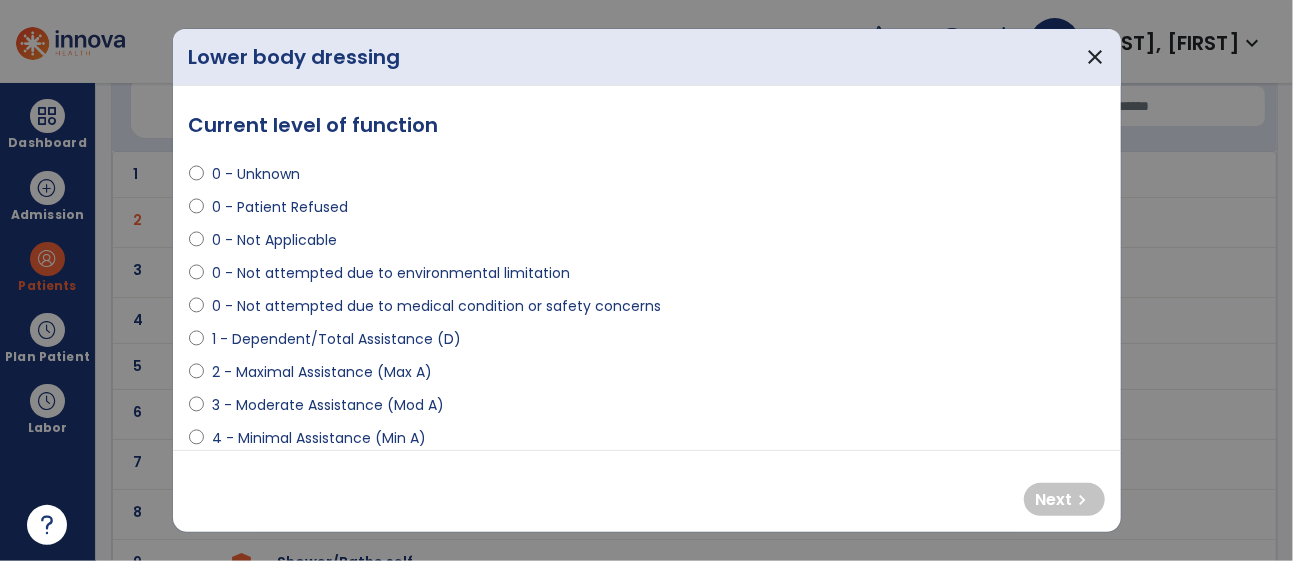 select on "**********" 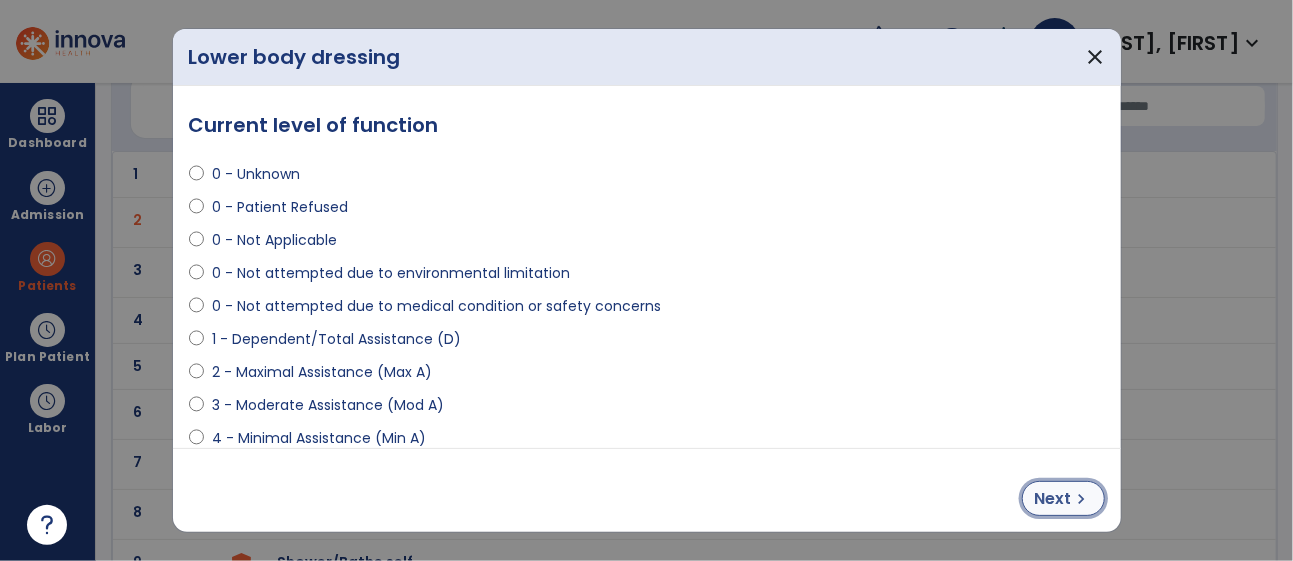 click on "Next  chevron_right" at bounding box center [1063, 498] 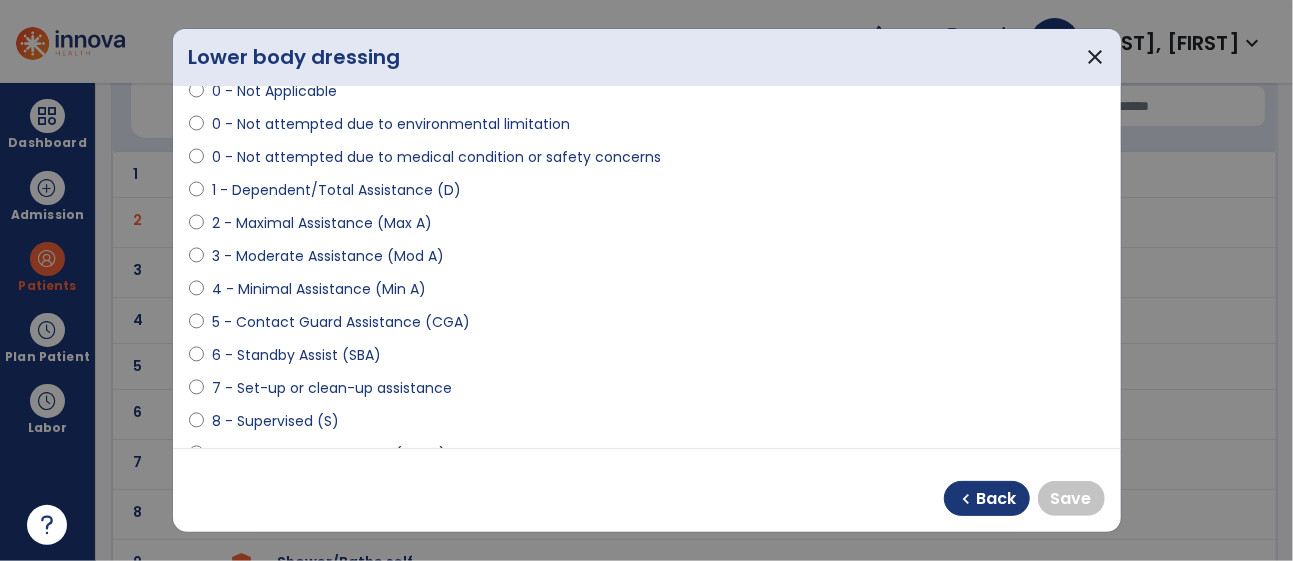 scroll, scrollTop: 203, scrollLeft: 0, axis: vertical 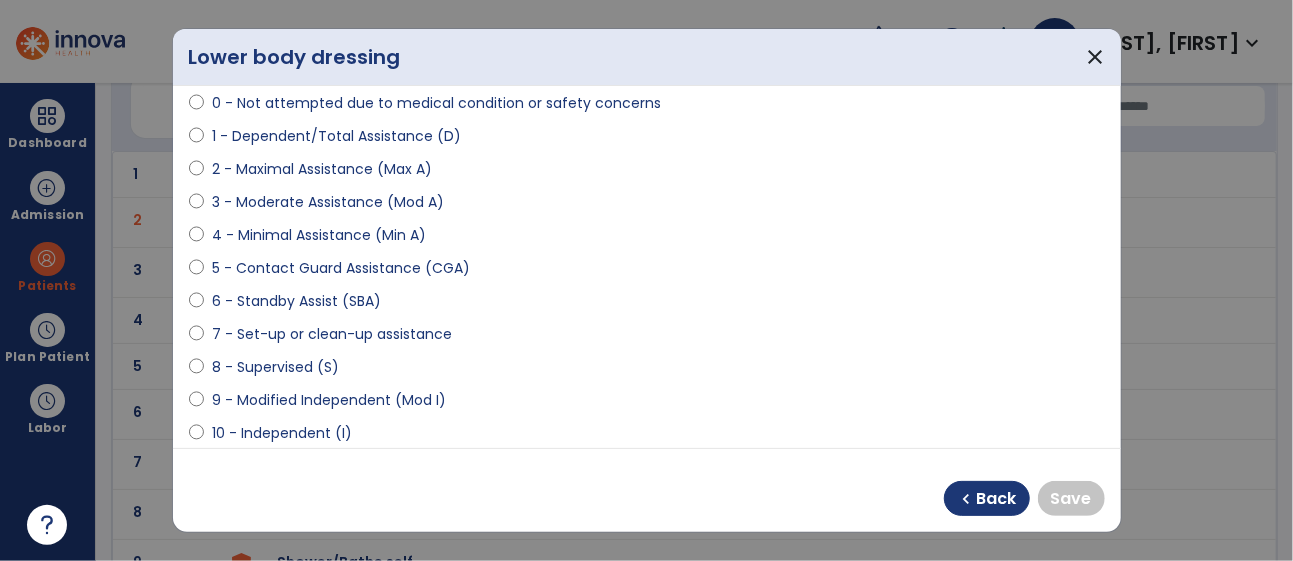 select on "**********" 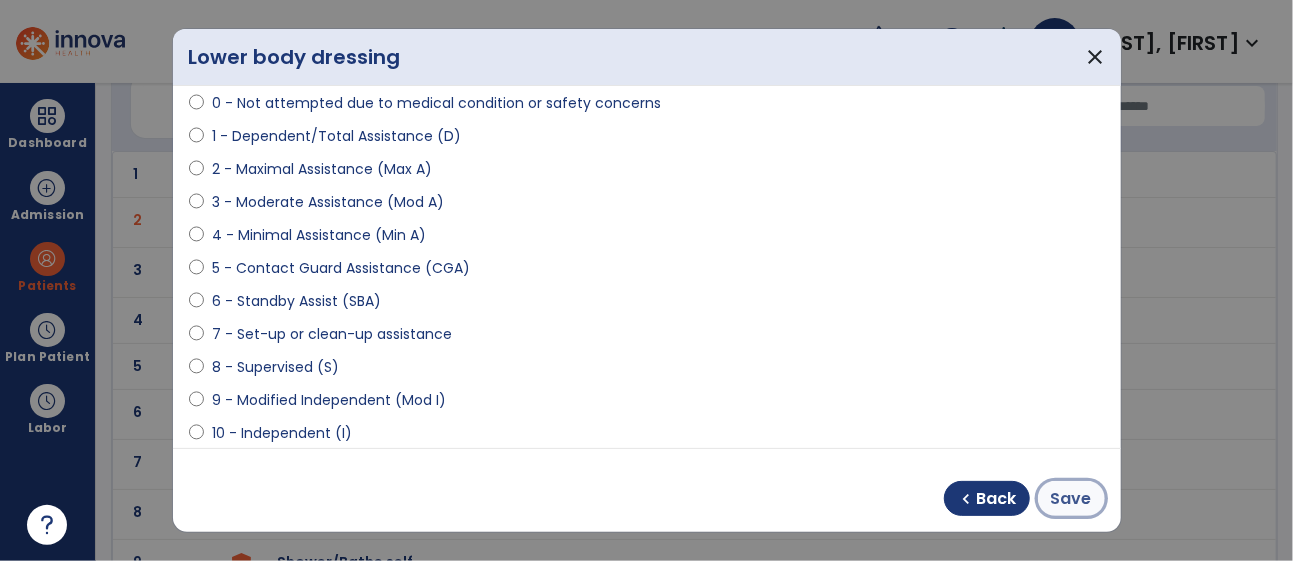 click on "Save" at bounding box center (1071, 498) 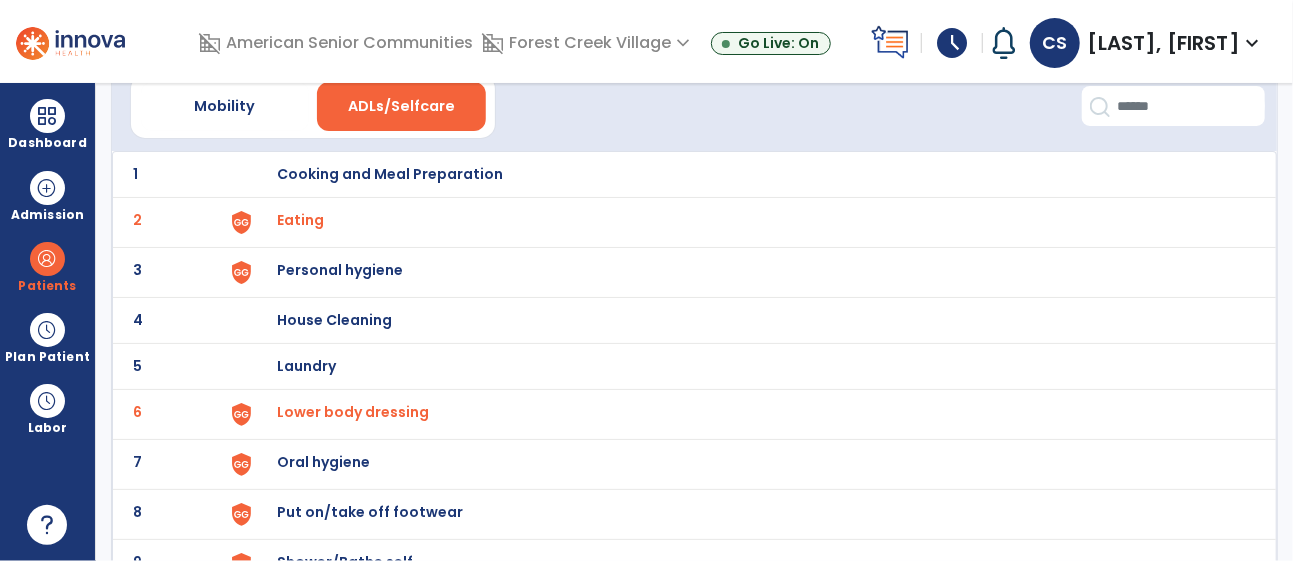 click on "Put on/take off footwear" at bounding box center [747, 174] 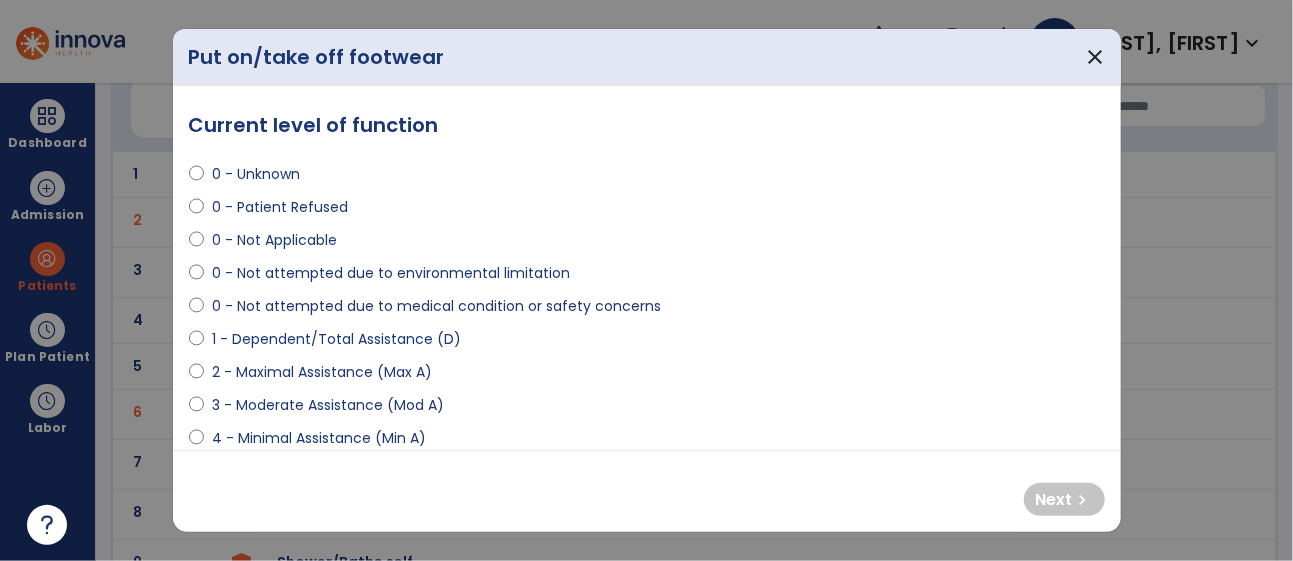 select on "**********" 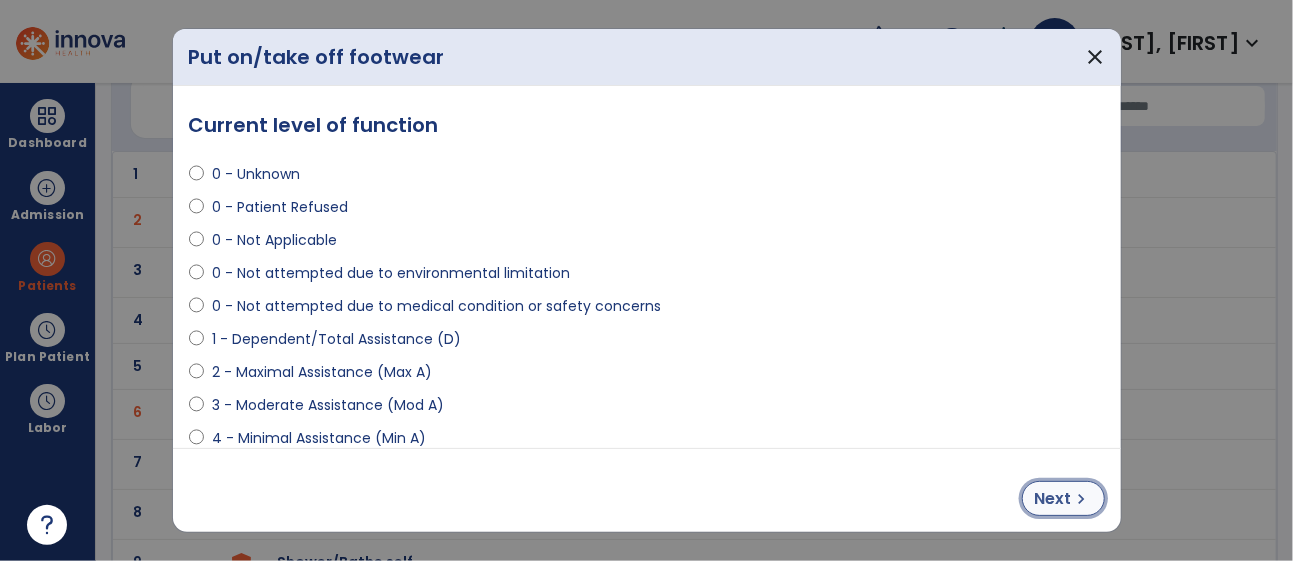 click on "chevron_right" at bounding box center (1082, 499) 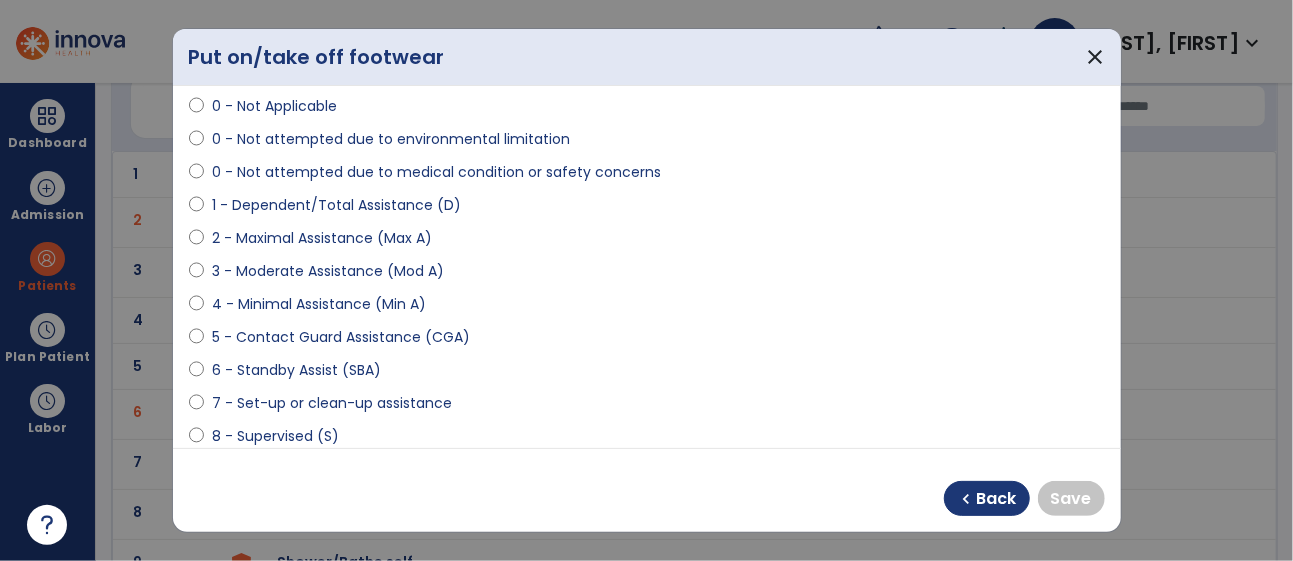 scroll, scrollTop: 183, scrollLeft: 0, axis: vertical 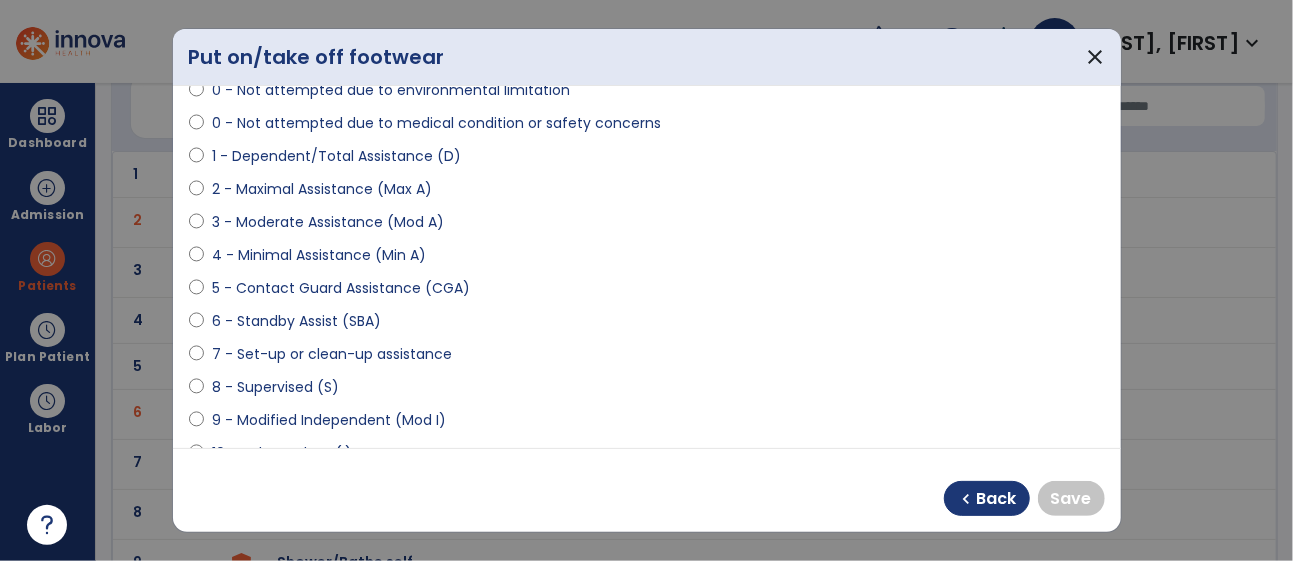 select on "**********" 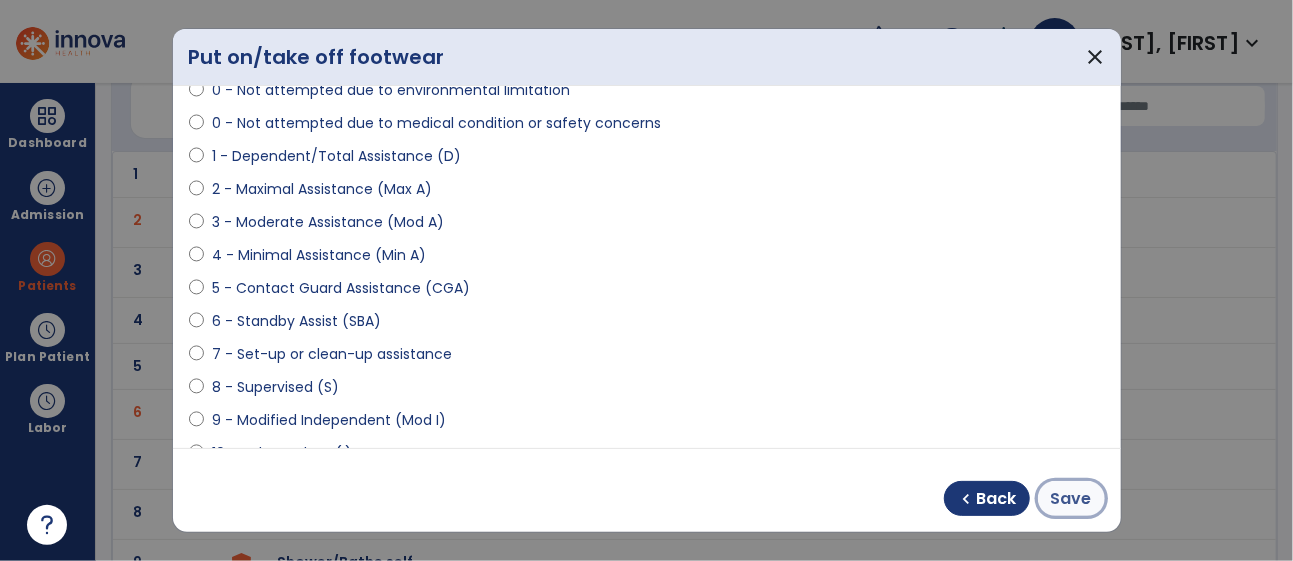 click on "Save" at bounding box center (1071, 499) 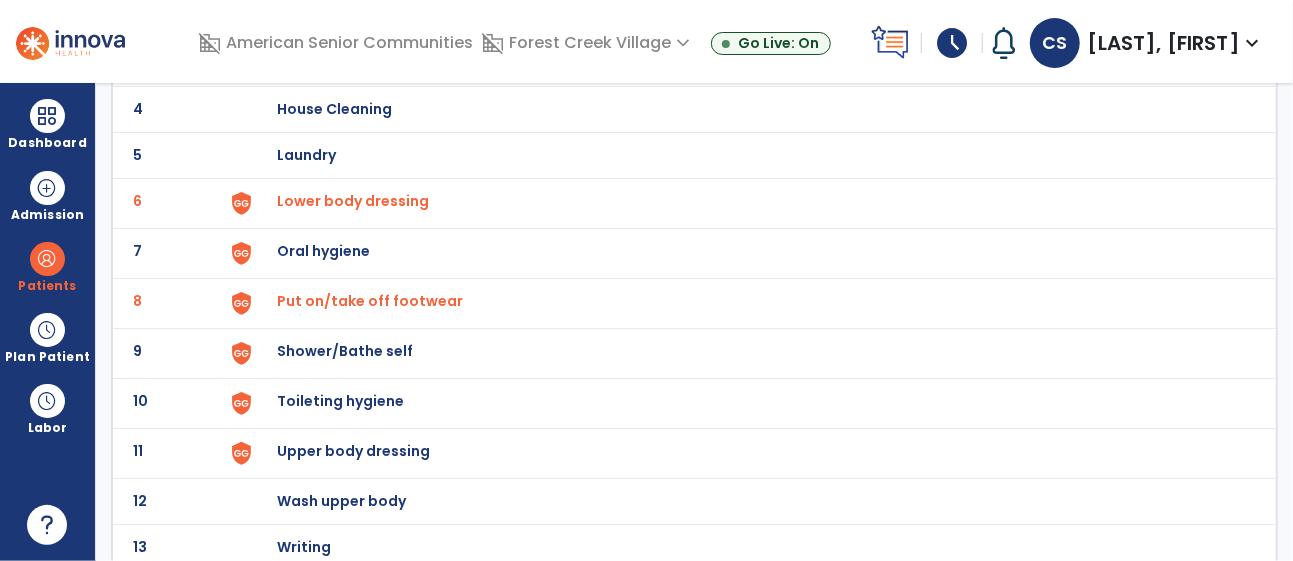 scroll, scrollTop: 308, scrollLeft: 0, axis: vertical 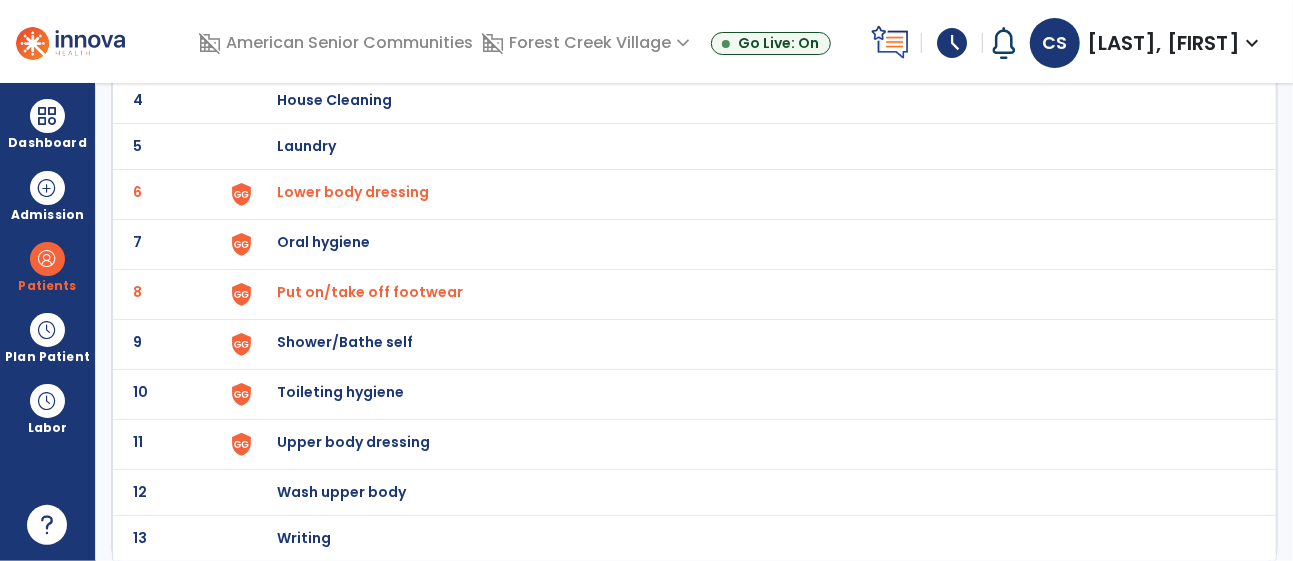 click on "Toileting hygiene" at bounding box center [747, -46] 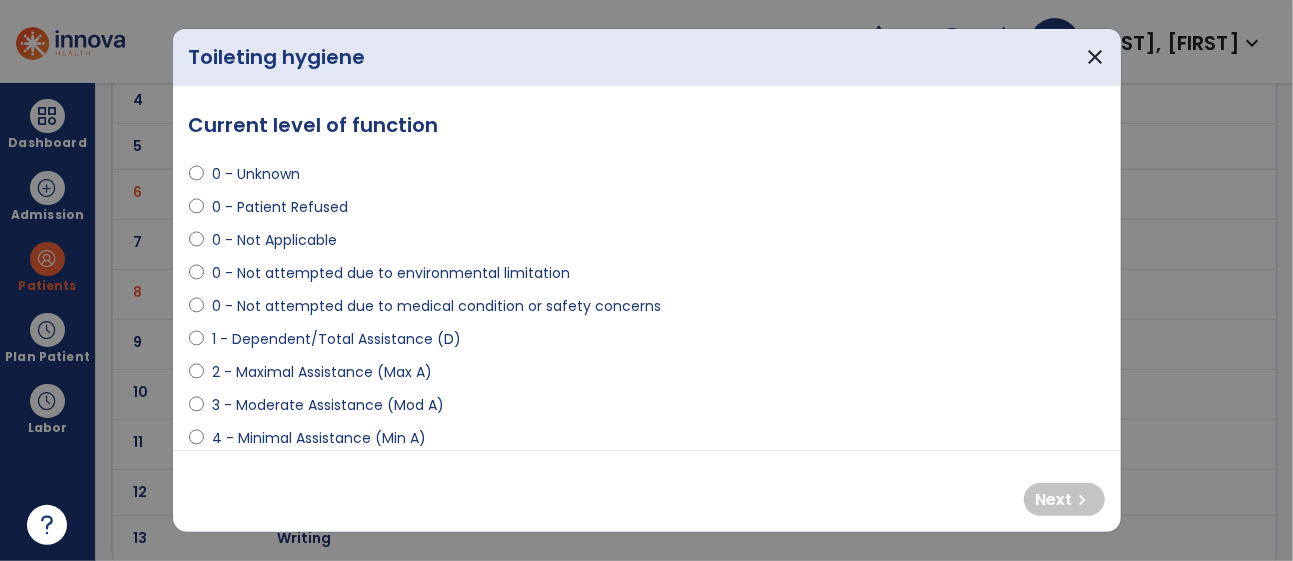 select on "**********" 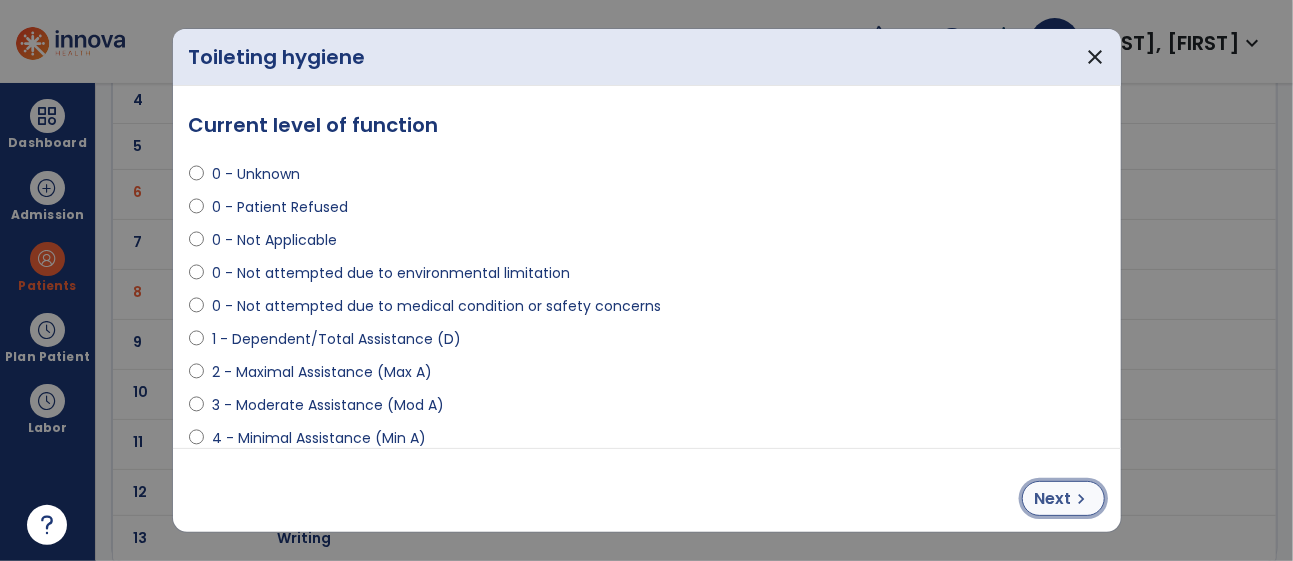 click on "Next  chevron_right" at bounding box center (1063, 498) 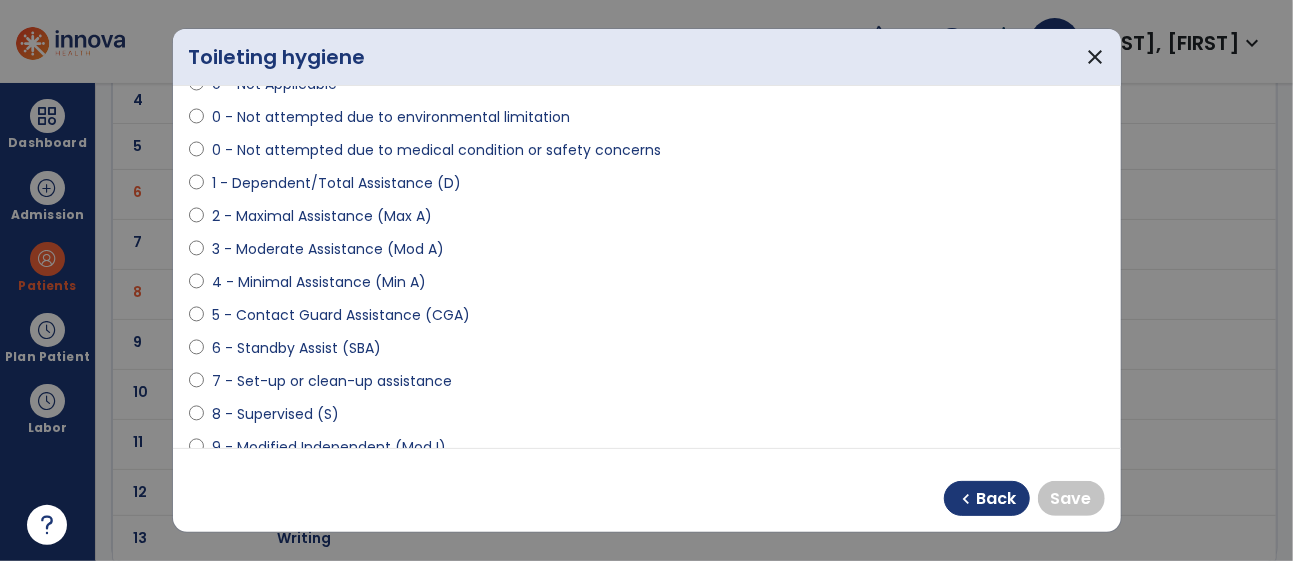 scroll, scrollTop: 183, scrollLeft: 0, axis: vertical 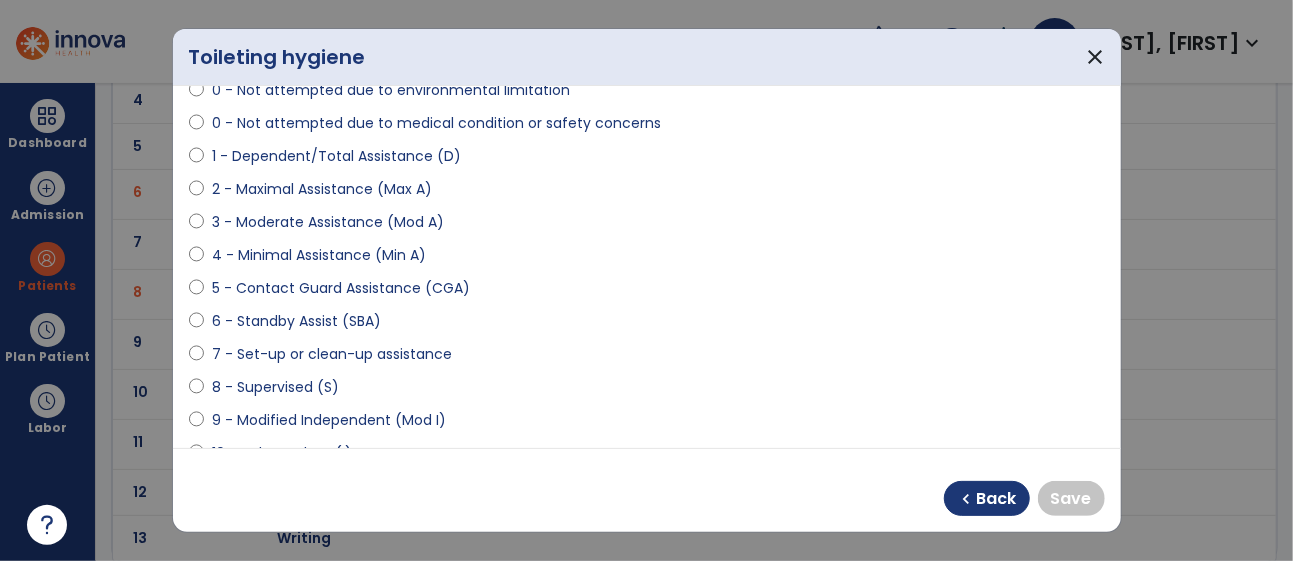 select on "**********" 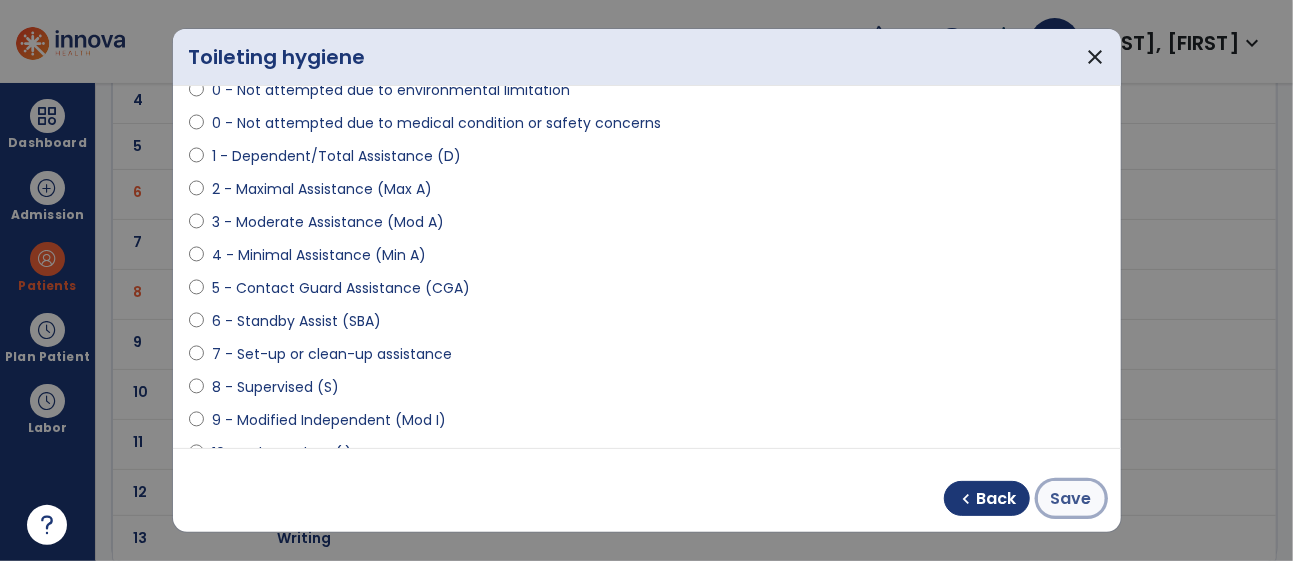 click on "Save" at bounding box center [1071, 499] 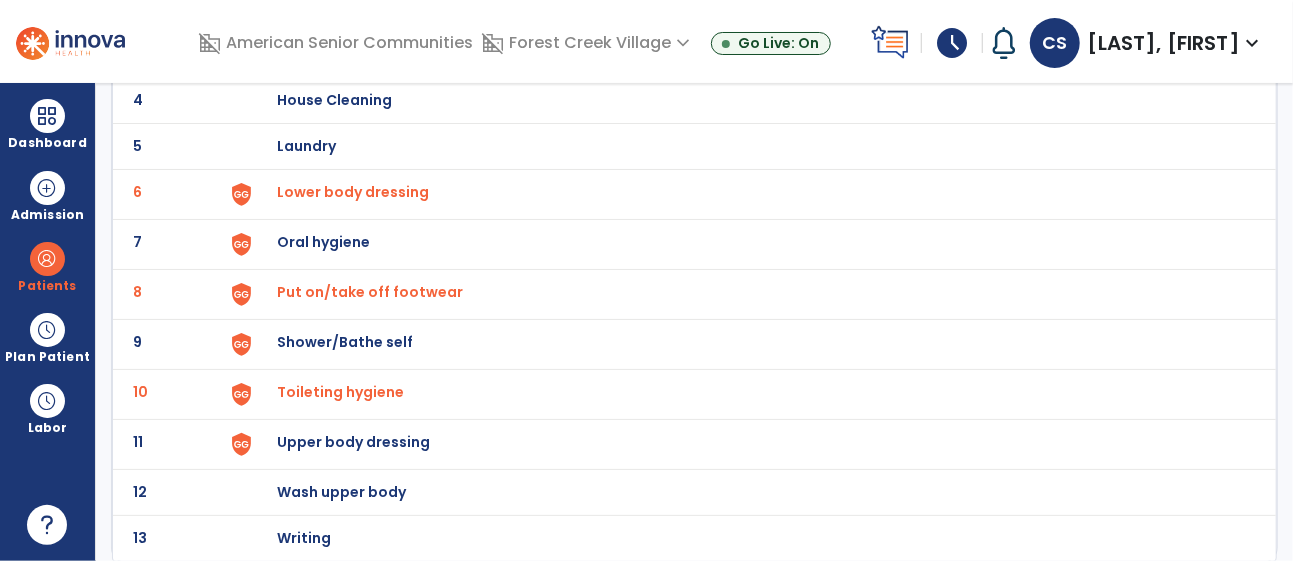click on "Upper body dressing" at bounding box center (747, -46) 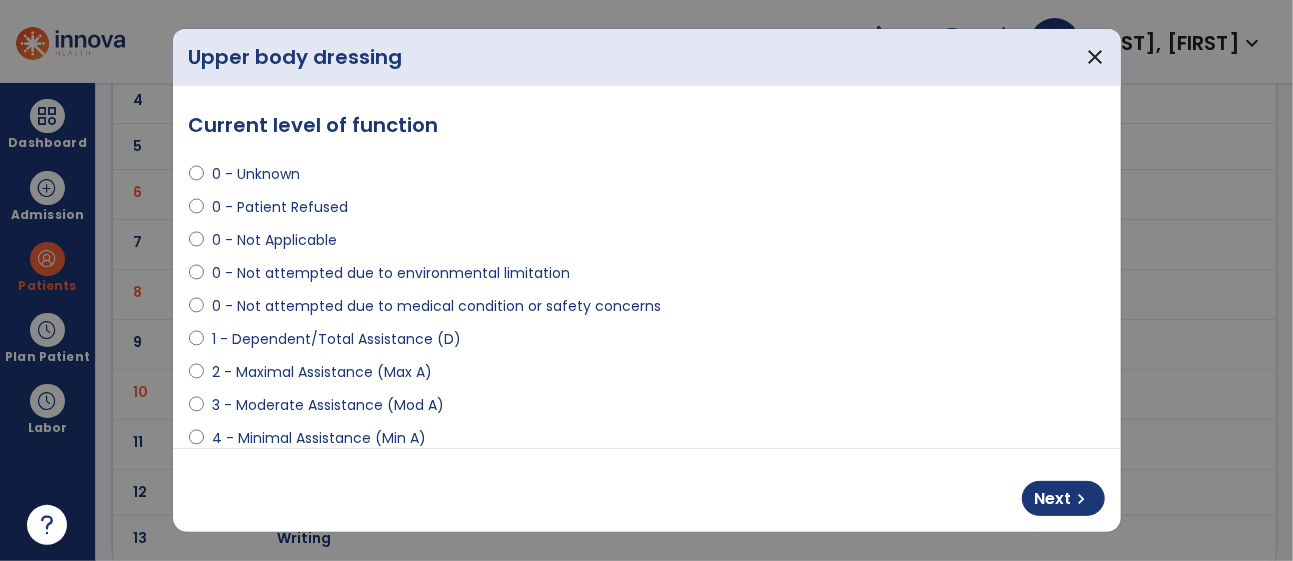 select on "**********" 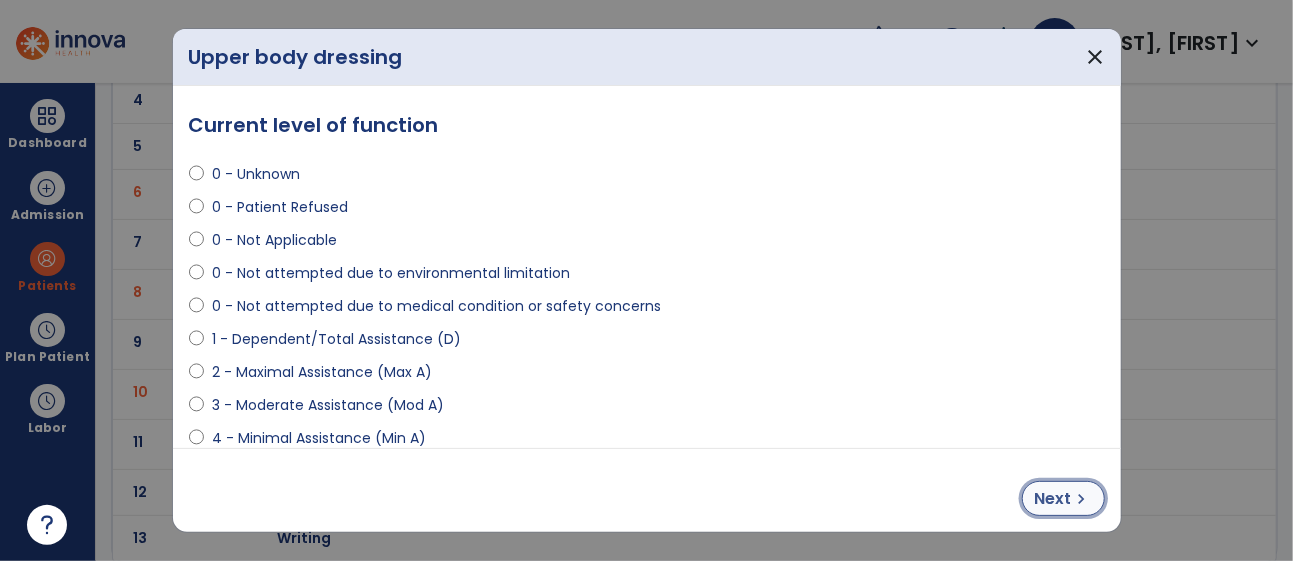 click on "chevron_right" at bounding box center (1082, 499) 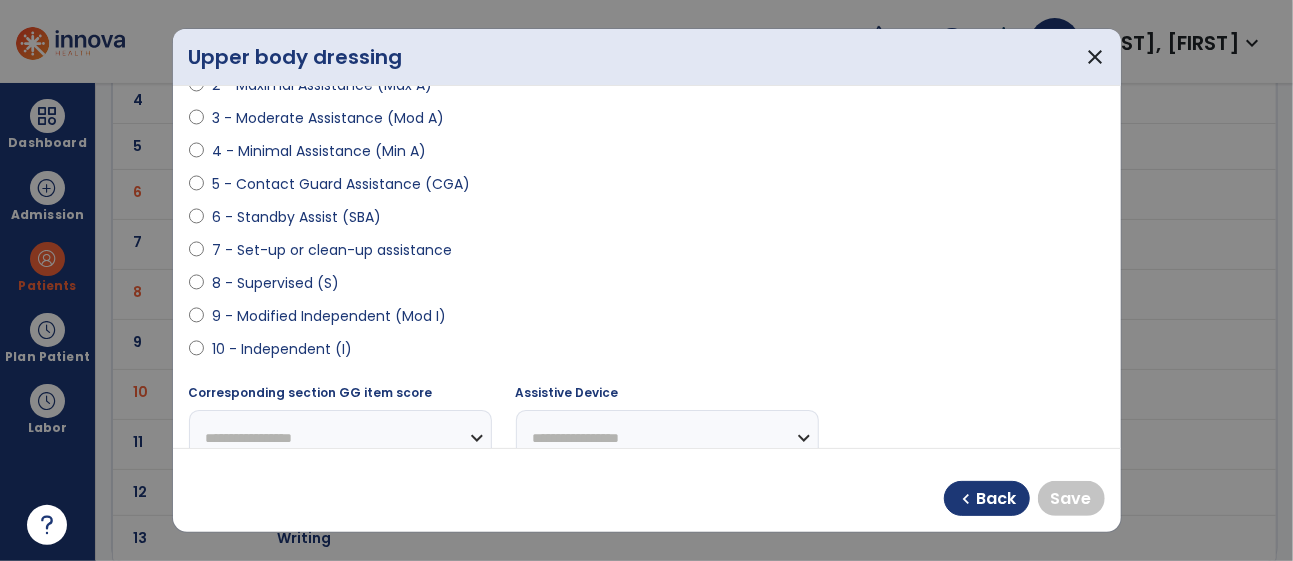 scroll, scrollTop: 326, scrollLeft: 0, axis: vertical 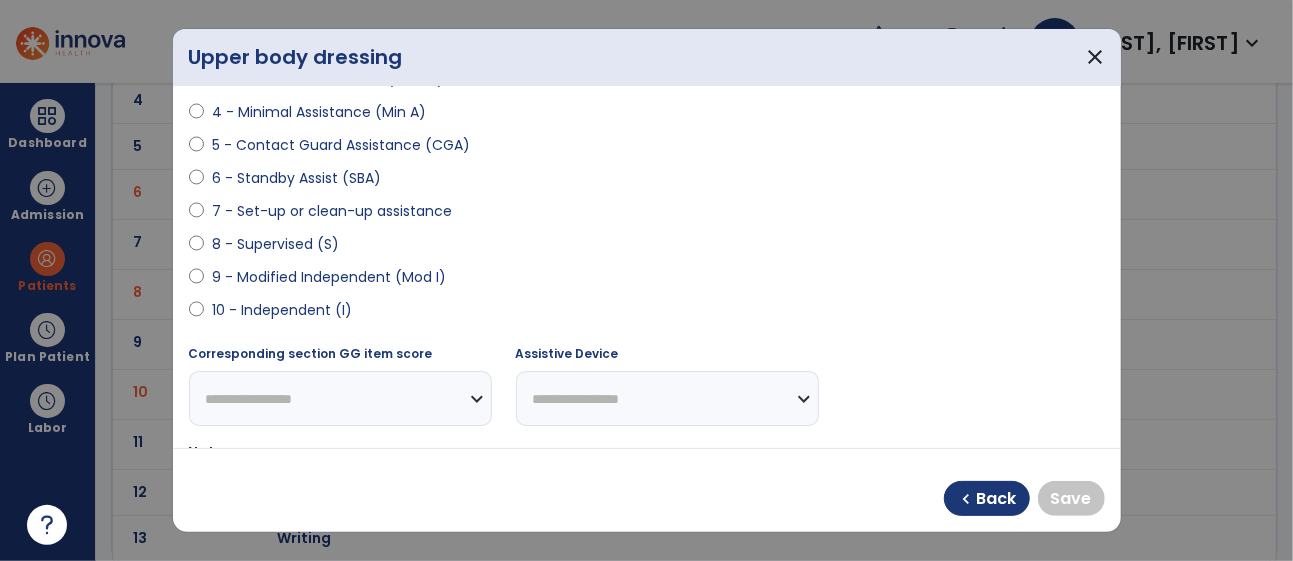 select on "**********" 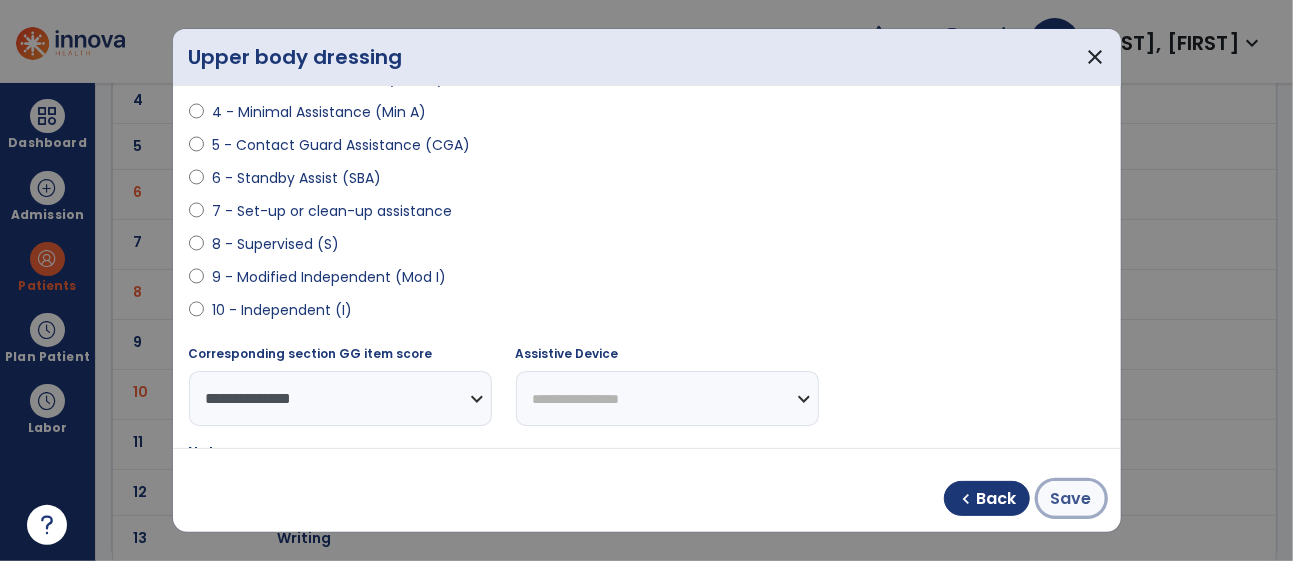 click on "Save" at bounding box center [1071, 499] 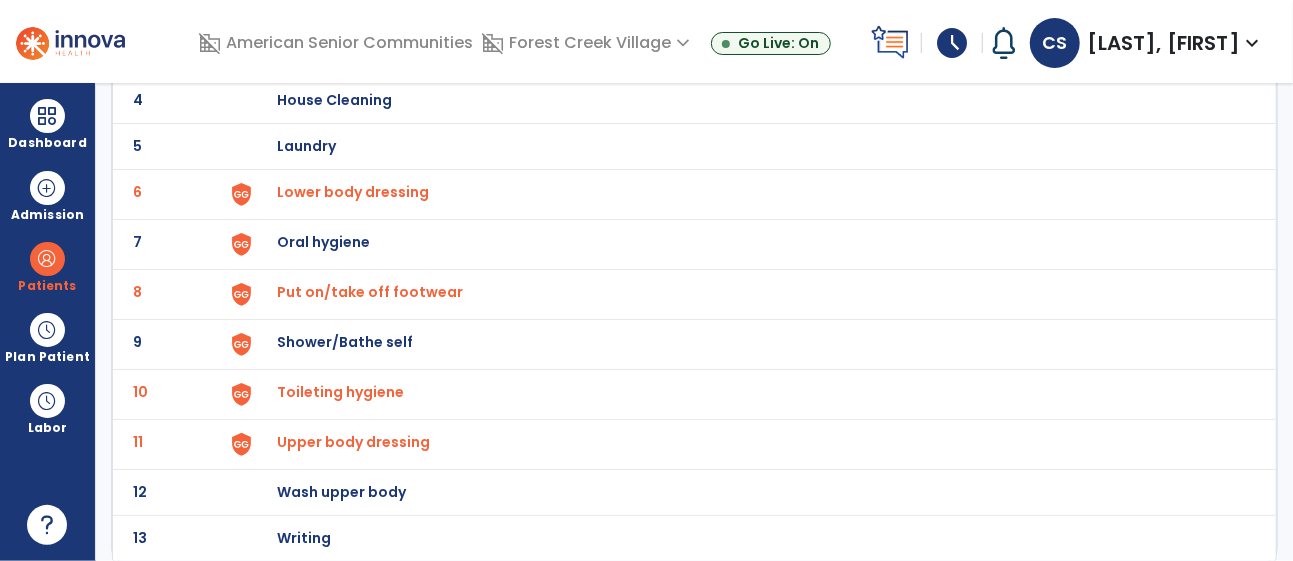 scroll, scrollTop: 0, scrollLeft: 0, axis: both 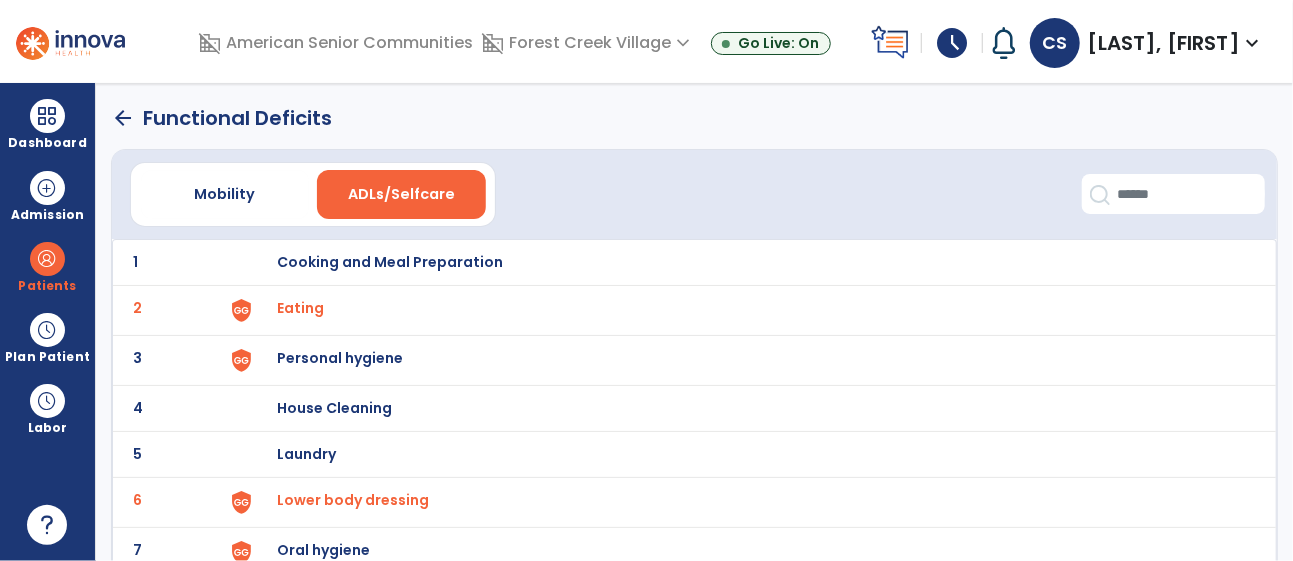 click on "arrow_back" 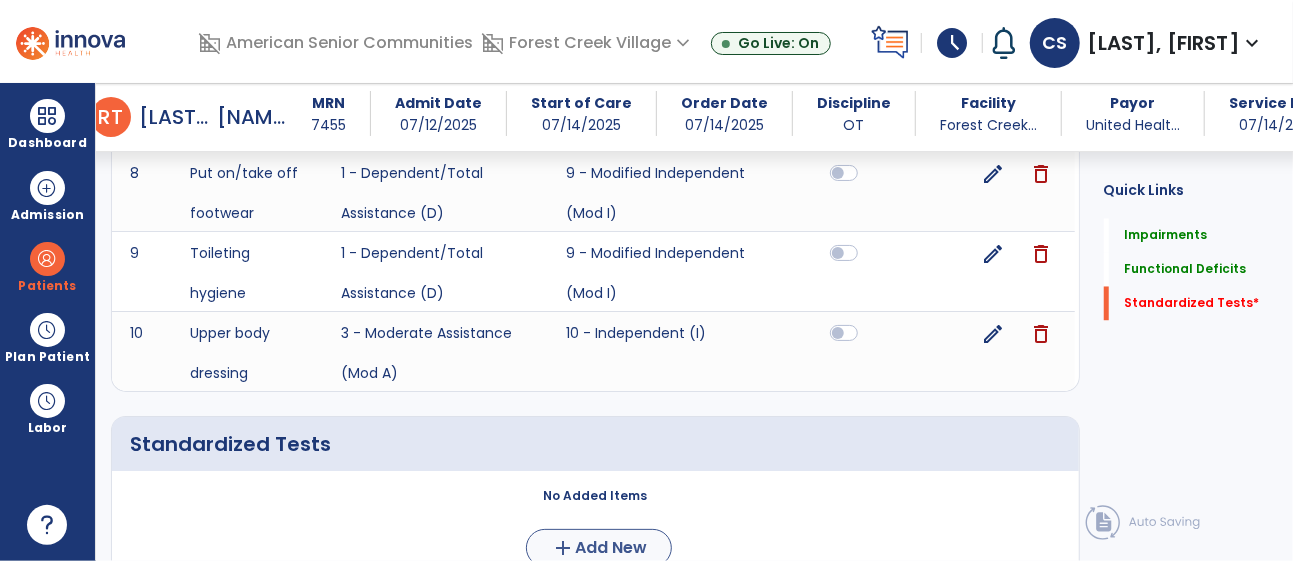 scroll, scrollTop: 1891, scrollLeft: 0, axis: vertical 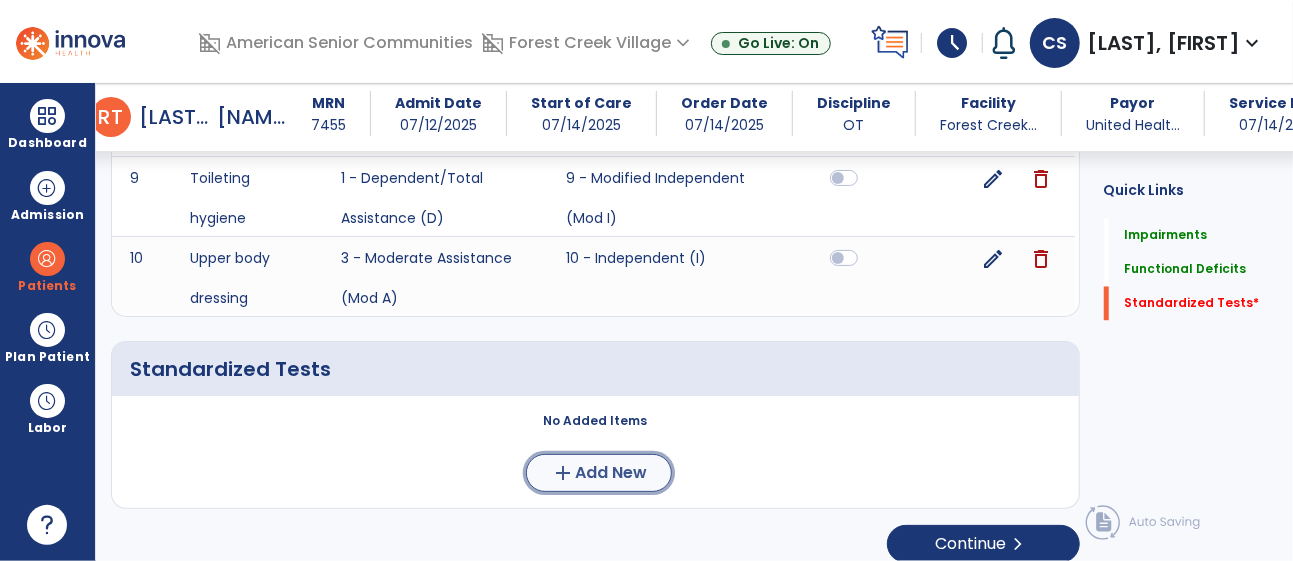 click on "add  Add New" 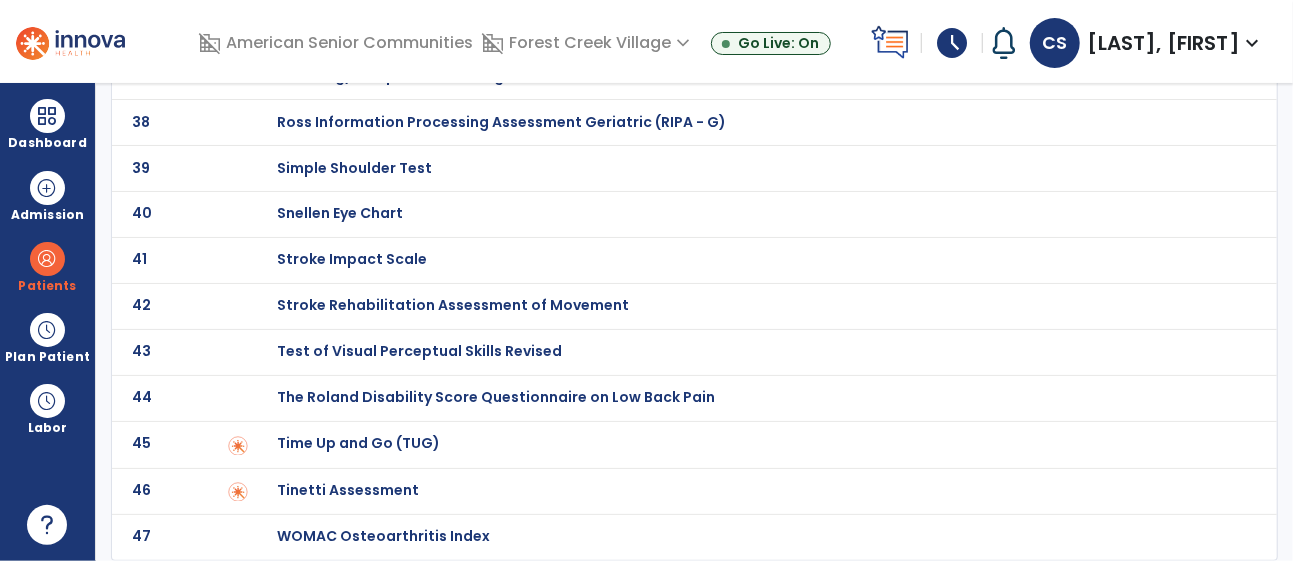 scroll, scrollTop: 0, scrollLeft: 0, axis: both 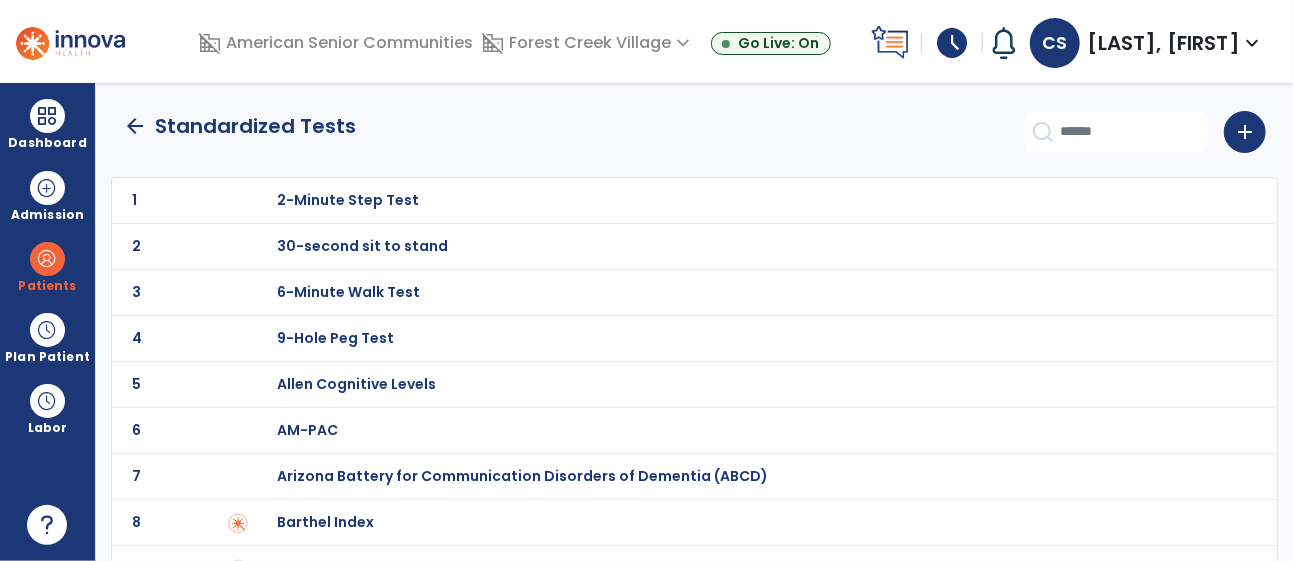 click on "30-second sit to stand" at bounding box center (747, 200) 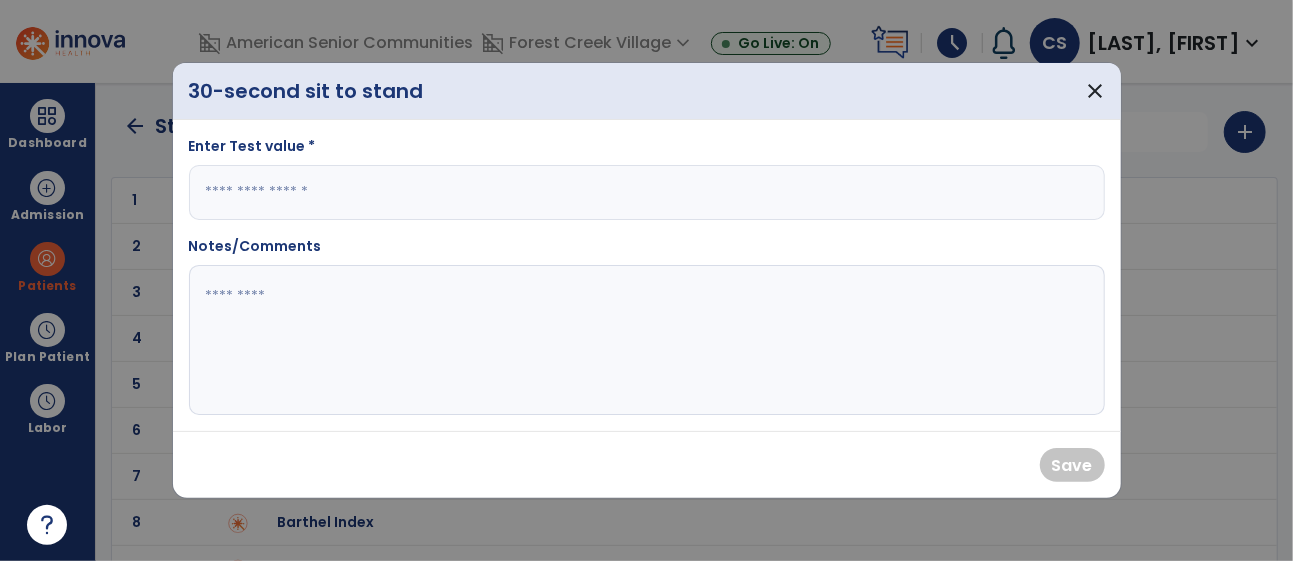 click at bounding box center [647, 192] 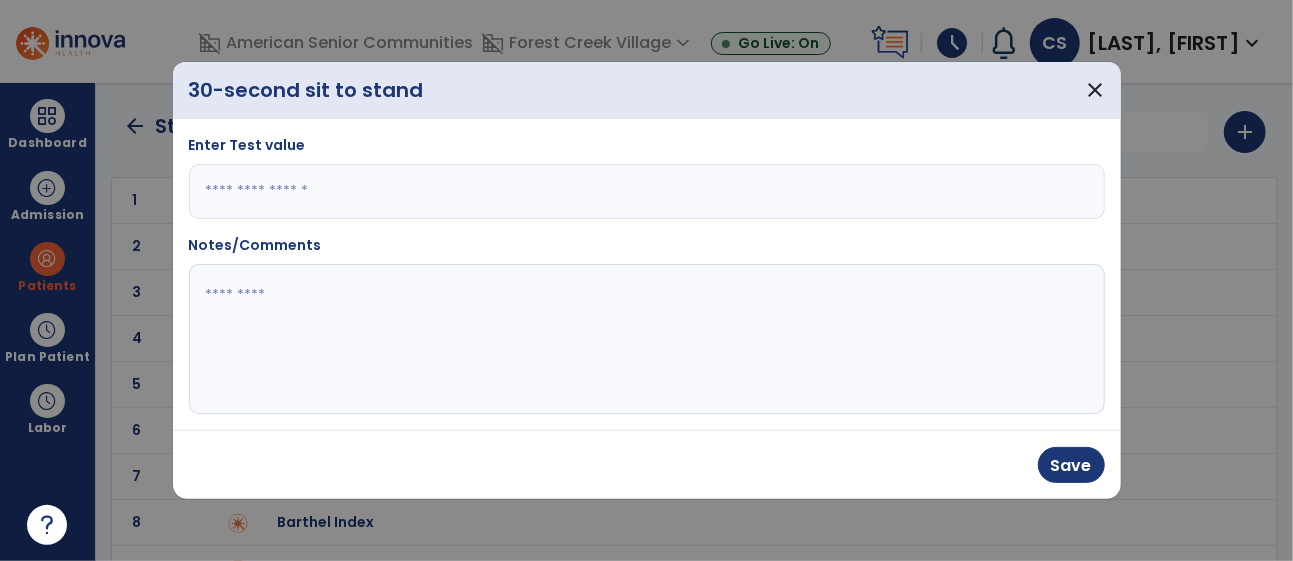 type on "*" 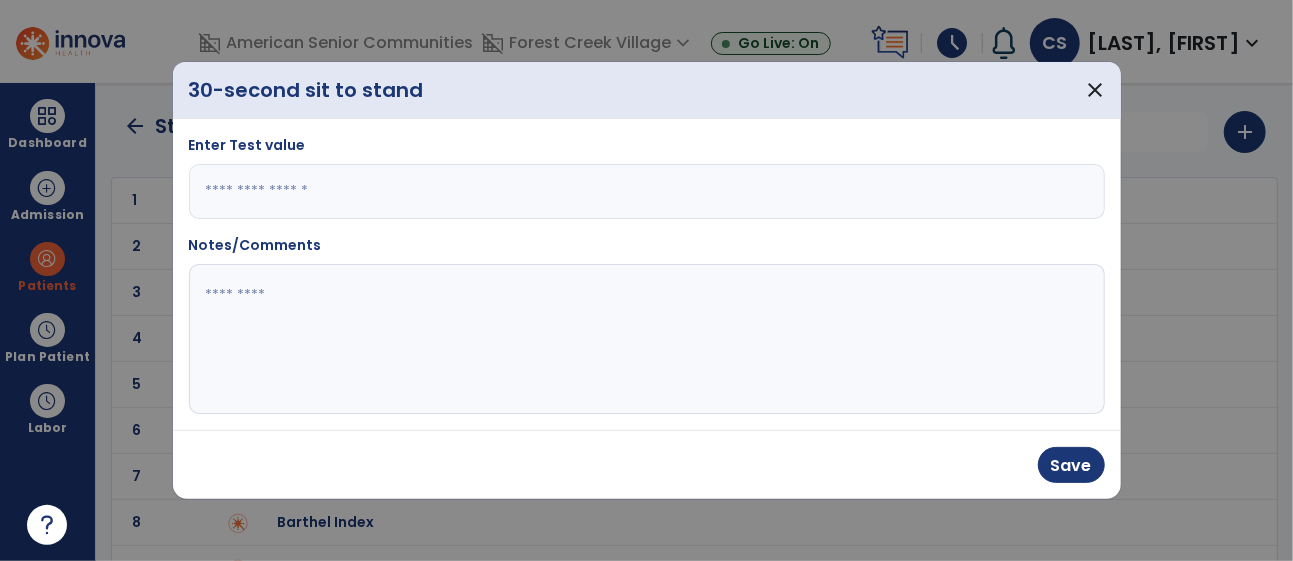 click 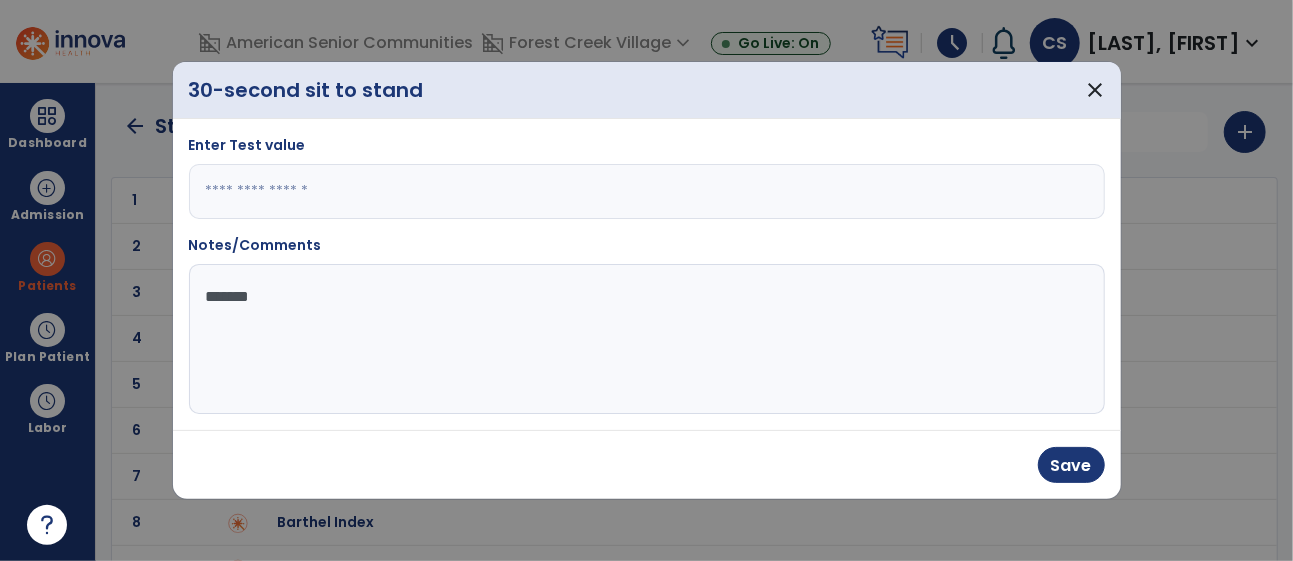 type on "********" 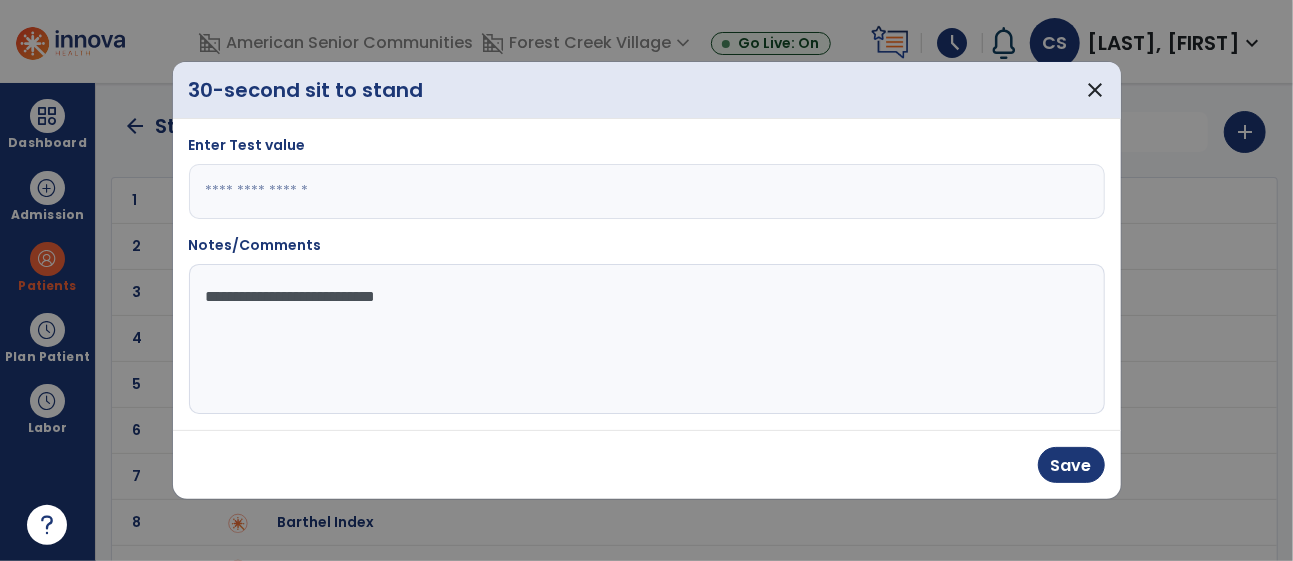 type on "**********" 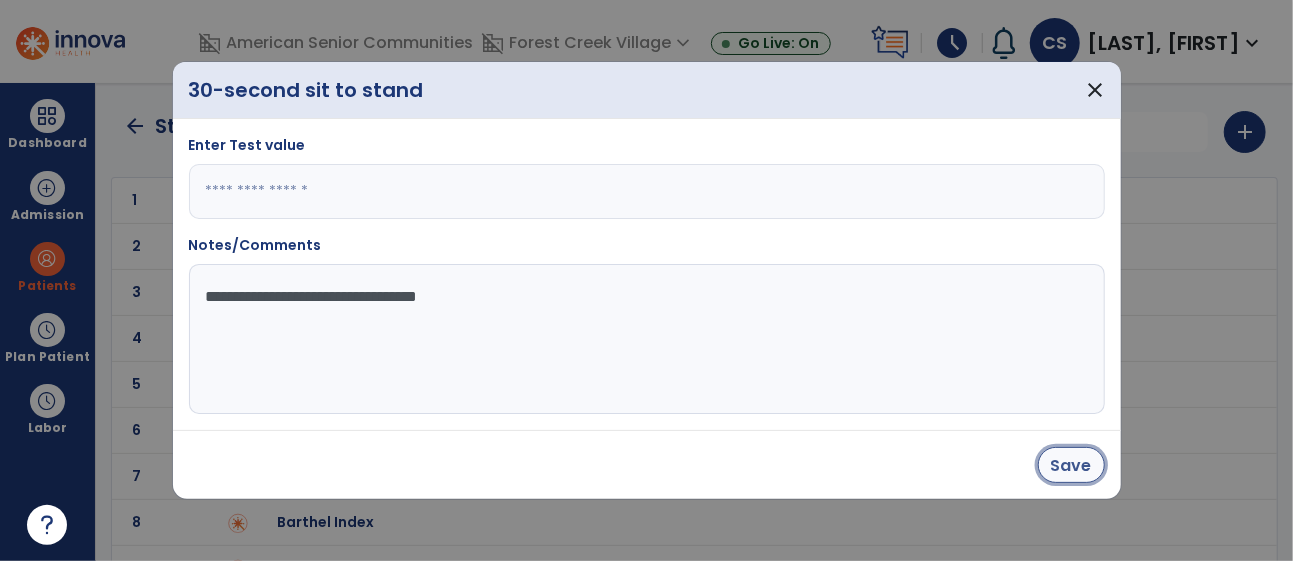 click on "Save" at bounding box center (1071, 465) 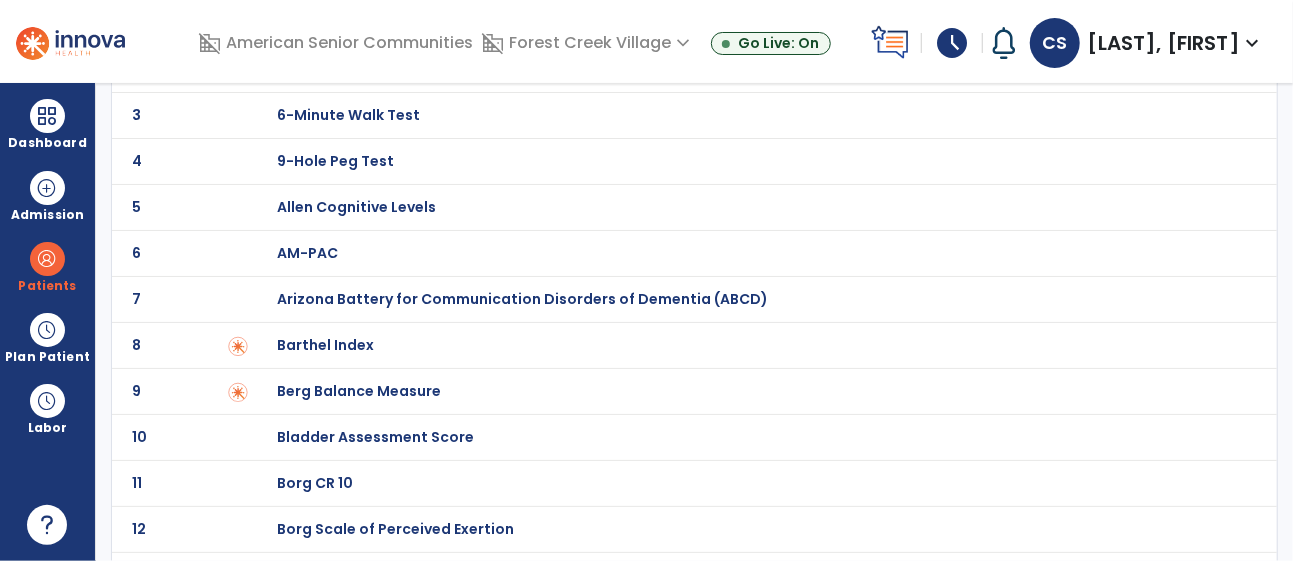 scroll, scrollTop: 179, scrollLeft: 0, axis: vertical 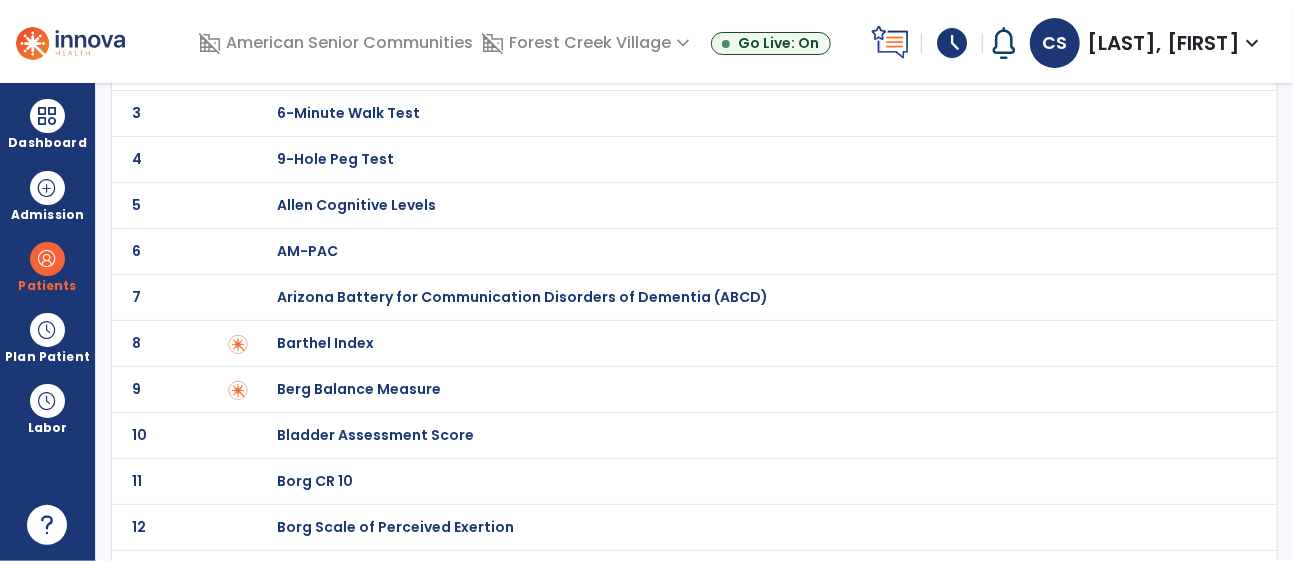 click on "Barthel Index" at bounding box center [747, 21] 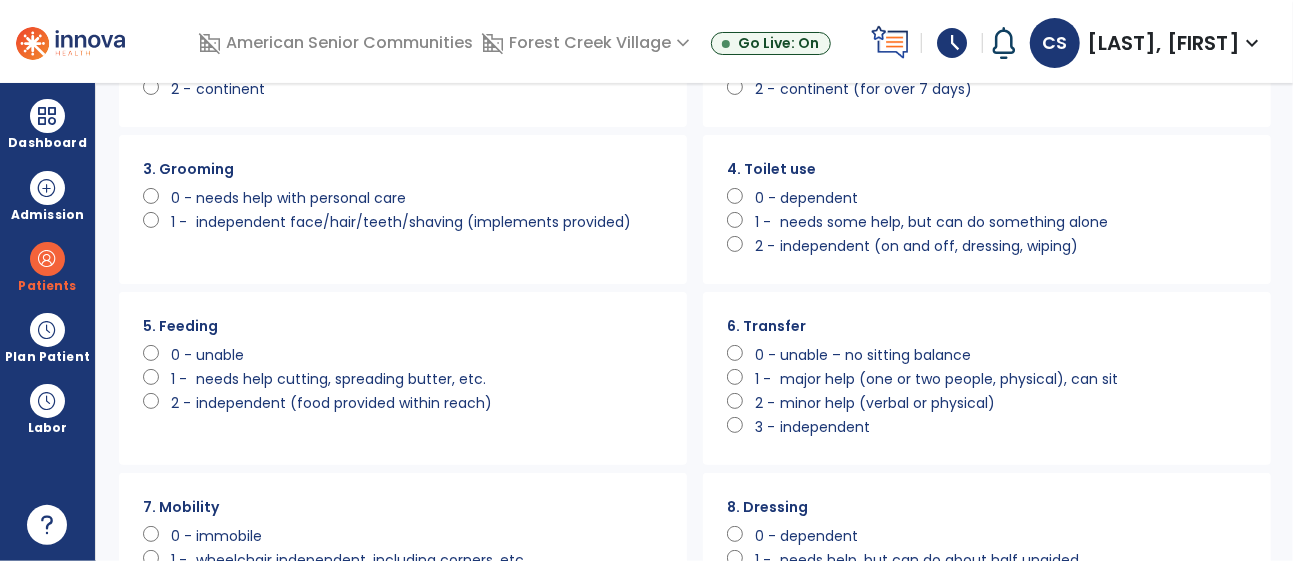scroll, scrollTop: 0, scrollLeft: 0, axis: both 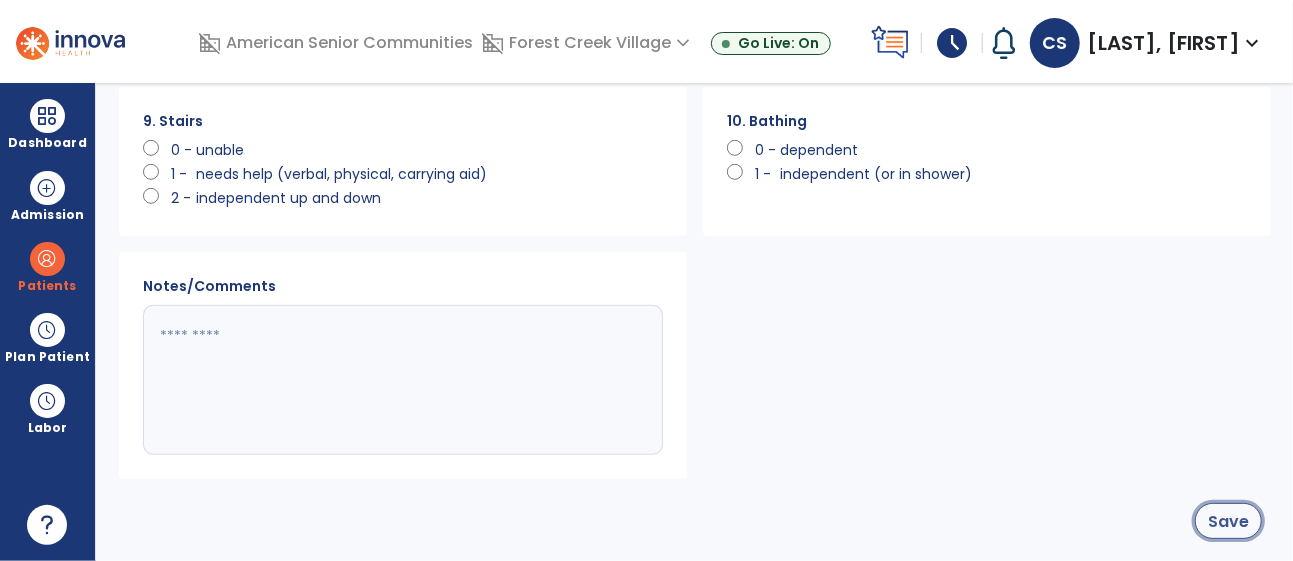 click on "Save" 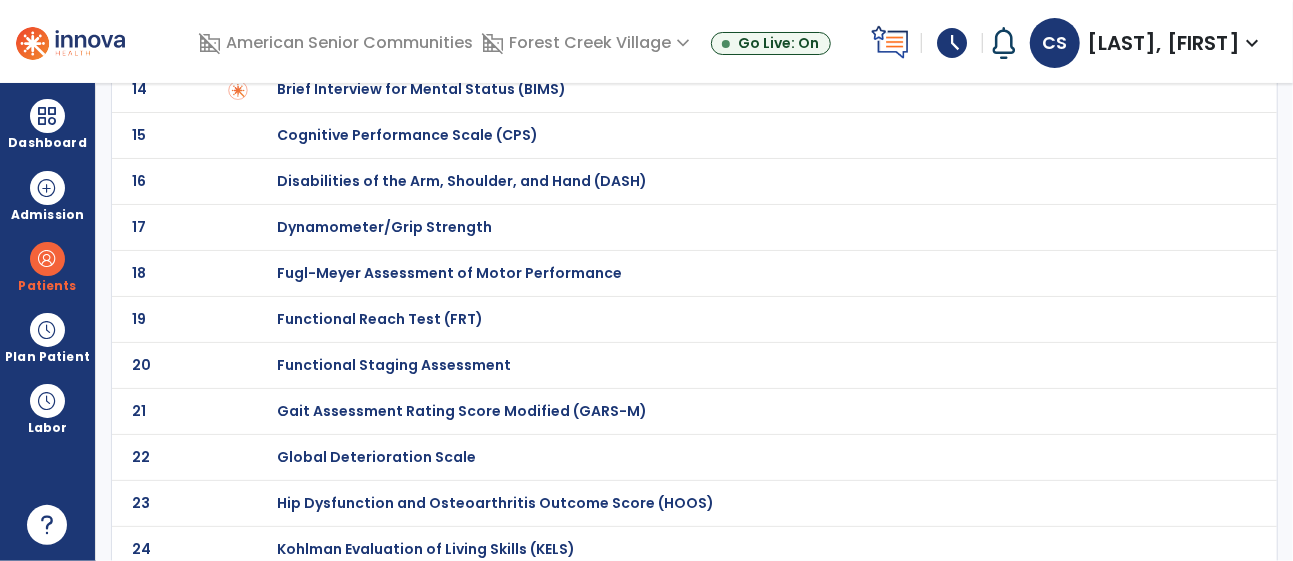 scroll, scrollTop: 712, scrollLeft: 0, axis: vertical 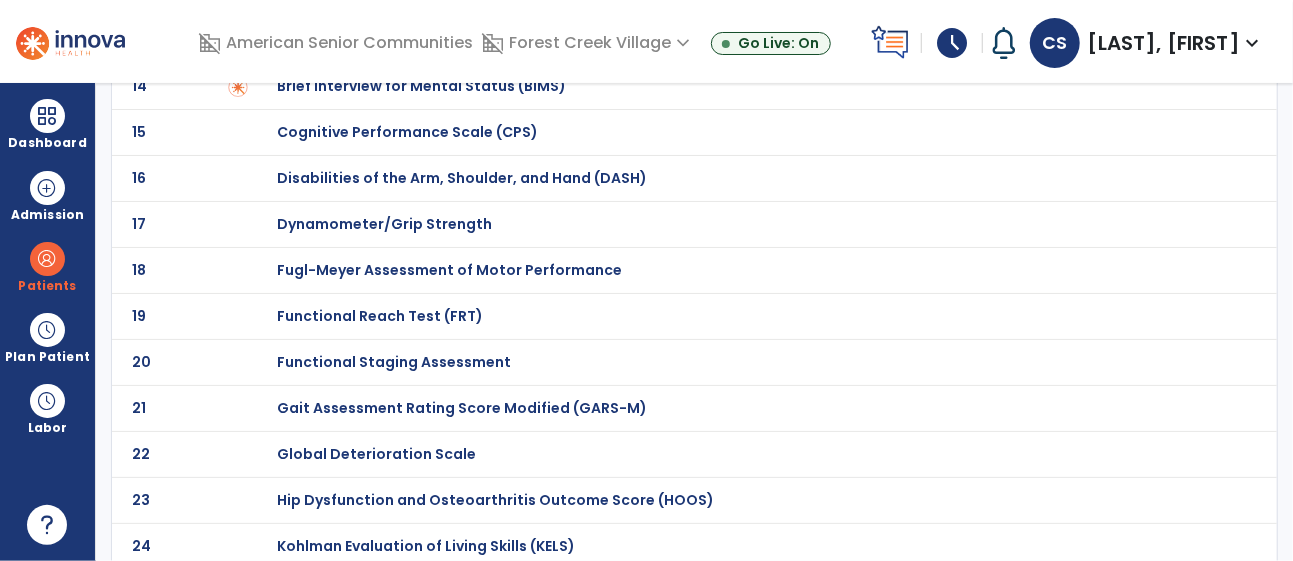 click on "Dynamometer/Grip Strength" at bounding box center (747, -512) 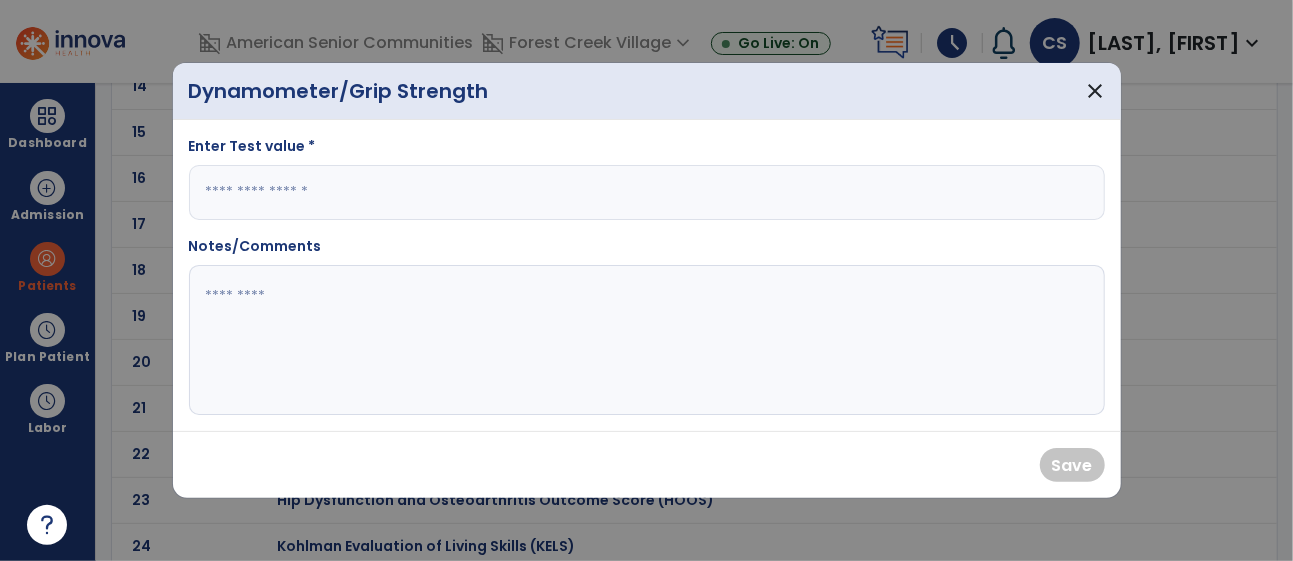click at bounding box center [647, 192] 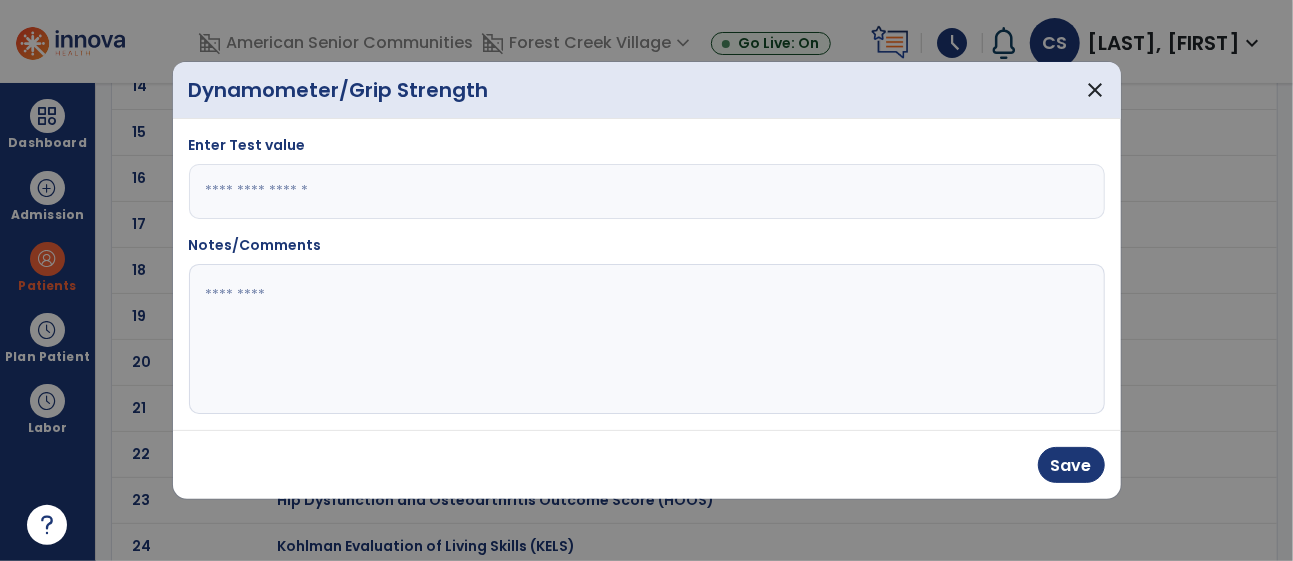 type on "****" 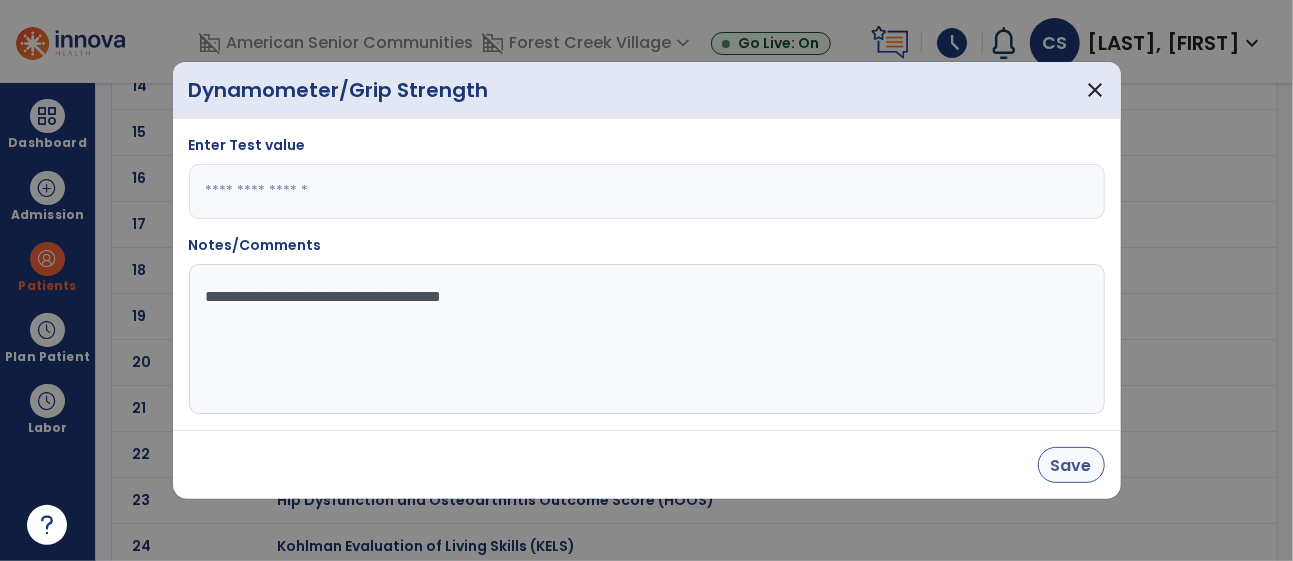 type on "**********" 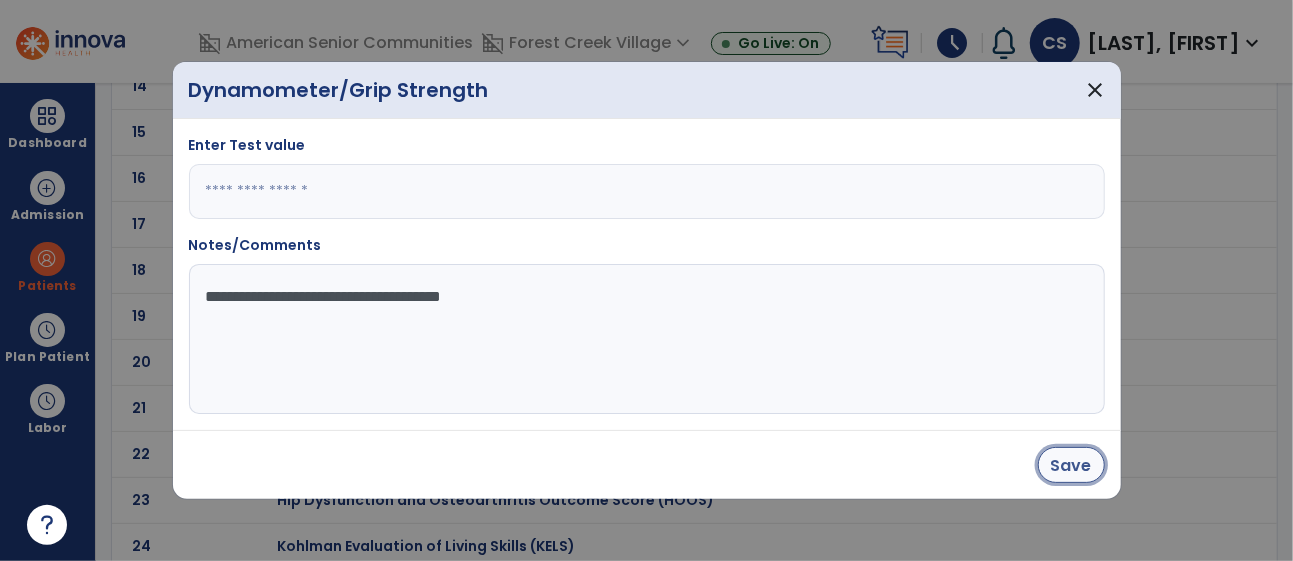 click on "Save" at bounding box center (1071, 465) 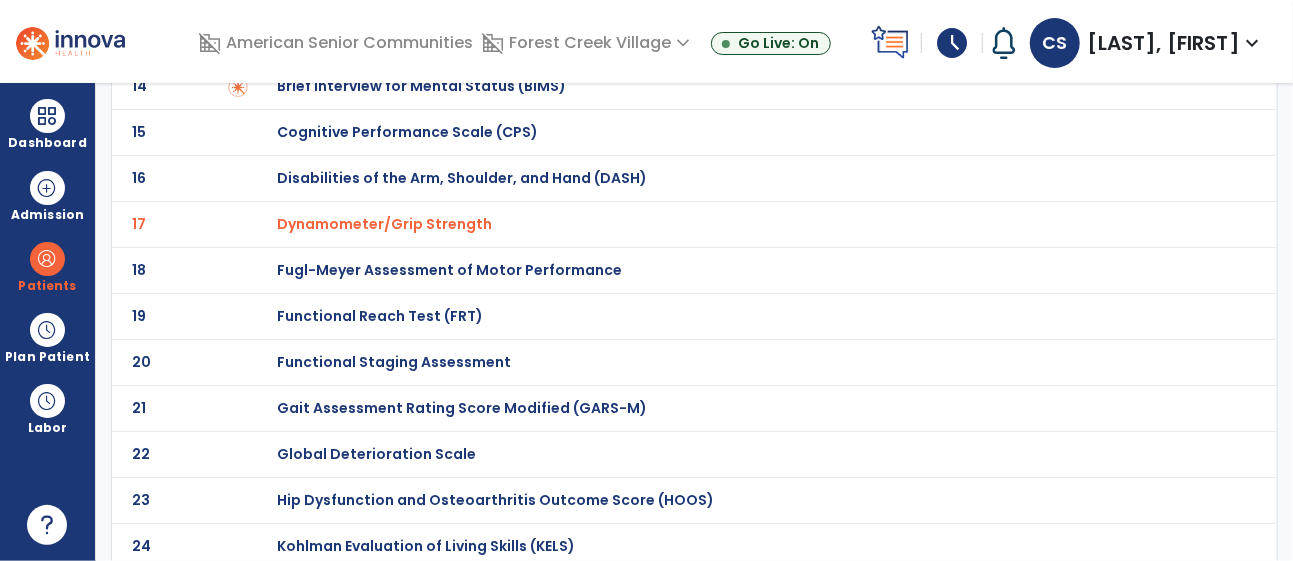 scroll, scrollTop: 0, scrollLeft: 0, axis: both 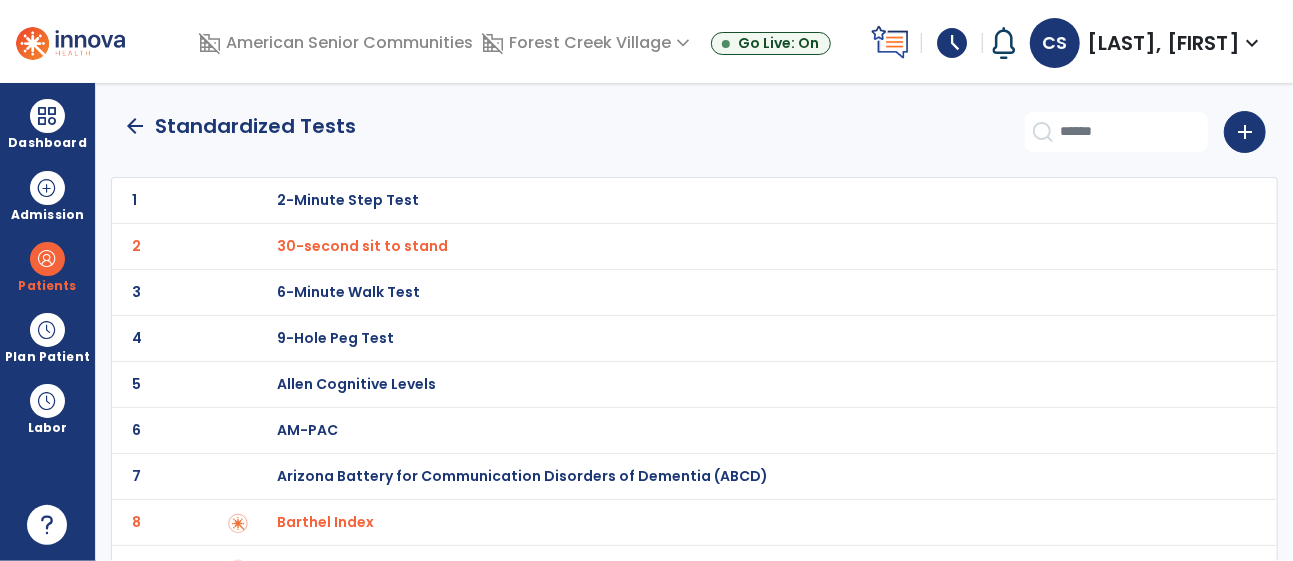 click on "arrow_back" 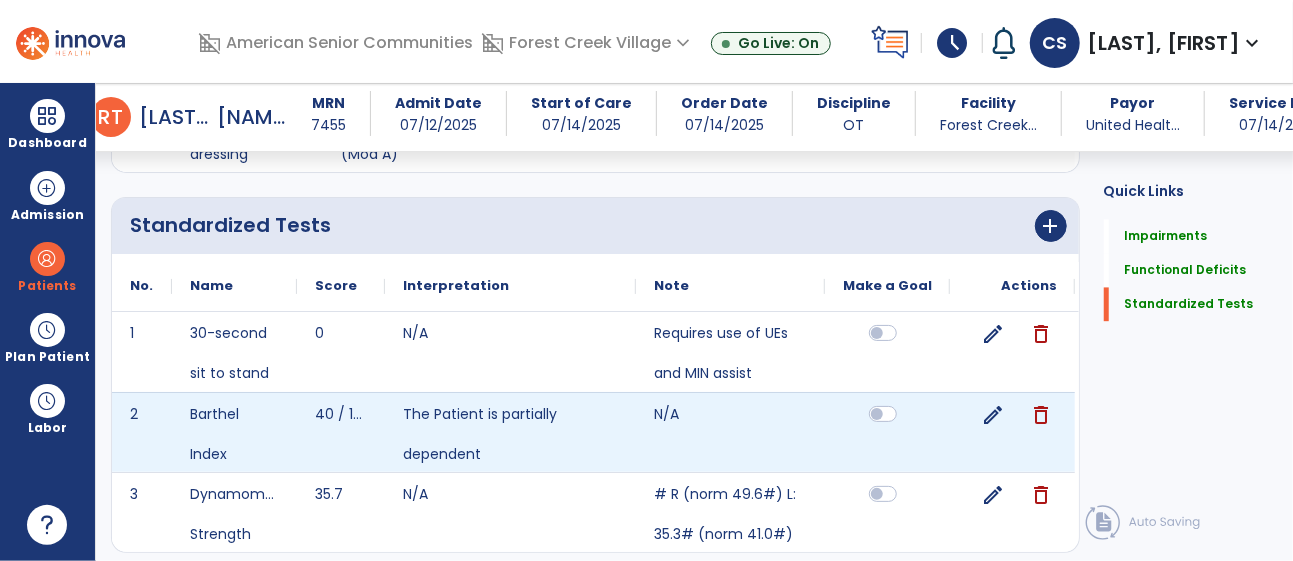scroll, scrollTop: 2080, scrollLeft: 0, axis: vertical 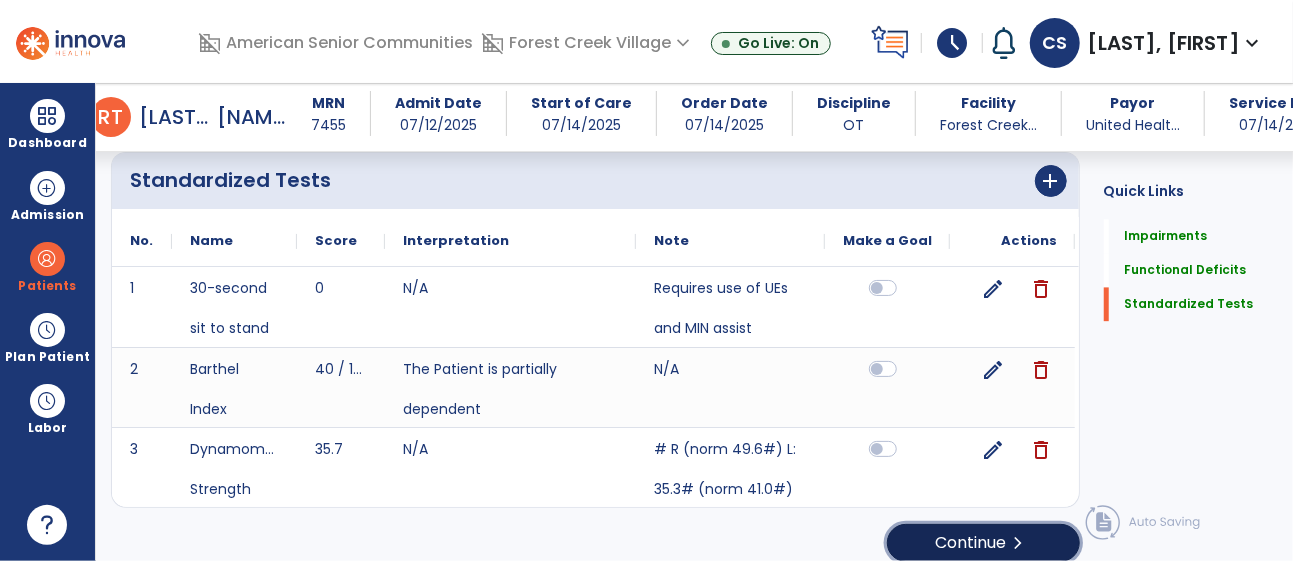 click on "Continue  chevron_right" 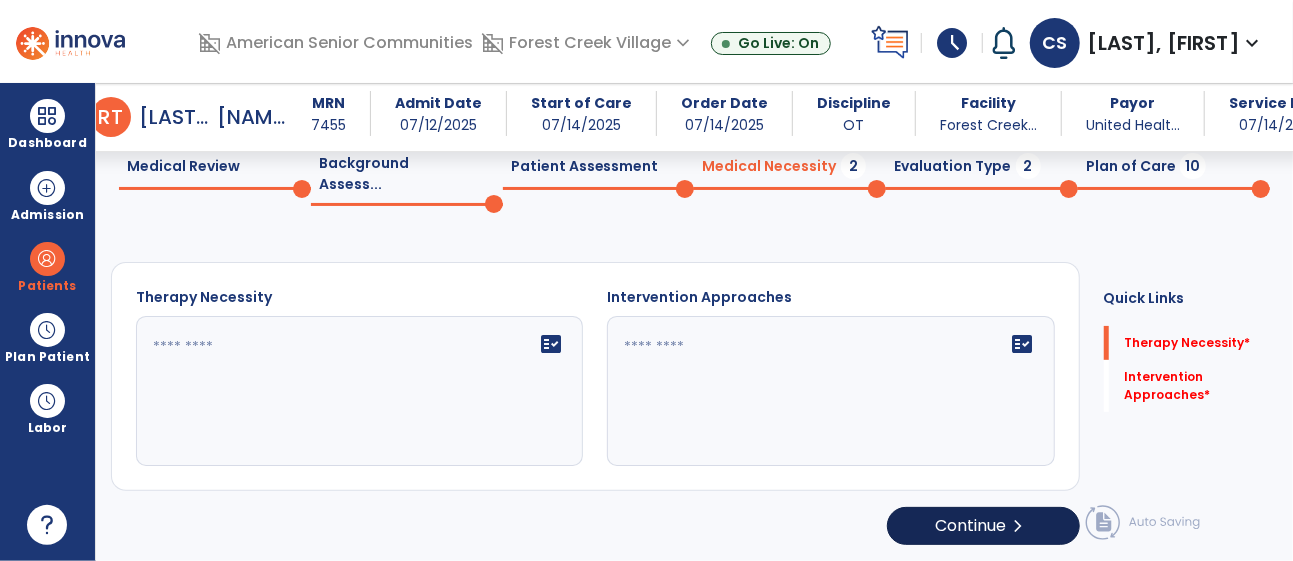 scroll, scrollTop: 64, scrollLeft: 0, axis: vertical 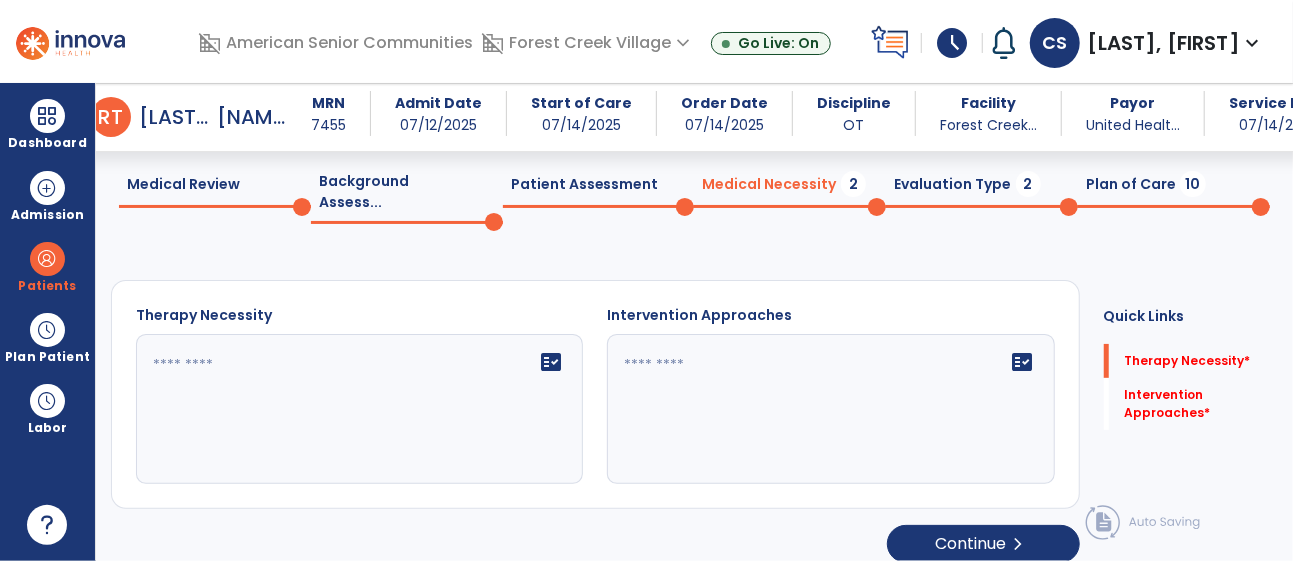 click on "fact_check" 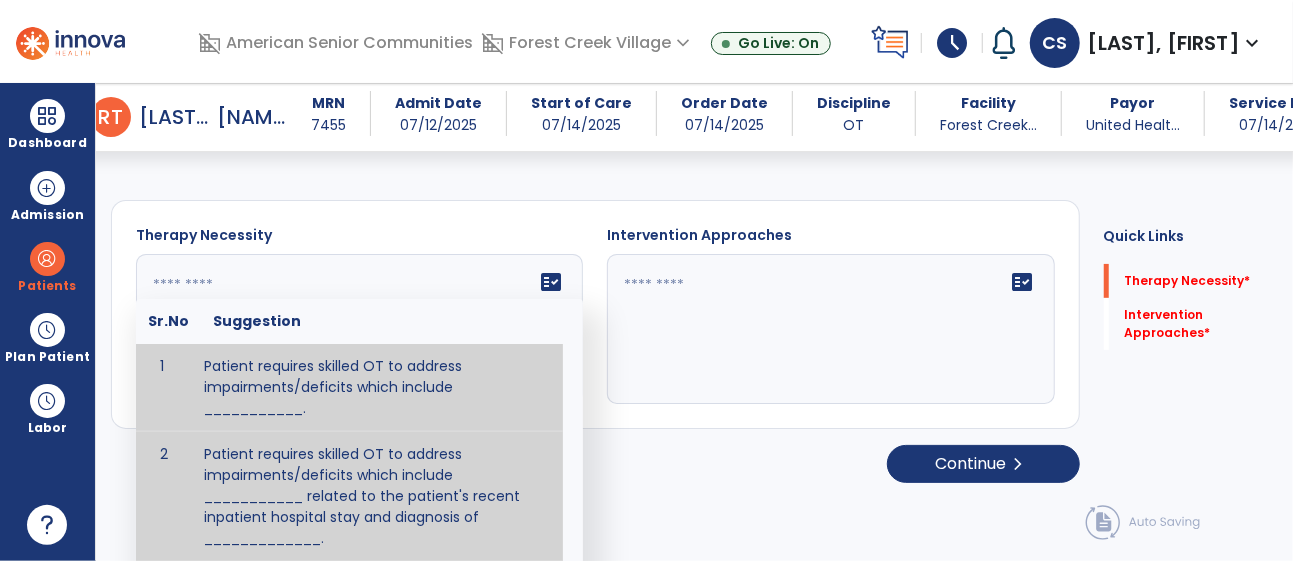 scroll, scrollTop: 143, scrollLeft: 0, axis: vertical 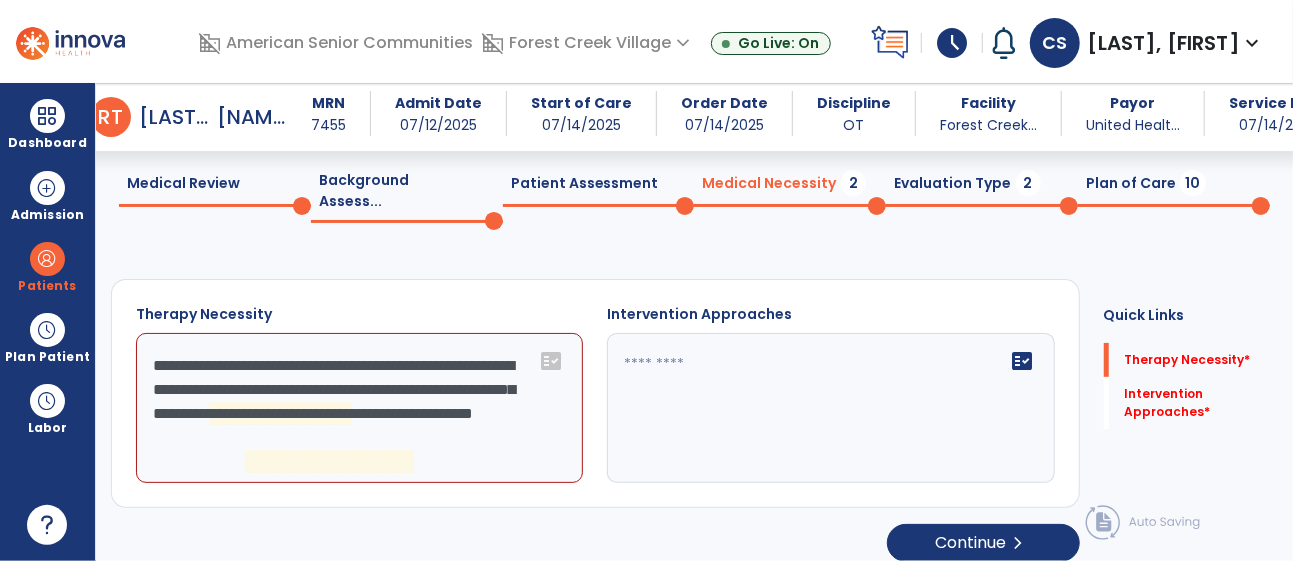 click on "**********" 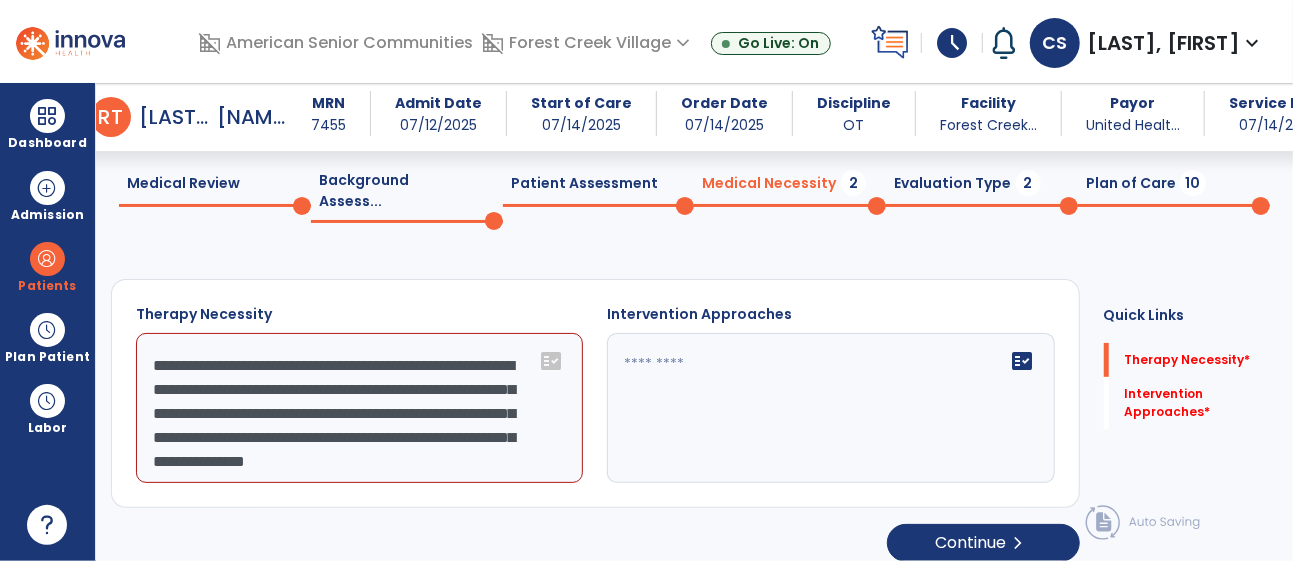 scroll, scrollTop: 48, scrollLeft: 0, axis: vertical 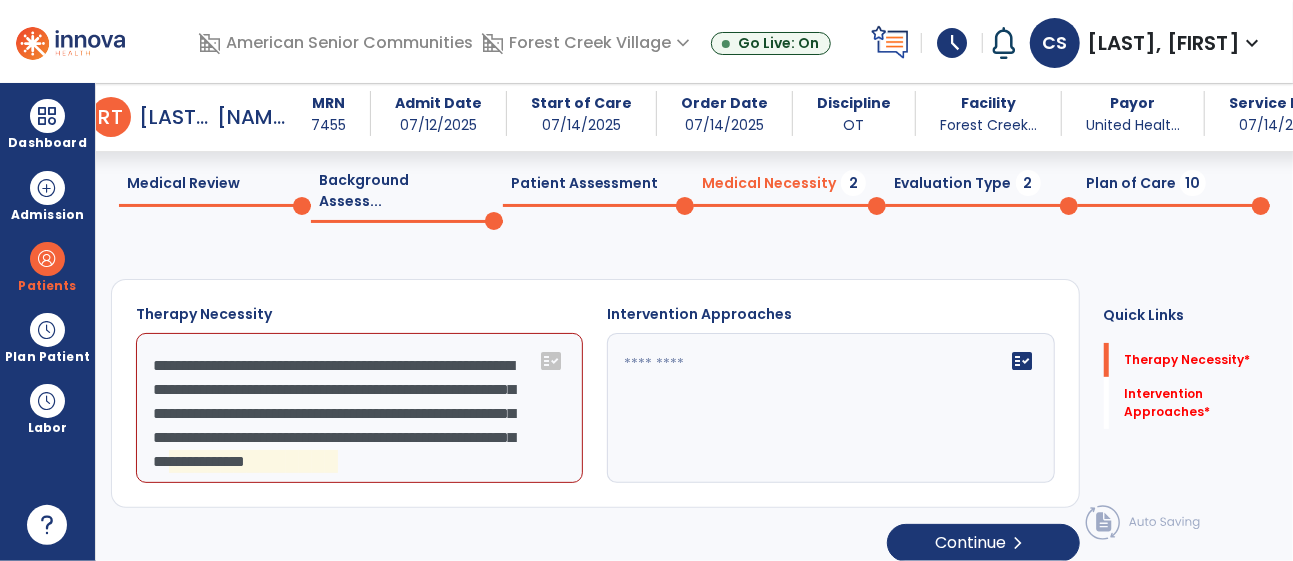 click on "**********" 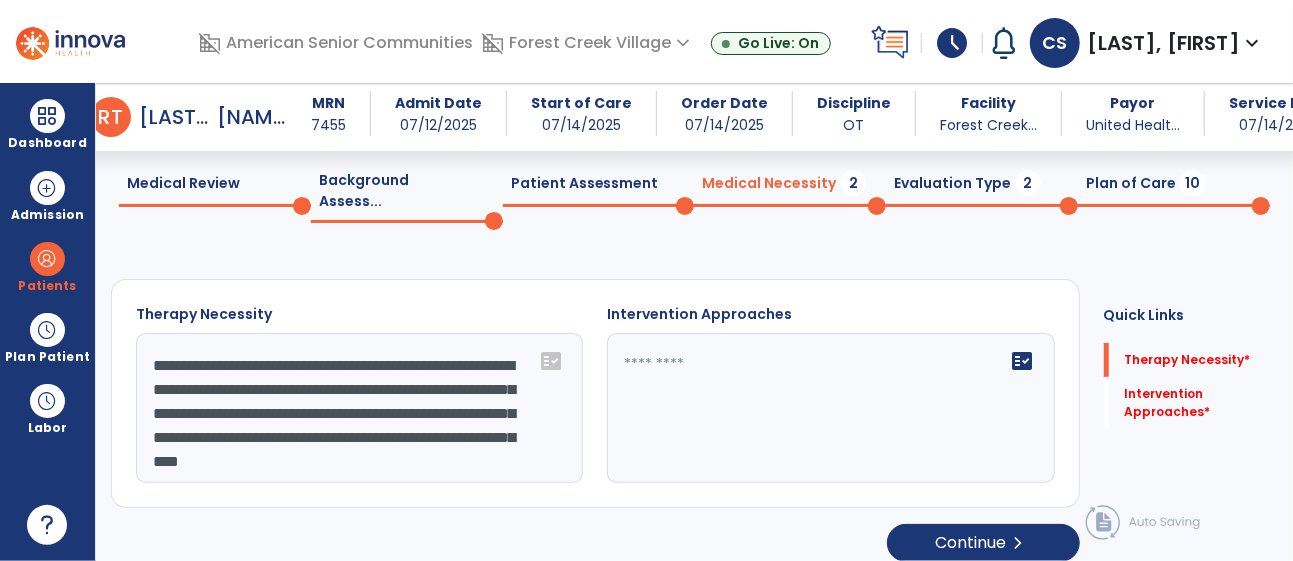 scroll, scrollTop: 24, scrollLeft: 0, axis: vertical 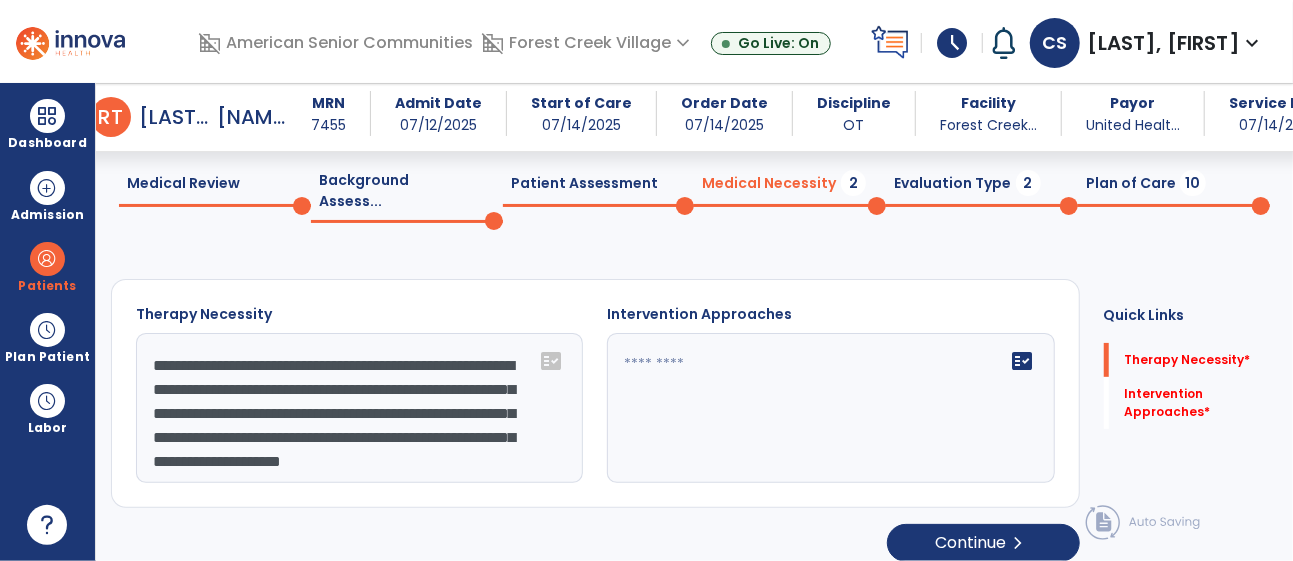 type on "**********" 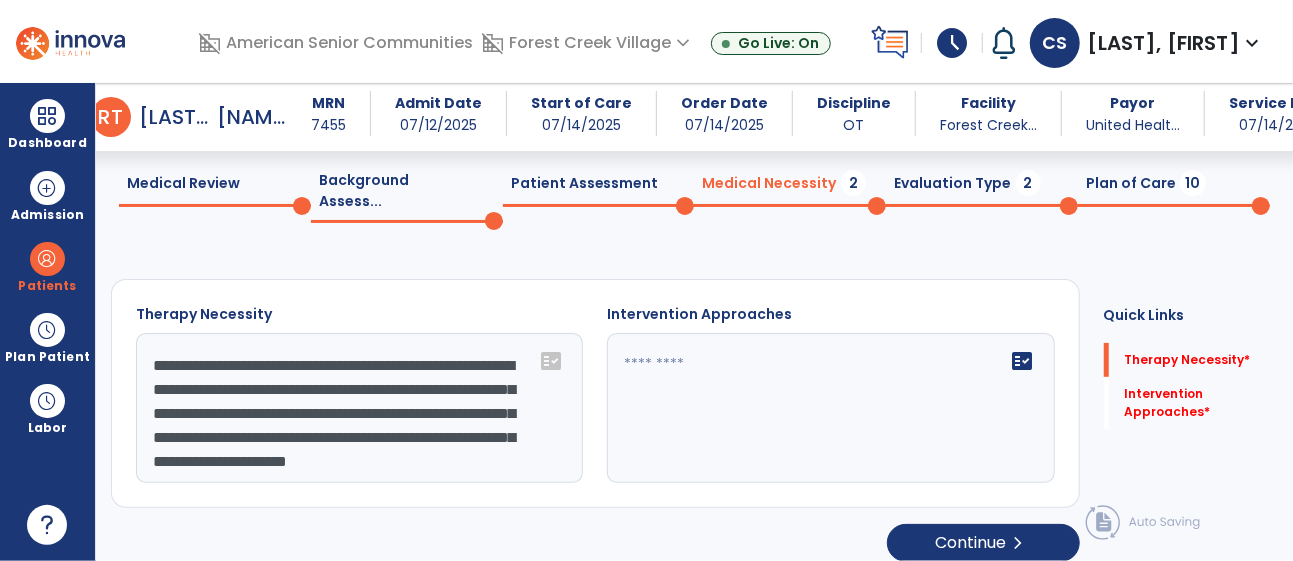 scroll, scrollTop: 48, scrollLeft: 0, axis: vertical 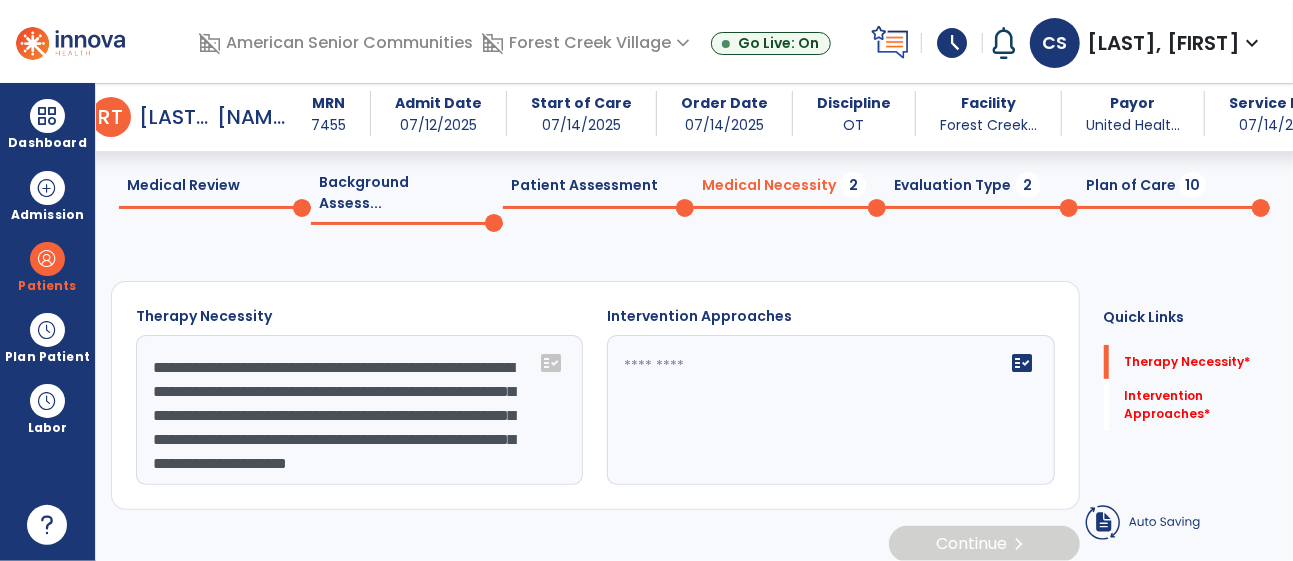 click 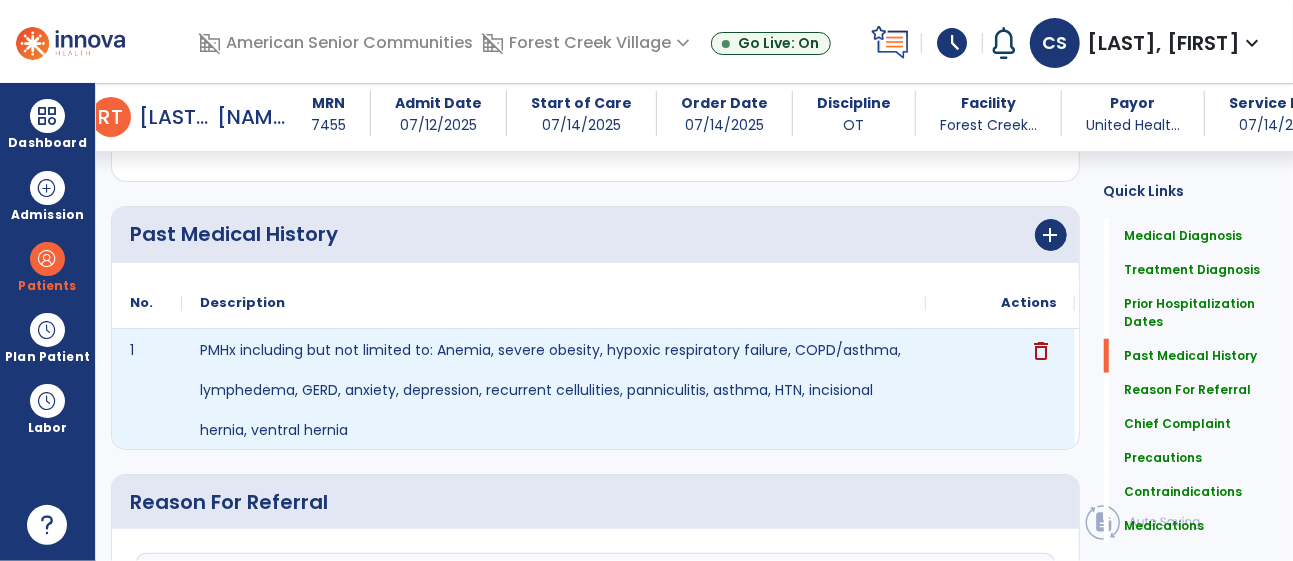 scroll, scrollTop: 510, scrollLeft: 0, axis: vertical 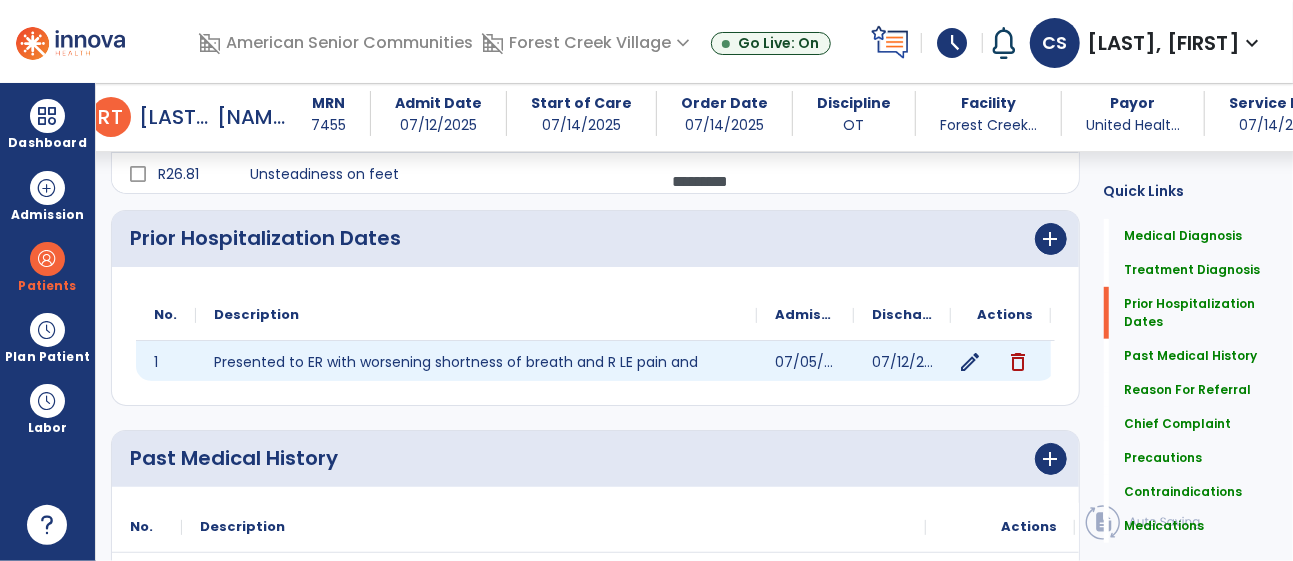 click on "edit" 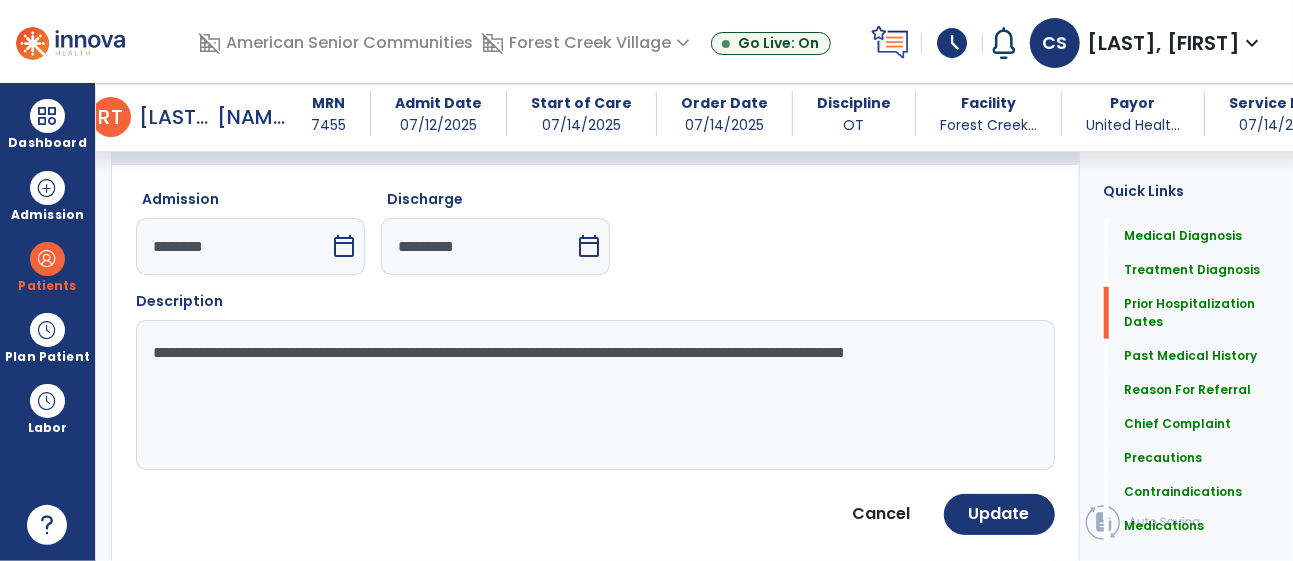scroll, scrollTop: 633, scrollLeft: 0, axis: vertical 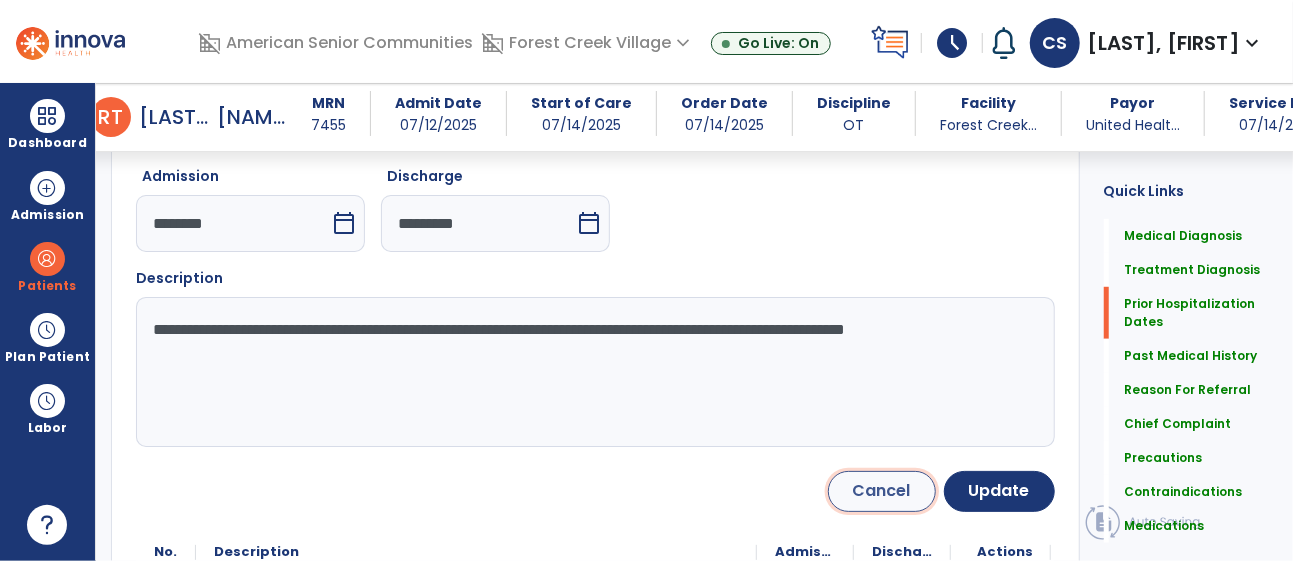 click on "Cancel" 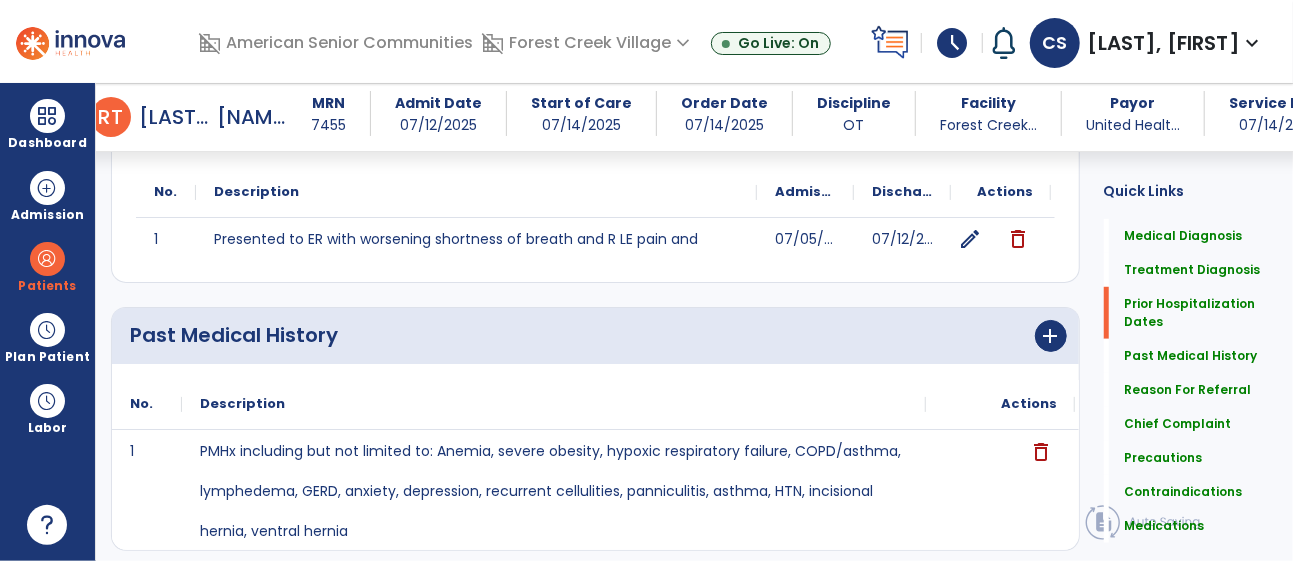 scroll, scrollTop: 0, scrollLeft: 0, axis: both 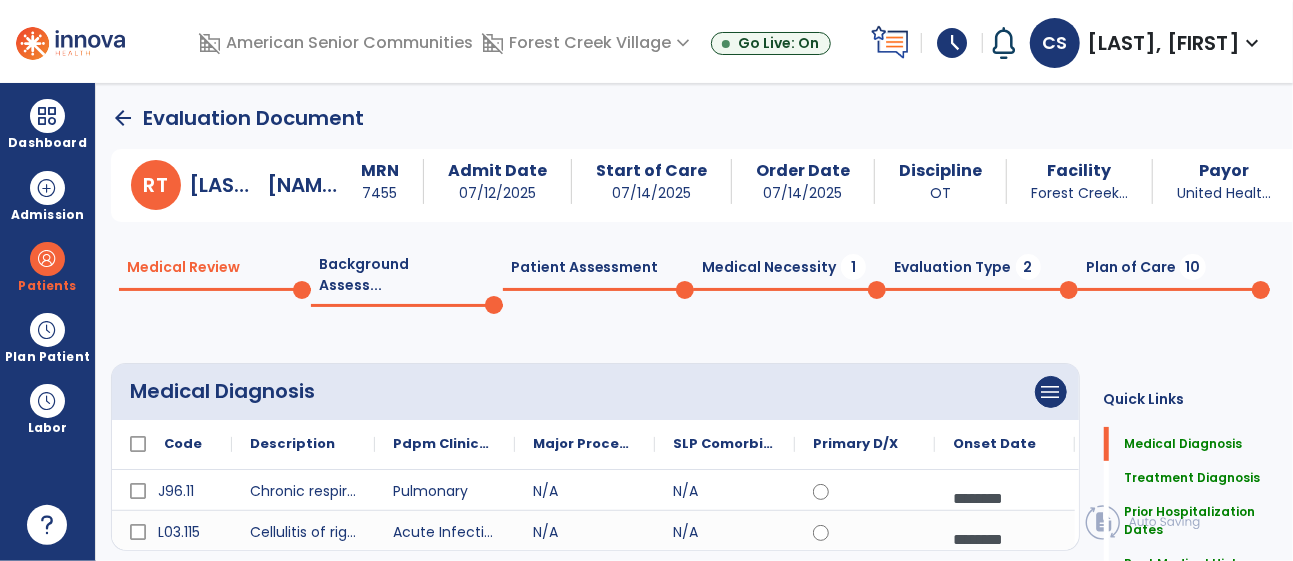 click on "Medical Necessity  1" 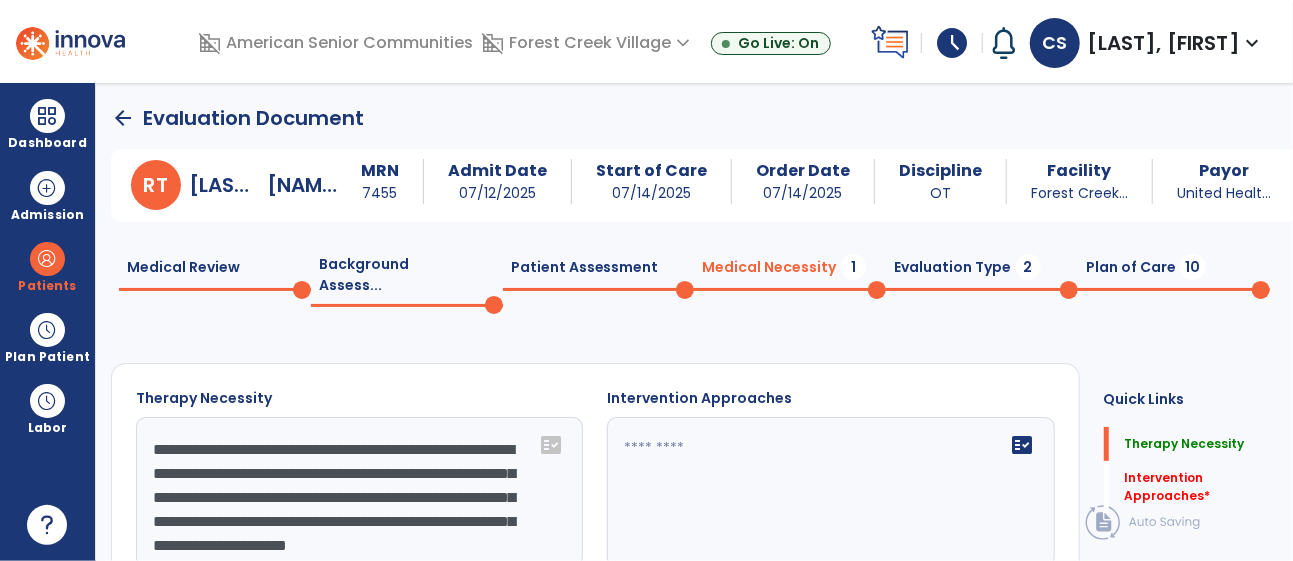 scroll, scrollTop: 47, scrollLeft: 0, axis: vertical 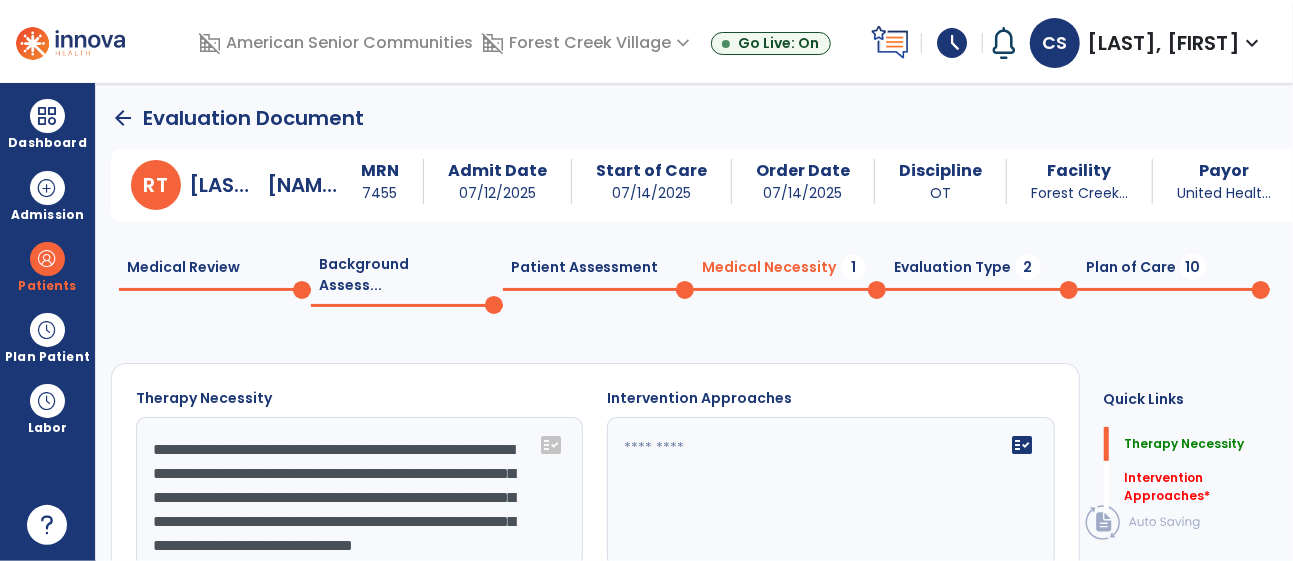 type on "**********" 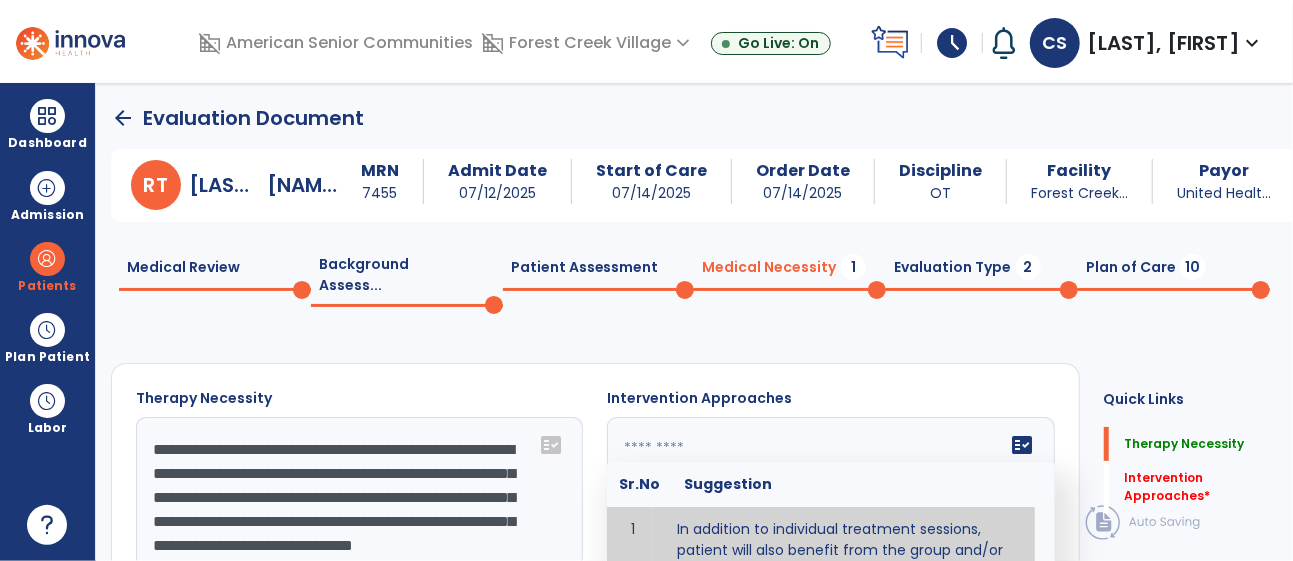 type on "**********" 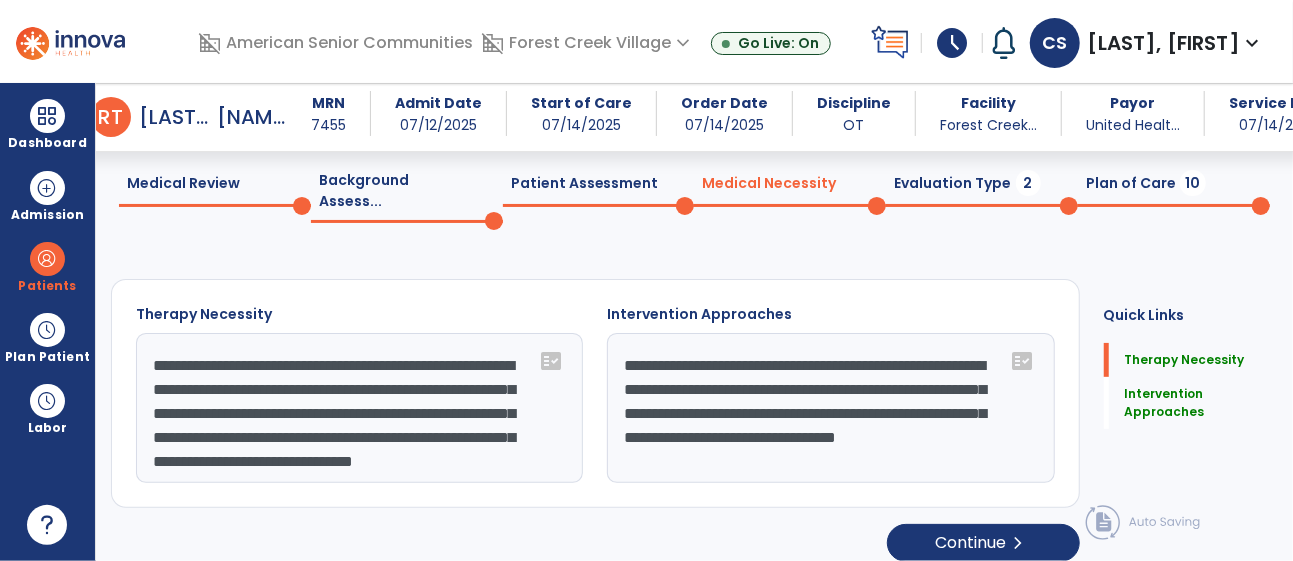 scroll, scrollTop: 62, scrollLeft: 0, axis: vertical 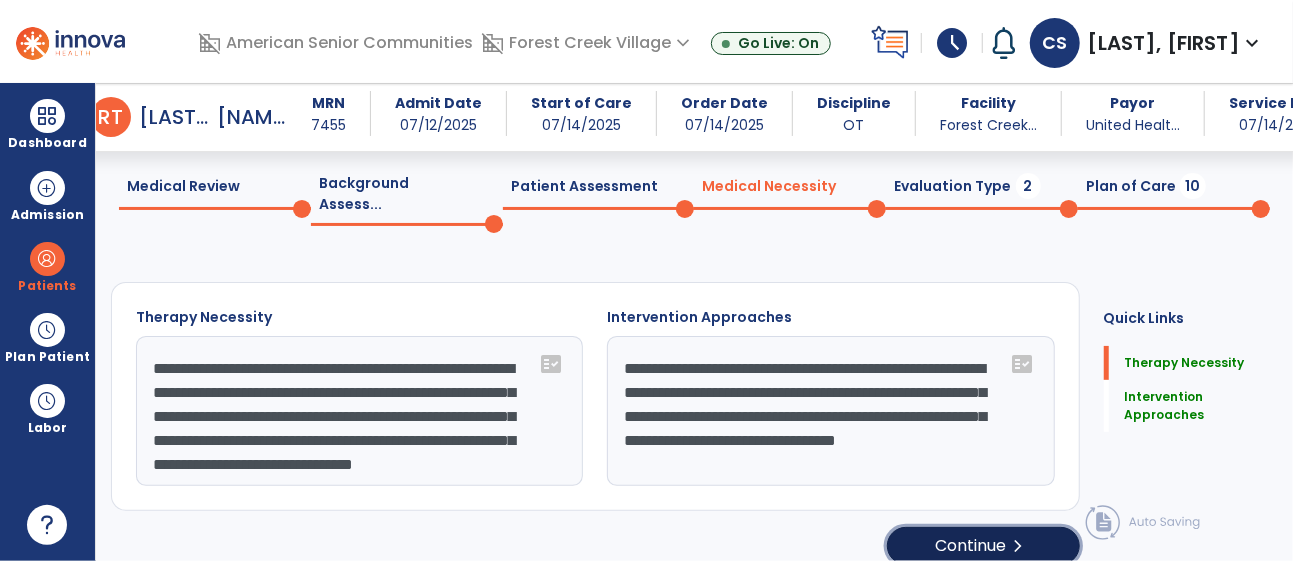 click on "Continue  chevron_right" 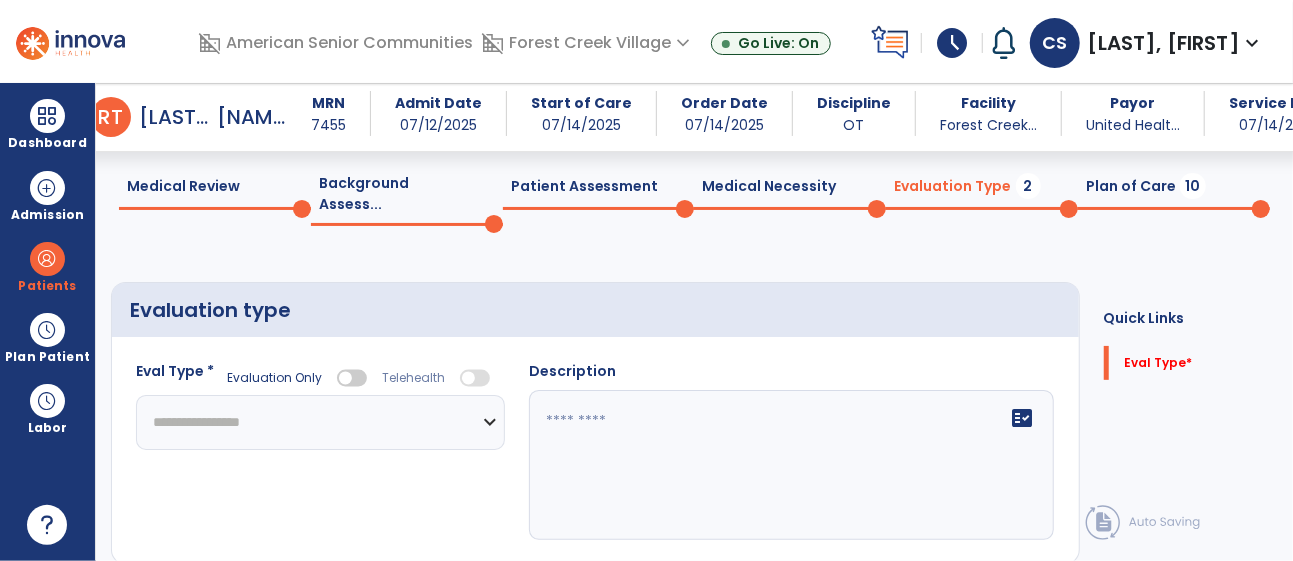 click on "**********" 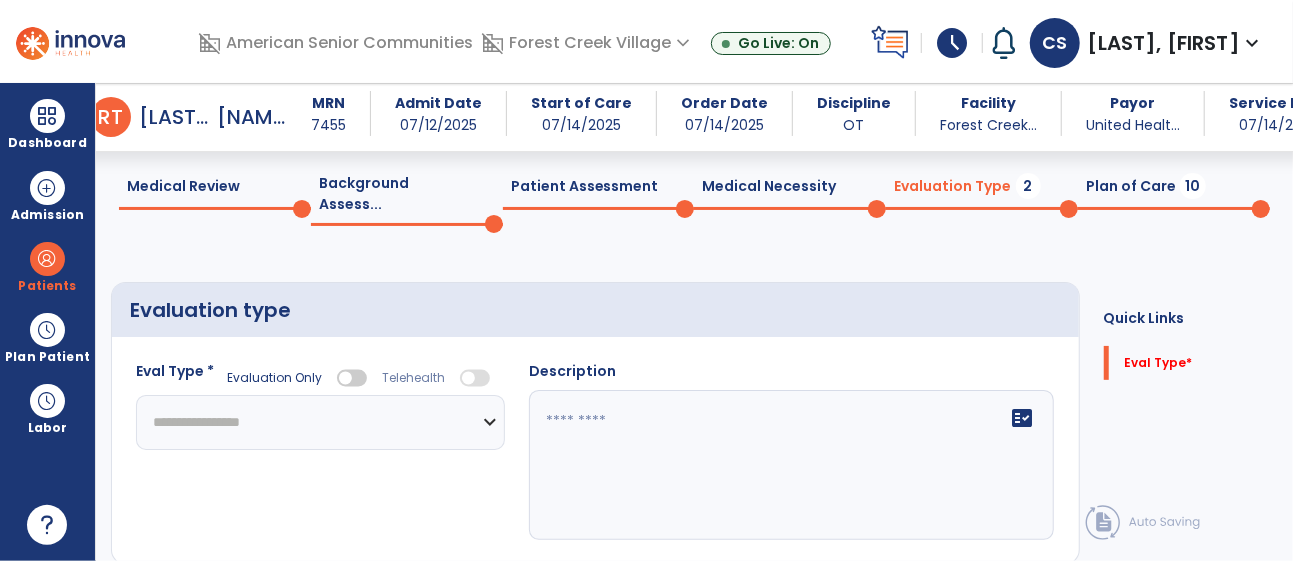 select on "**********" 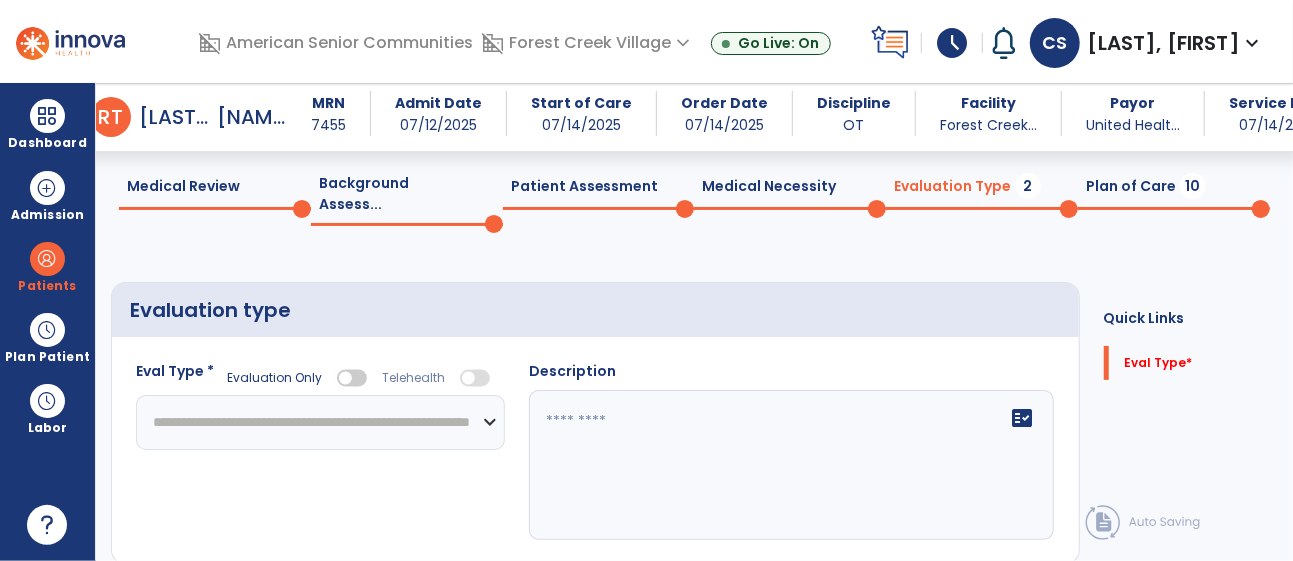 click on "**********" 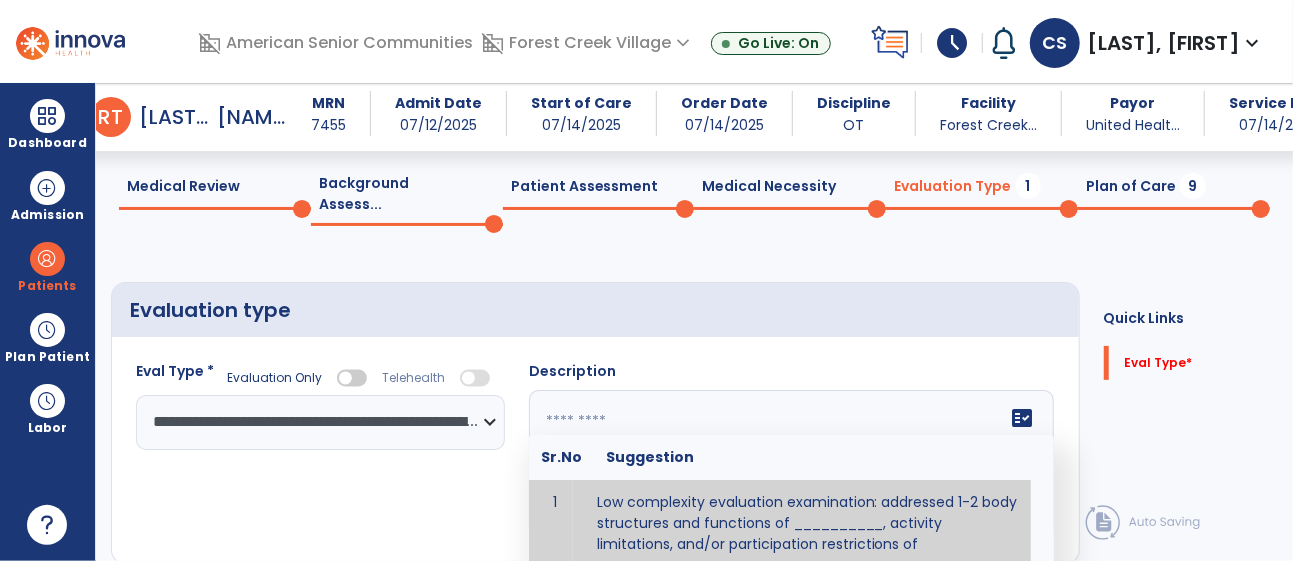 click on "fact_check  Sr.No Suggestion 1 Low complexity evaluation examination: addressed 1-2 body structures and functions of __________, activity limitations, and/or participation restrictions of ____________. 2 Moderate Complexity evaluation examination: addressed 3 or more body structures and functions of ________, activity limitations, and/or participation restrictions of _______. 3 High Complexity evaluation examination: addressed 4 or more body structures and functions of _______, activity limitations, and/or participation restrictions of _________" 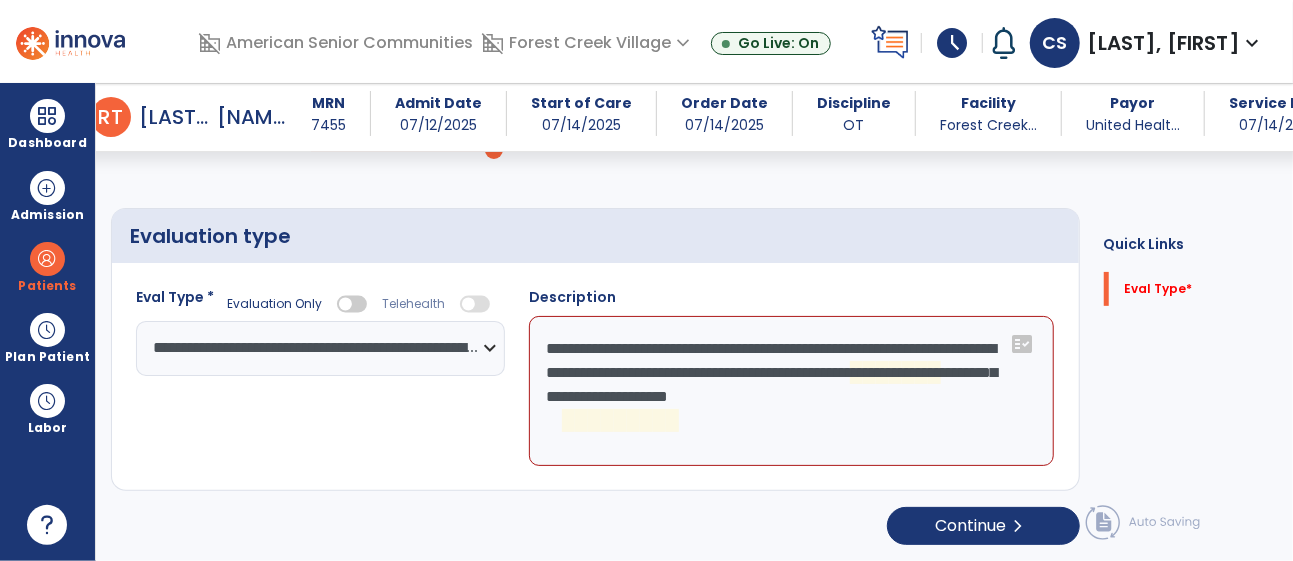 scroll, scrollTop: 118, scrollLeft: 0, axis: vertical 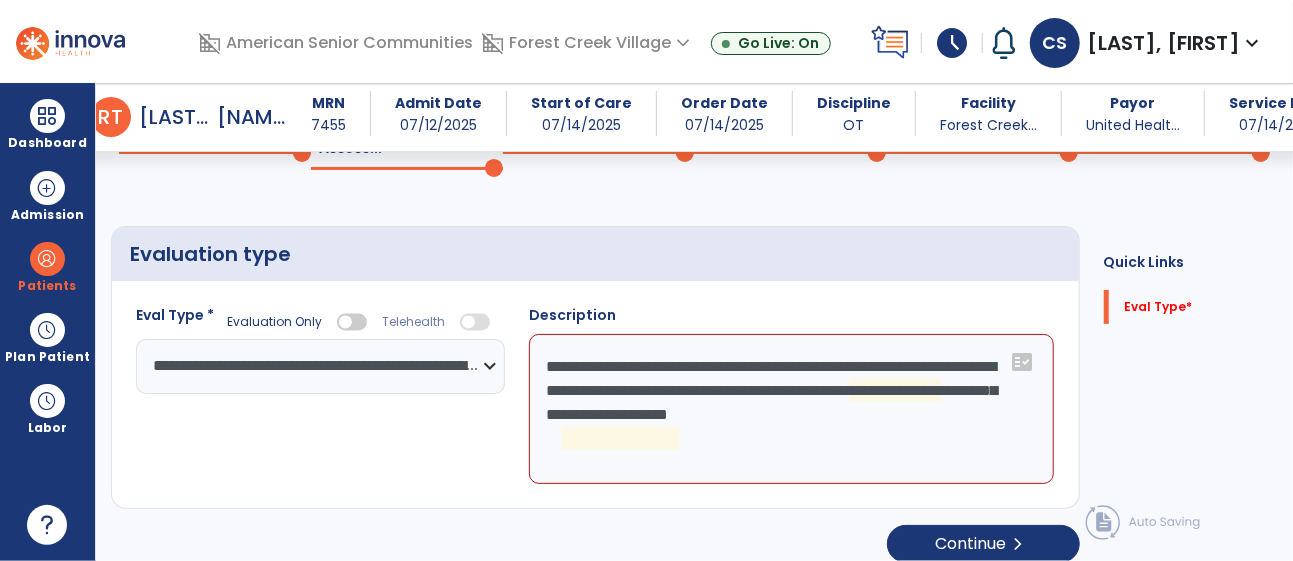 click on "**********" 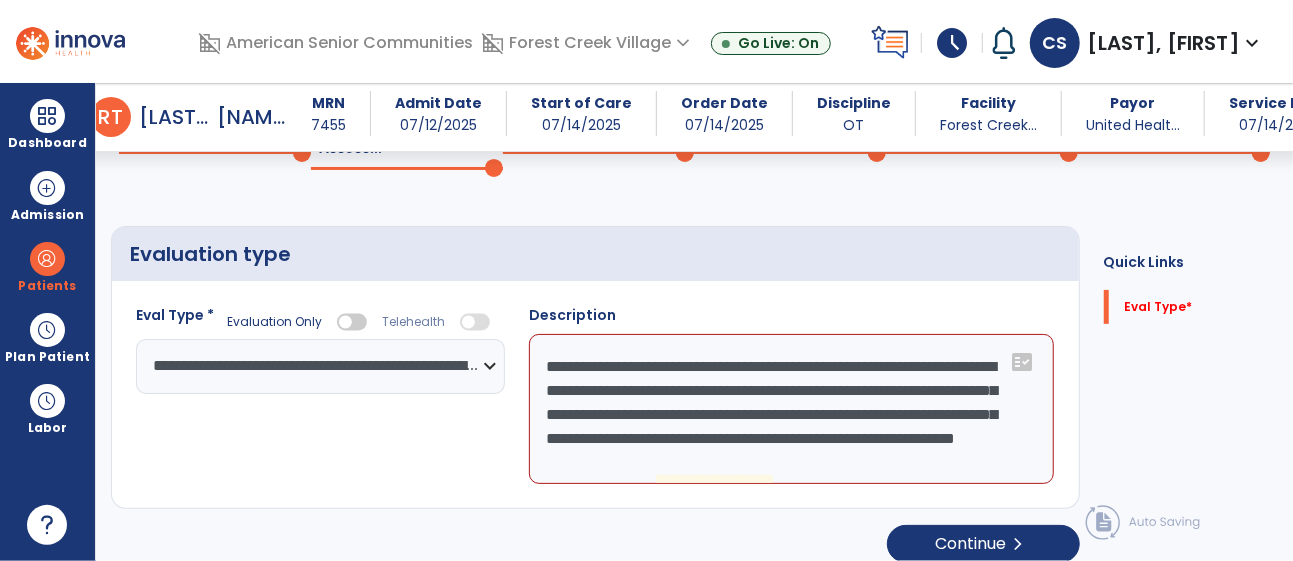 scroll, scrollTop: 23, scrollLeft: 0, axis: vertical 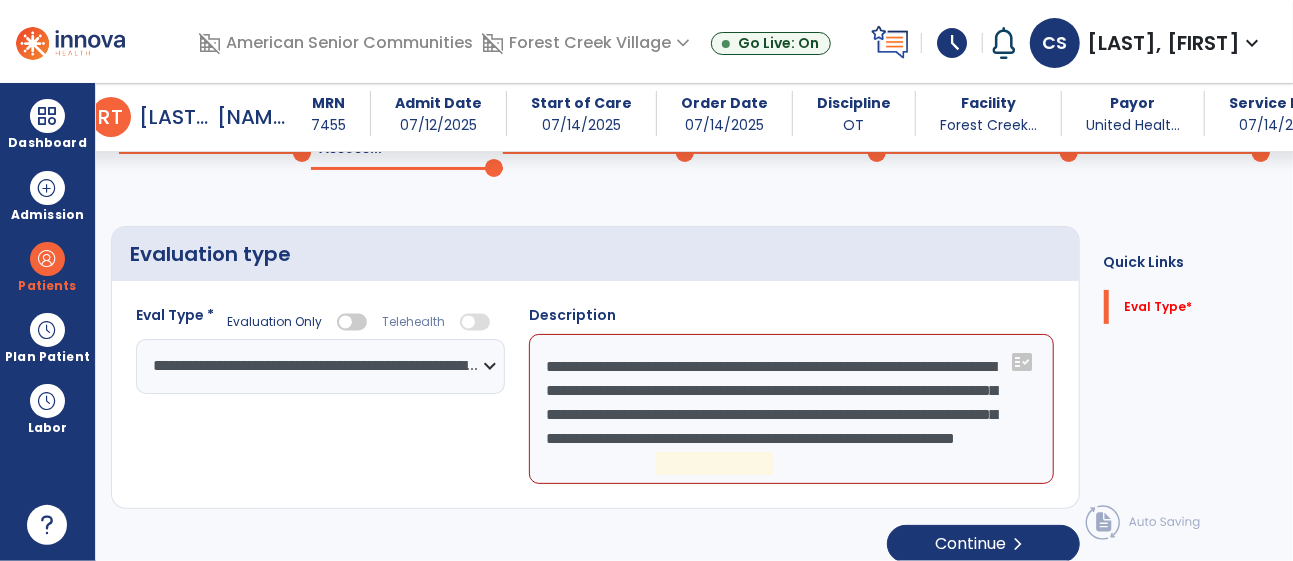 click on "**********" 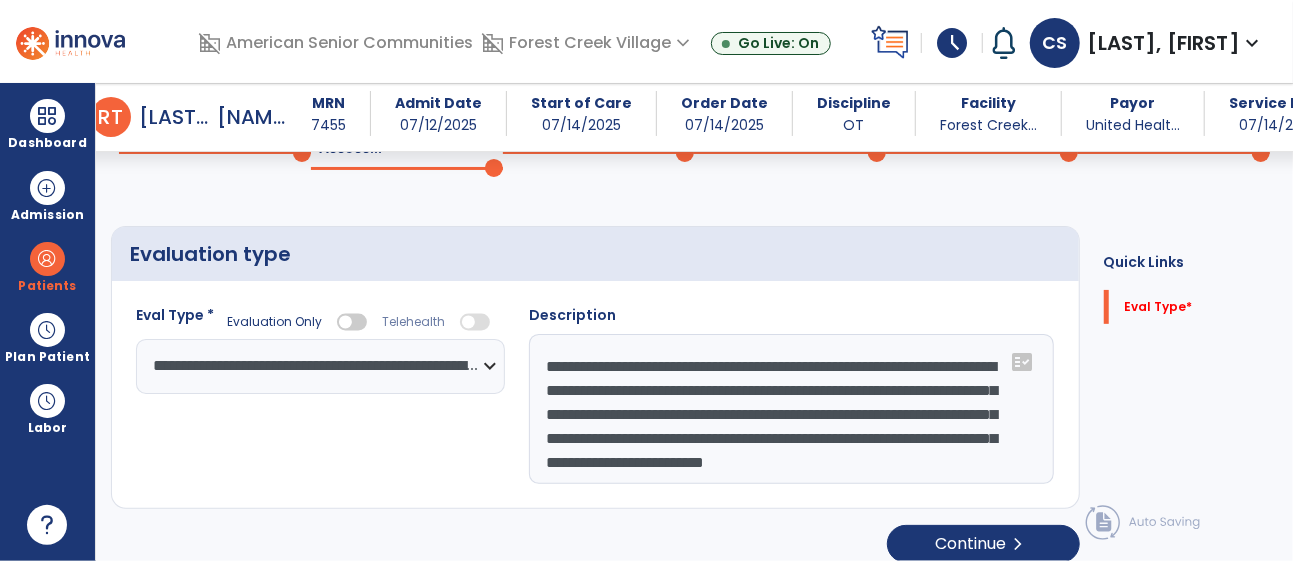 scroll, scrollTop: 39, scrollLeft: 0, axis: vertical 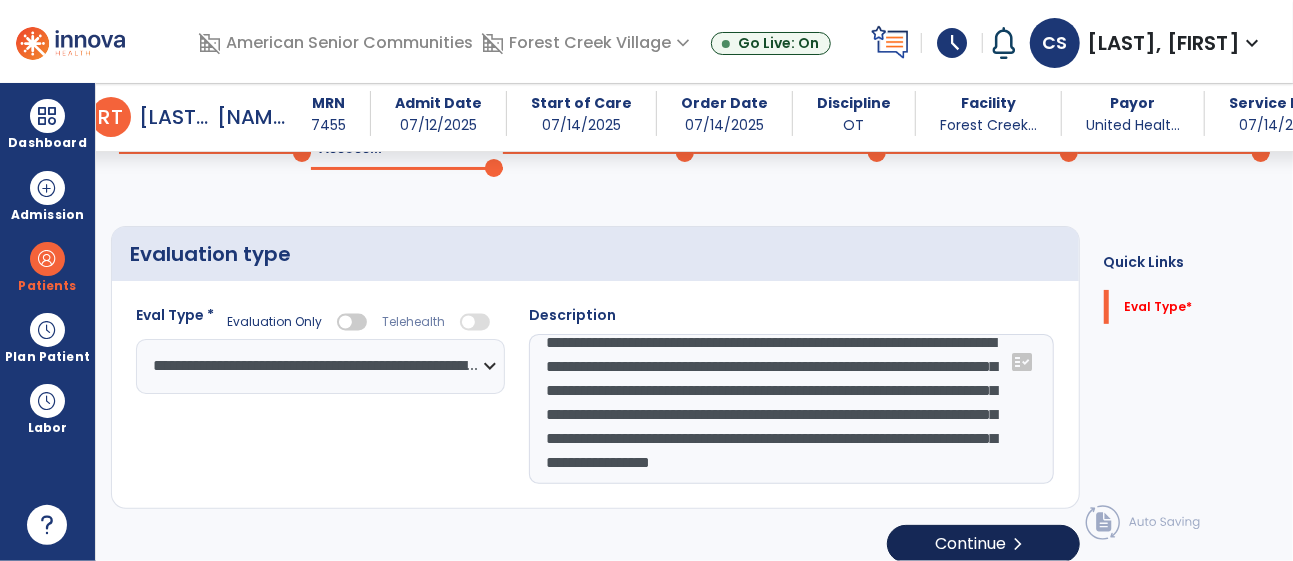type on "**********" 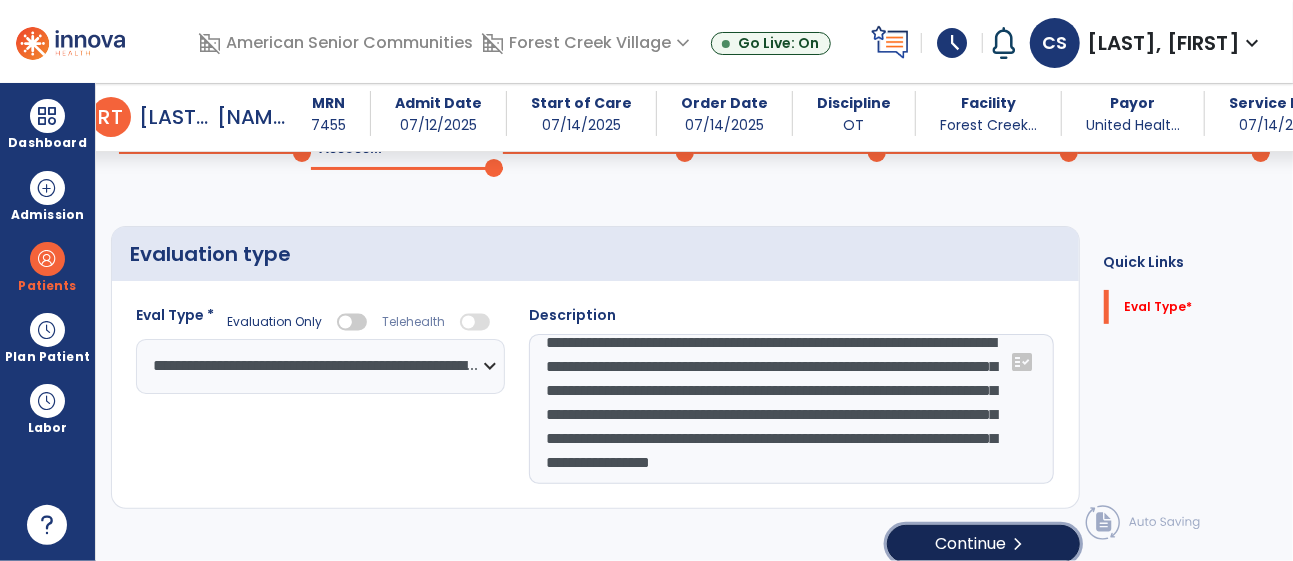 click on "Continue  chevron_right" 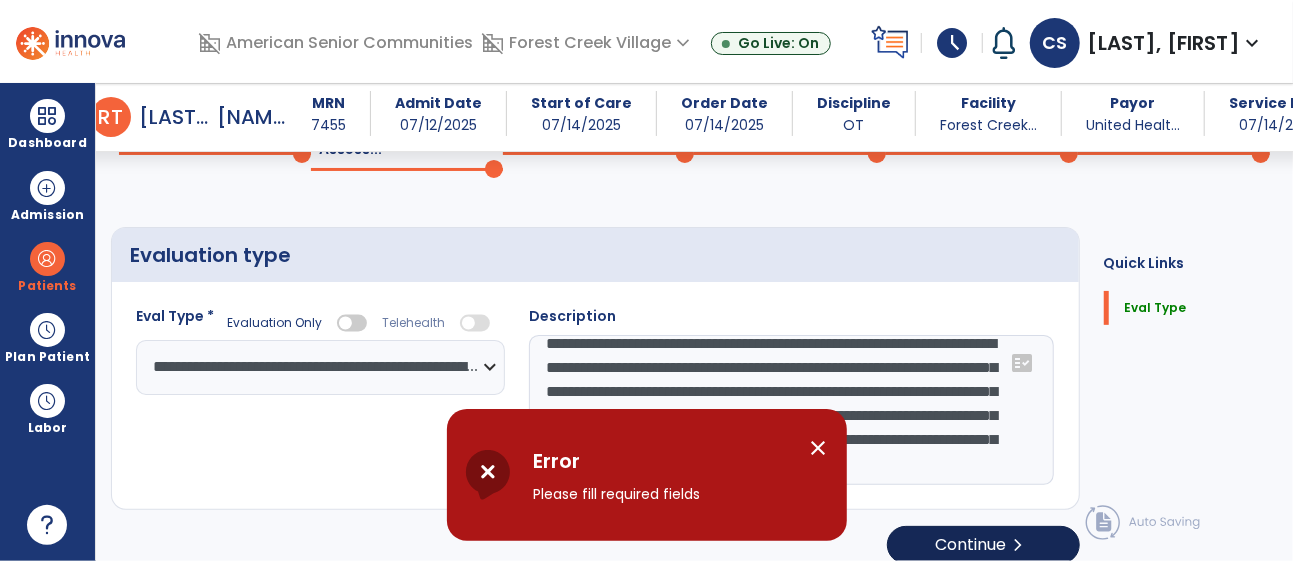 scroll, scrollTop: 118, scrollLeft: 0, axis: vertical 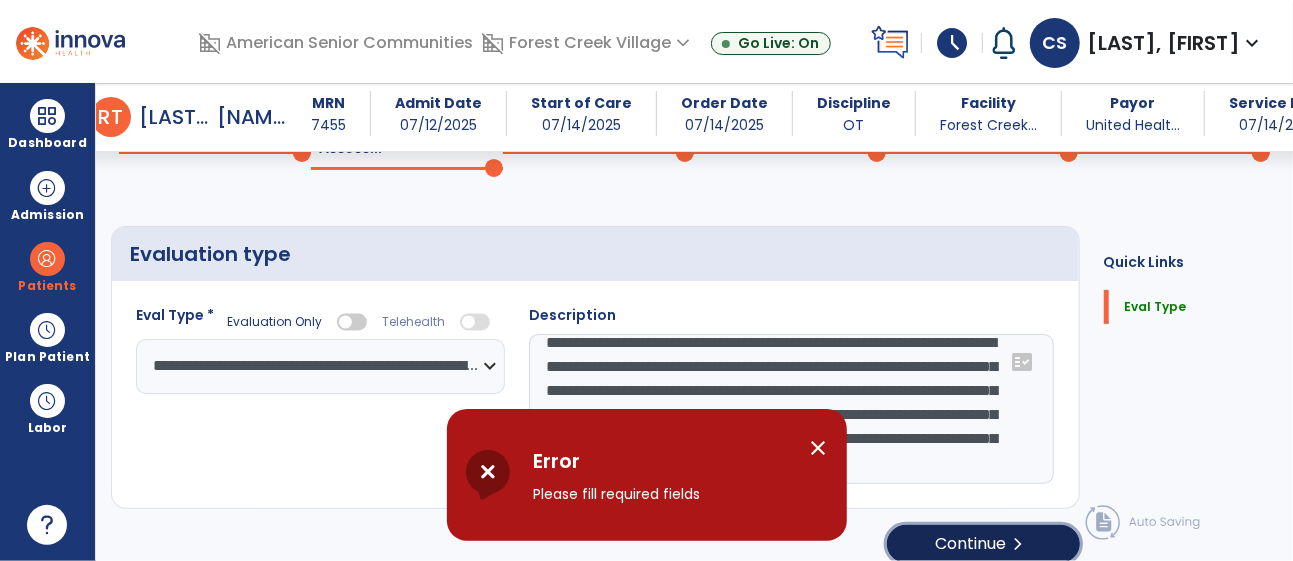 click on "Continue  chevron_right" 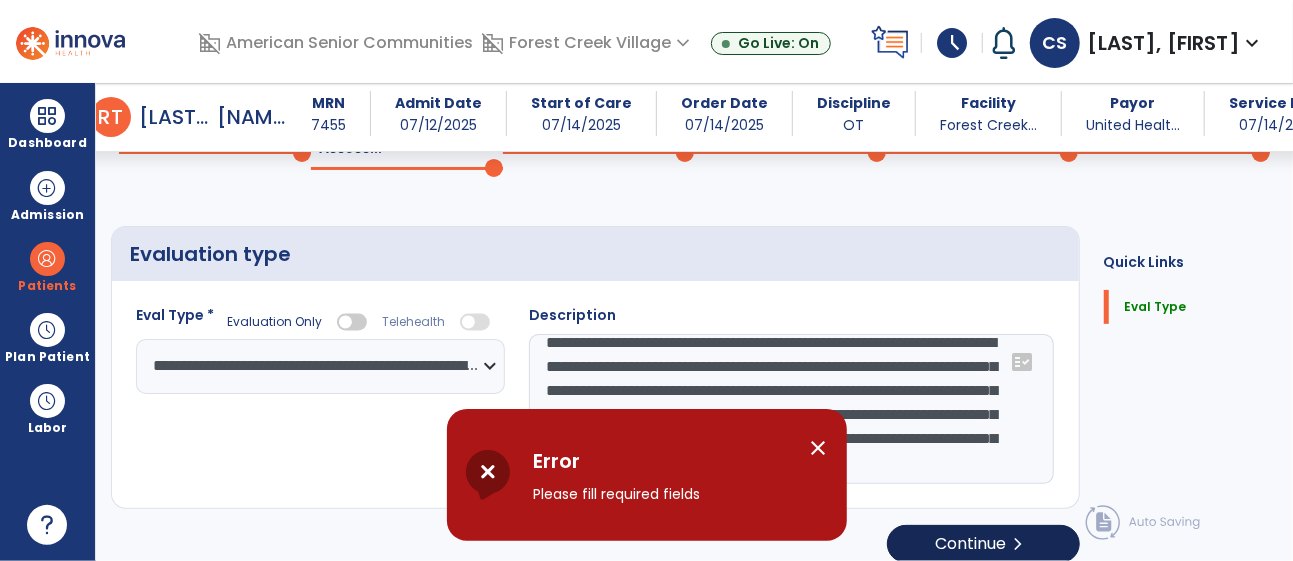 select on "*****" 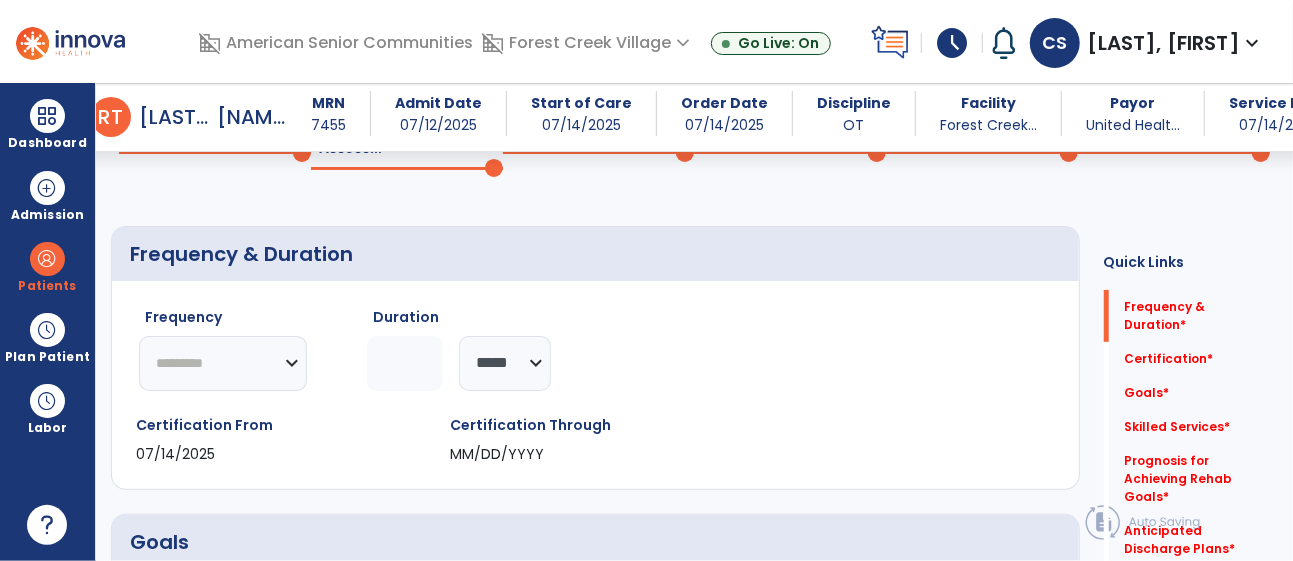 click on "********* ** ** ** ** ** ** **" 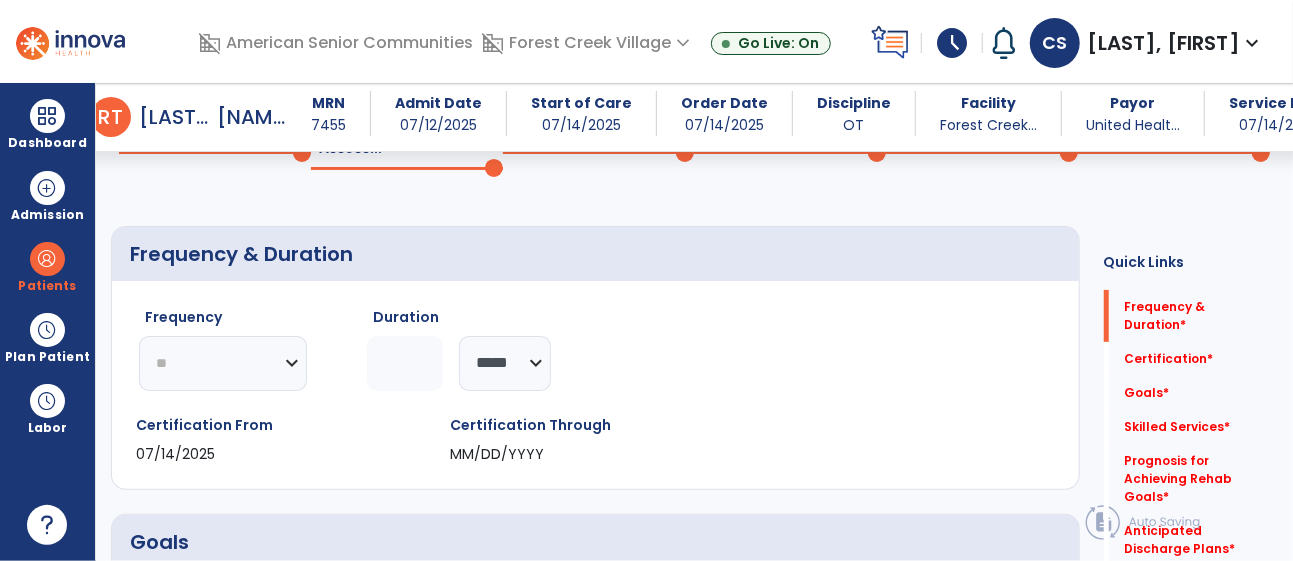 click on "********* ** ** ** ** ** ** **" 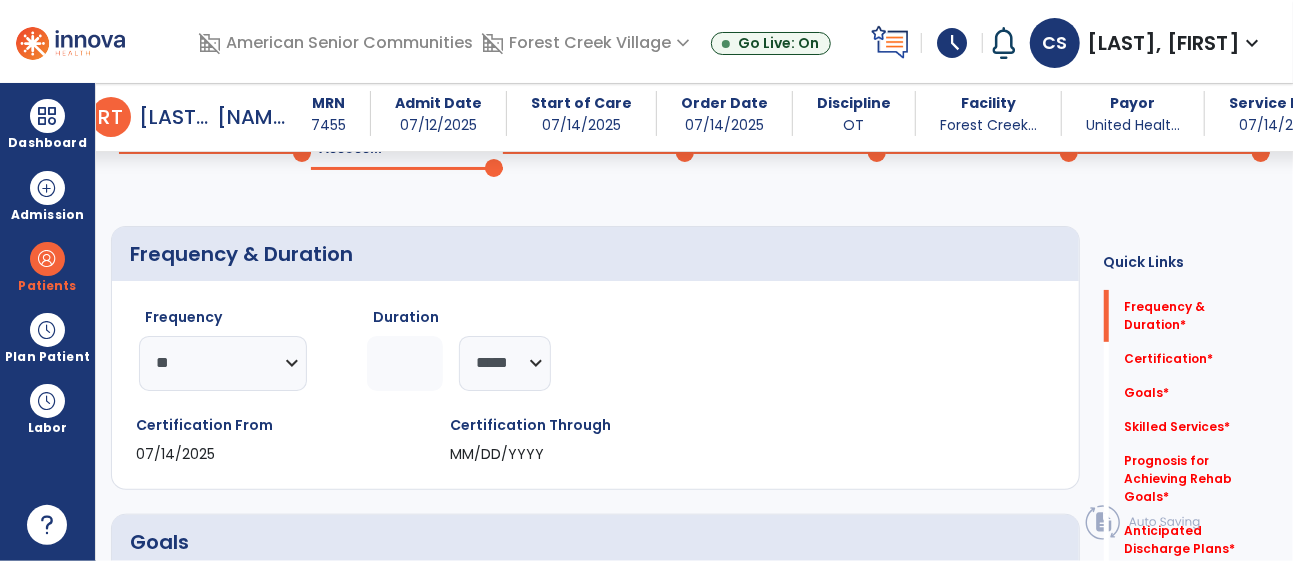 click 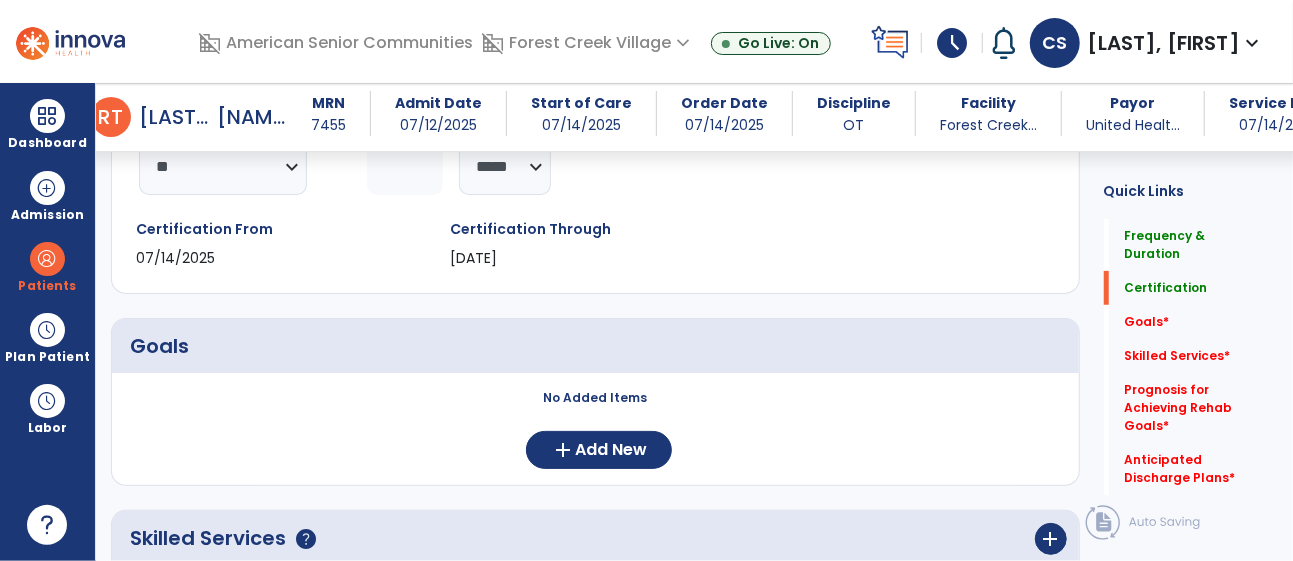 scroll, scrollTop: 341, scrollLeft: 0, axis: vertical 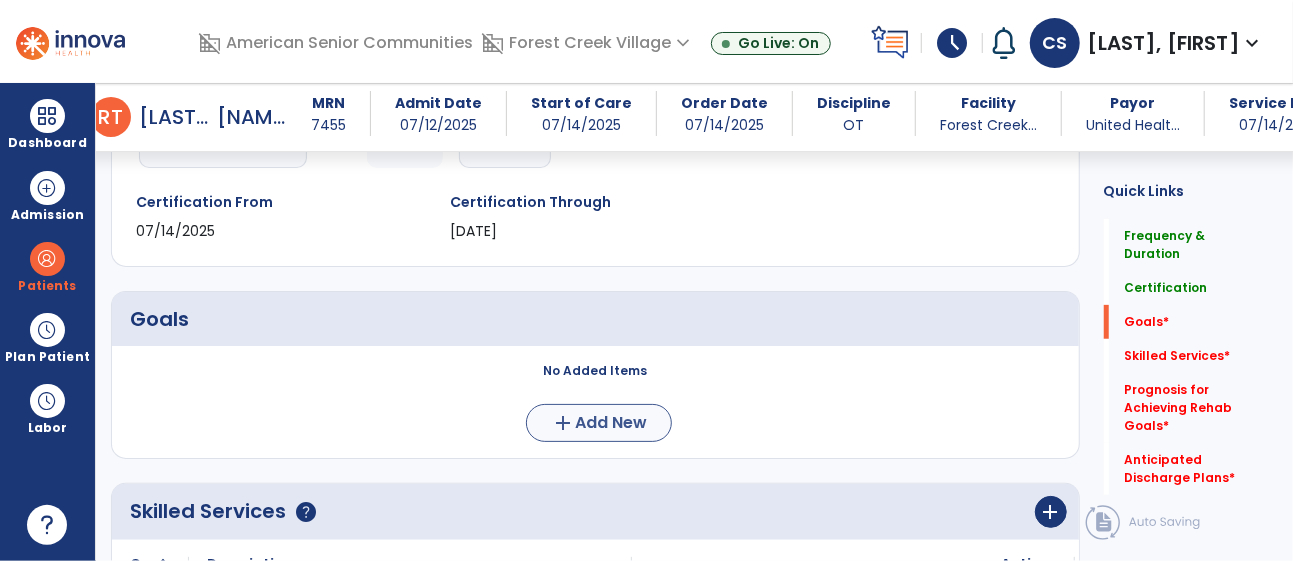 type on "*" 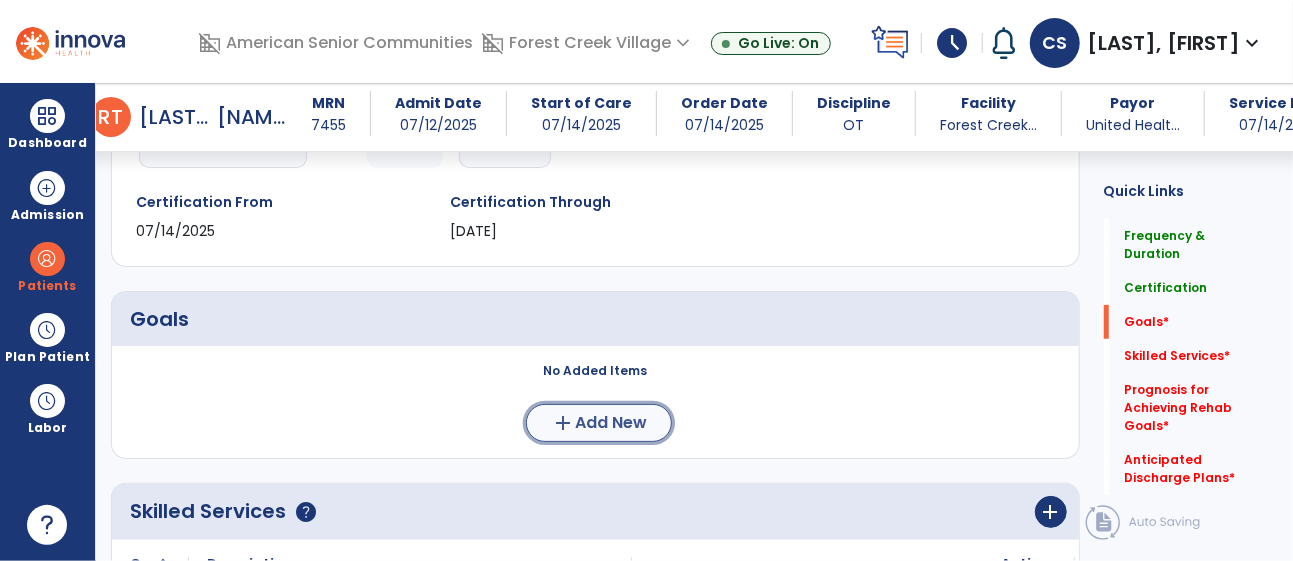 click on "add" at bounding box center [563, 423] 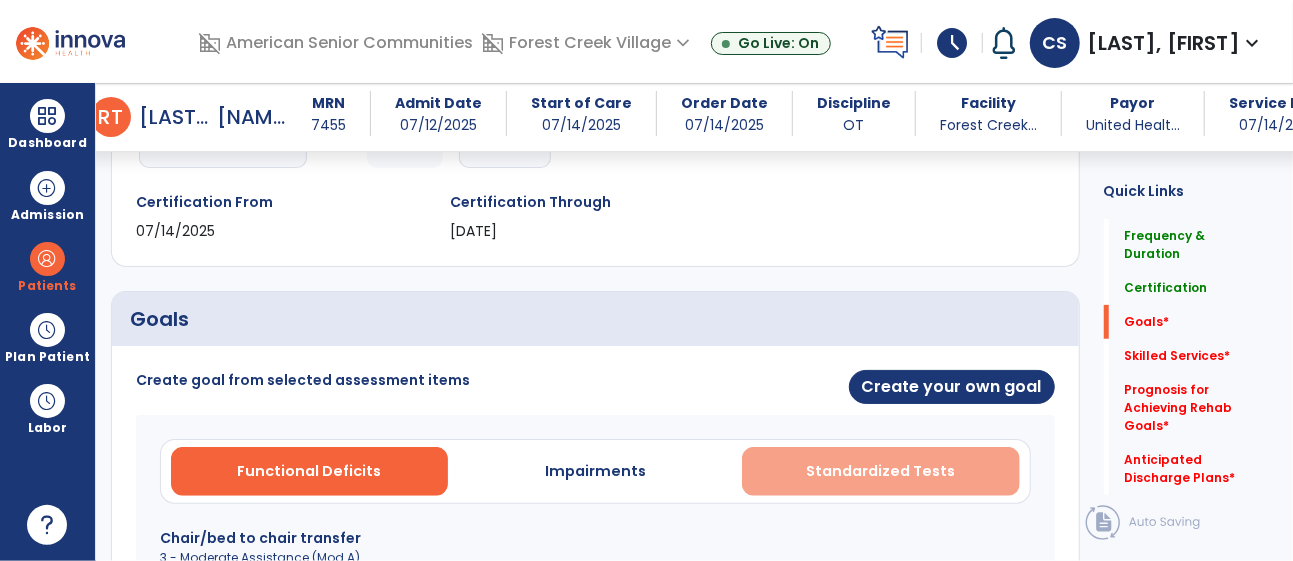 click on "Standardized Tests" at bounding box center [881, 471] 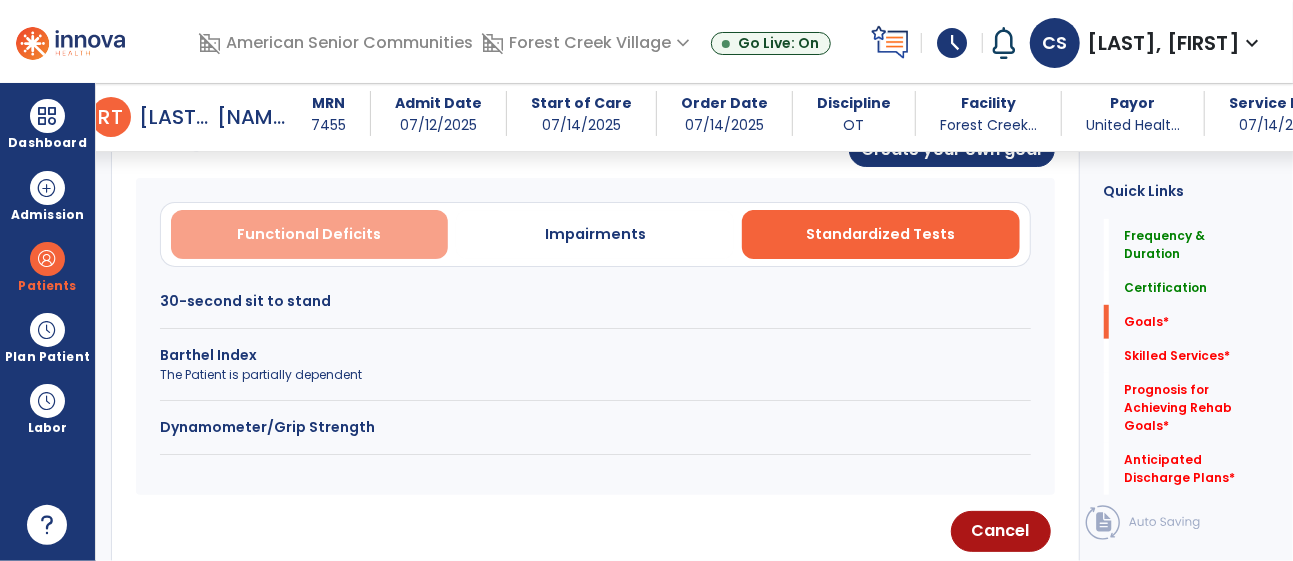 scroll, scrollTop: 581, scrollLeft: 0, axis: vertical 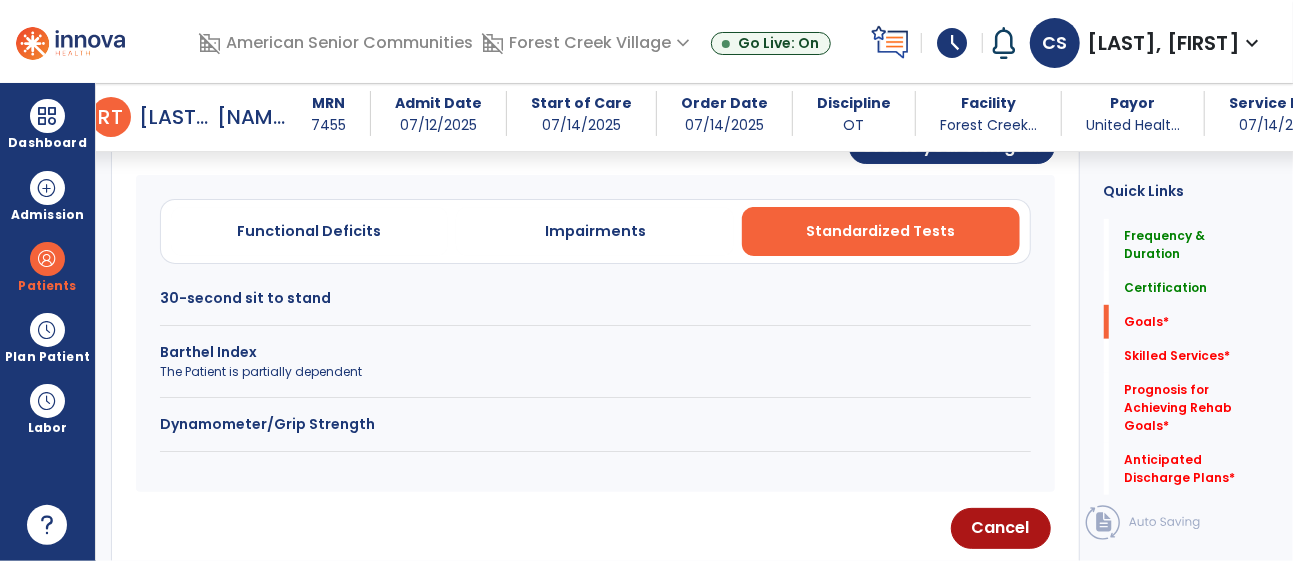 click on "The Patient is partially dependent" at bounding box center (595, 372) 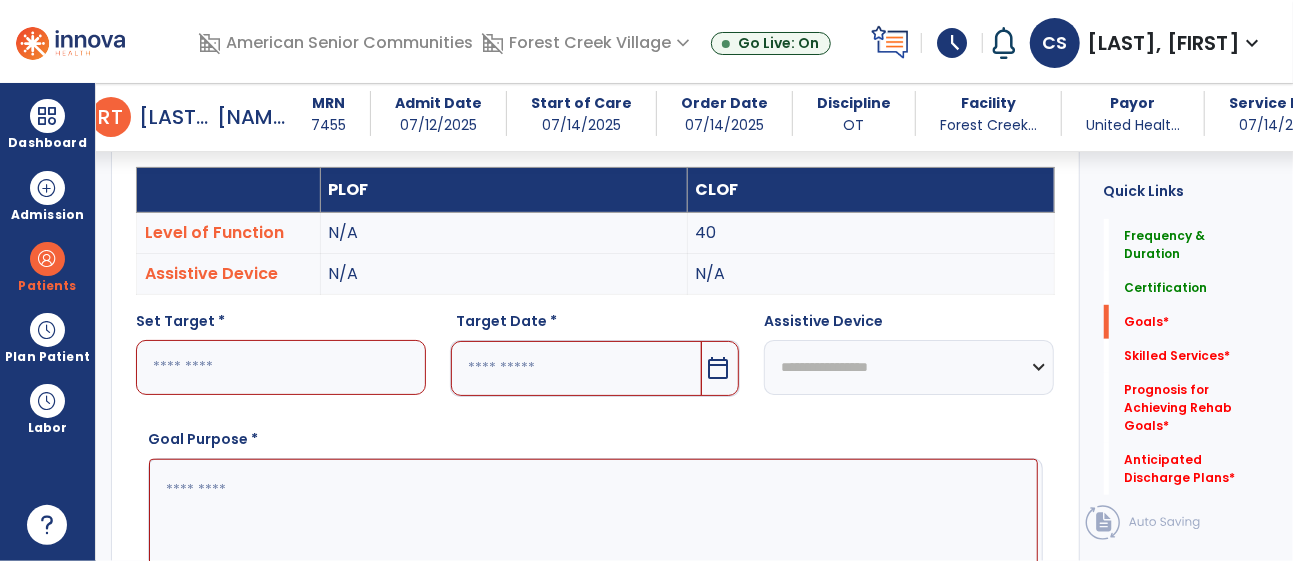 click at bounding box center (281, 367) 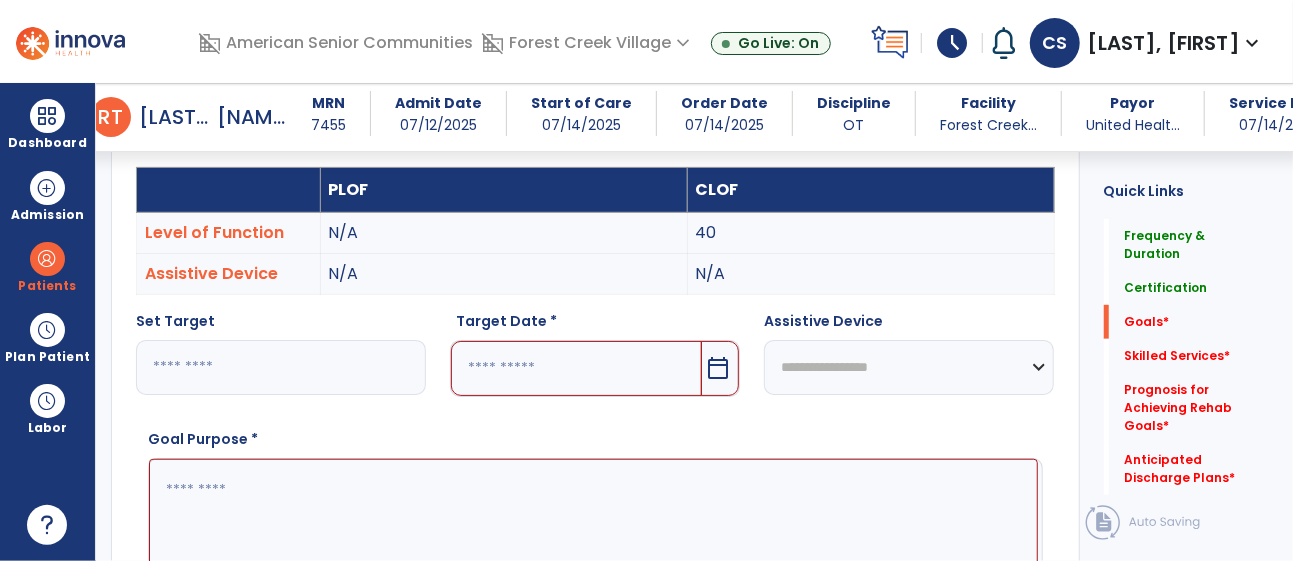 type on "**" 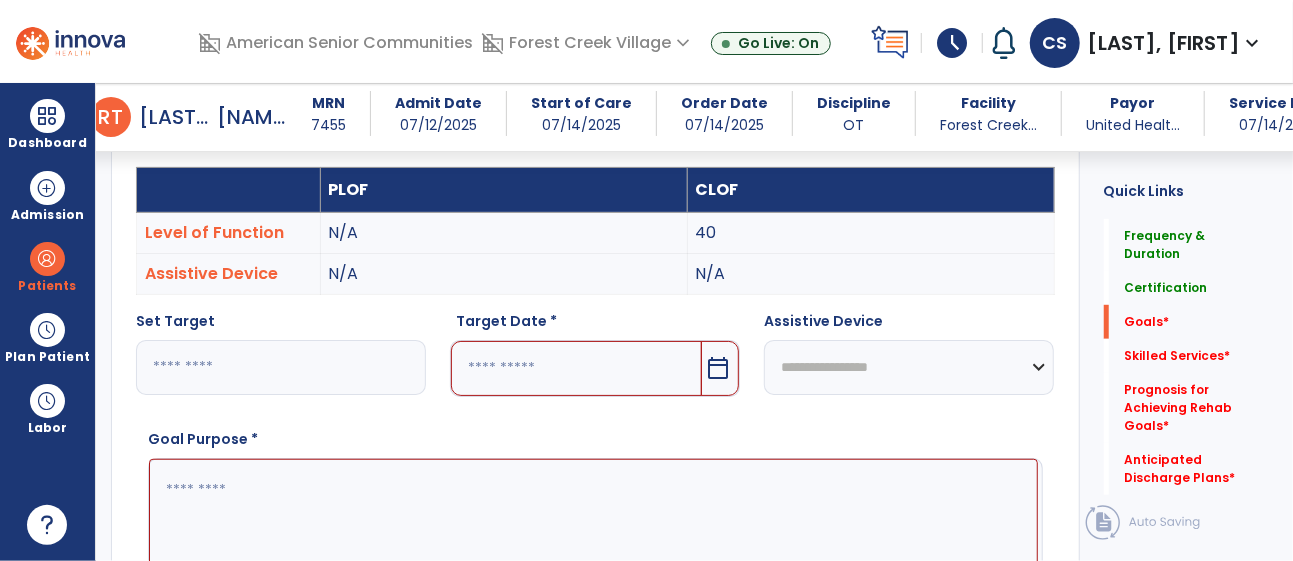 click on "calendar_today" at bounding box center [718, 368] 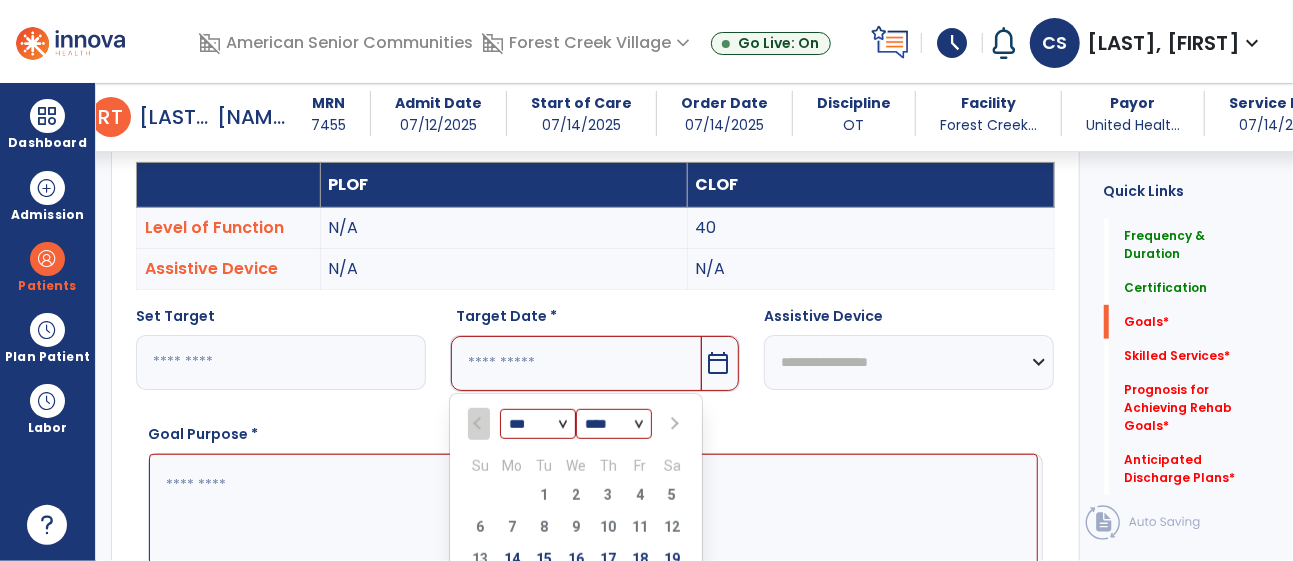 click at bounding box center (672, 423) 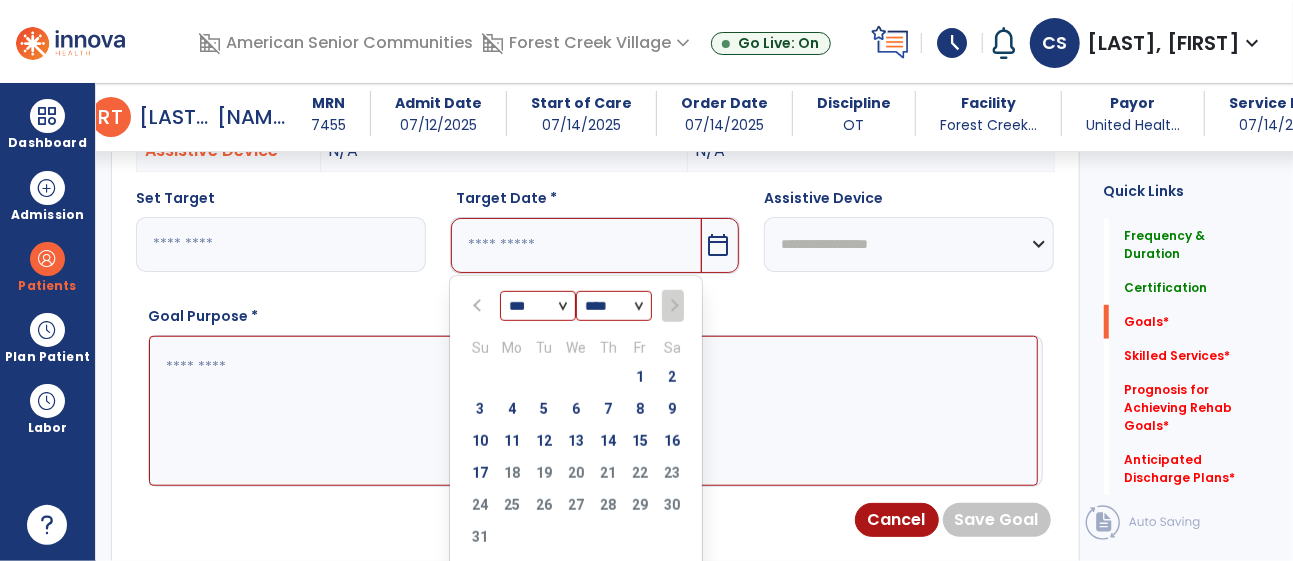 scroll, scrollTop: 712, scrollLeft: 0, axis: vertical 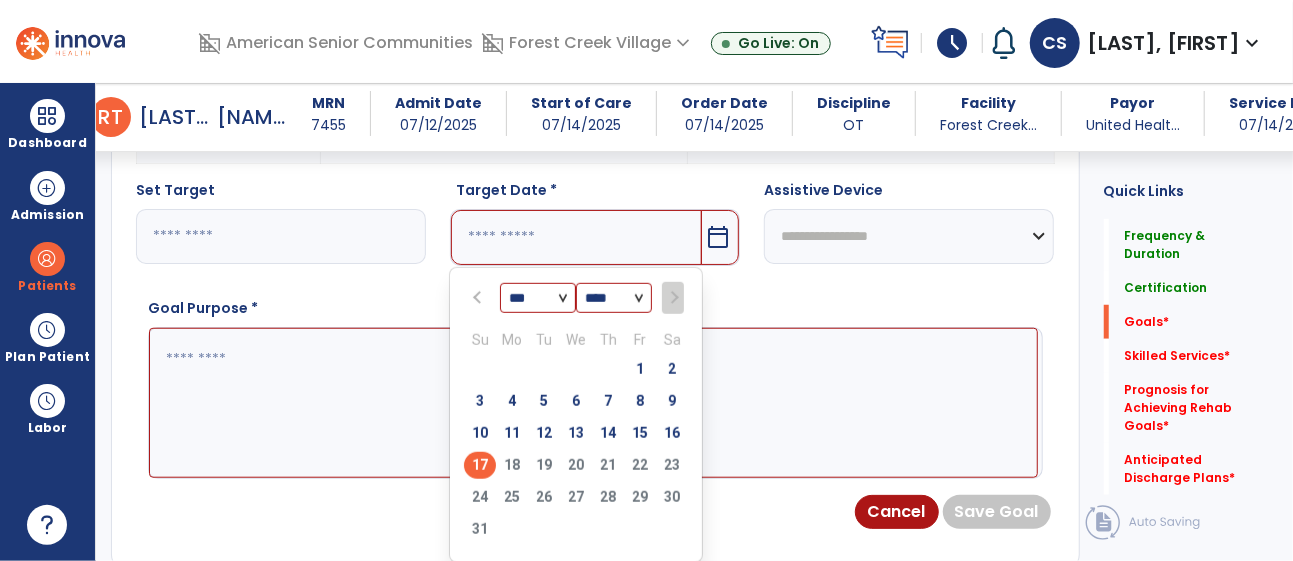 click on "17" at bounding box center (480, 465) 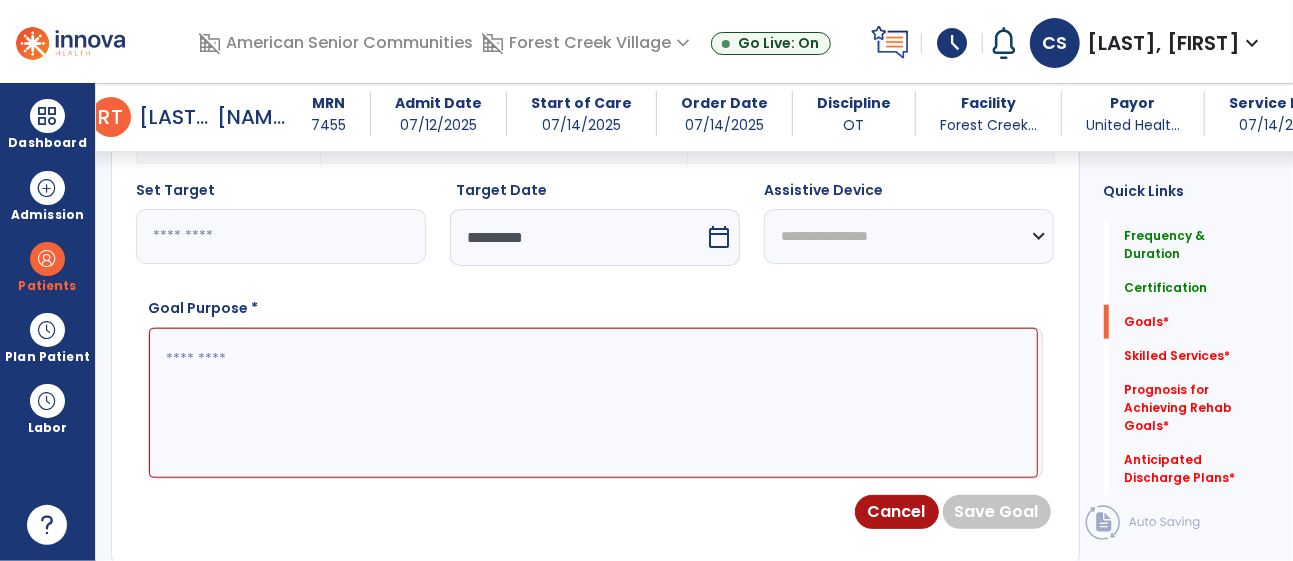 click at bounding box center [593, 403] 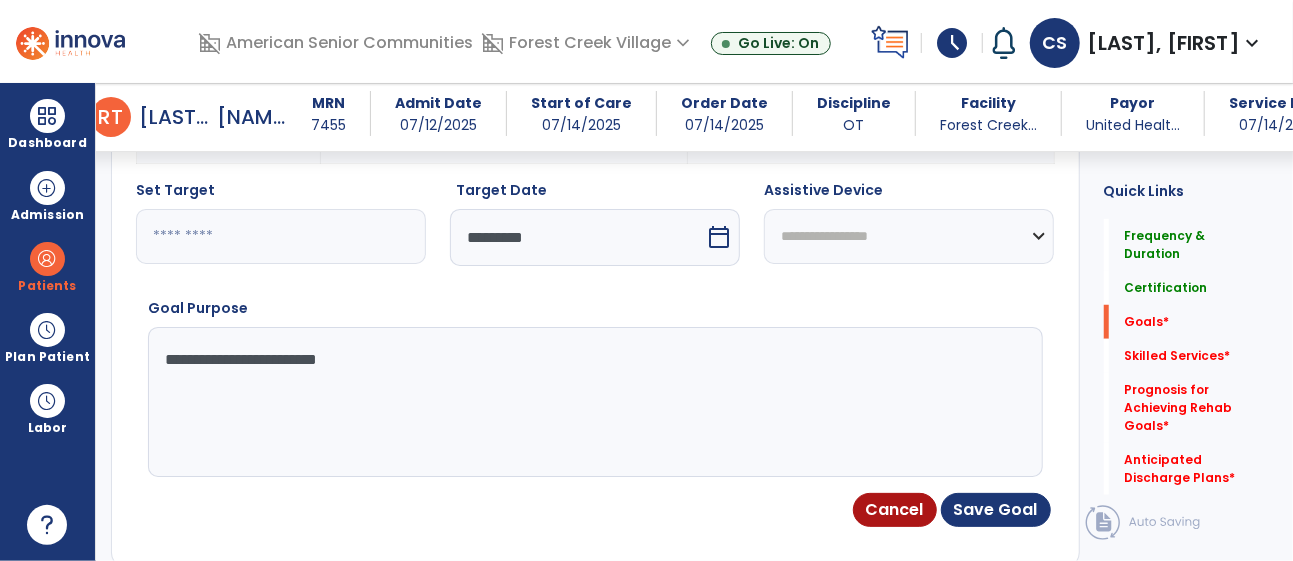 type on "**********" 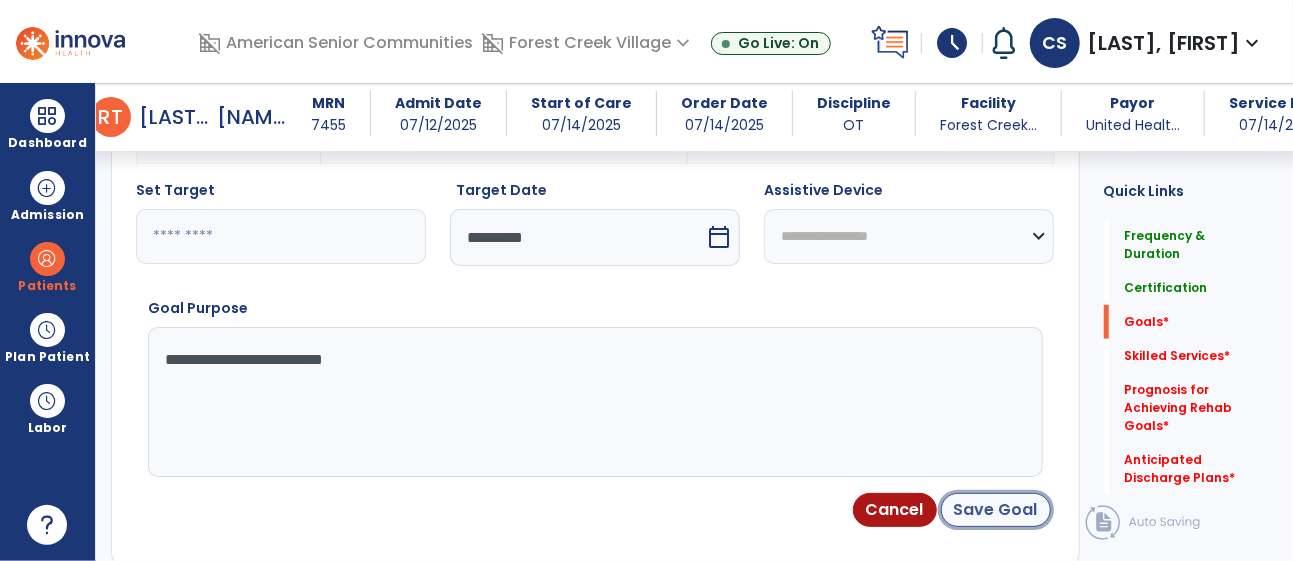 click on "Save Goal" at bounding box center (996, 510) 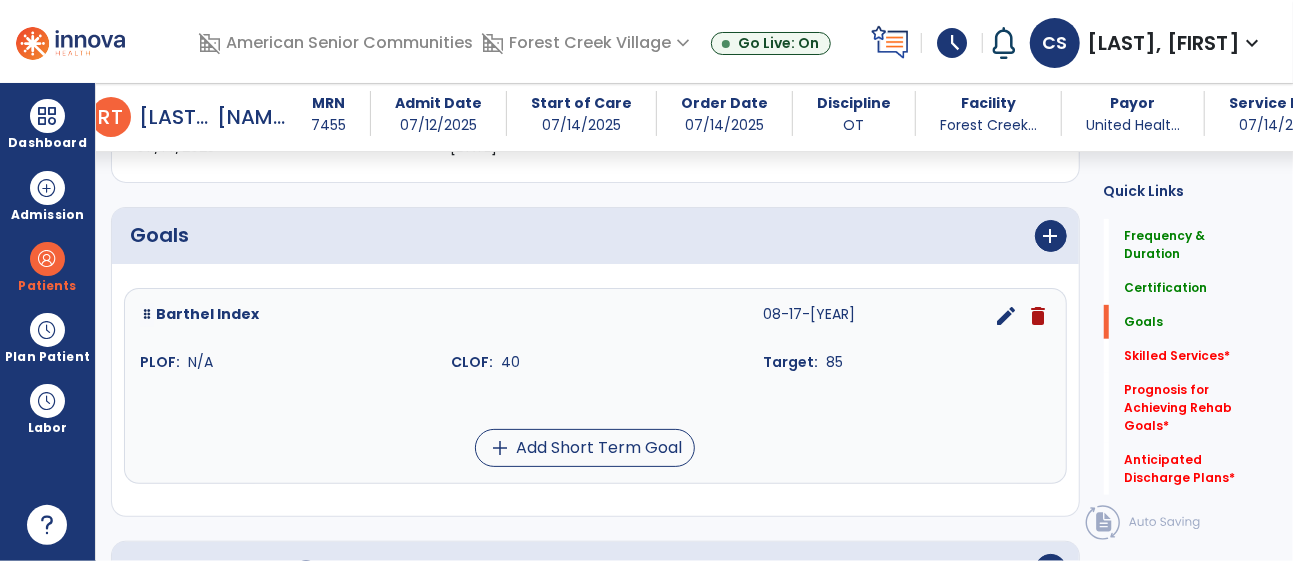 scroll, scrollTop: 438, scrollLeft: 0, axis: vertical 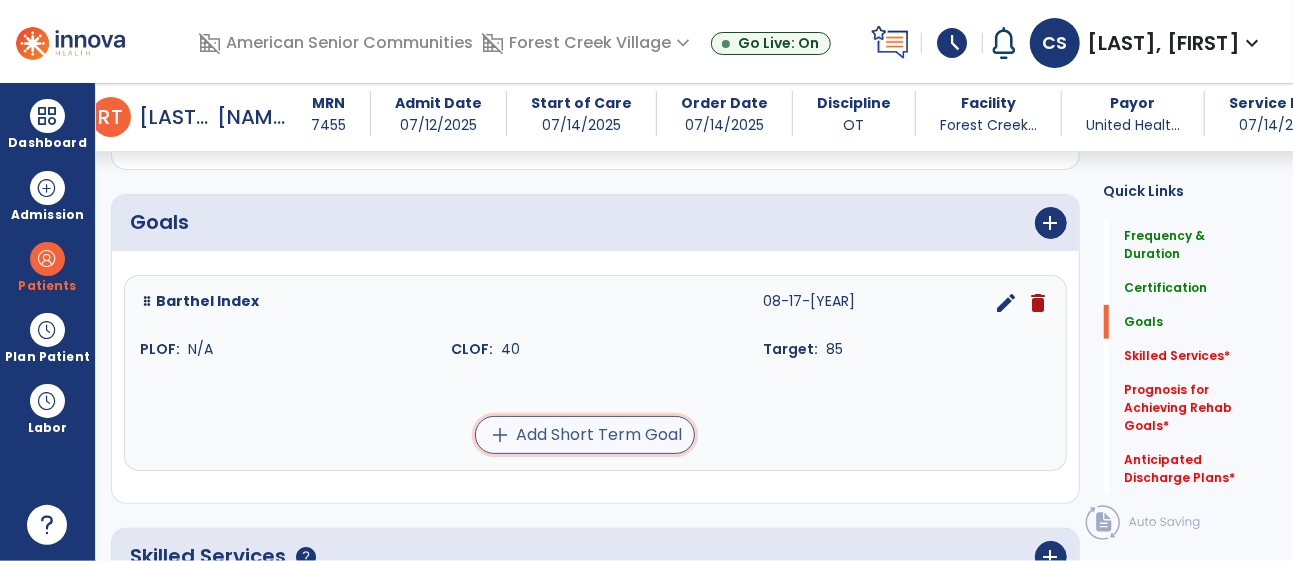 click on "add  Add Short Term Goal" at bounding box center (585, 435) 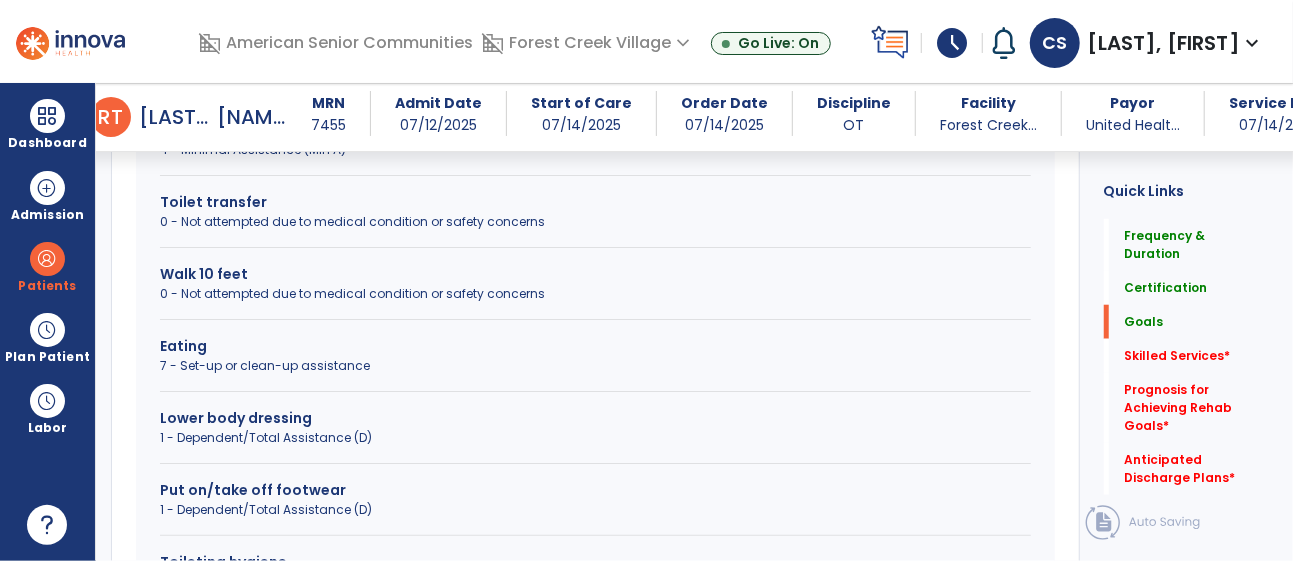 scroll, scrollTop: 895, scrollLeft: 0, axis: vertical 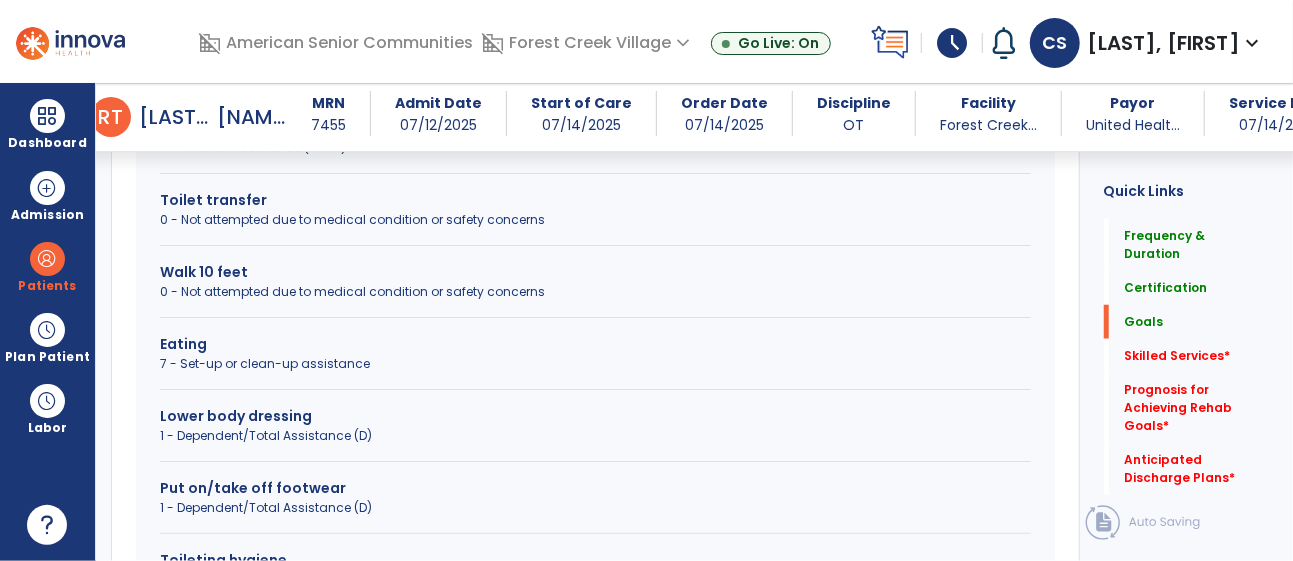 click on "Lower body dressing" at bounding box center [595, 416] 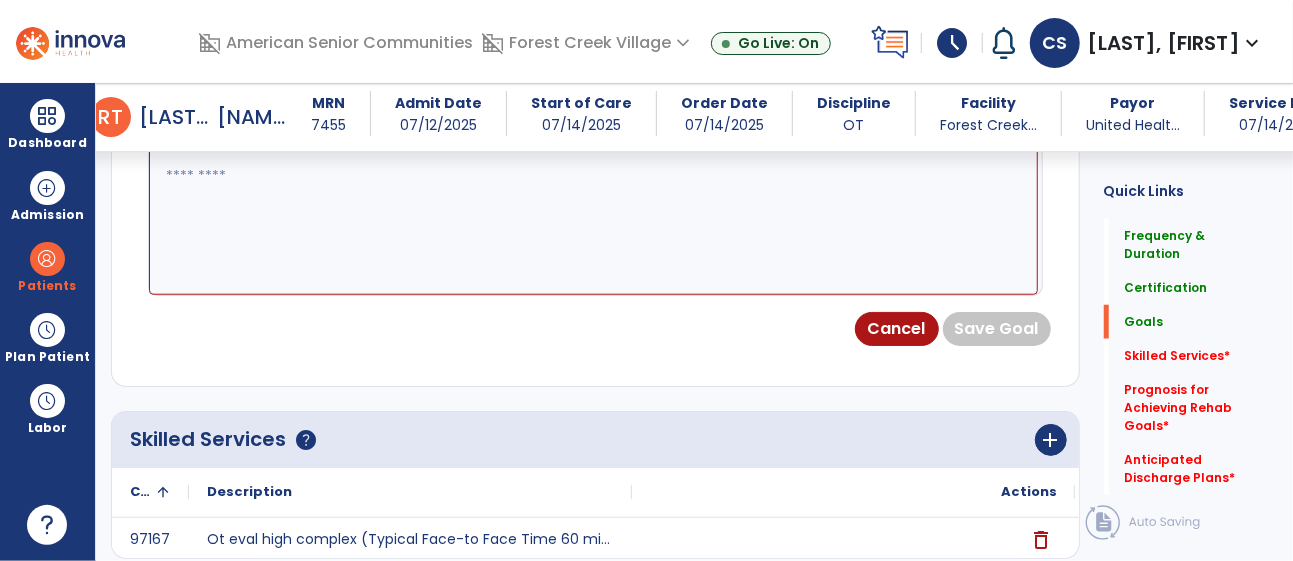 scroll, scrollTop: 556, scrollLeft: 0, axis: vertical 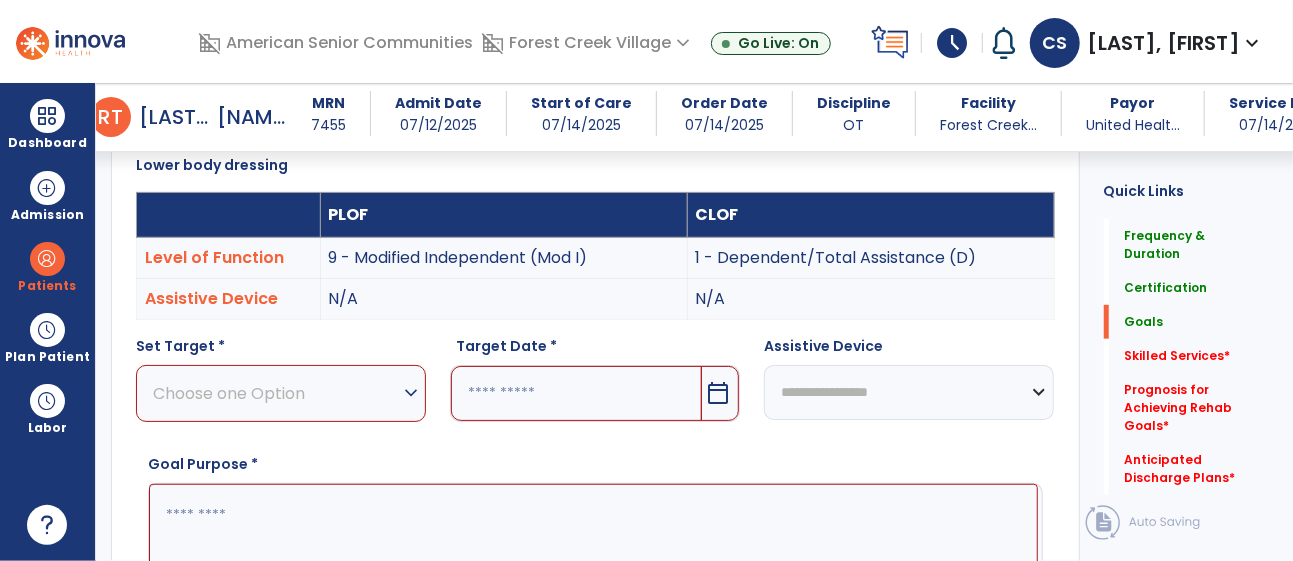 click on "Choose one Option" at bounding box center (276, 393) 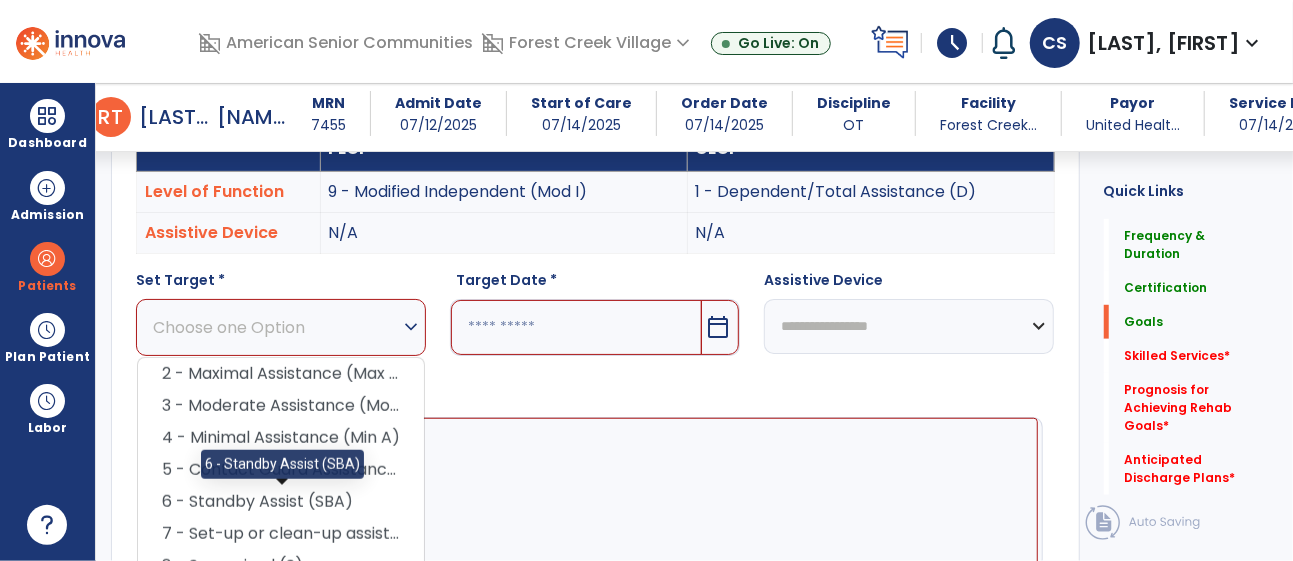 scroll, scrollTop: 624, scrollLeft: 0, axis: vertical 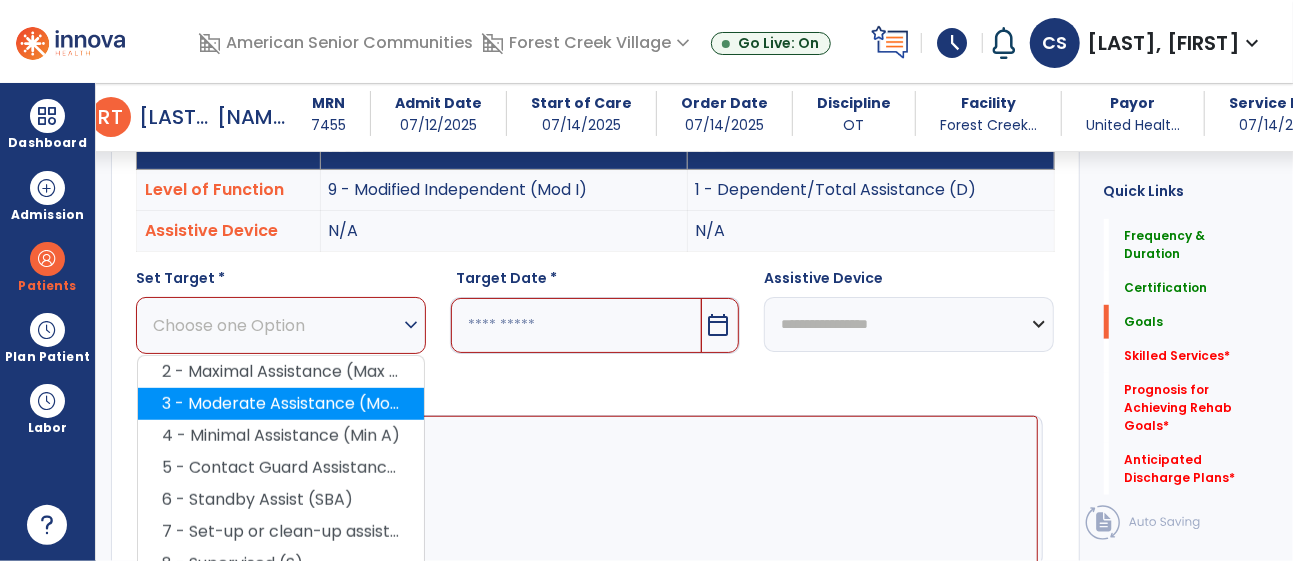 click on "3 - Moderate Assistance (Mod A)" at bounding box center [281, 404] 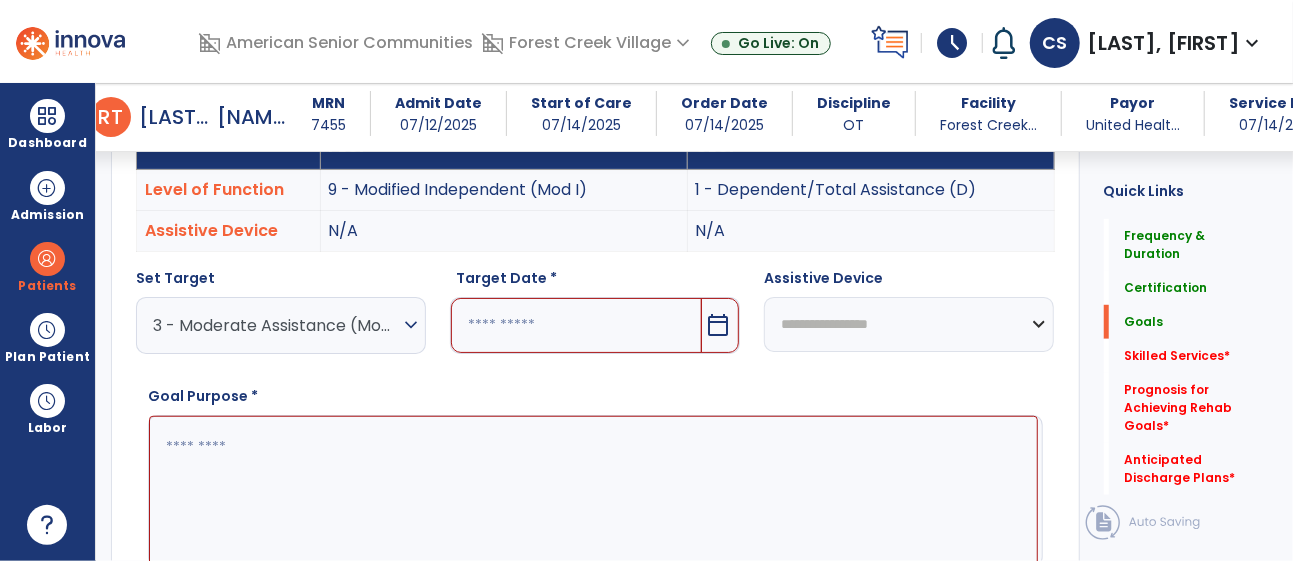 click on "calendar_today" at bounding box center [718, 325] 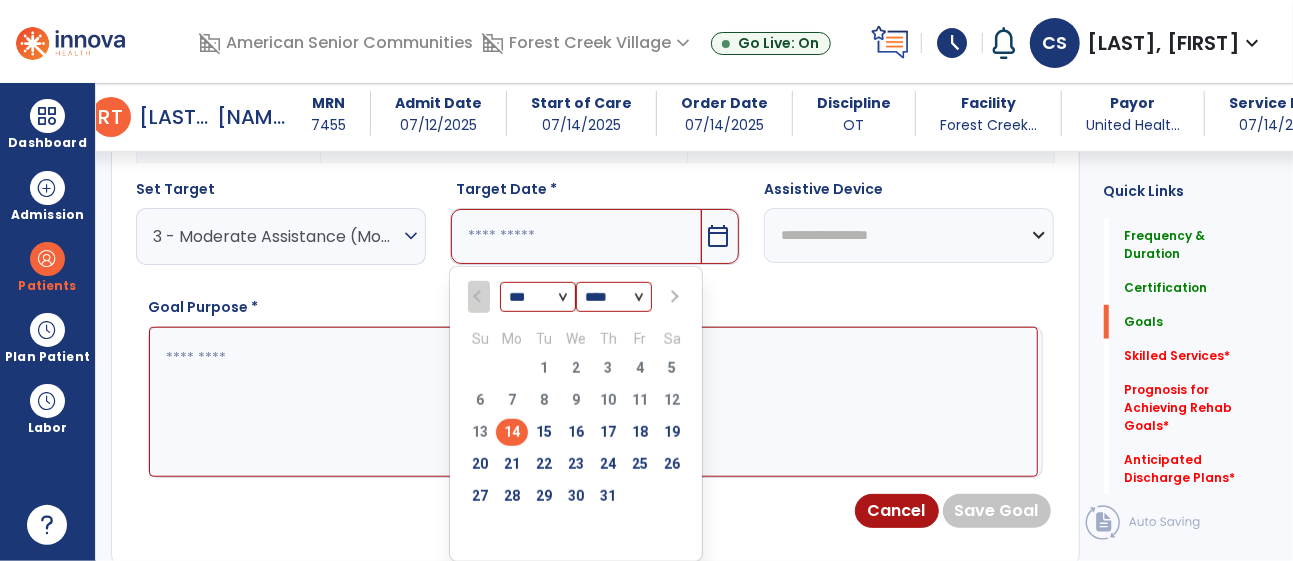 scroll, scrollTop: 715, scrollLeft: 0, axis: vertical 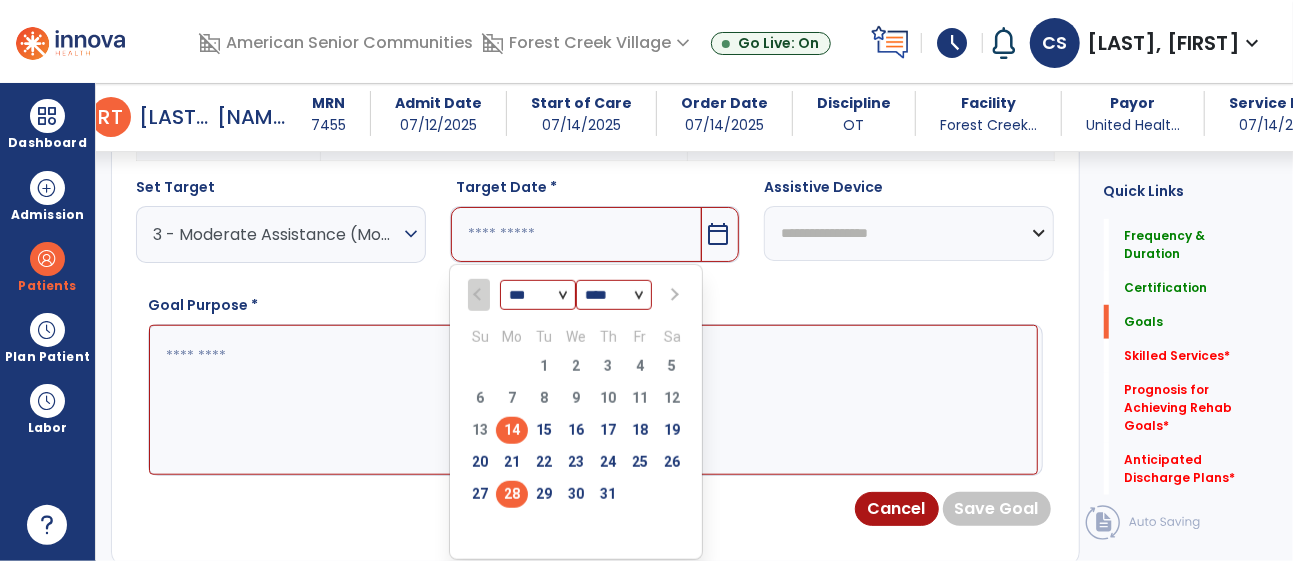 click on "28" at bounding box center (512, 494) 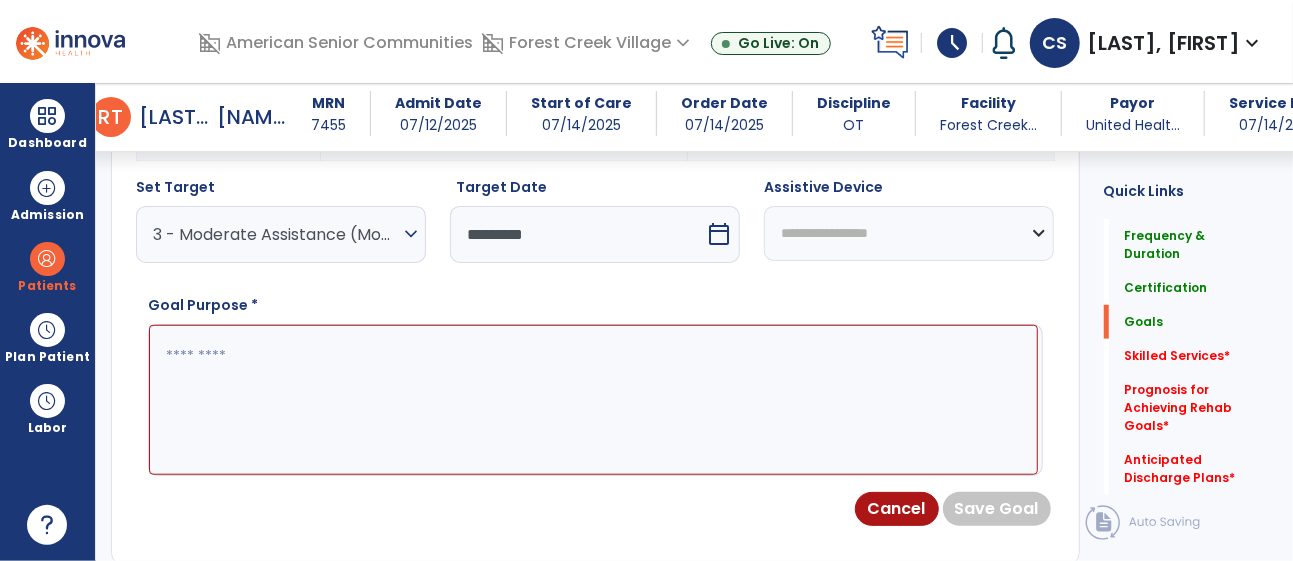 click at bounding box center [593, 400] 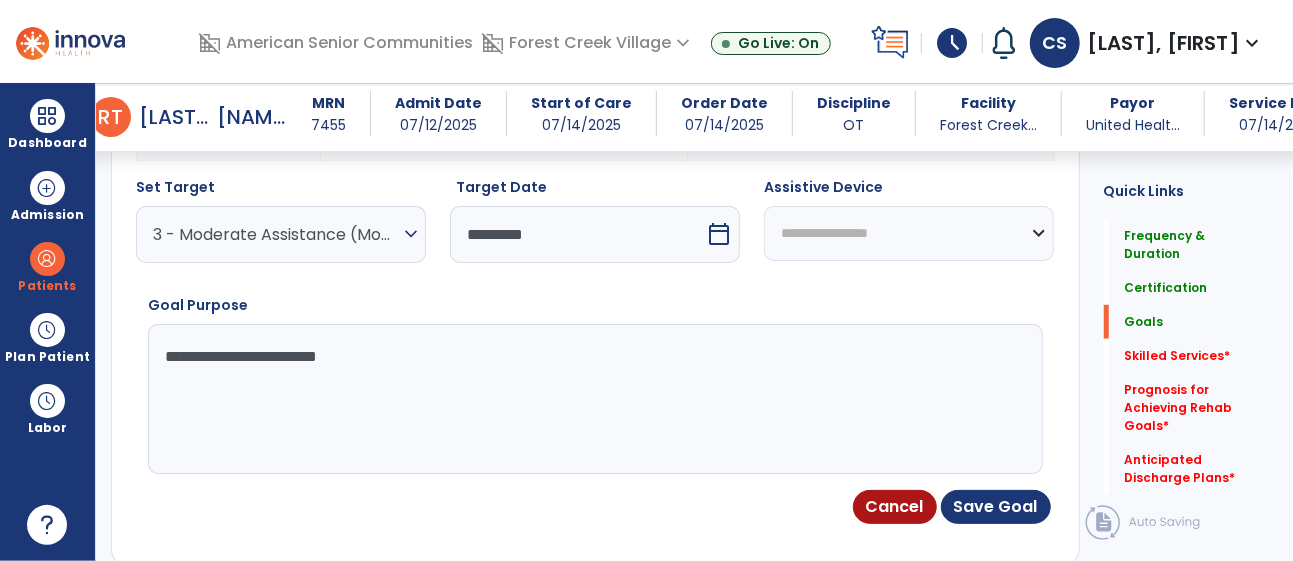 type on "**********" 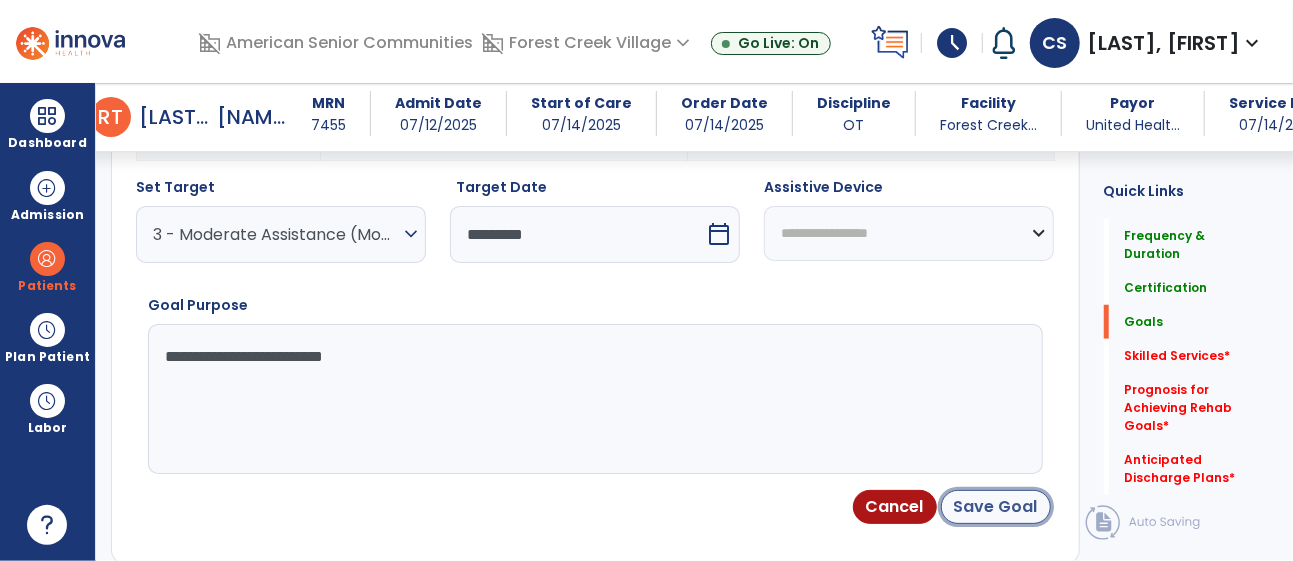 click on "Save Goal" at bounding box center [996, 507] 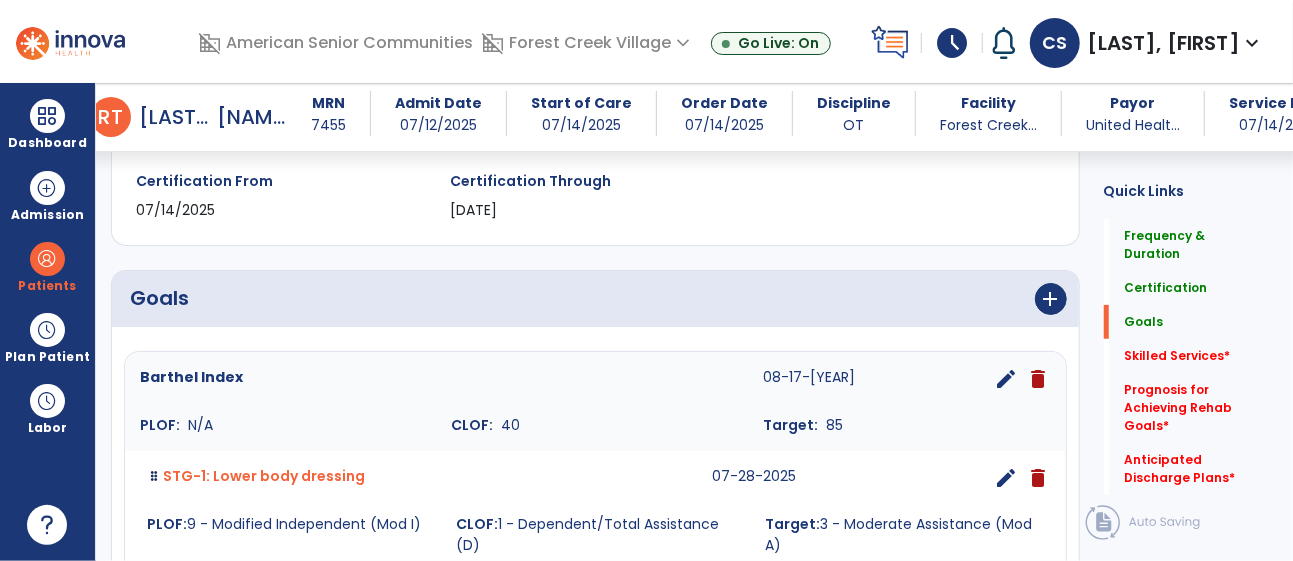 scroll, scrollTop: 440, scrollLeft: 0, axis: vertical 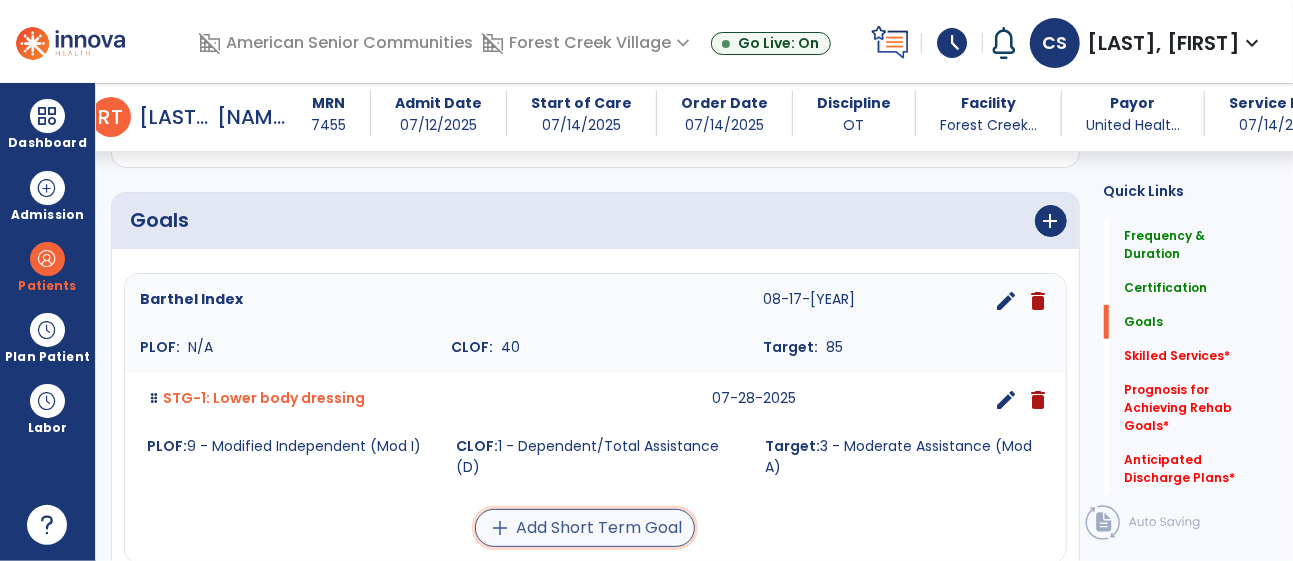 click on "add  Add Short Term Goal" at bounding box center [585, 528] 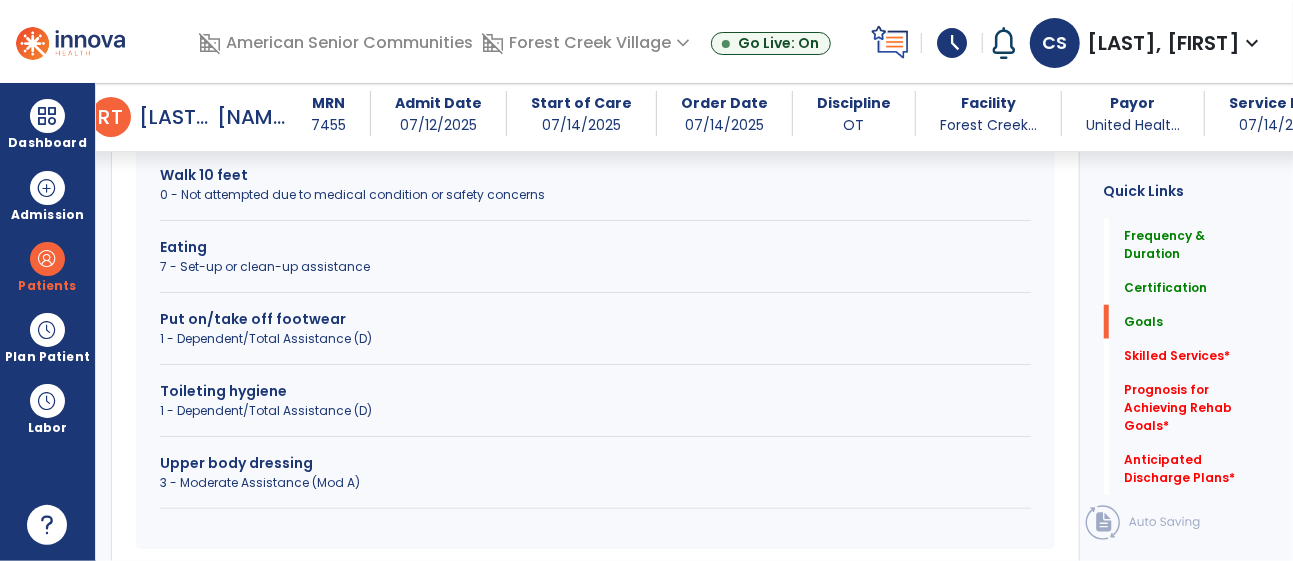 scroll, scrollTop: 997, scrollLeft: 0, axis: vertical 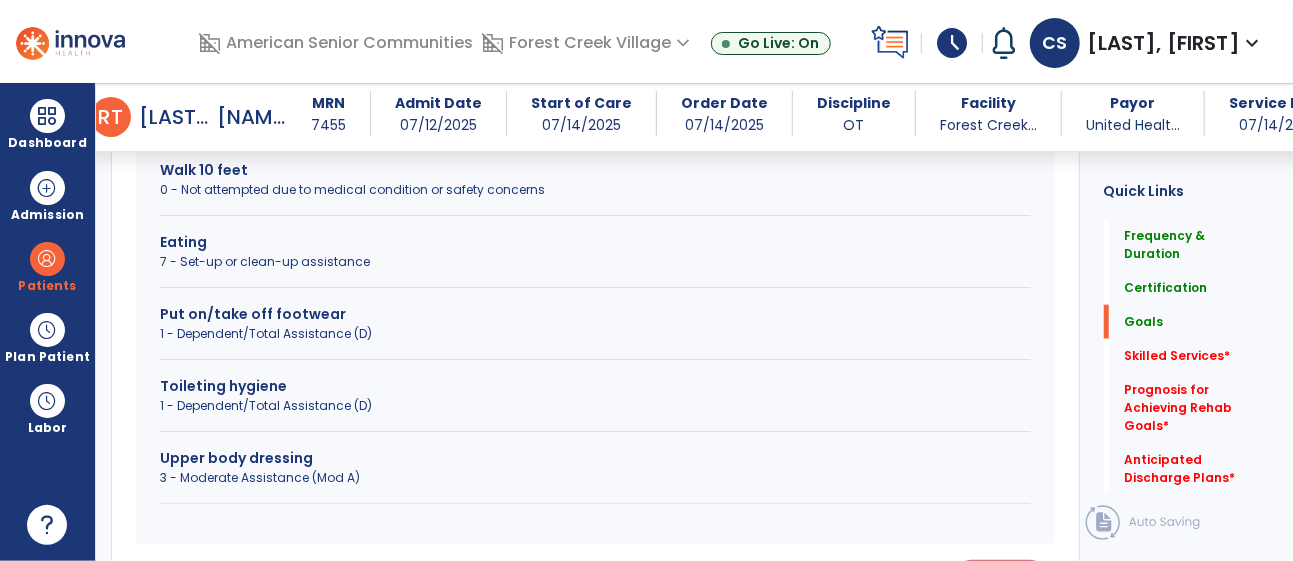 click on "Upper body dressing 3 - Moderate Assistance (Mod A)" at bounding box center [595, 476] 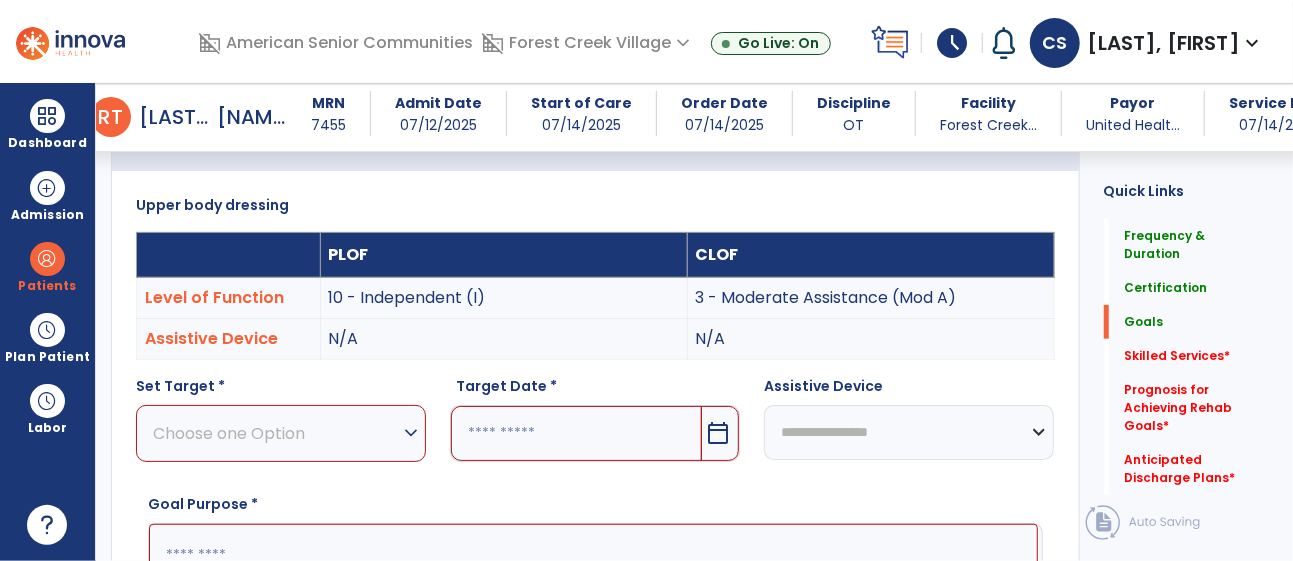 scroll, scrollTop: 437, scrollLeft: 0, axis: vertical 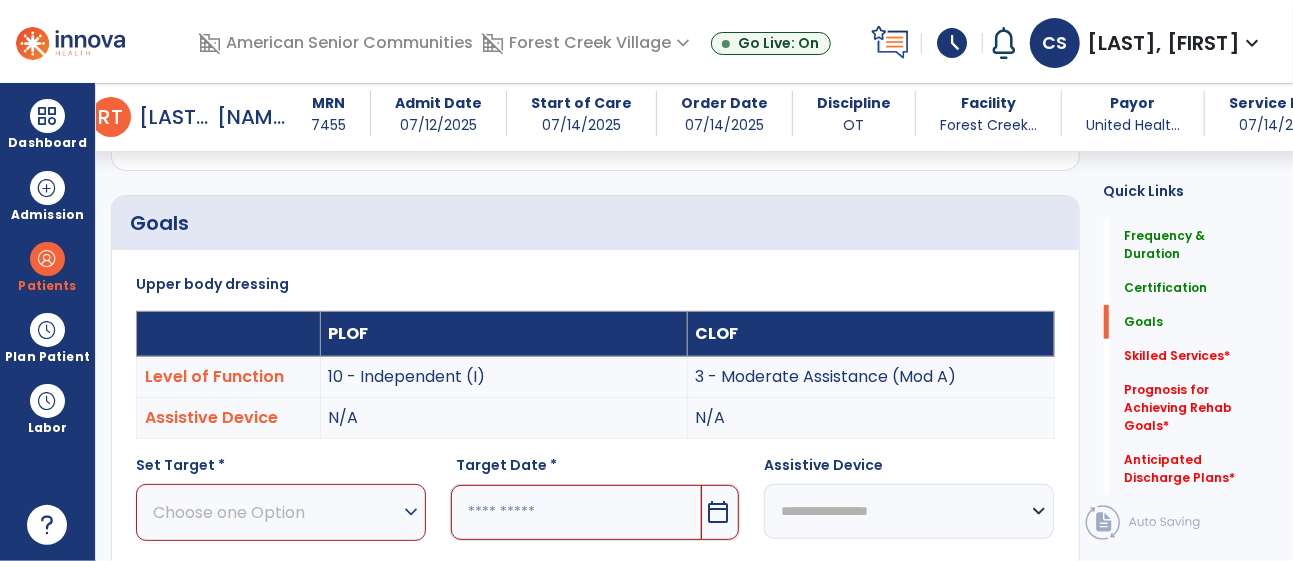 click on "expand_more" at bounding box center (411, 512) 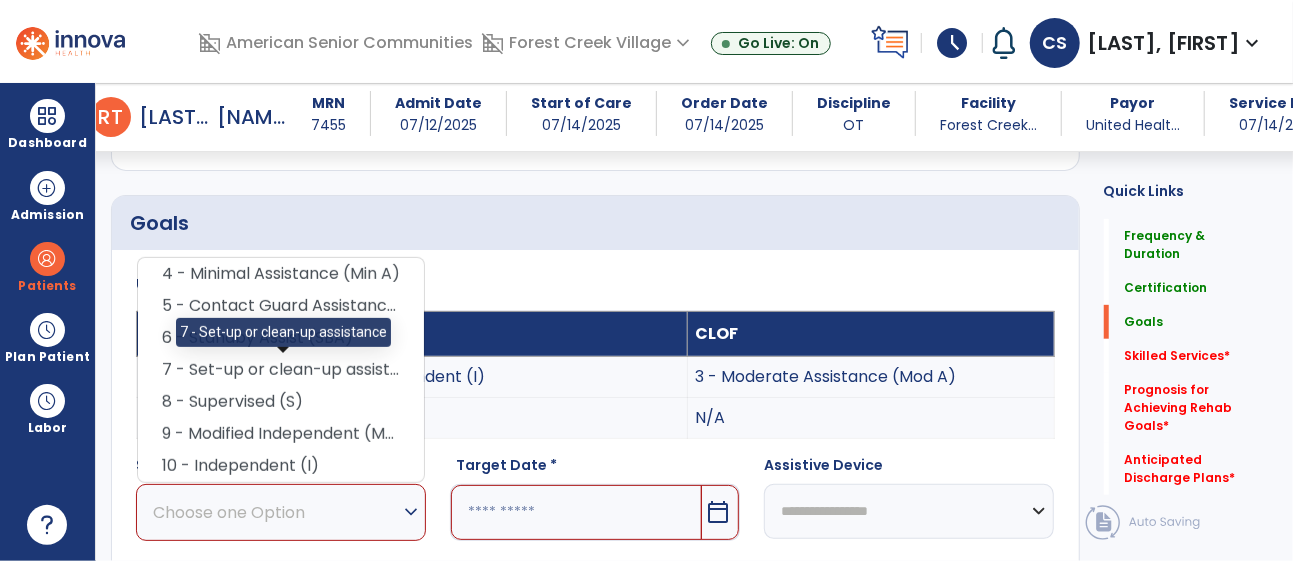 click on "6 - Standby Assist (SBA)" at bounding box center (281, 338) 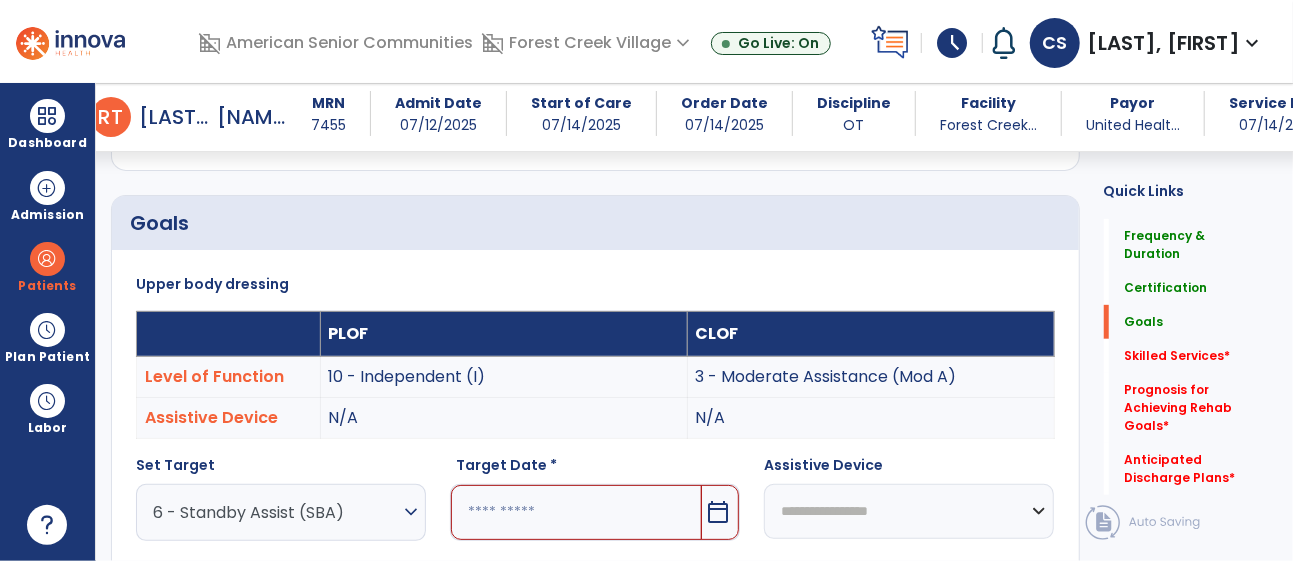 click on "calendar_today" at bounding box center (720, 512) 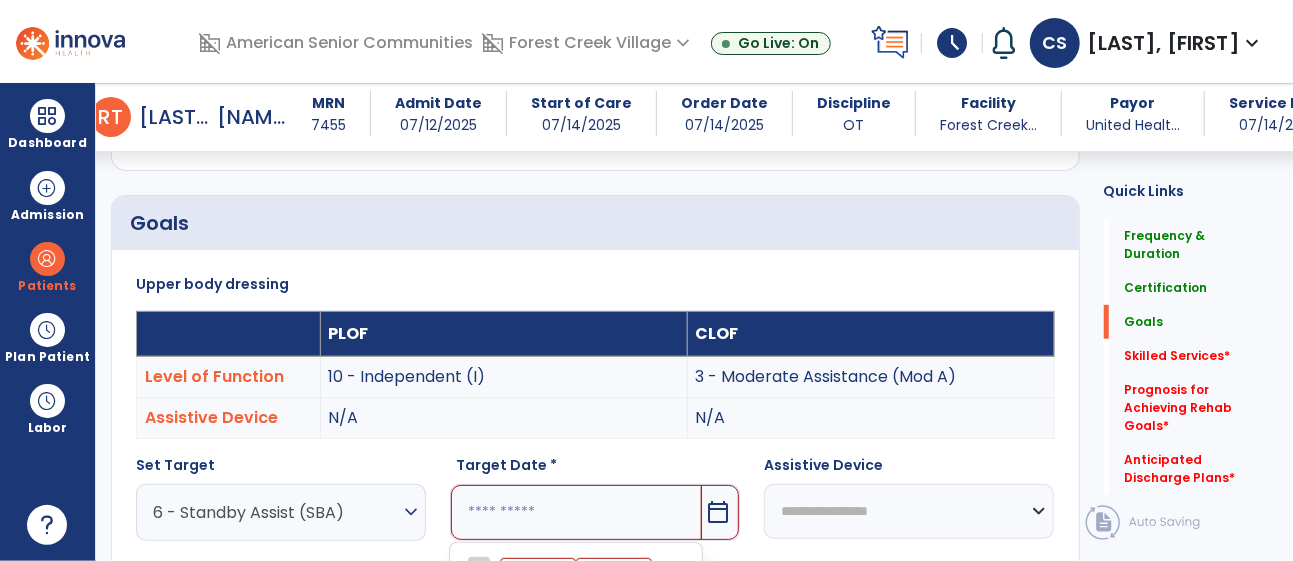 scroll, scrollTop: 808, scrollLeft: 0, axis: vertical 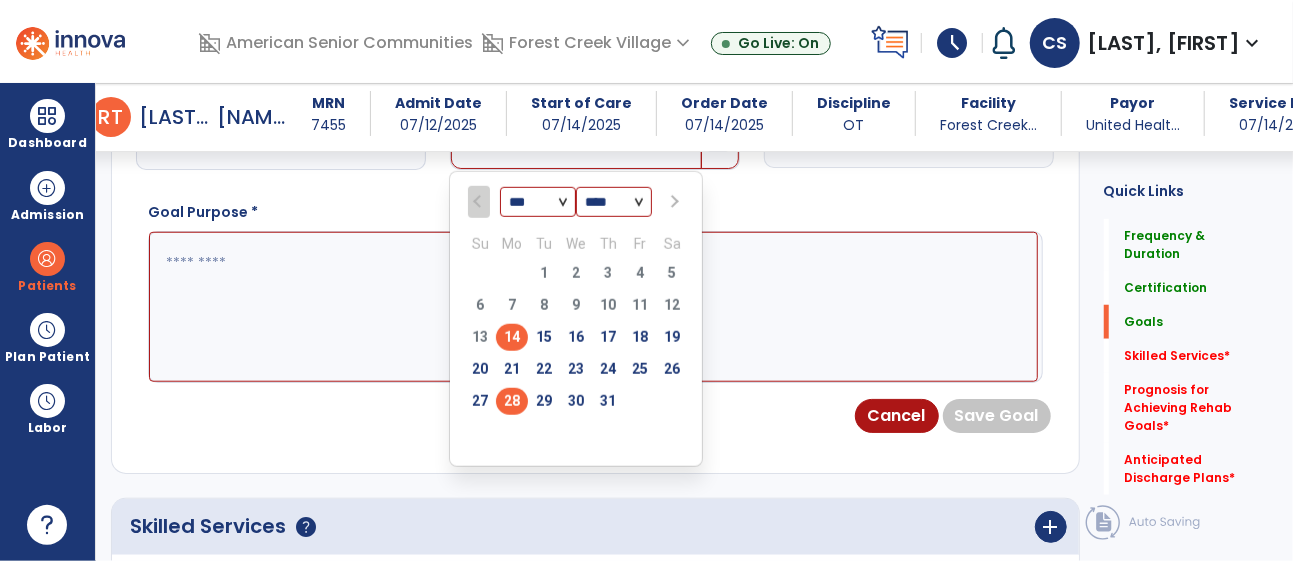 click on "28" at bounding box center (512, 401) 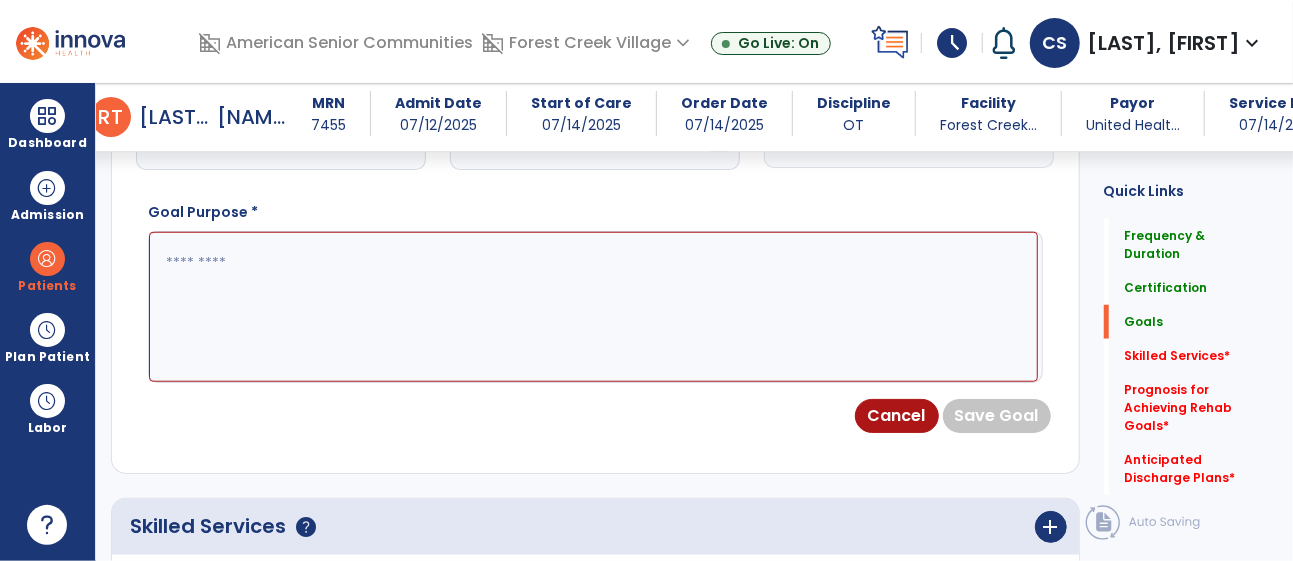 click at bounding box center [593, 307] 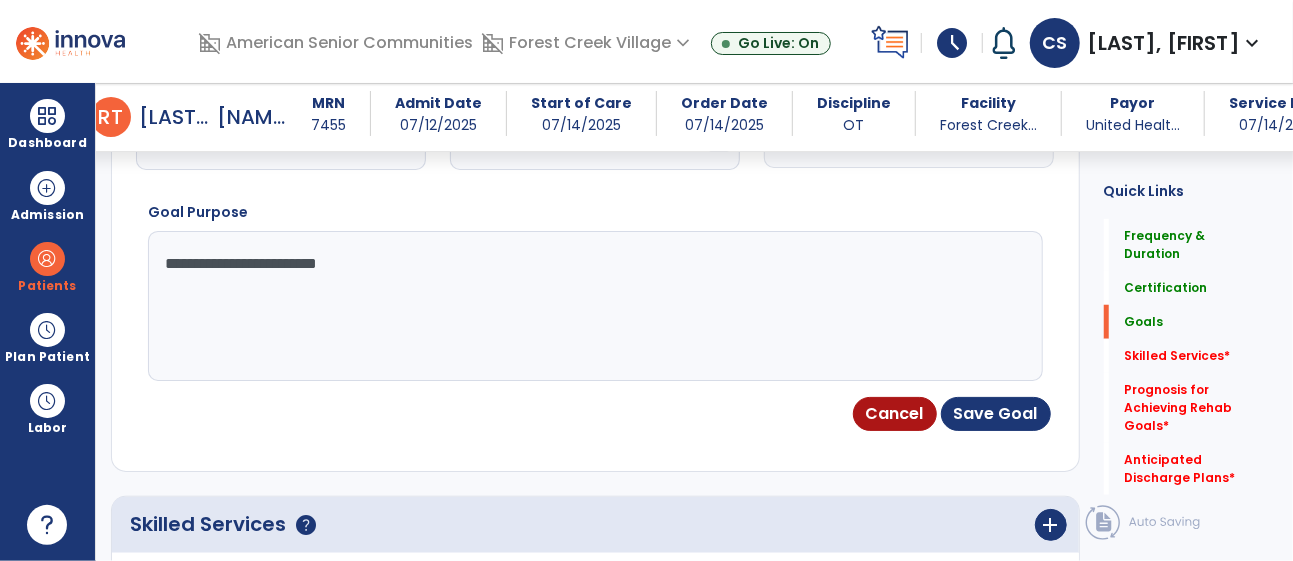 type on "**********" 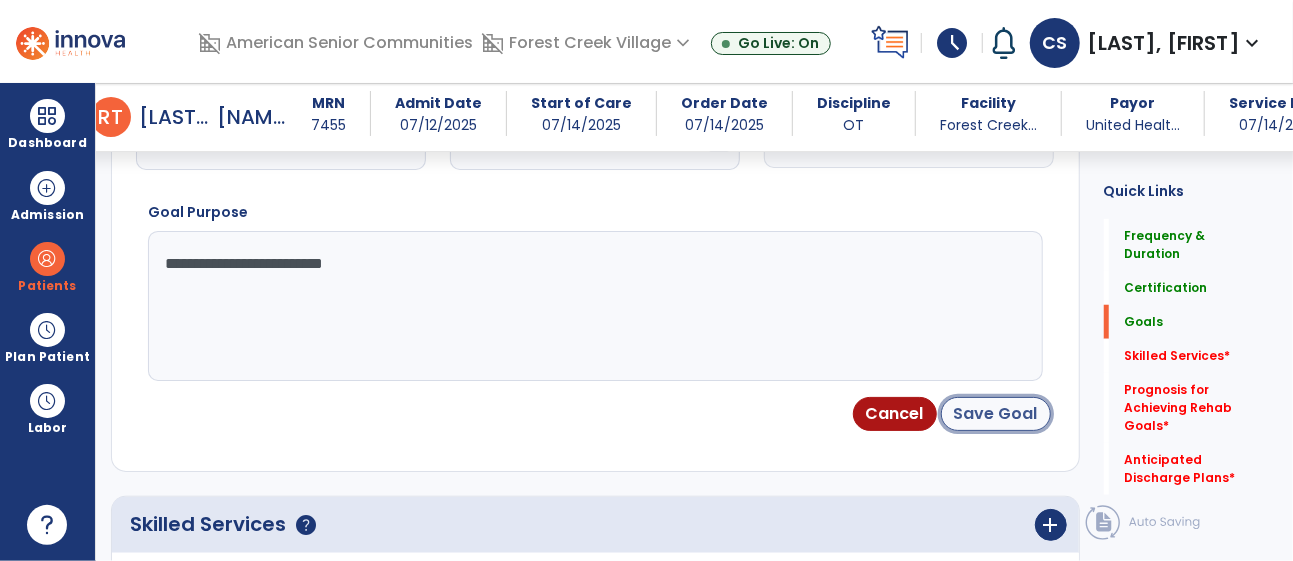 click on "Save Goal" at bounding box center [996, 414] 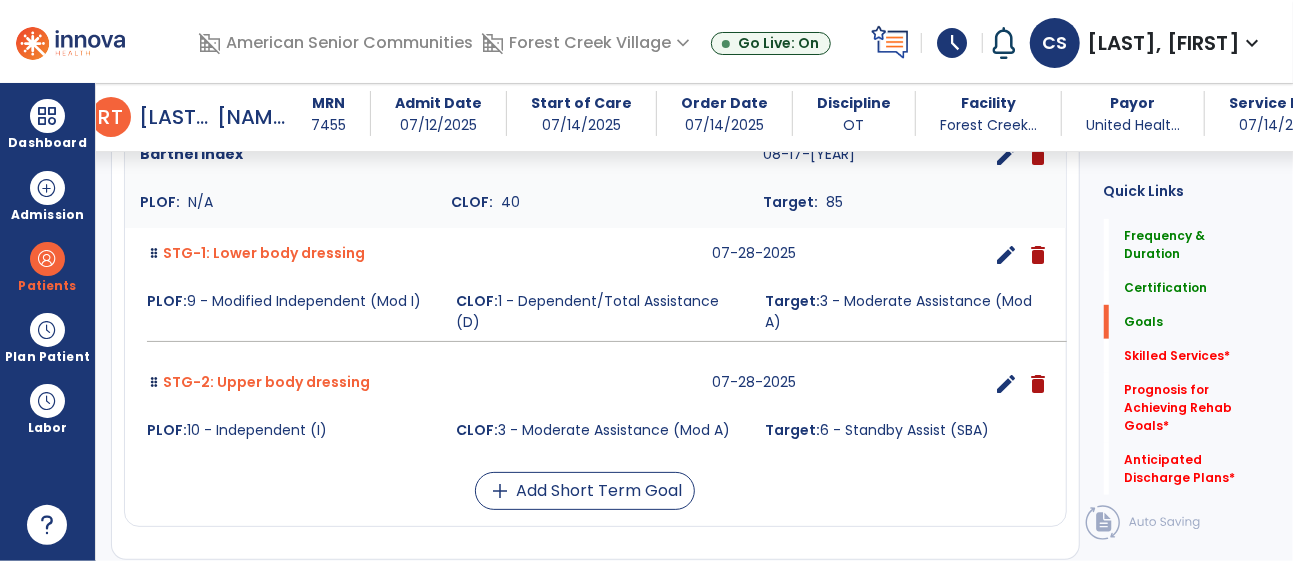 scroll, scrollTop: 632, scrollLeft: 0, axis: vertical 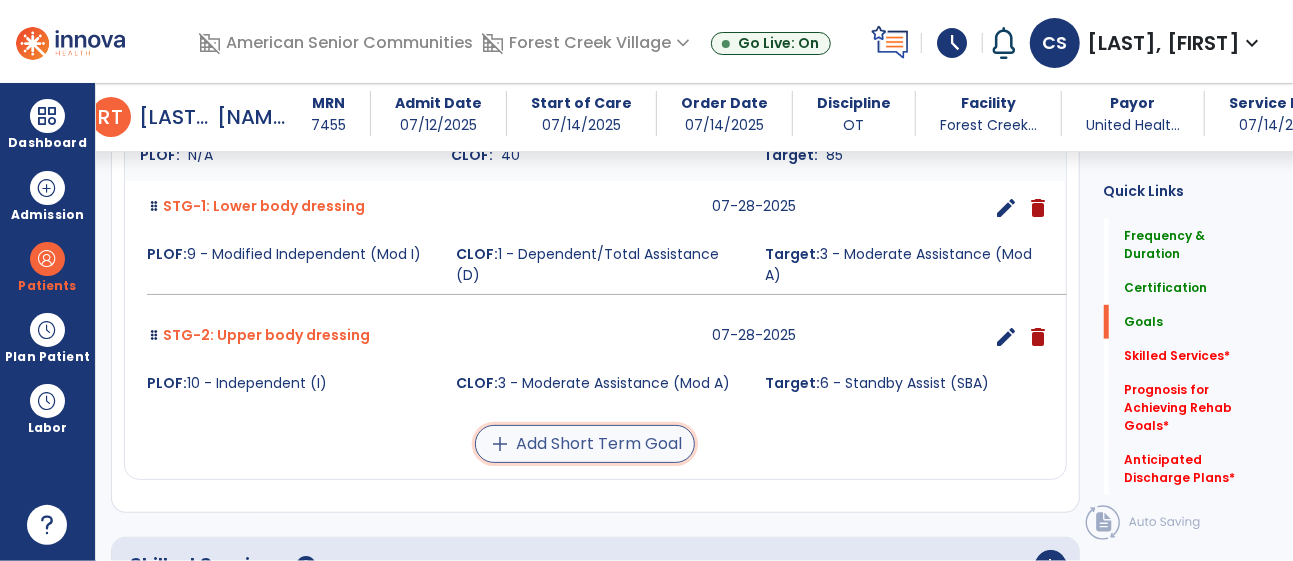 click on "add  Add Short Term Goal" at bounding box center (585, 444) 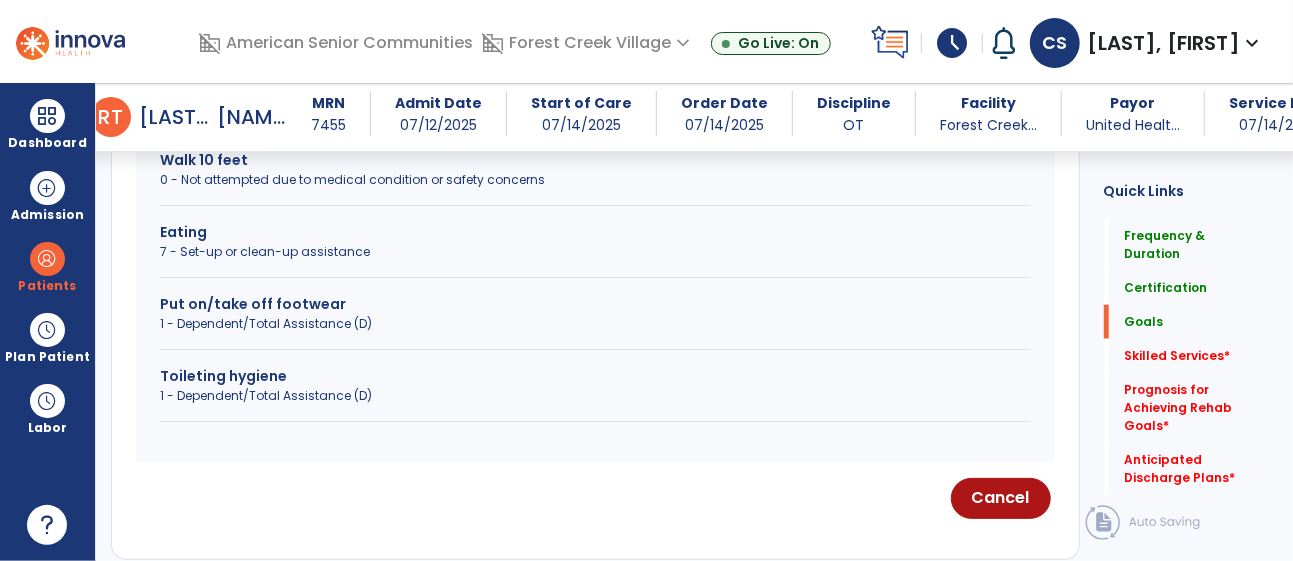 scroll, scrollTop: 1004, scrollLeft: 0, axis: vertical 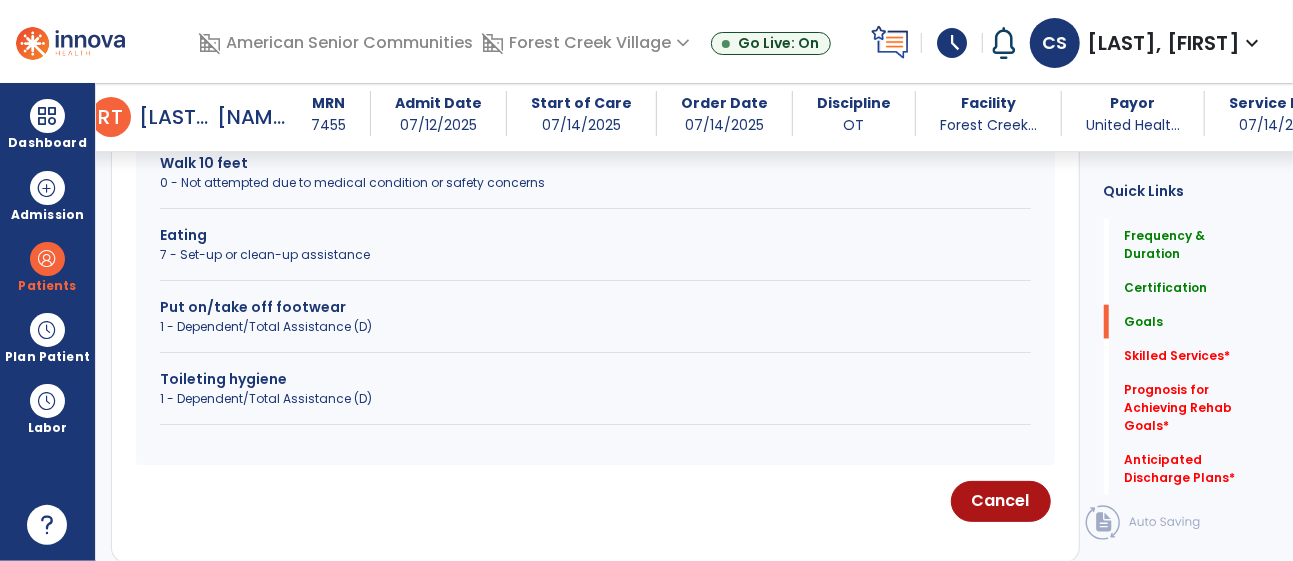 click on "Put on/take off footwear" at bounding box center [595, 307] 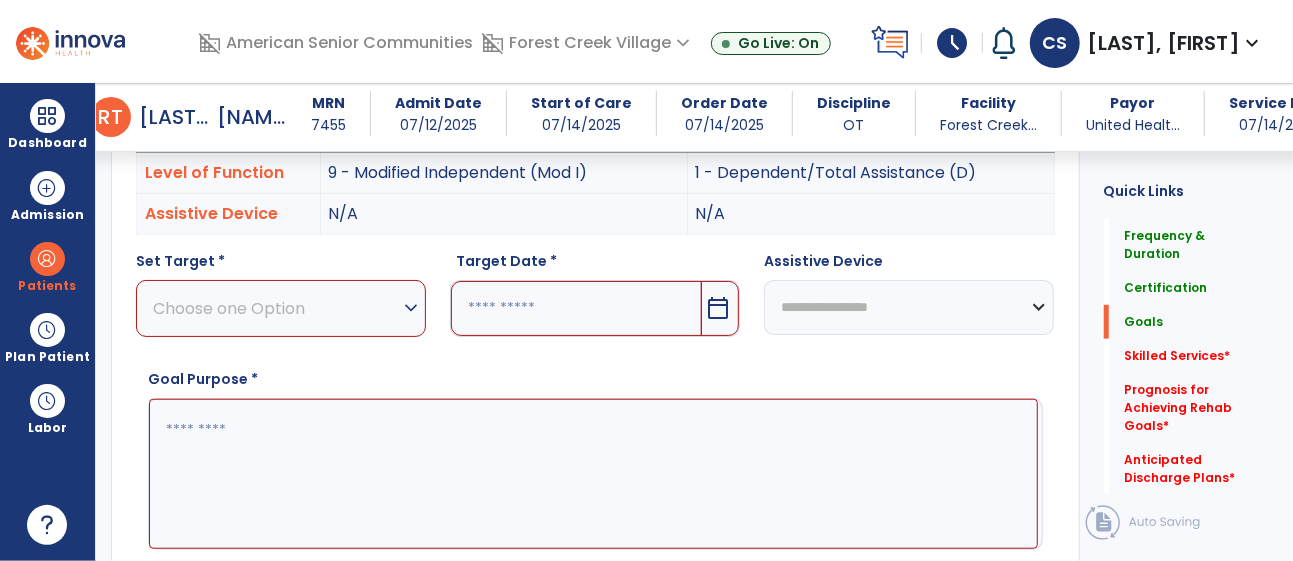 scroll, scrollTop: 639, scrollLeft: 0, axis: vertical 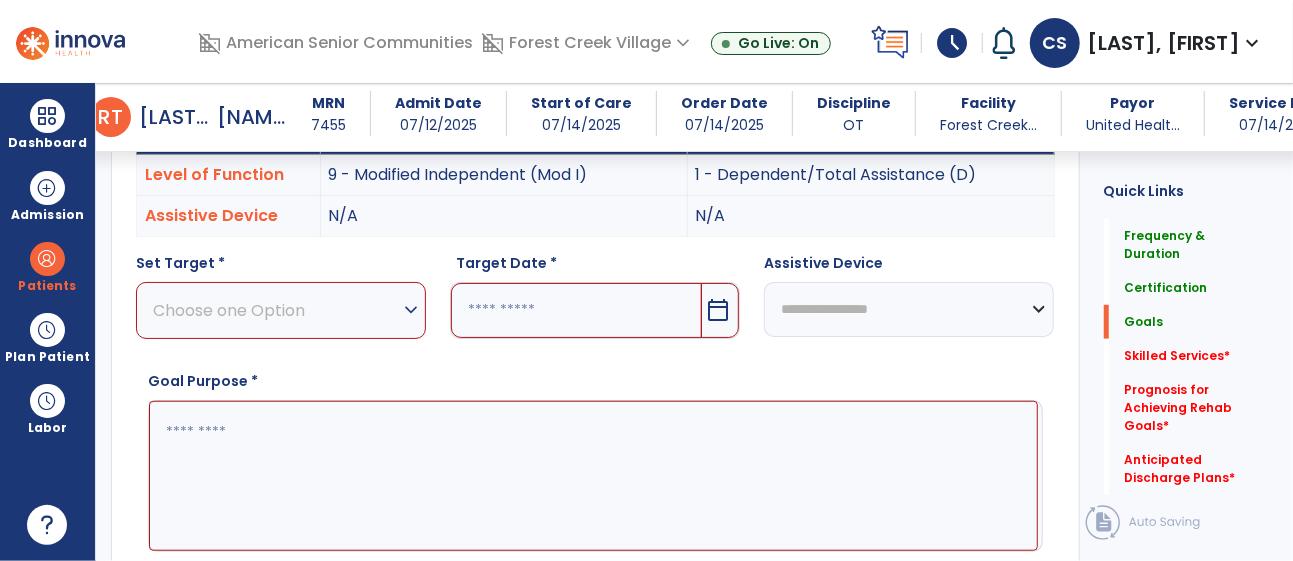 click on "Choose one Option" at bounding box center [276, 310] 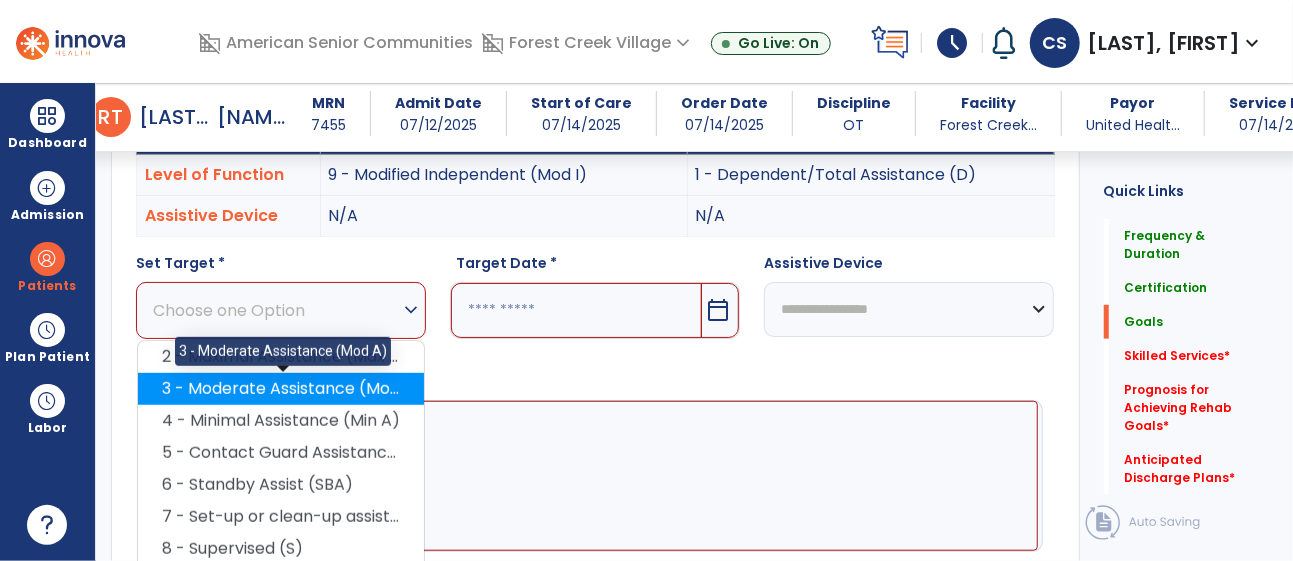 click on "3 - Moderate Assistance (Mod A)" at bounding box center (281, 389) 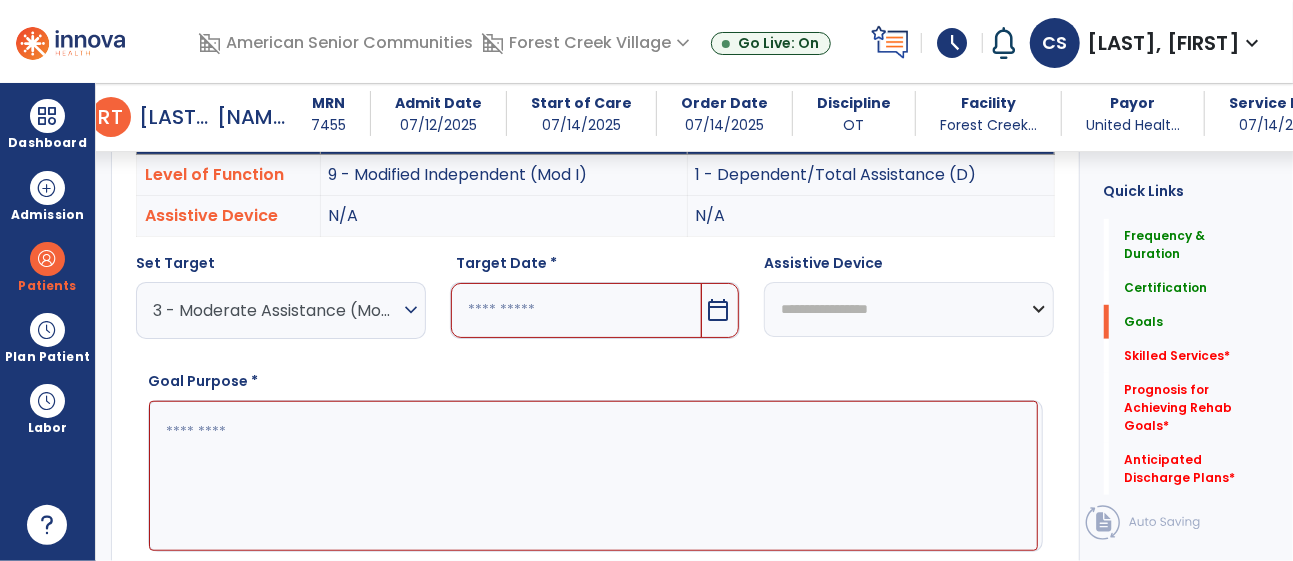 click on "calendar_today" at bounding box center [718, 310] 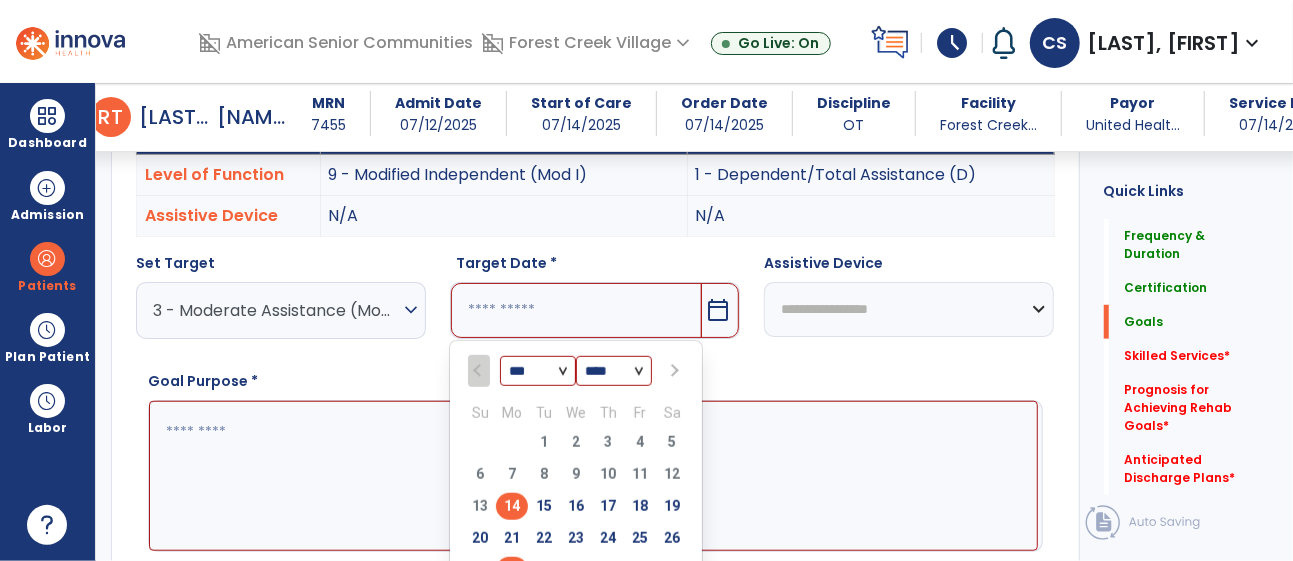 click on "28" at bounding box center (512, 570) 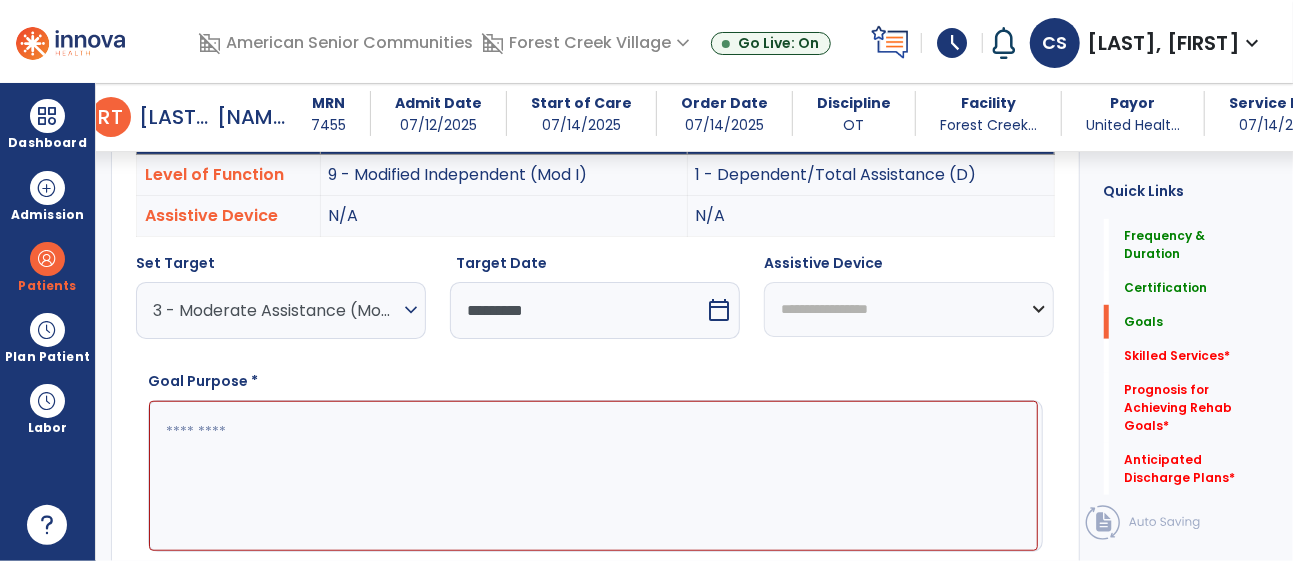 click at bounding box center (593, 476) 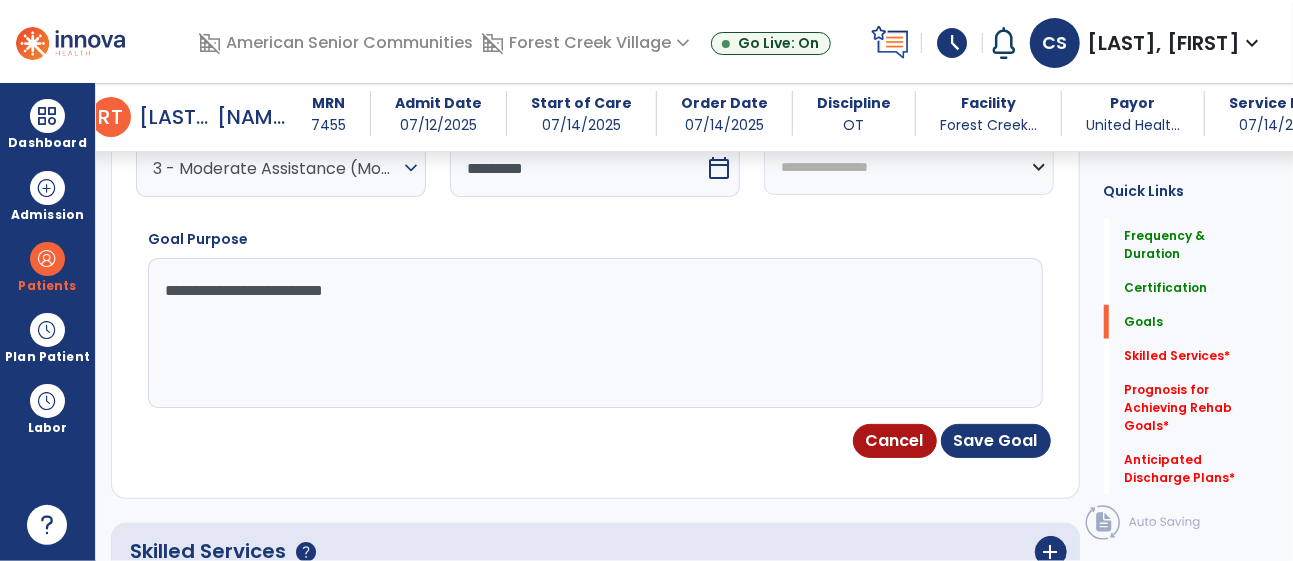 scroll, scrollTop: 788, scrollLeft: 0, axis: vertical 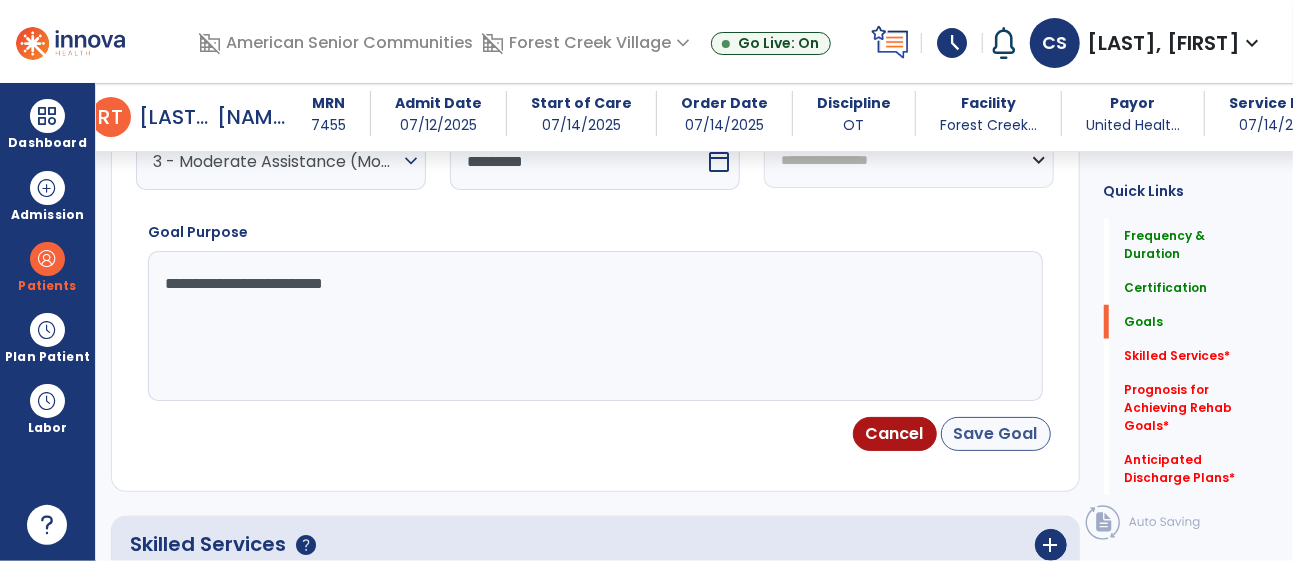 type on "**********" 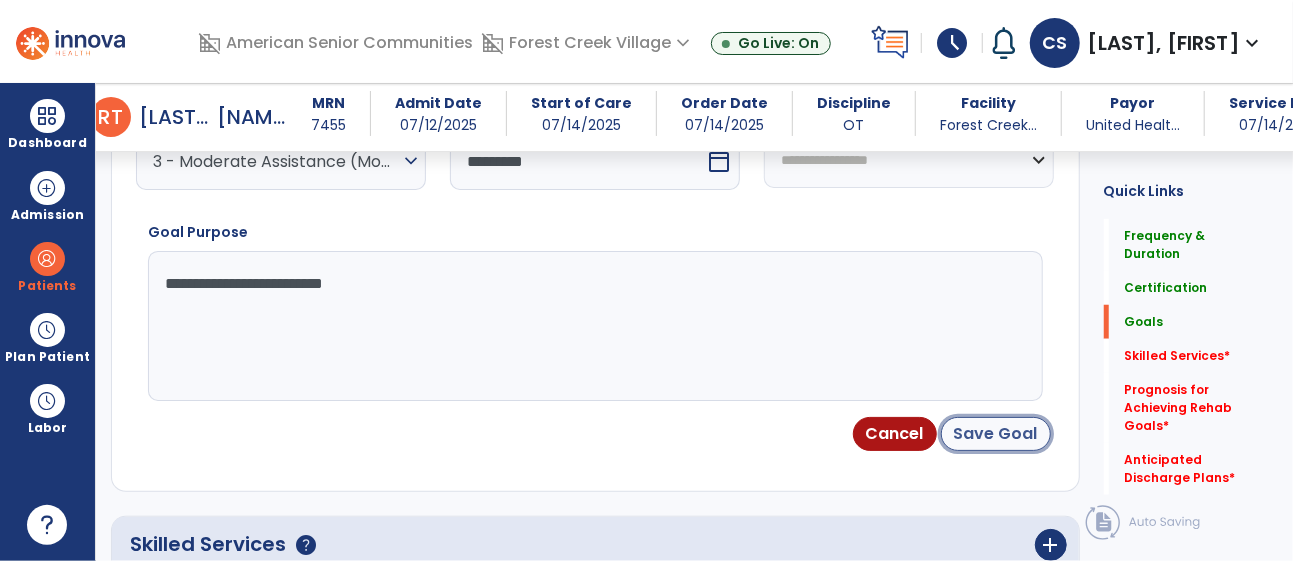 click on "Save Goal" at bounding box center [996, 434] 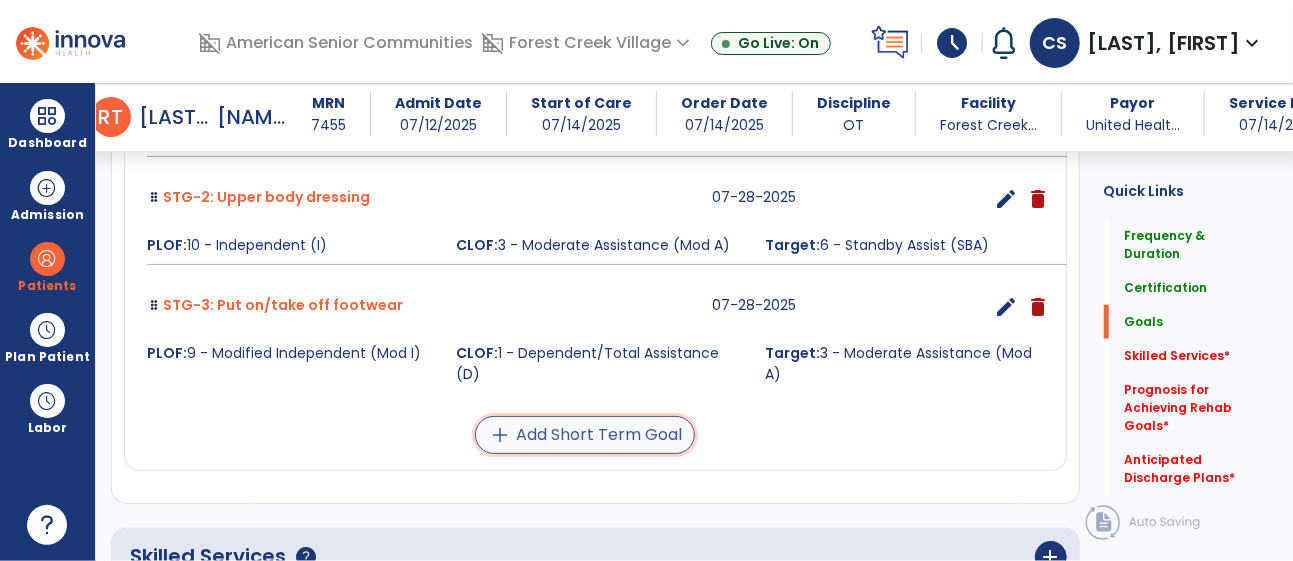 click on "add  Add Short Term Goal" at bounding box center (585, 435) 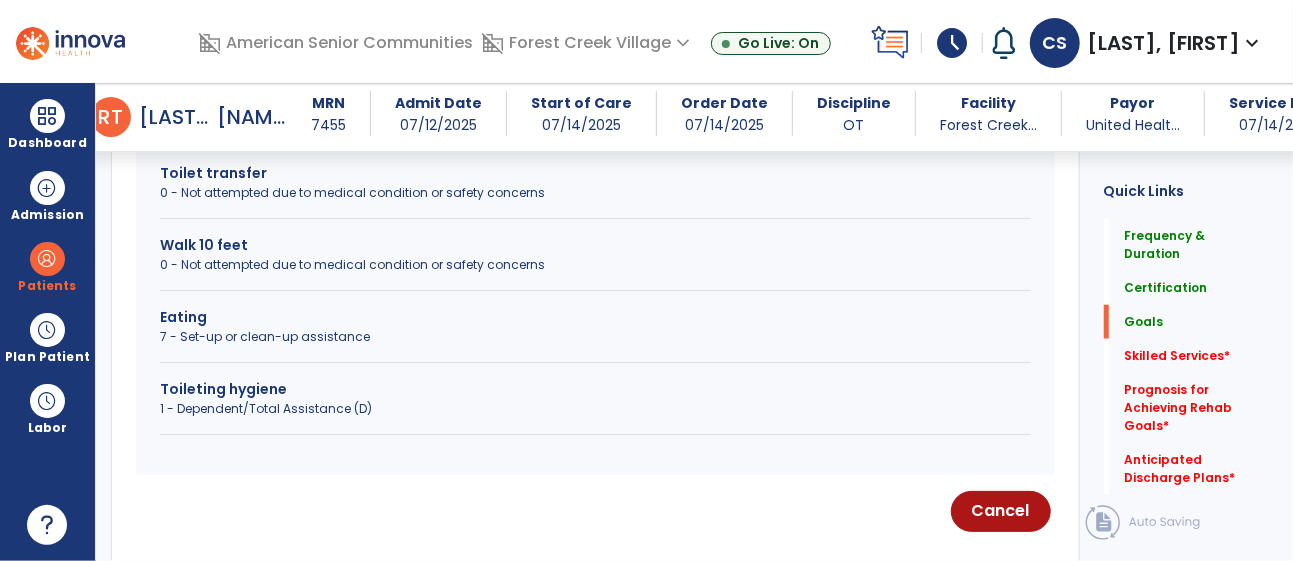 scroll, scrollTop: 905, scrollLeft: 0, axis: vertical 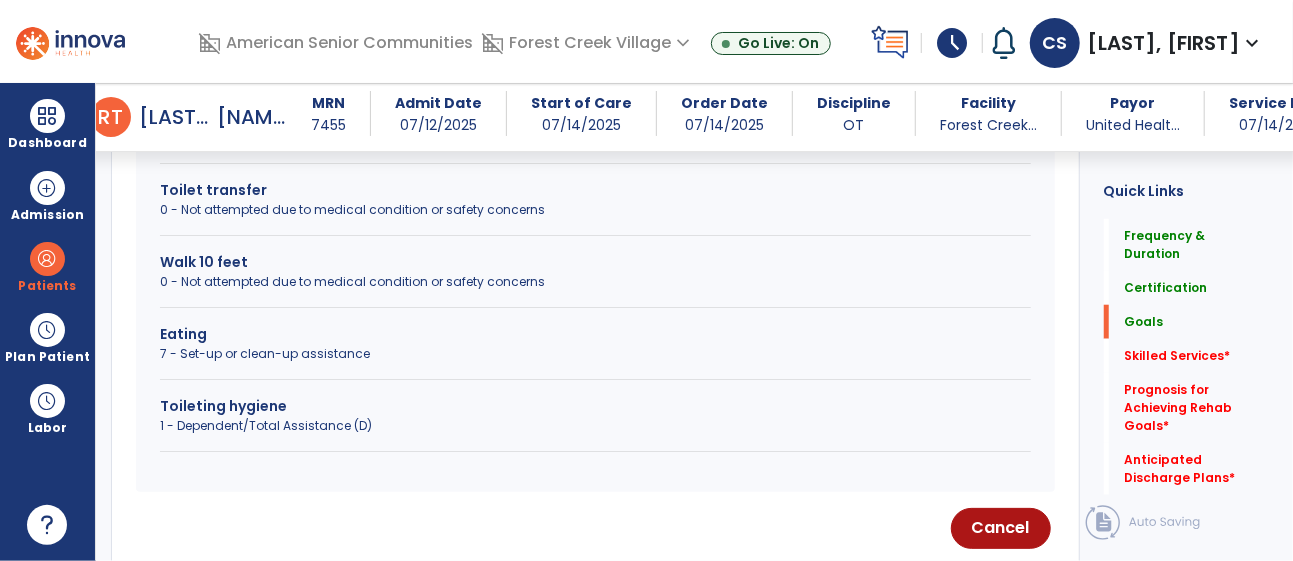 click on "Toileting hygiene 1 - Dependent/Total Assistance (D)" at bounding box center [595, 424] 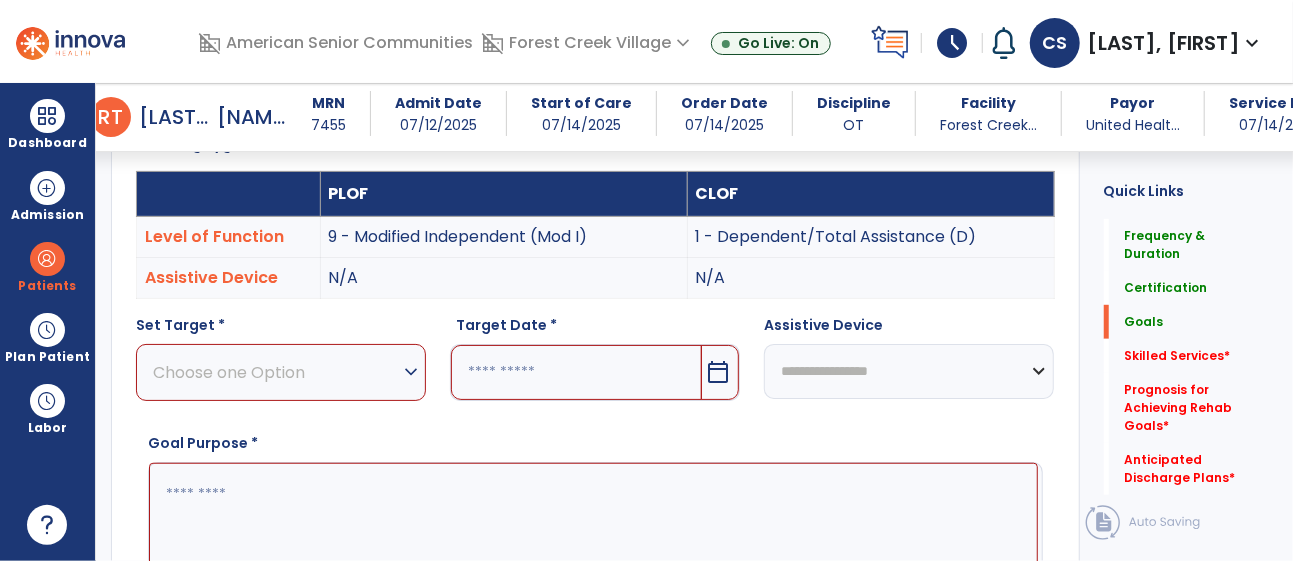 scroll, scrollTop: 570, scrollLeft: 0, axis: vertical 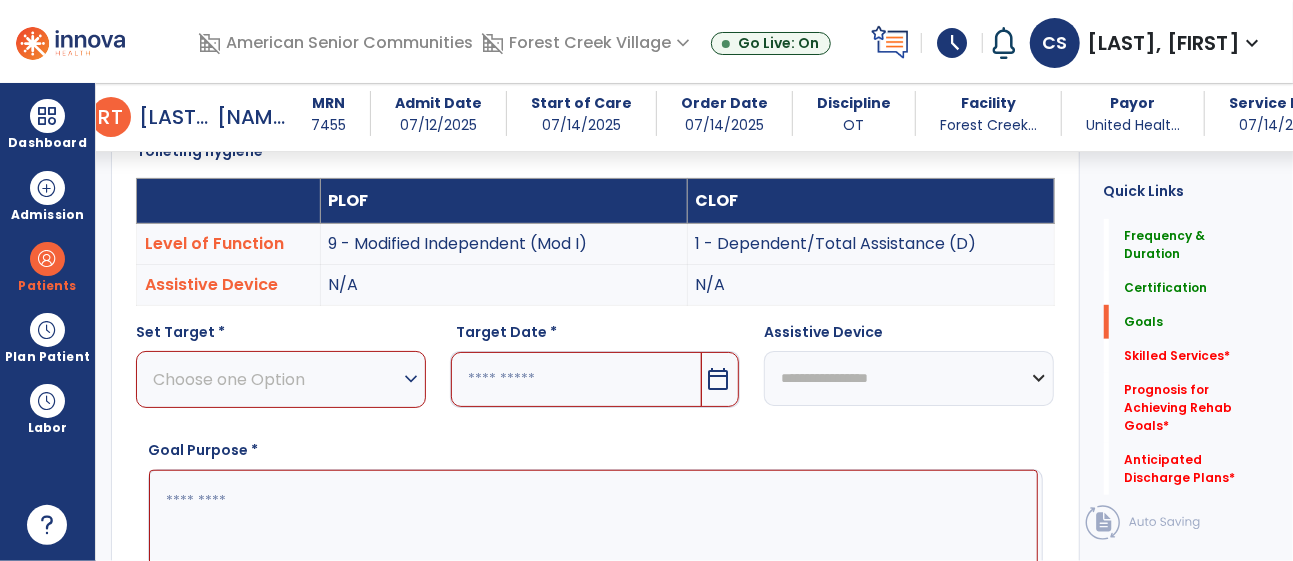 click on "Choose one Option" at bounding box center (276, 379) 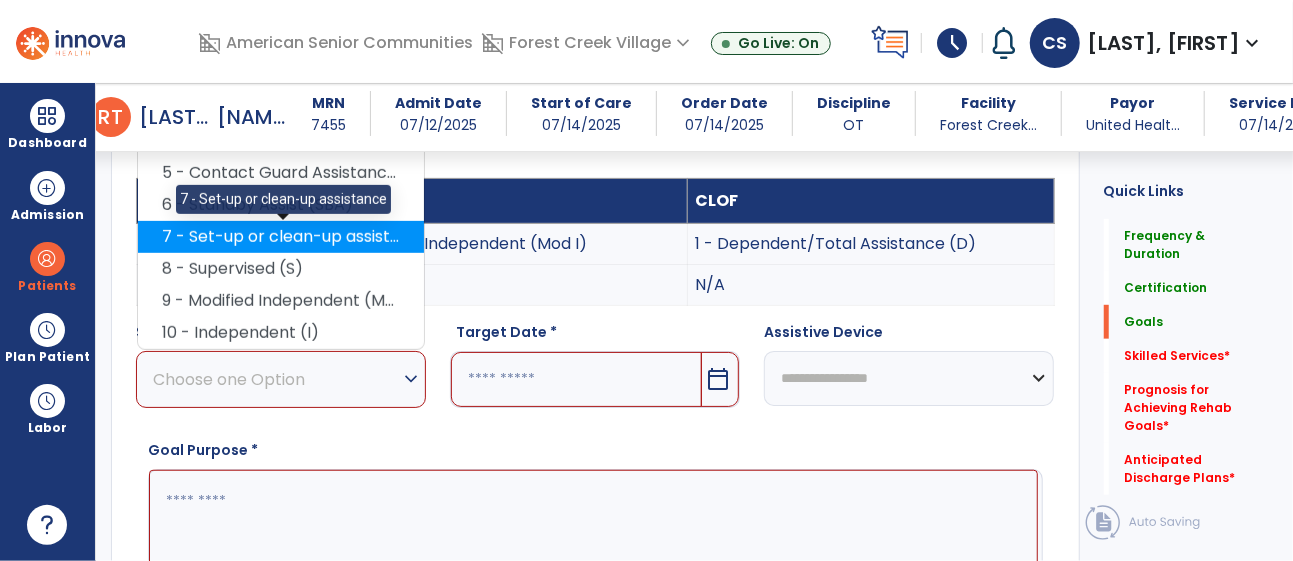 scroll, scrollTop: 488, scrollLeft: 0, axis: vertical 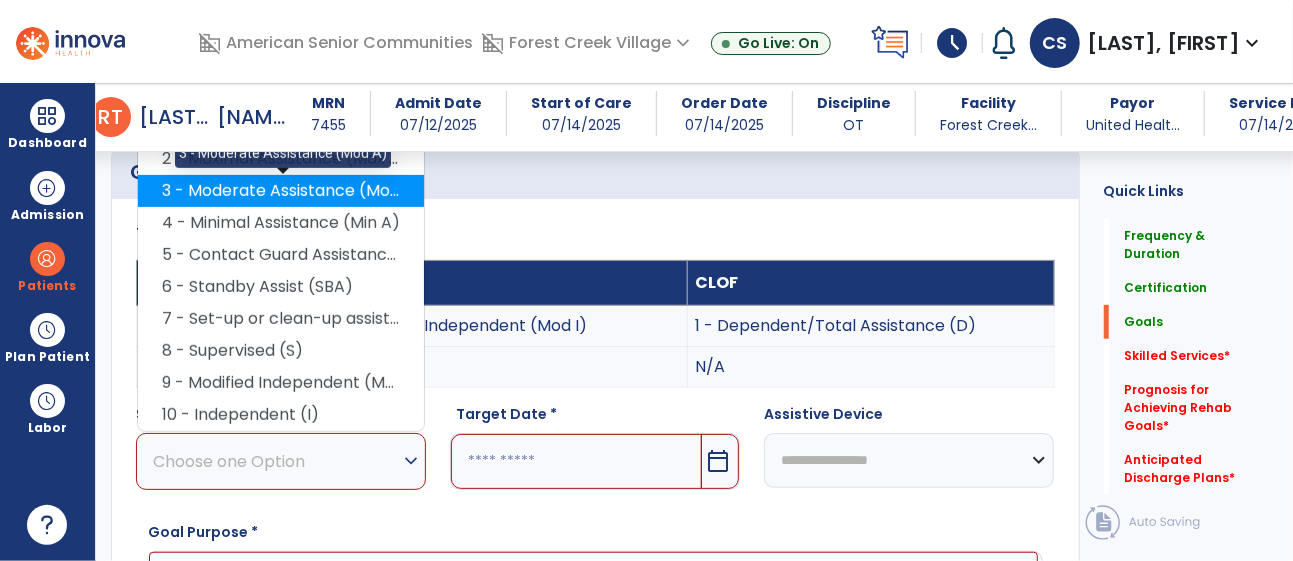 click on "3 - Moderate Assistance (Mod A)" at bounding box center (281, 191) 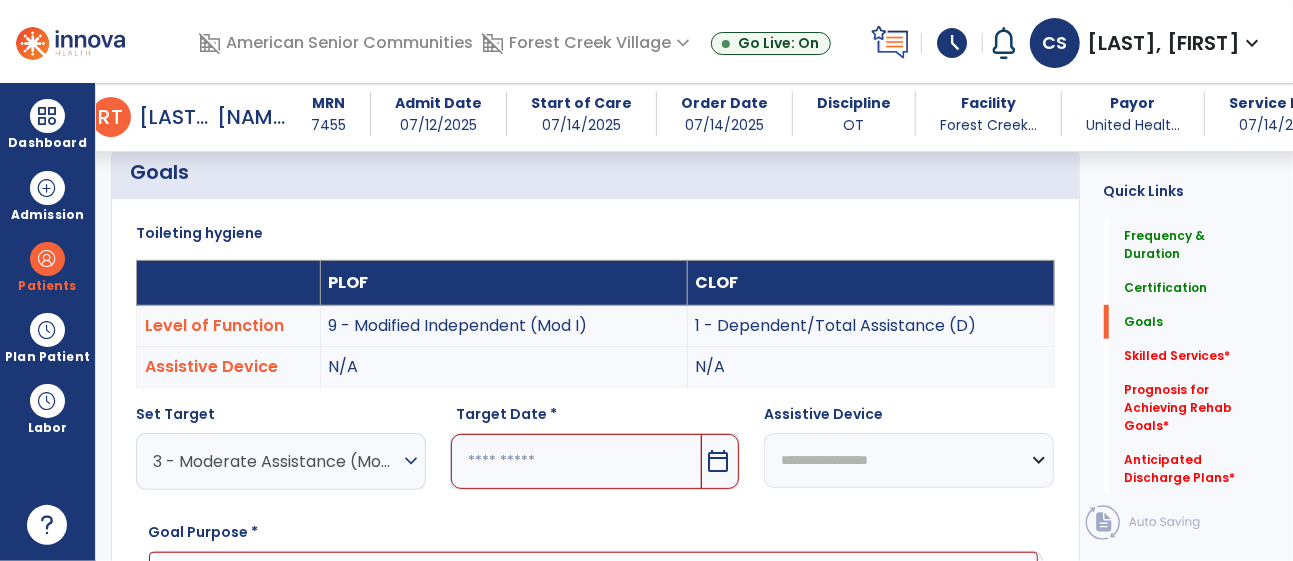 click on "calendar_today" at bounding box center (718, 461) 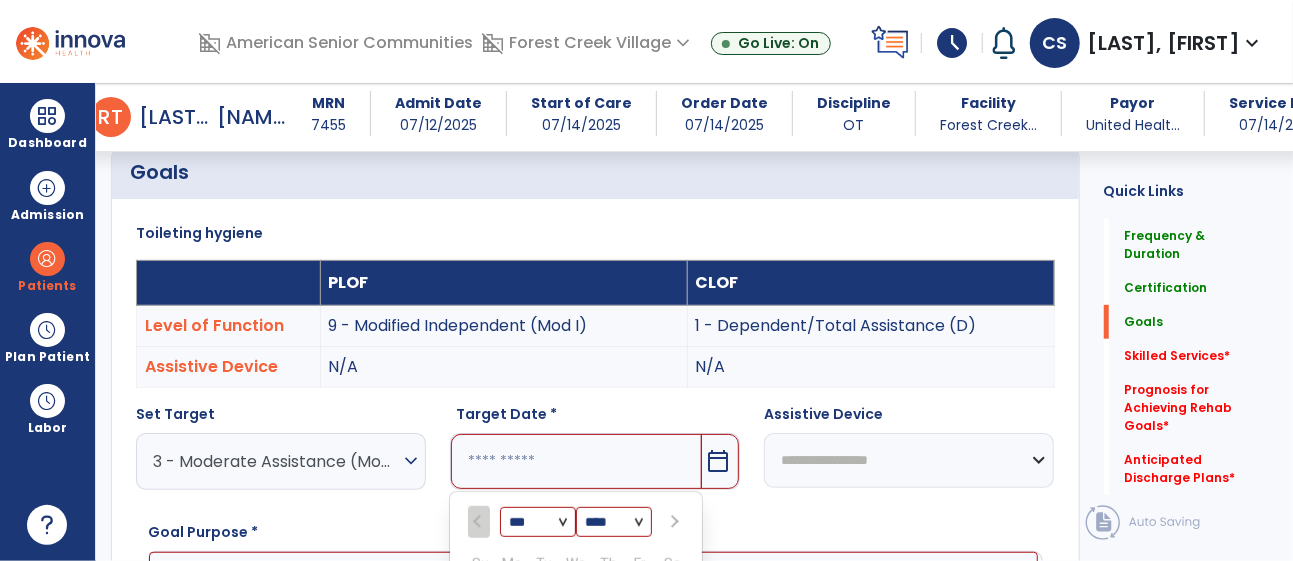scroll, scrollTop: 808, scrollLeft: 0, axis: vertical 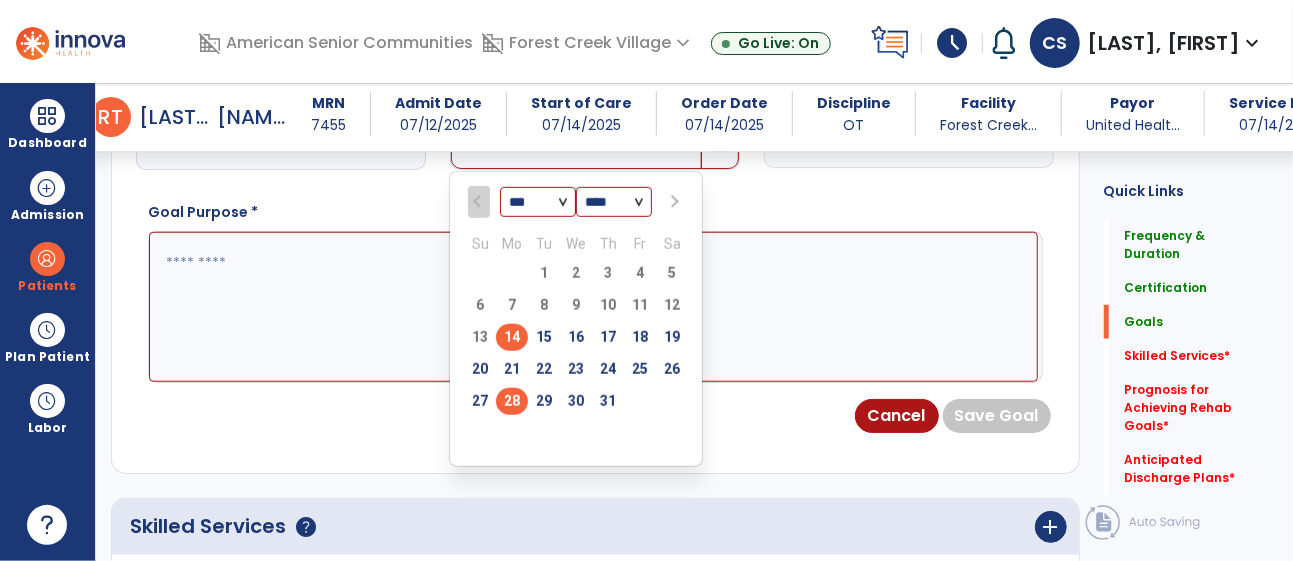 click on "28" at bounding box center [512, 401] 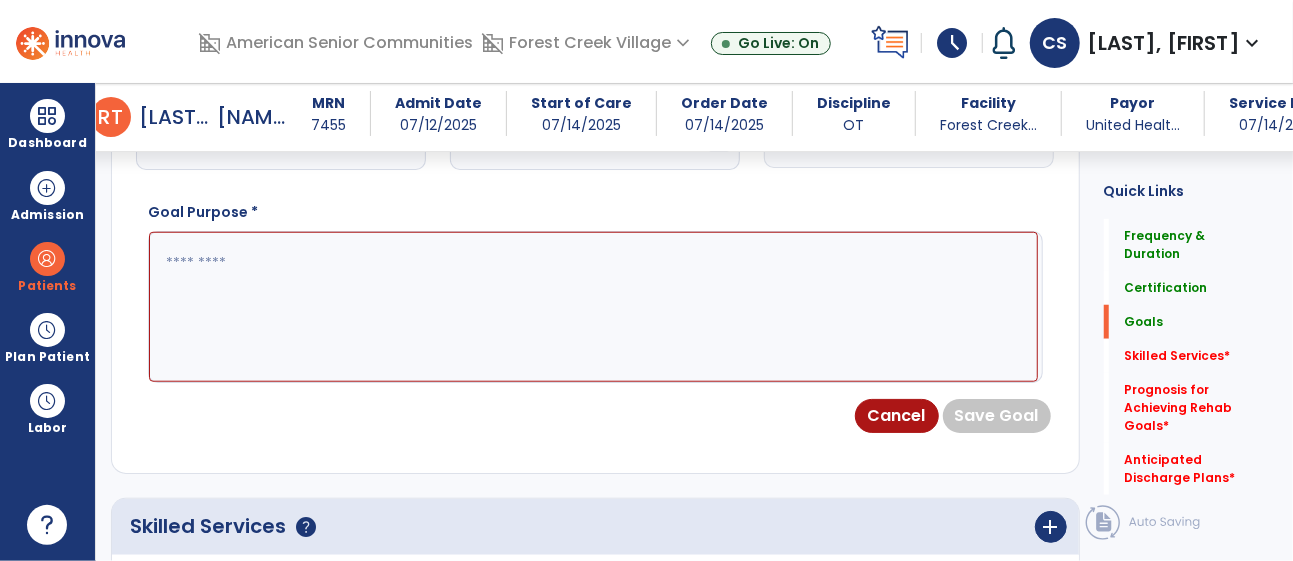 click at bounding box center (593, 307) 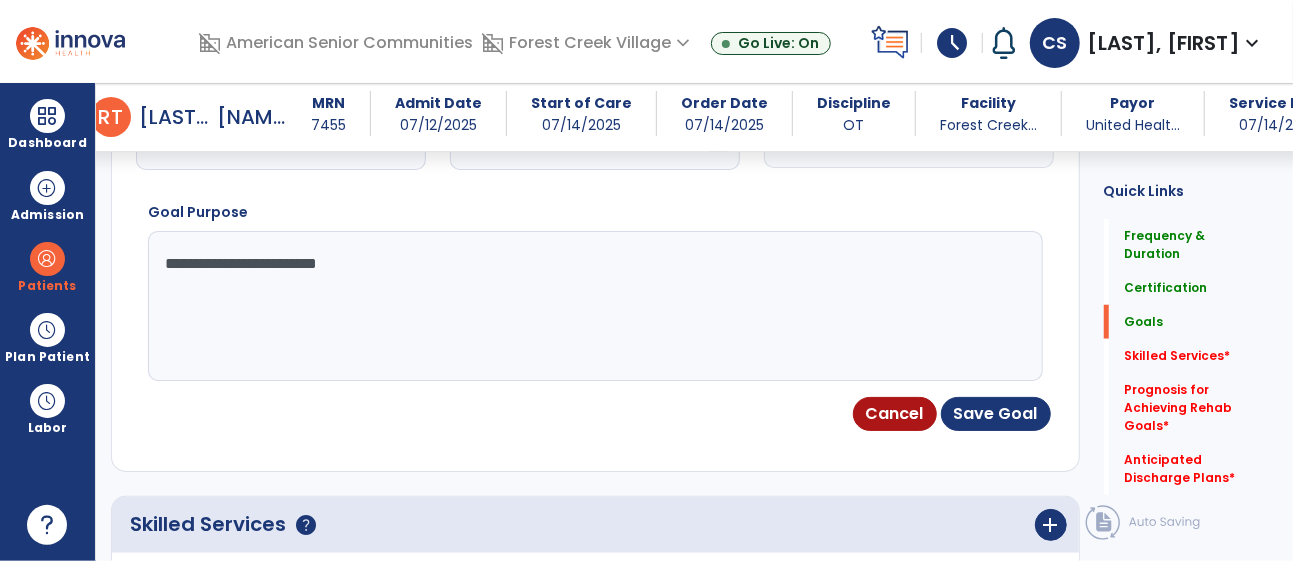 type on "**********" 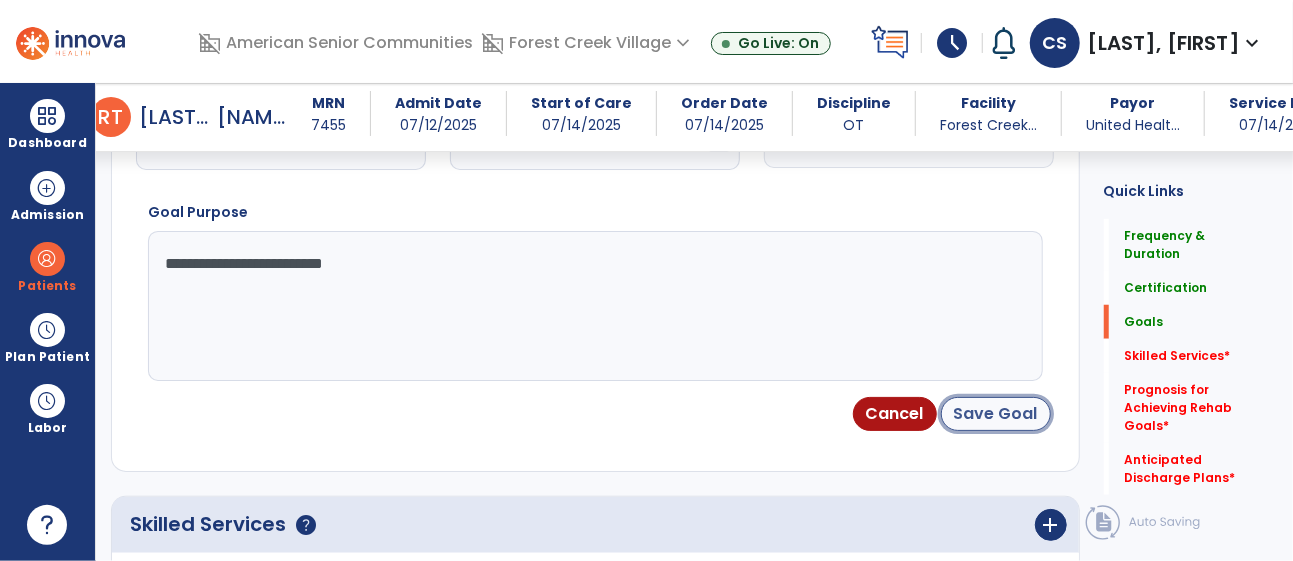 click on "Save Goal" at bounding box center [996, 414] 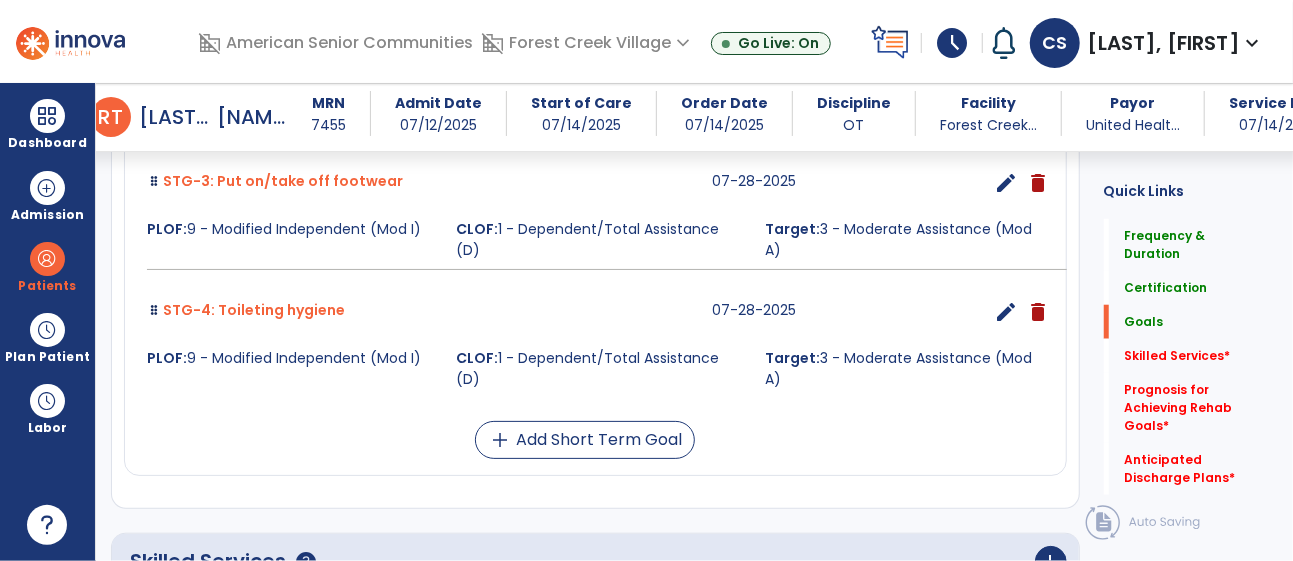 scroll, scrollTop: 897, scrollLeft: 0, axis: vertical 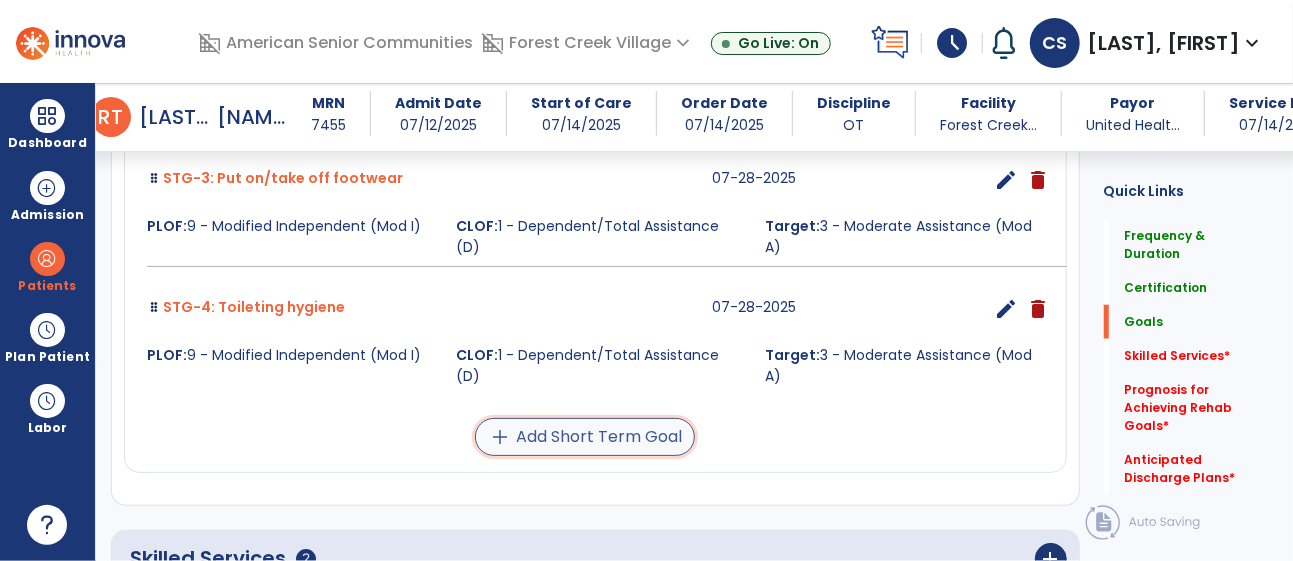 click on "add  Add Short Term Goal" at bounding box center (585, 437) 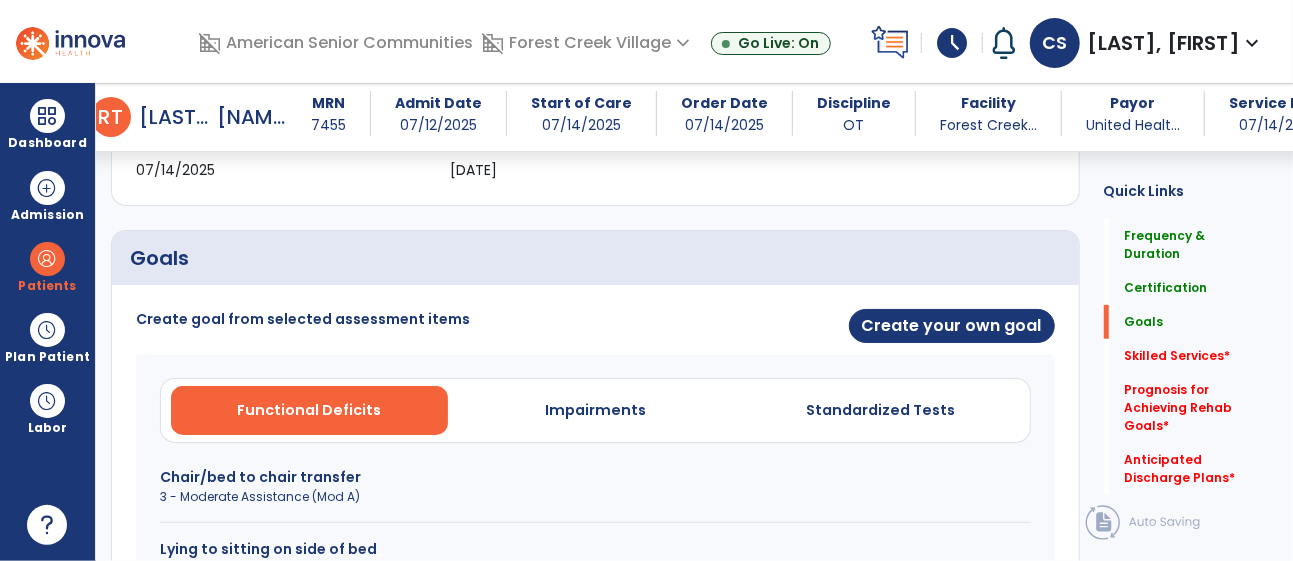 scroll, scrollTop: 400, scrollLeft: 0, axis: vertical 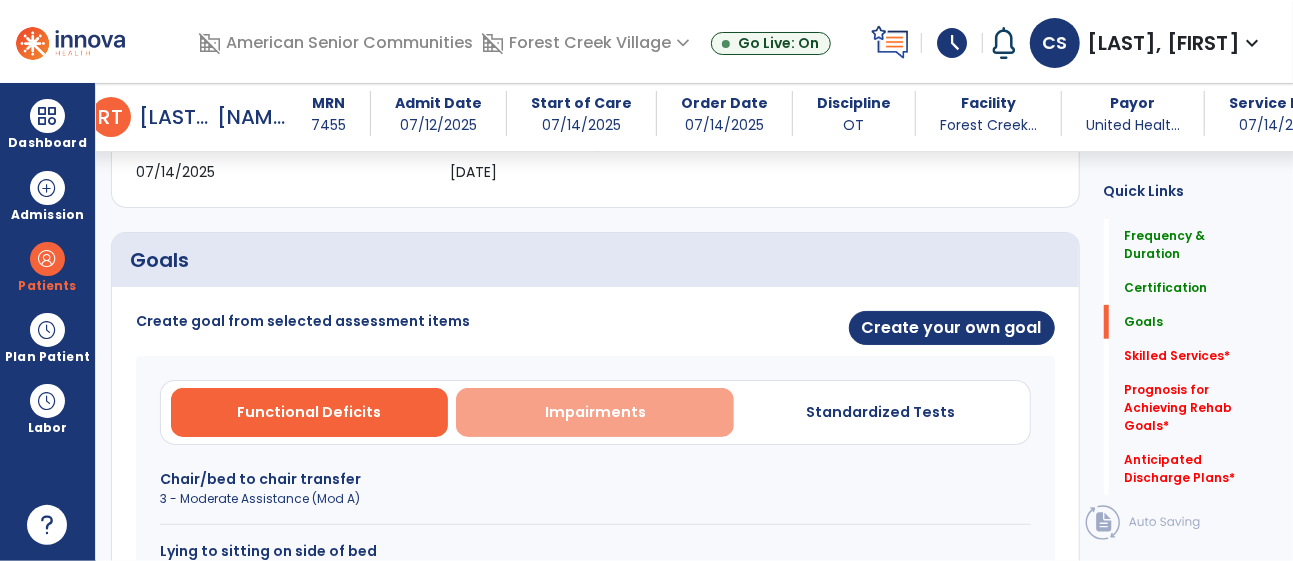 click on "Impairments" at bounding box center [595, 412] 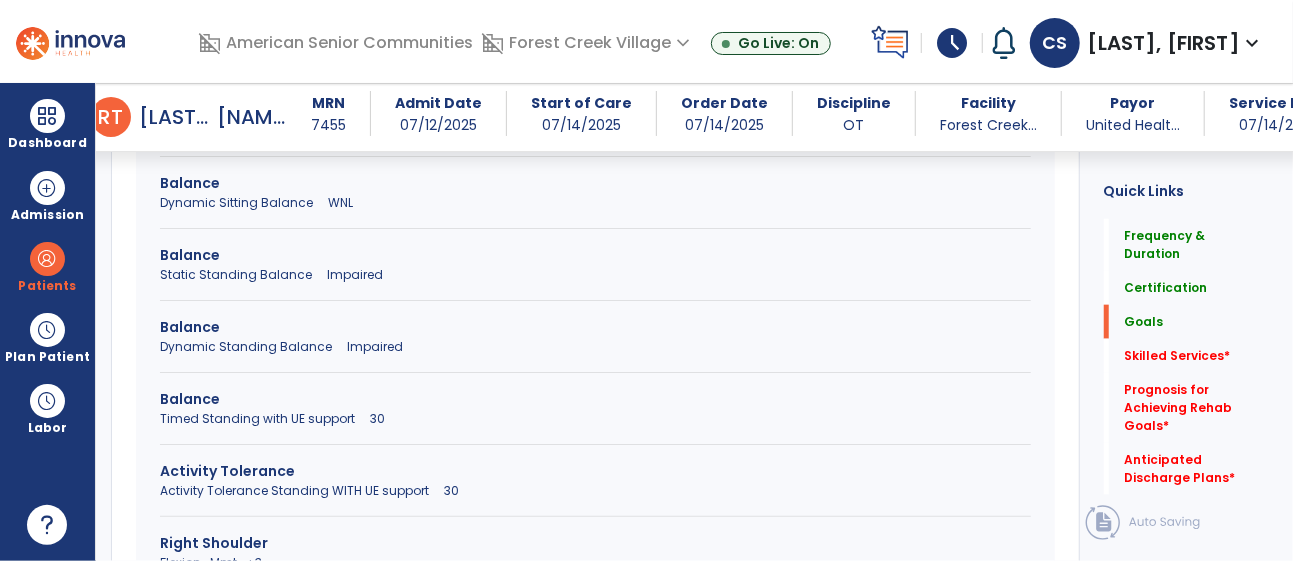click on "Timed Standing with UE support      30" at bounding box center (595, 419) 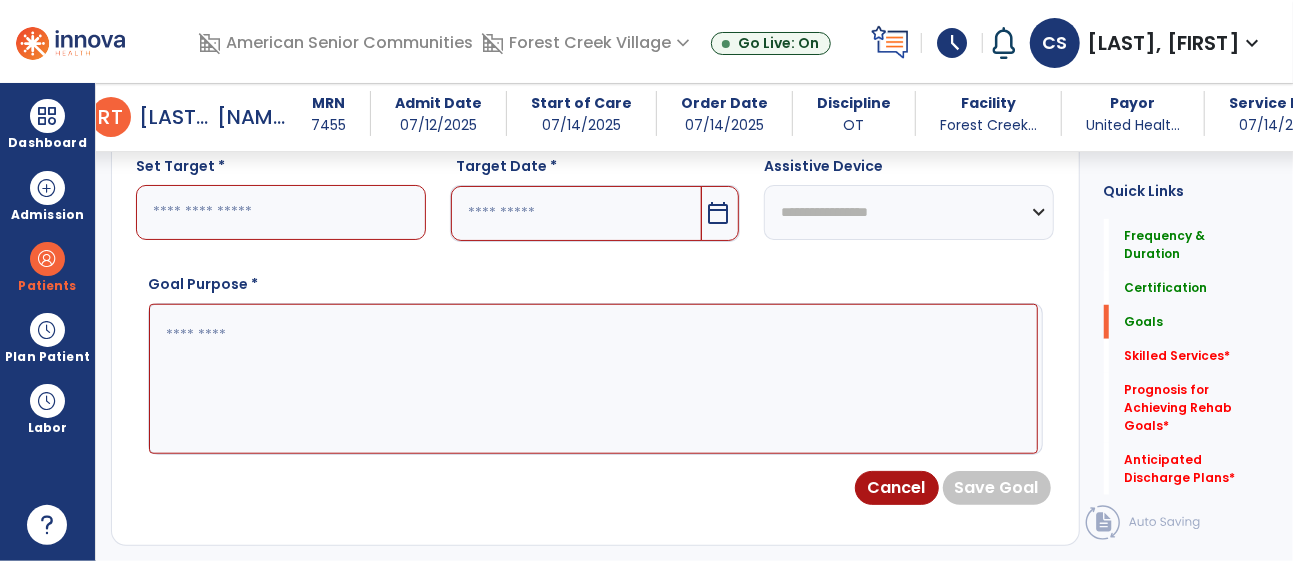scroll, scrollTop: 721, scrollLeft: 0, axis: vertical 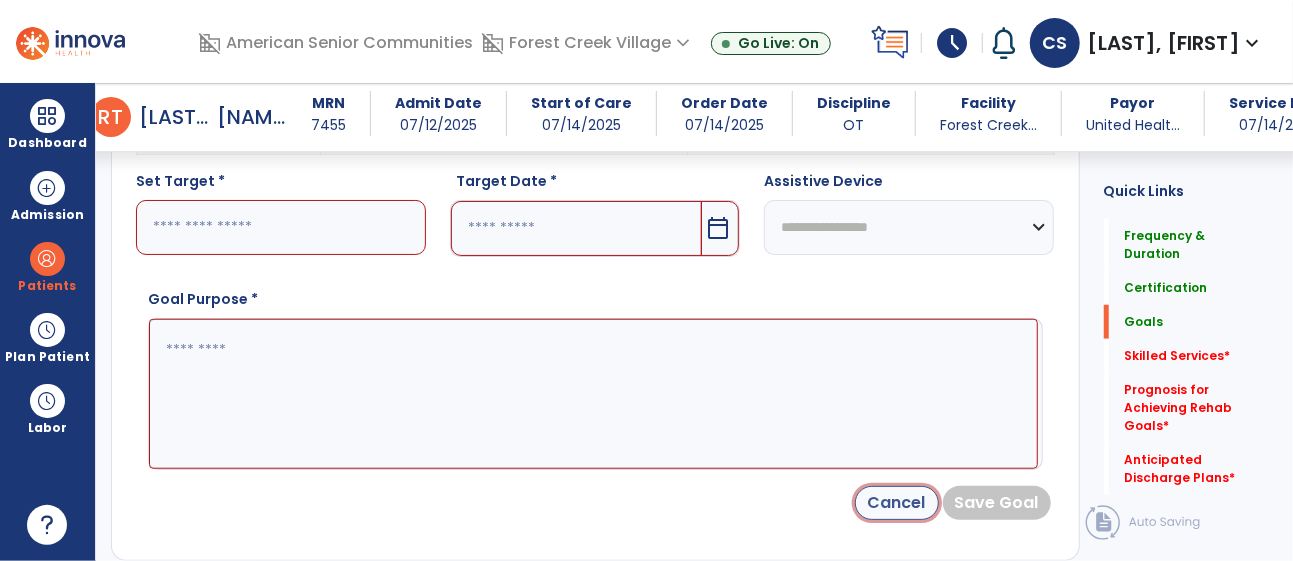 click on "Cancel" at bounding box center (897, 503) 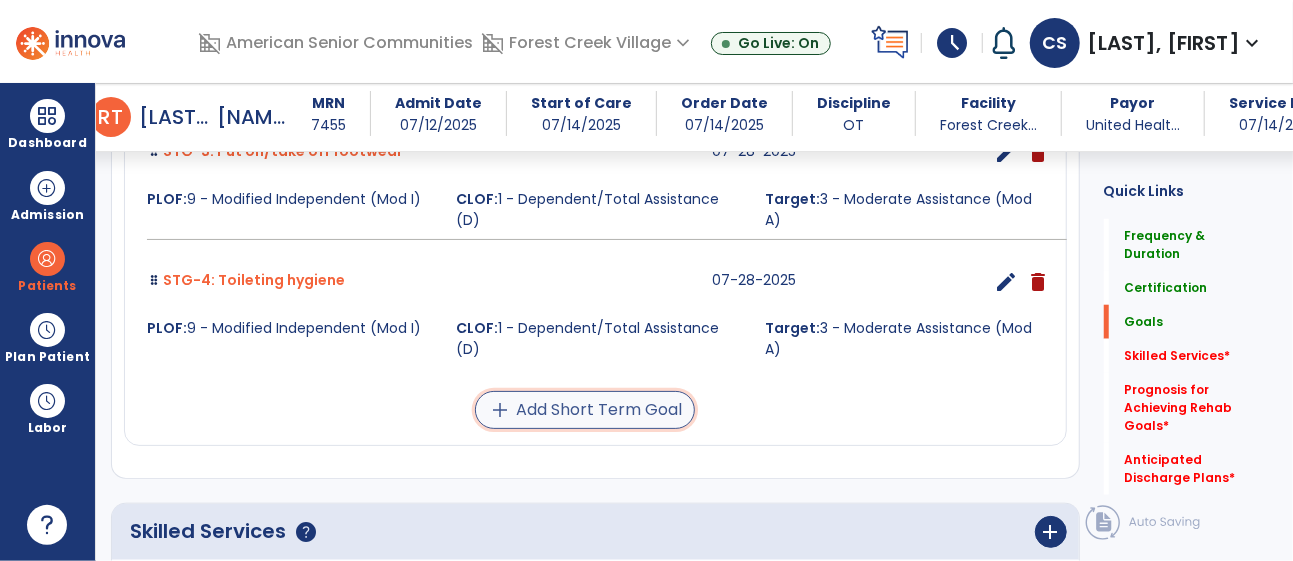click on "add  Add Short Term Goal" at bounding box center [585, 410] 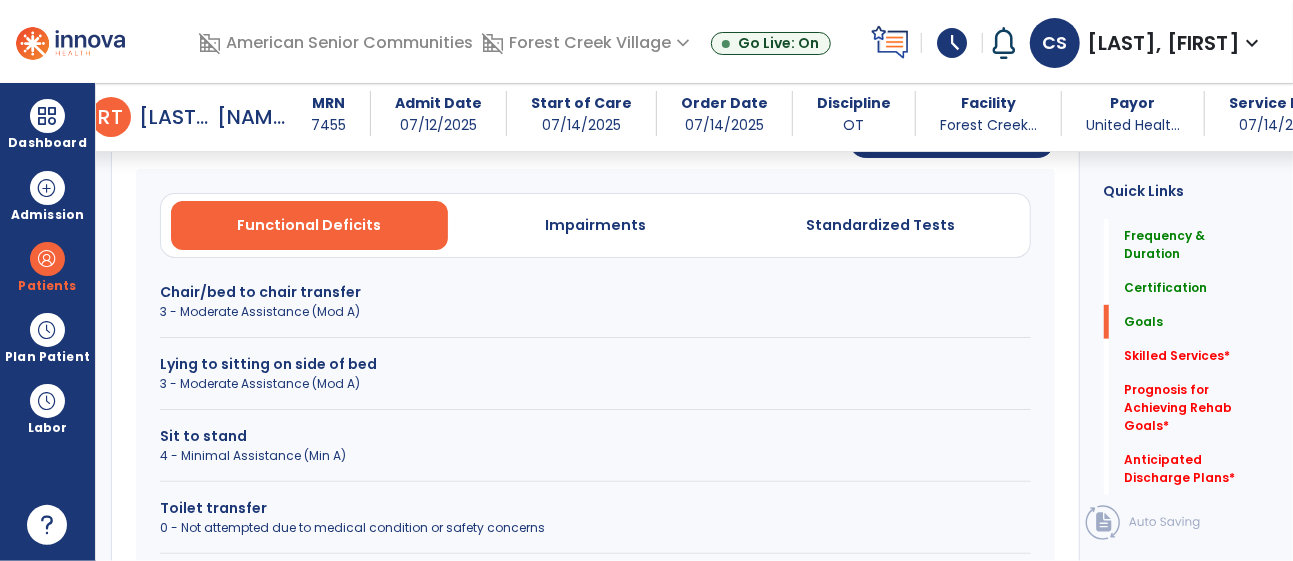 scroll, scrollTop: 589, scrollLeft: 0, axis: vertical 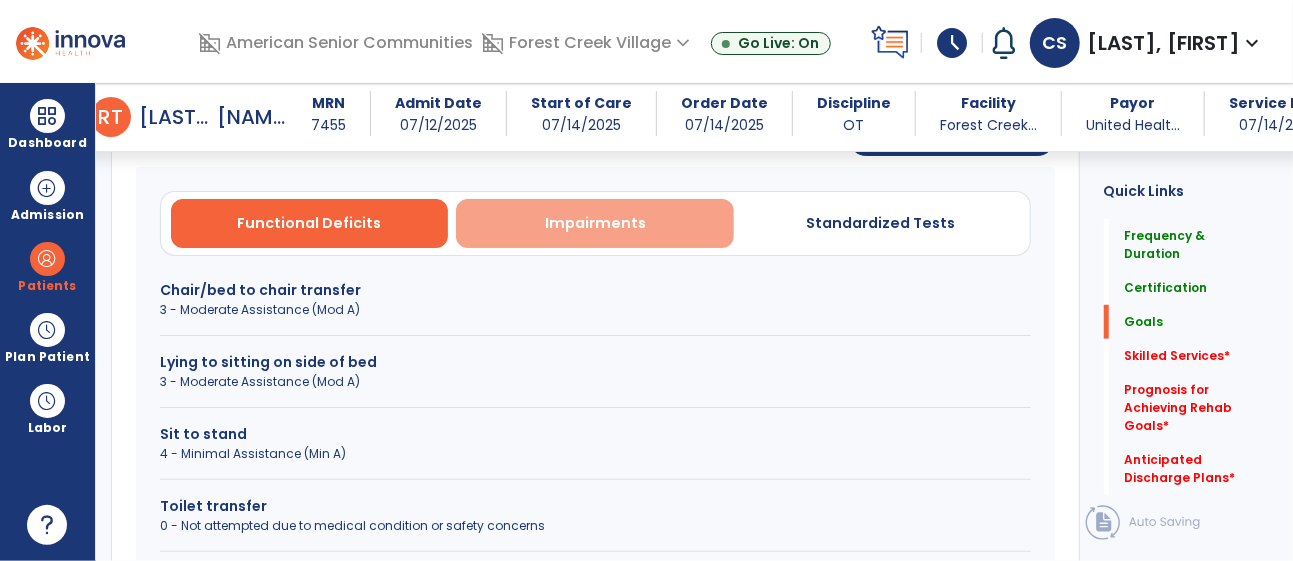 click on "Impairments" at bounding box center (595, 223) 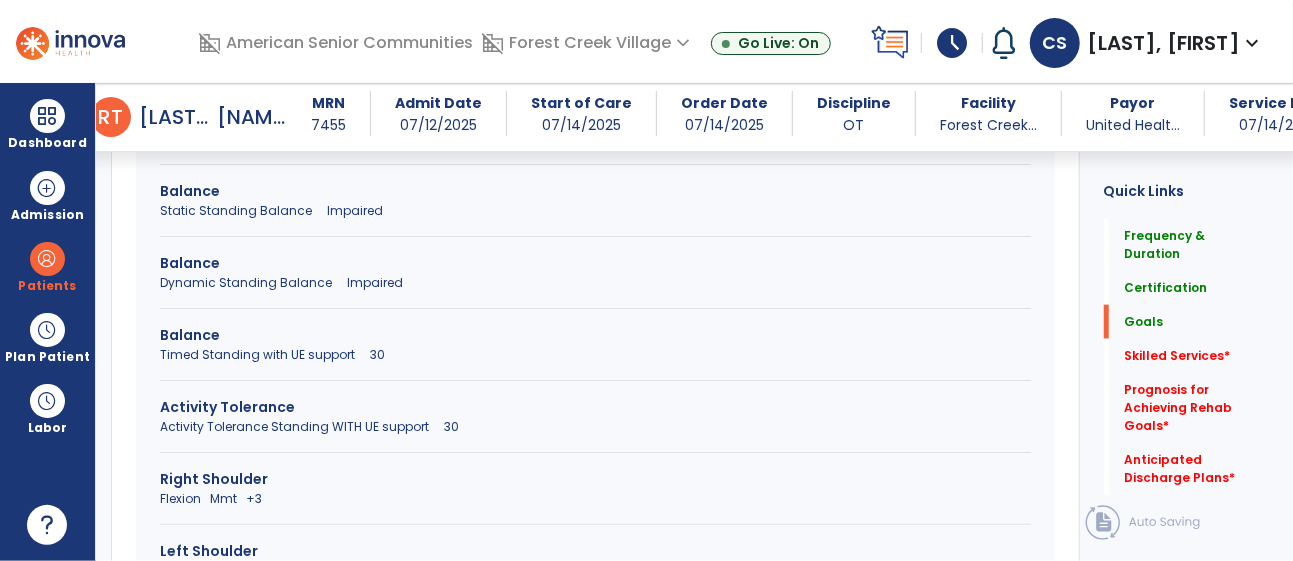 scroll, scrollTop: 1195, scrollLeft: 0, axis: vertical 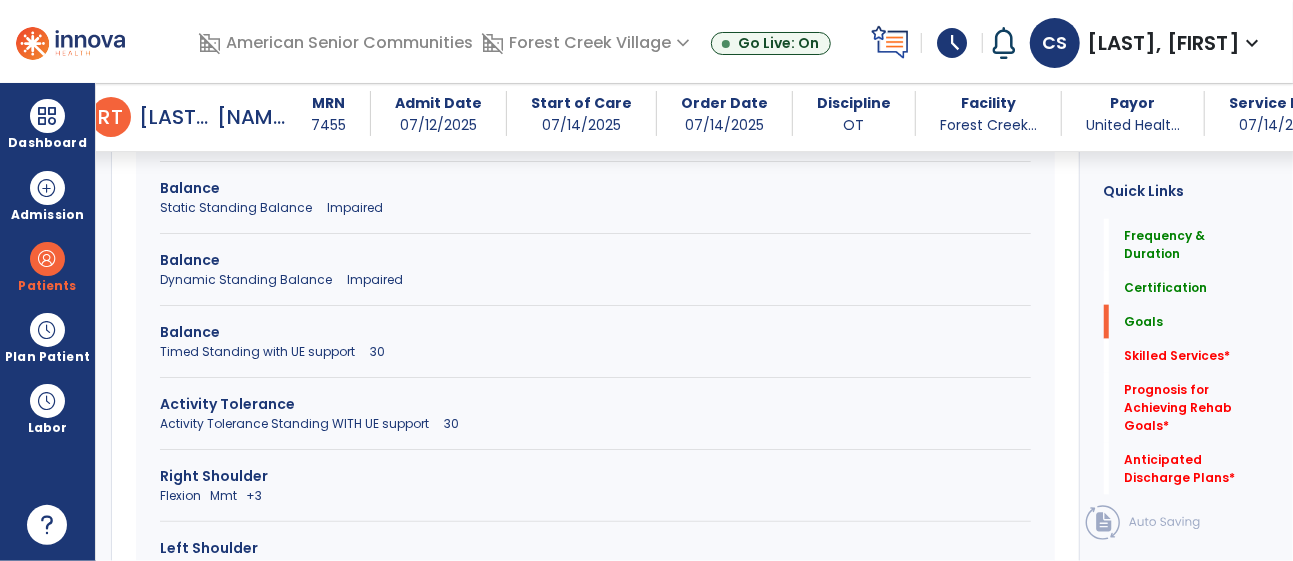 click on "Activity Tolerance Standing WITH UE support      30" at bounding box center (595, 424) 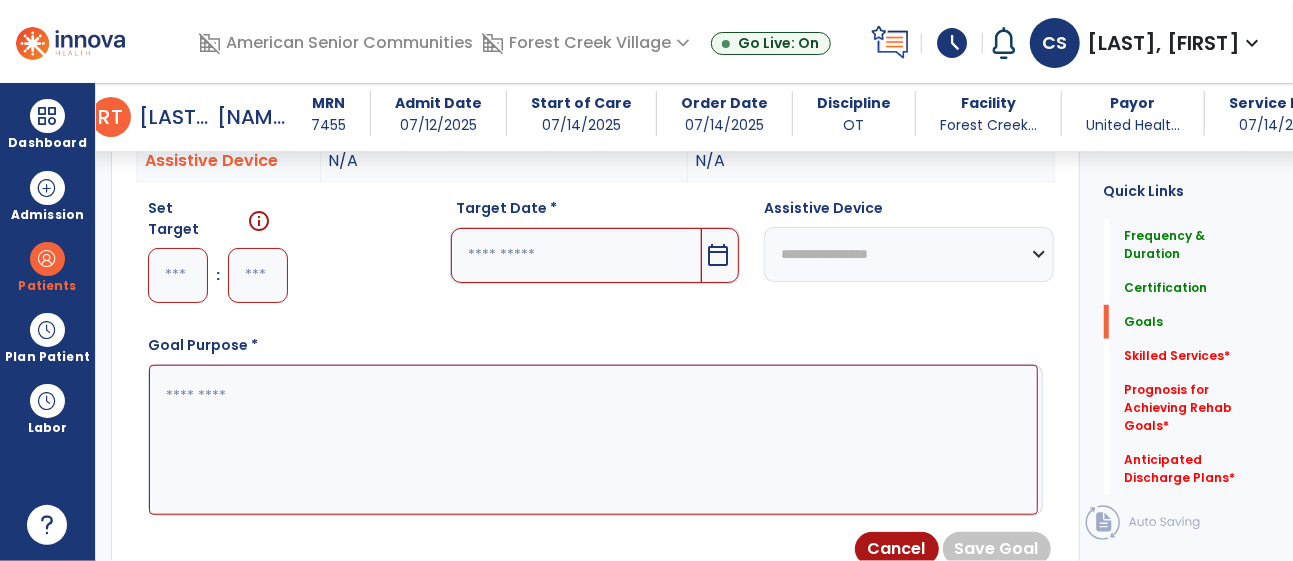 scroll, scrollTop: 692, scrollLeft: 0, axis: vertical 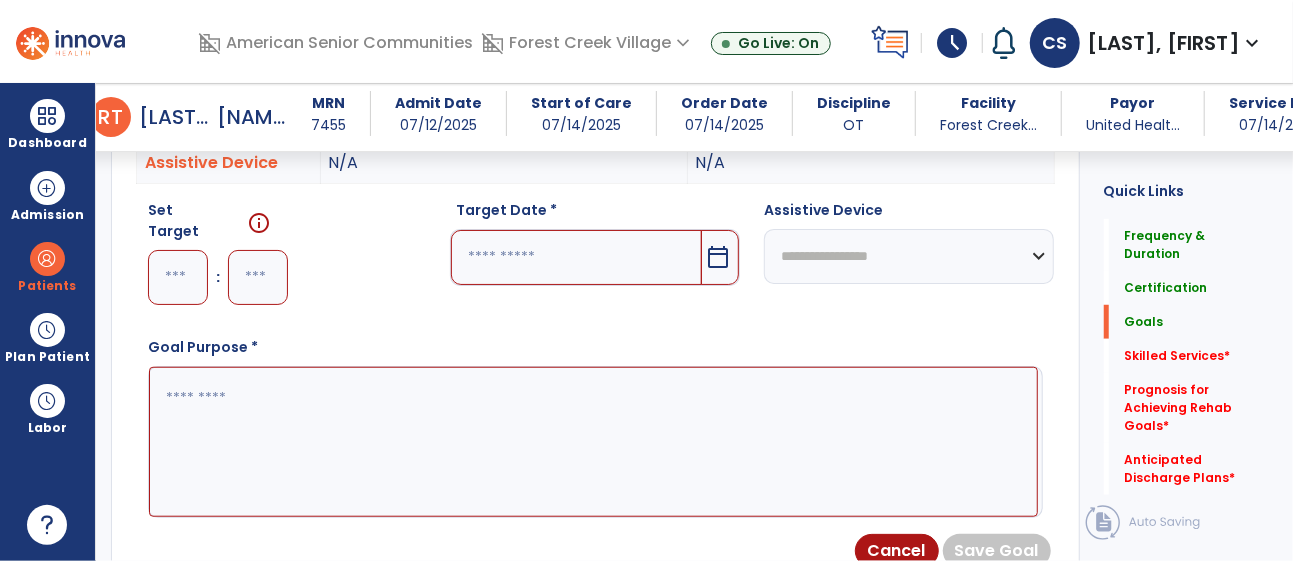 click at bounding box center [178, 277] 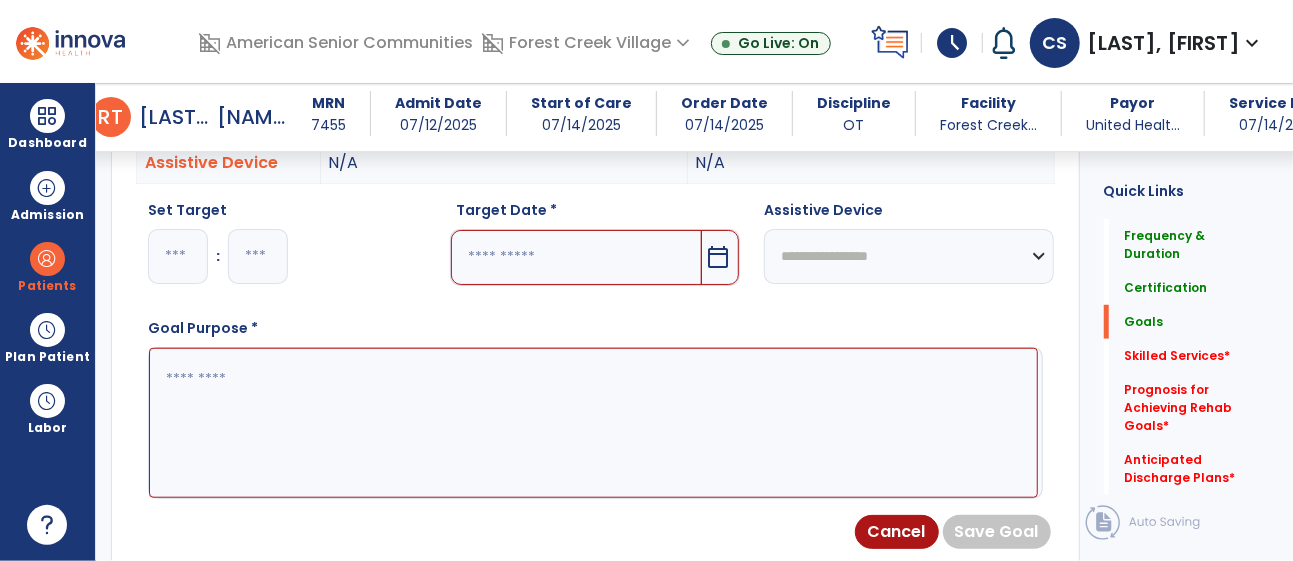 type on "*" 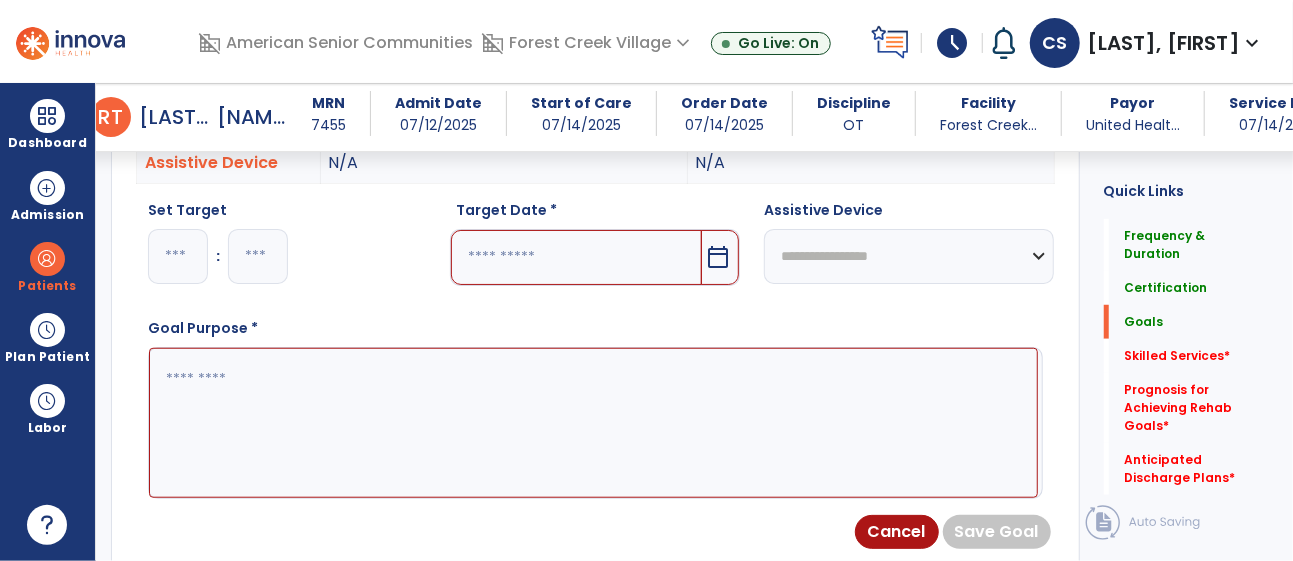 click at bounding box center [258, 256] 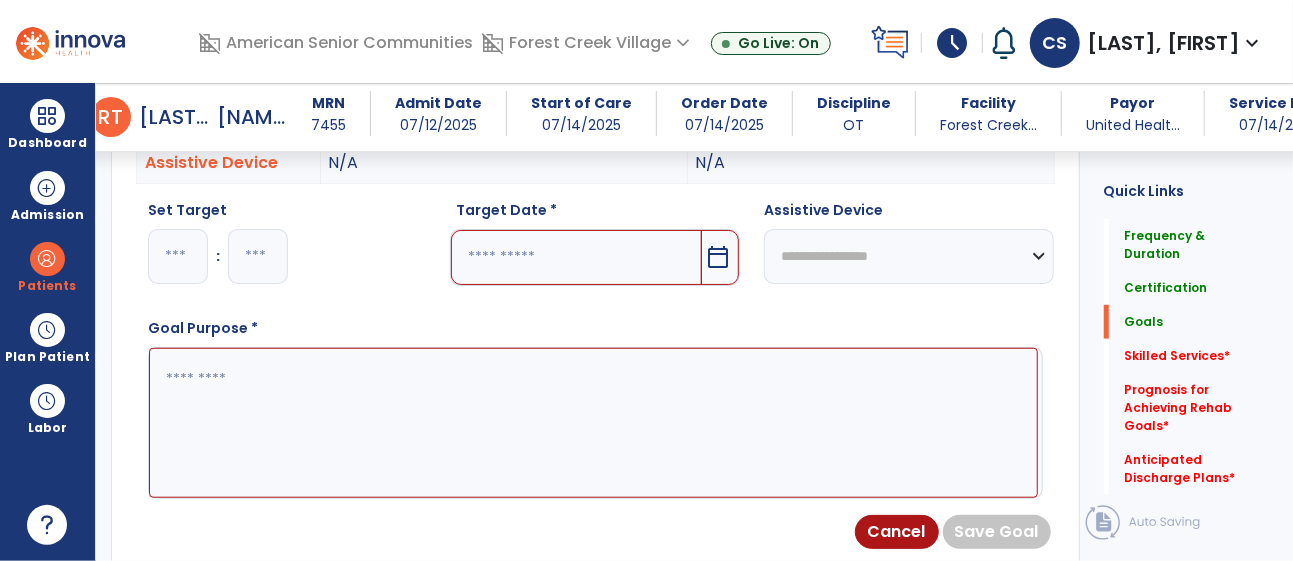 type on "**" 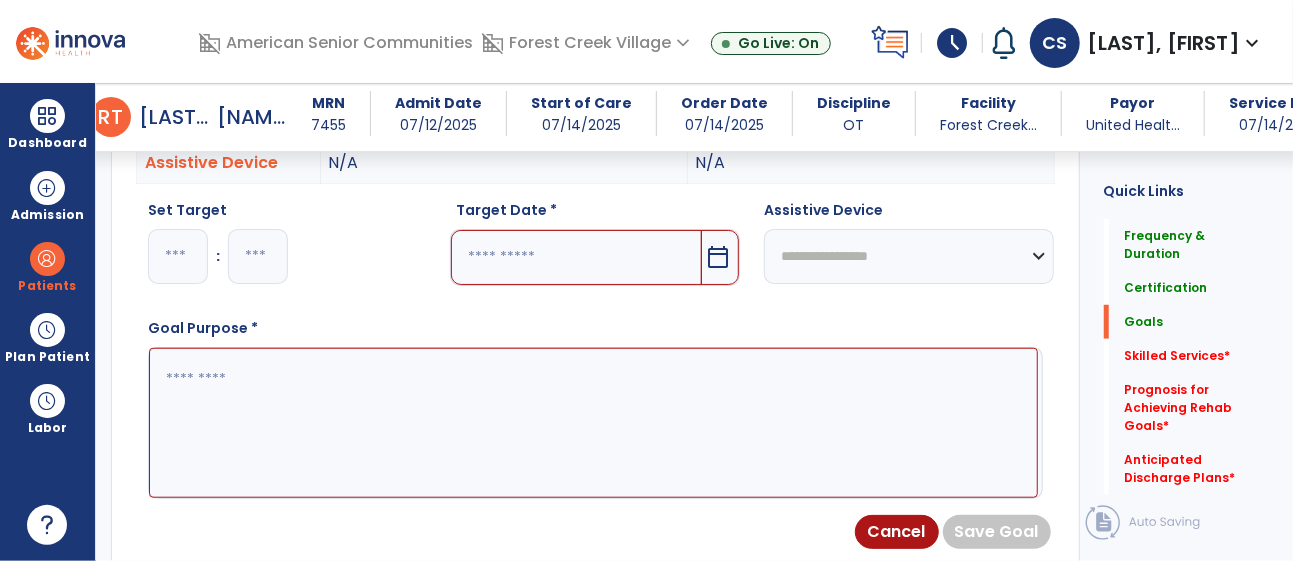 click on "calendar_today" at bounding box center [718, 257] 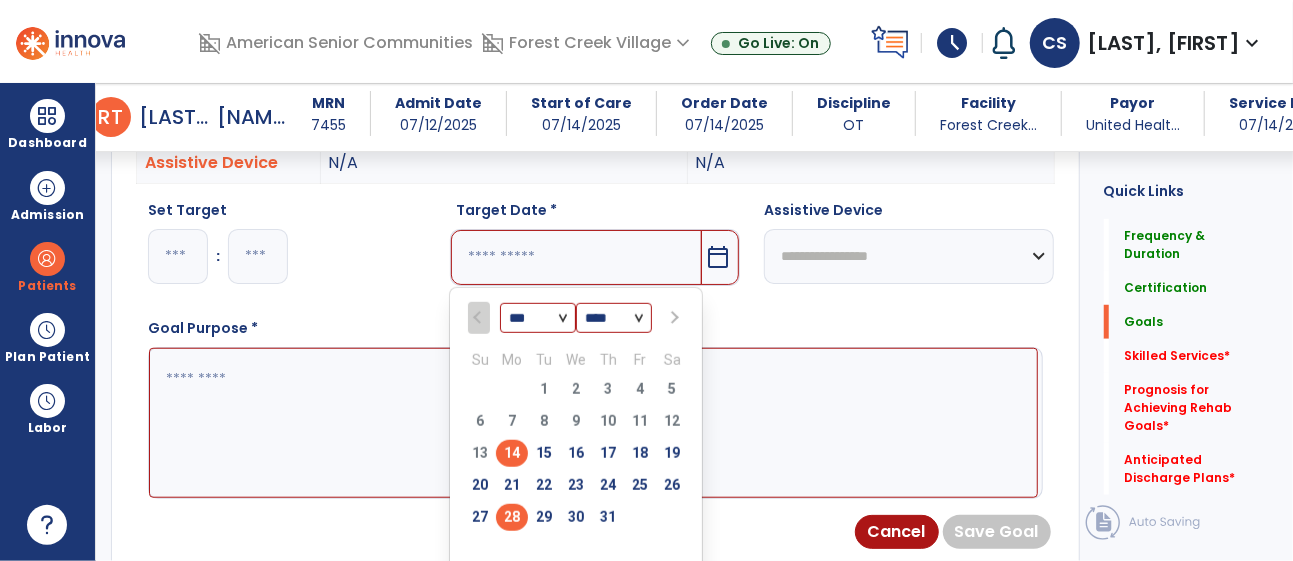 click on "28" at bounding box center (512, 517) 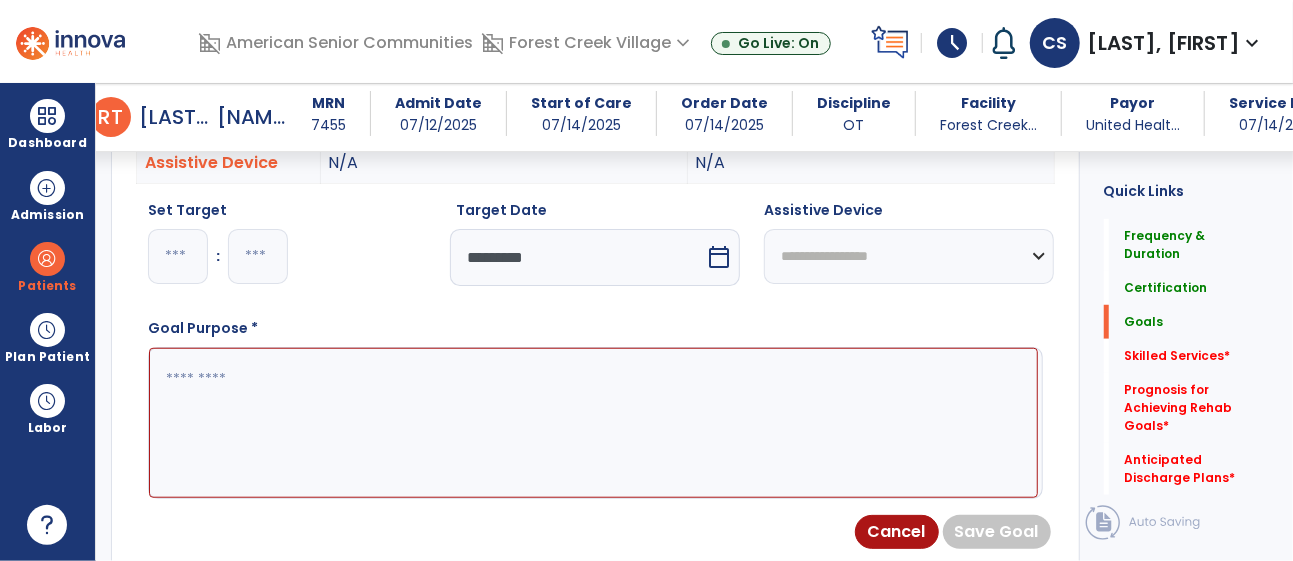 click at bounding box center [593, 423] 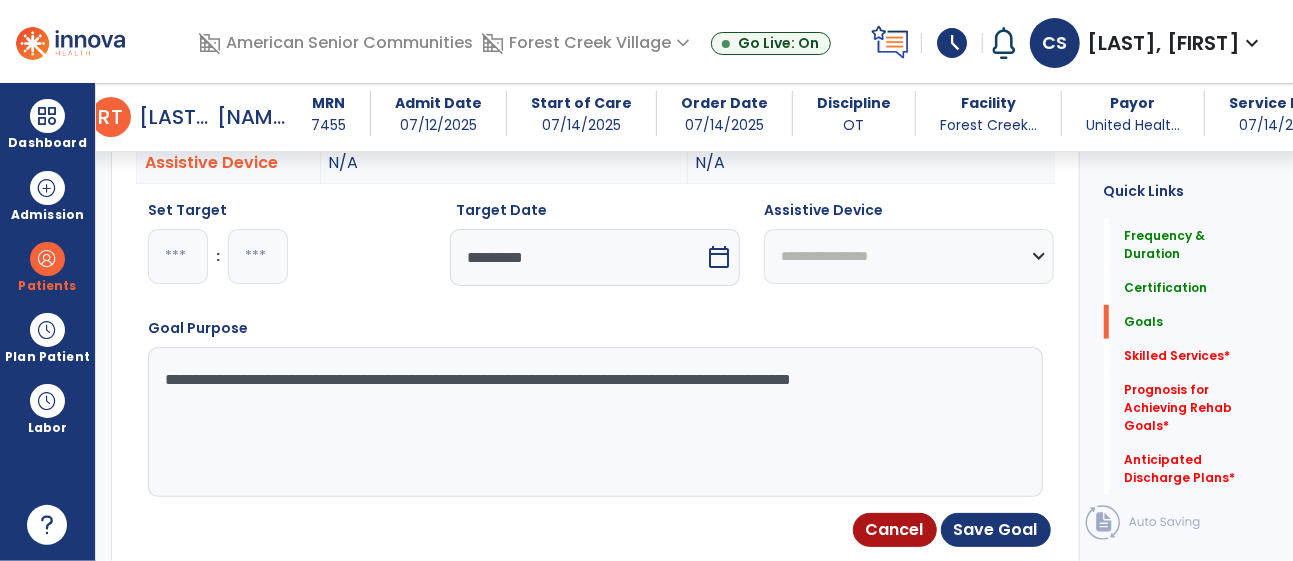 type on "**********" 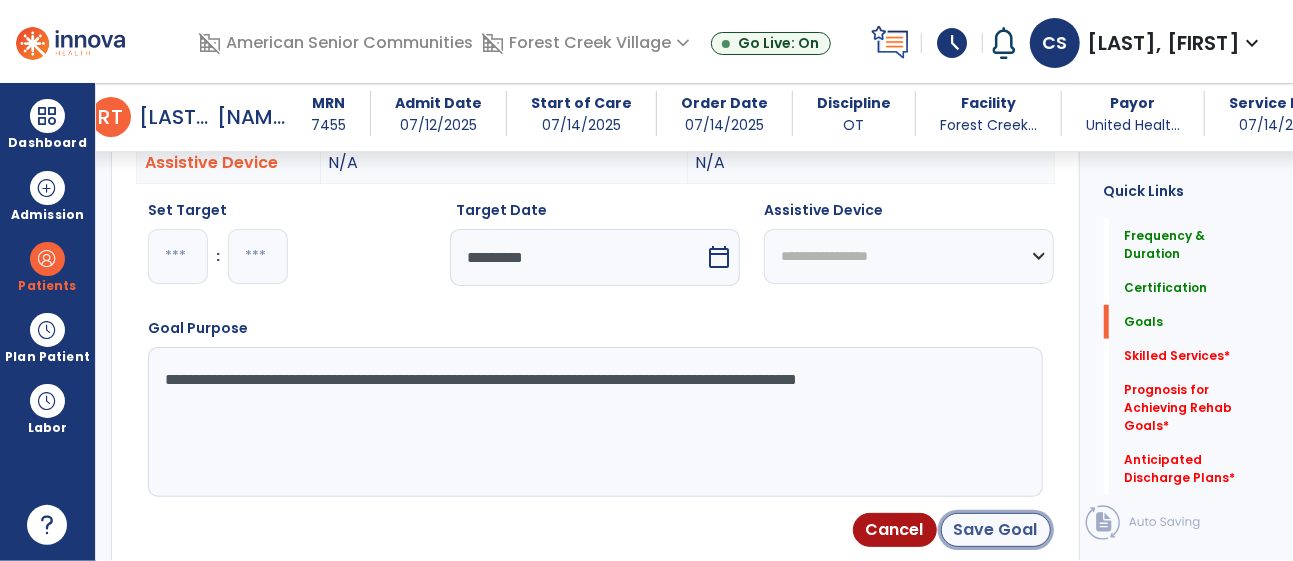 click on "Save Goal" at bounding box center [996, 530] 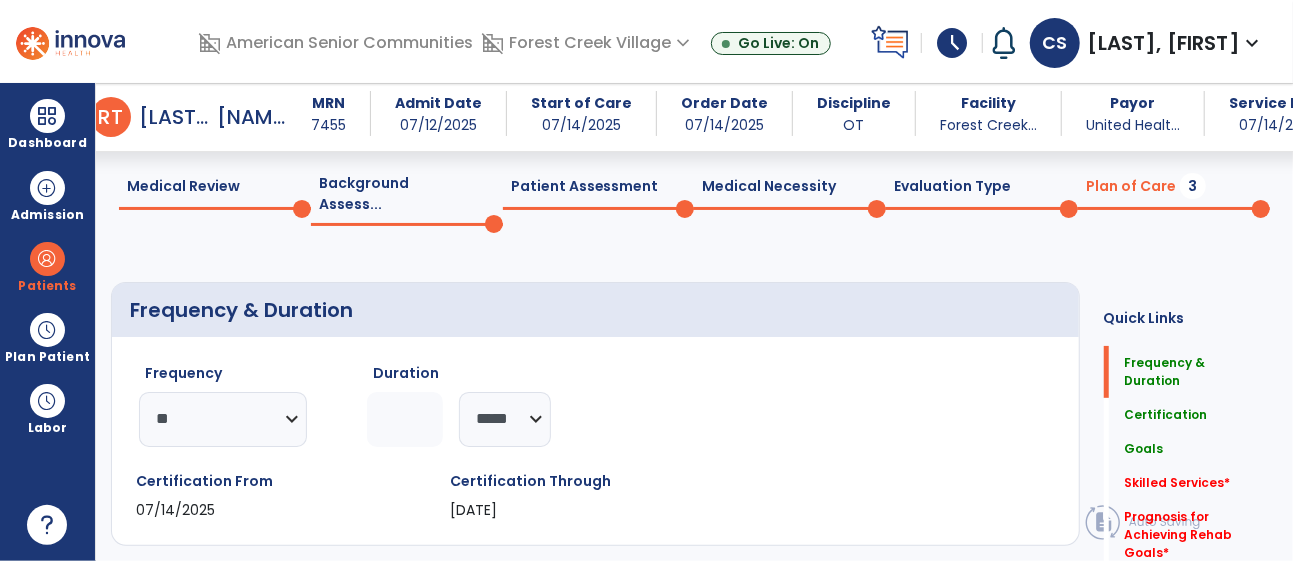 scroll, scrollTop: 115, scrollLeft: 0, axis: vertical 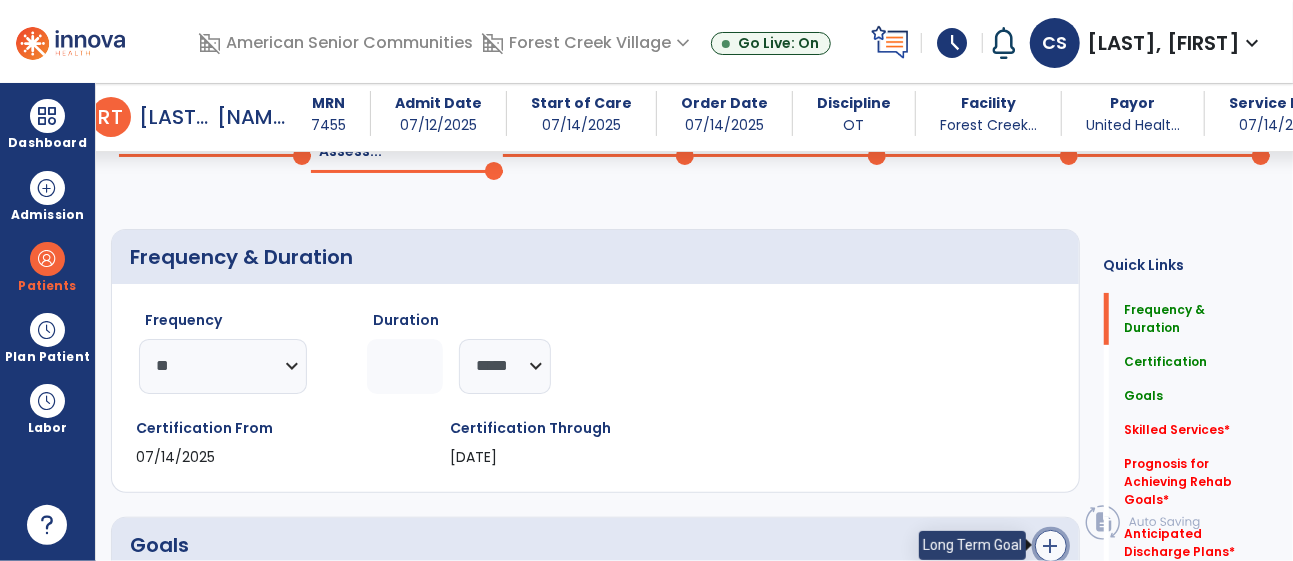 click on "add" at bounding box center (1051, 546) 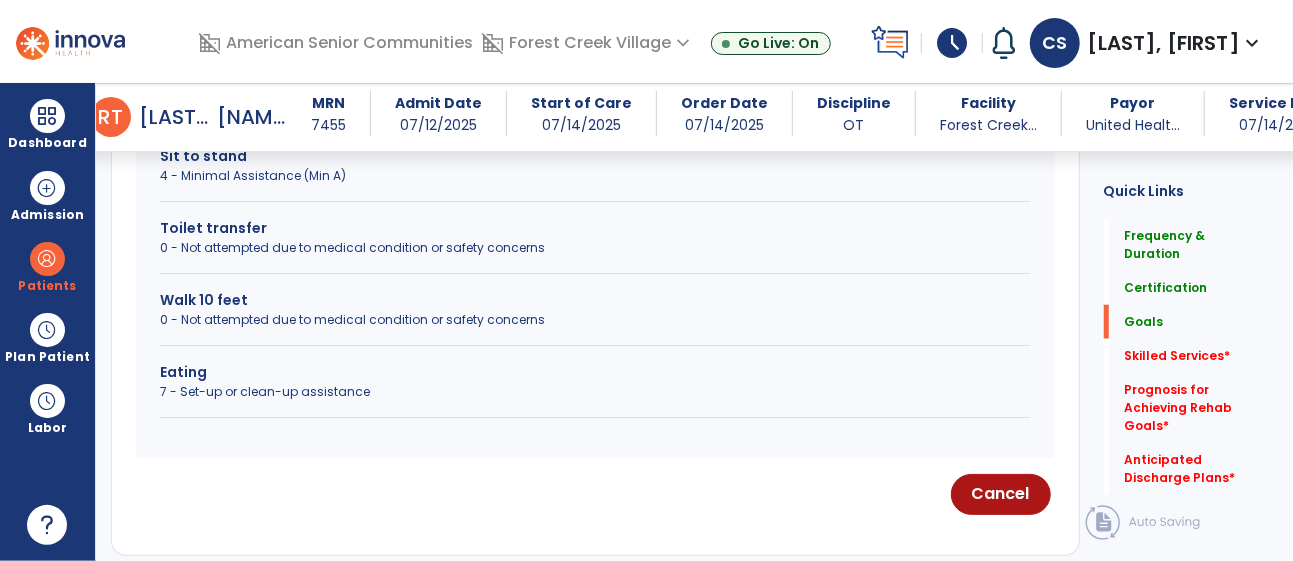 scroll, scrollTop: 875, scrollLeft: 0, axis: vertical 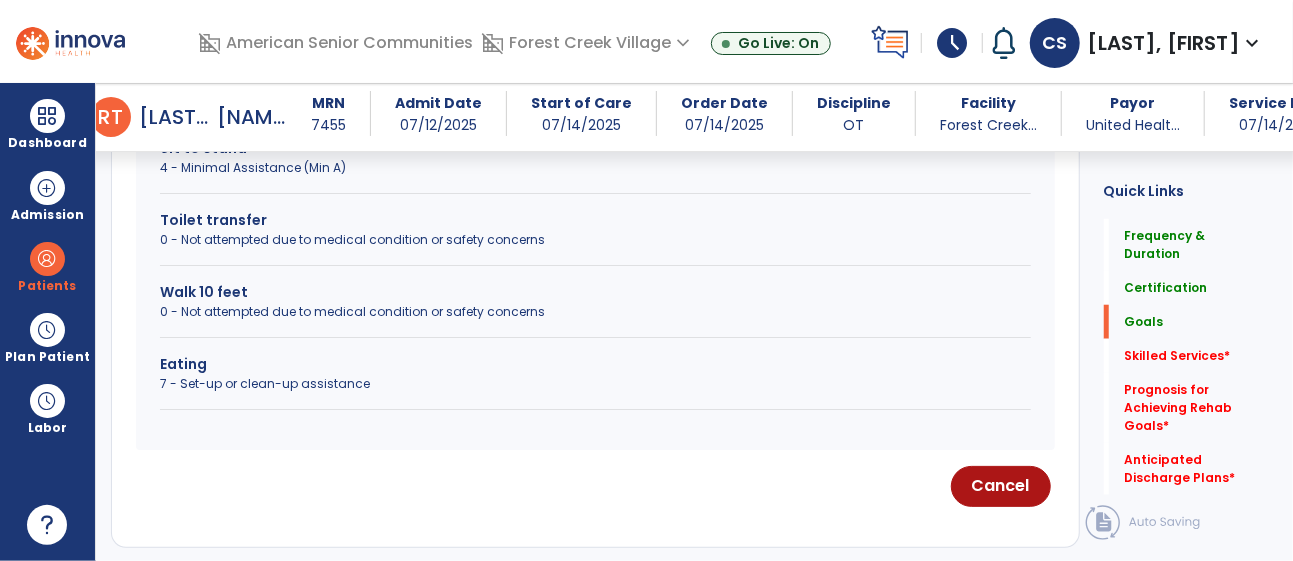 click on "0 - Not attempted due to medical condition or safety concerns" at bounding box center (595, 240) 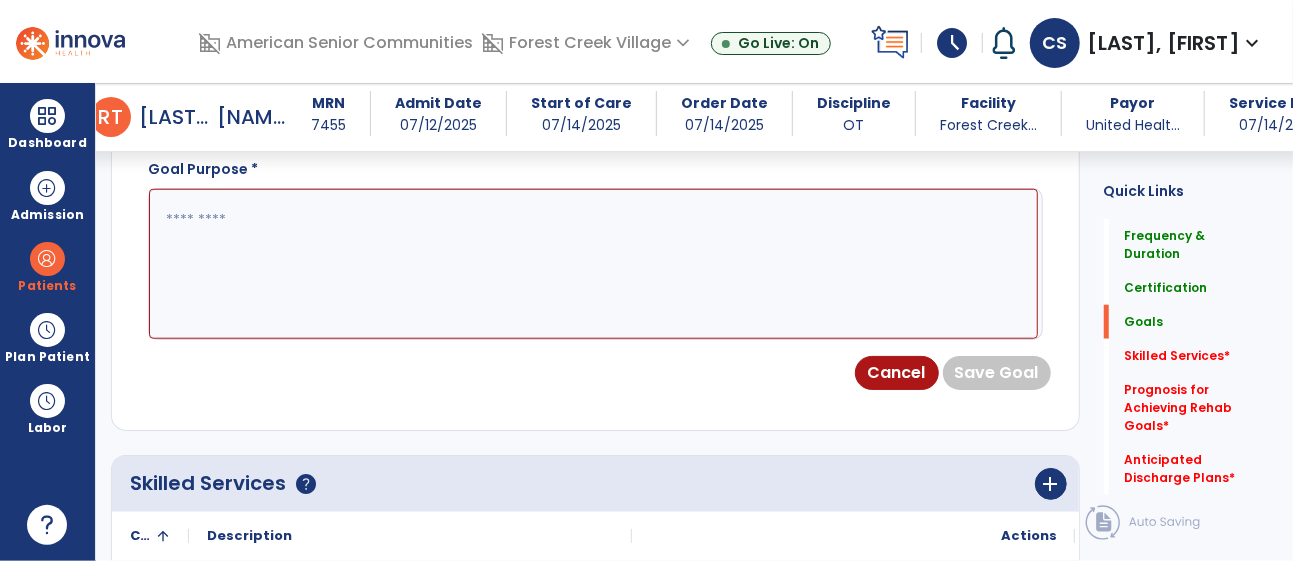 scroll, scrollTop: 594, scrollLeft: 0, axis: vertical 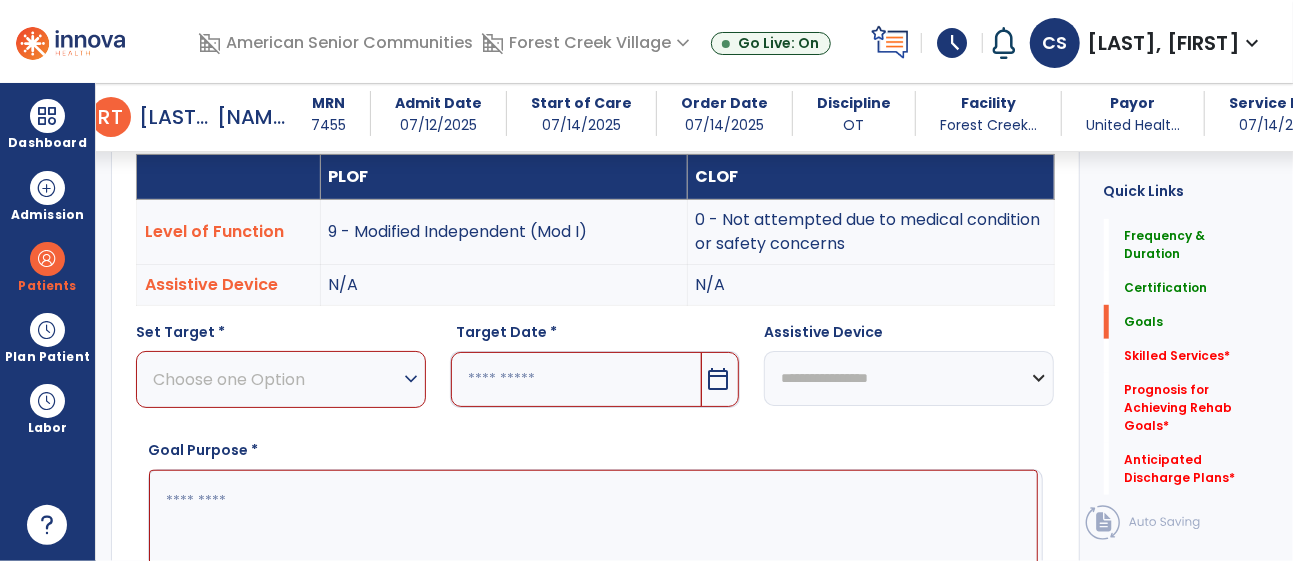 click on "Choose one Option" at bounding box center (276, 379) 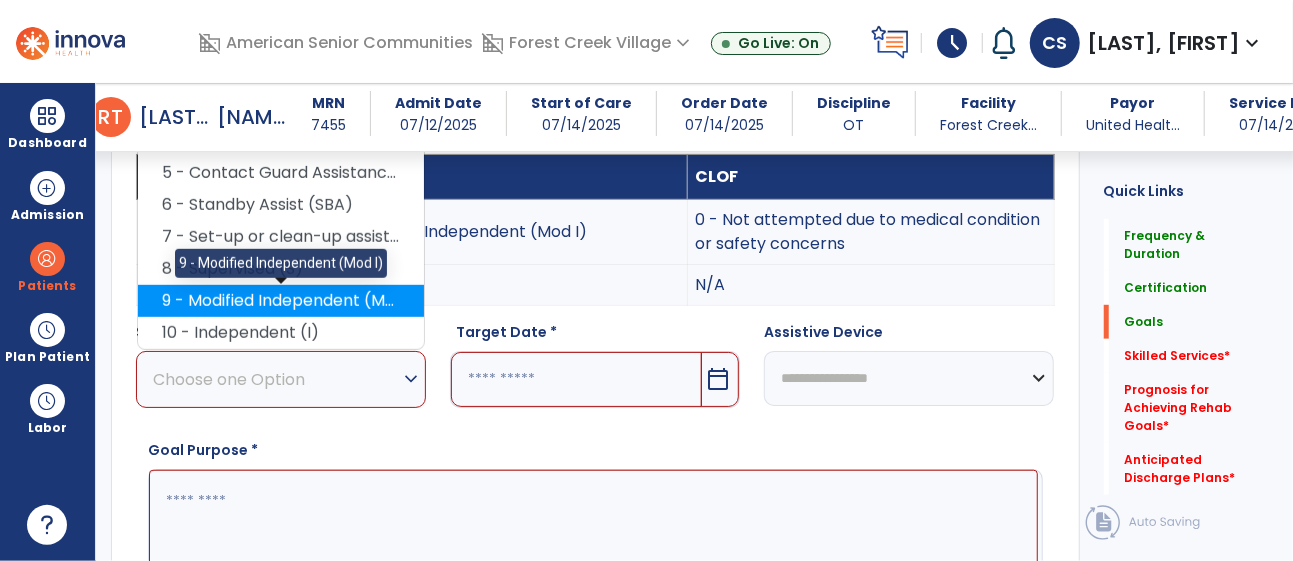 click on "9 - Modified Independent (Mod I)" at bounding box center [281, 301] 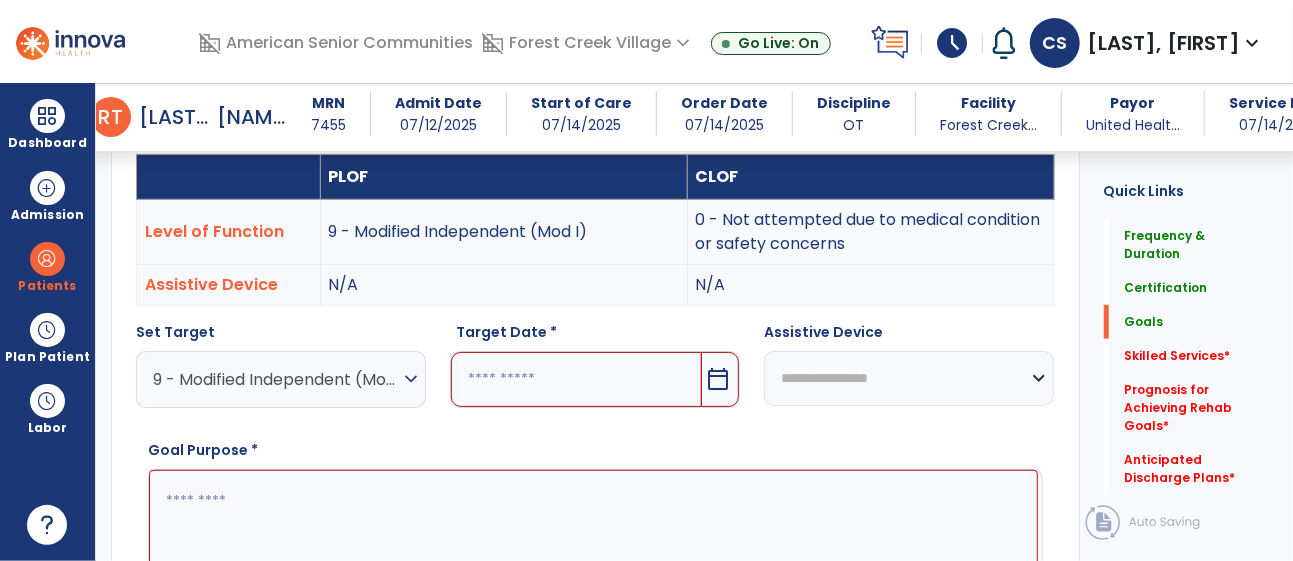 click on "calendar_today" at bounding box center (718, 379) 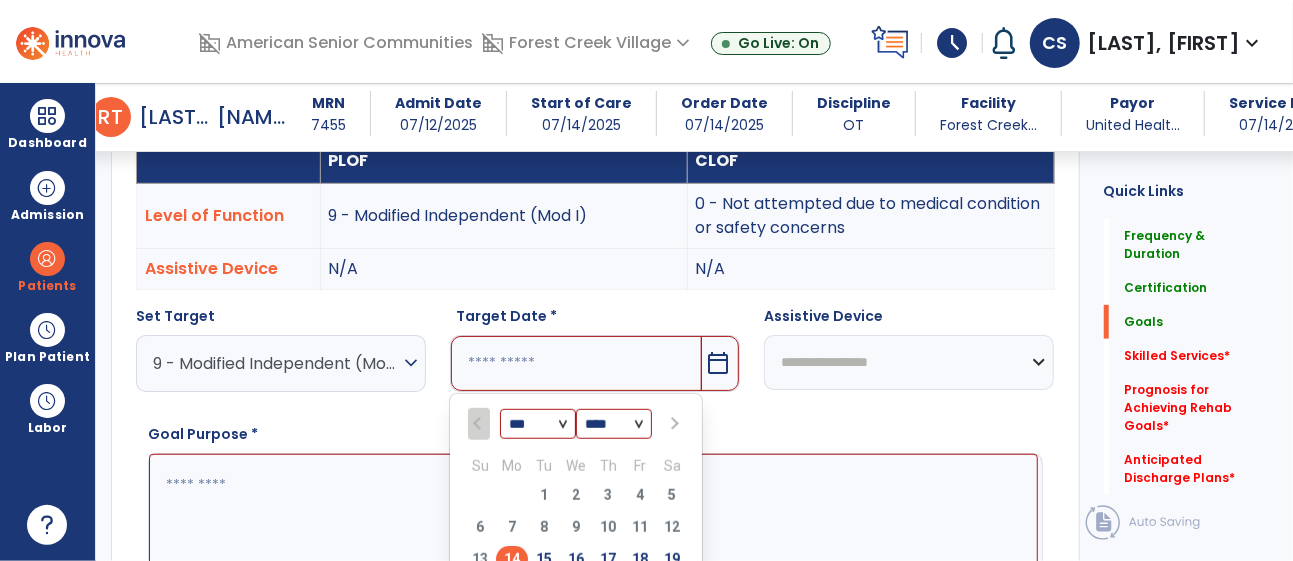 scroll, scrollTop: 734, scrollLeft: 0, axis: vertical 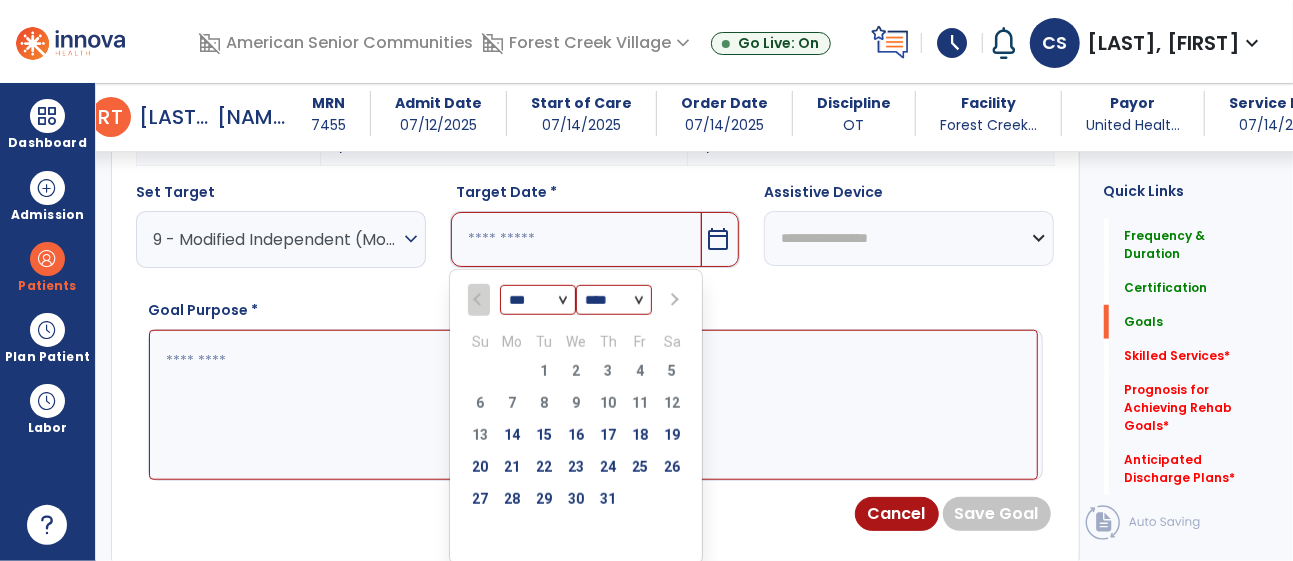 click at bounding box center [672, 299] 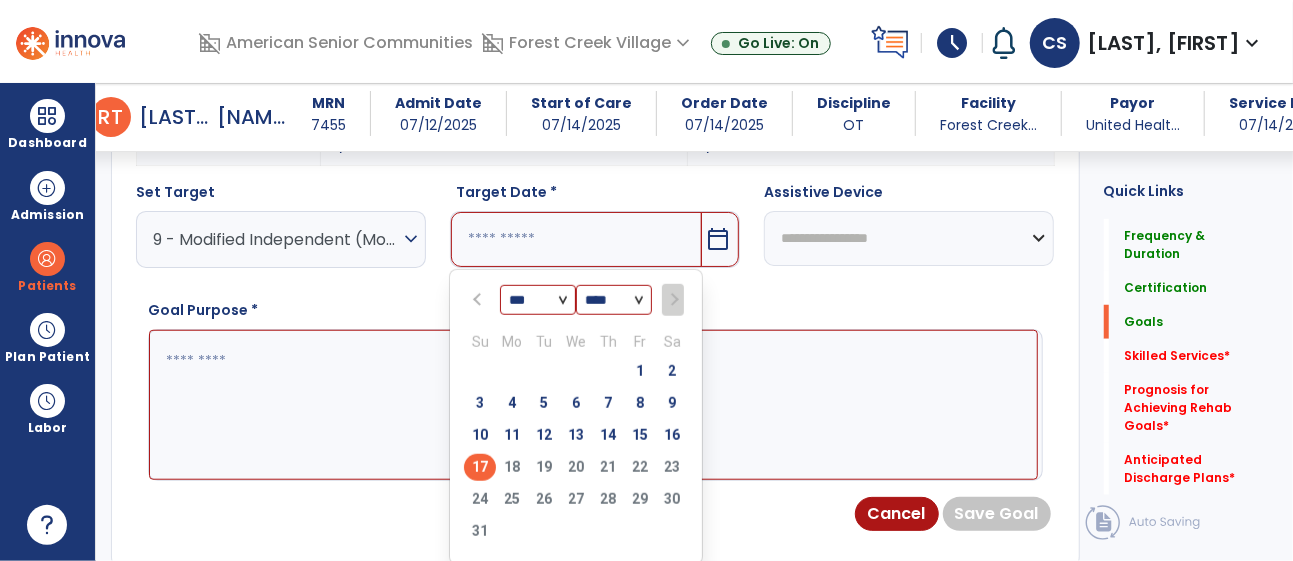 click on "17" at bounding box center [480, 467] 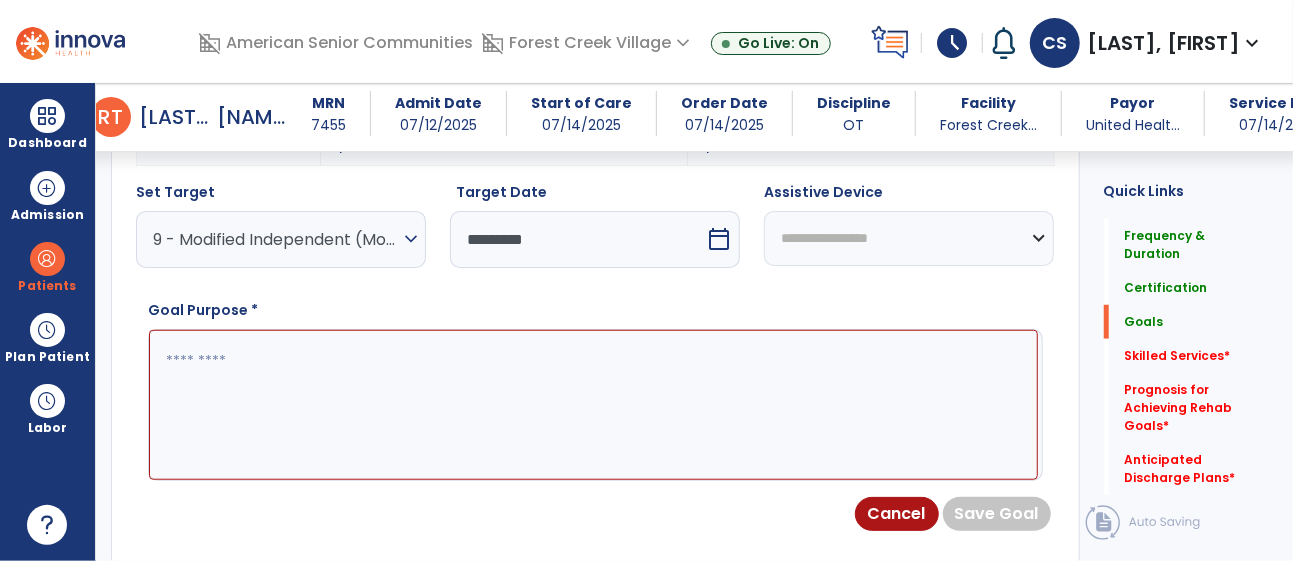 click at bounding box center (593, 405) 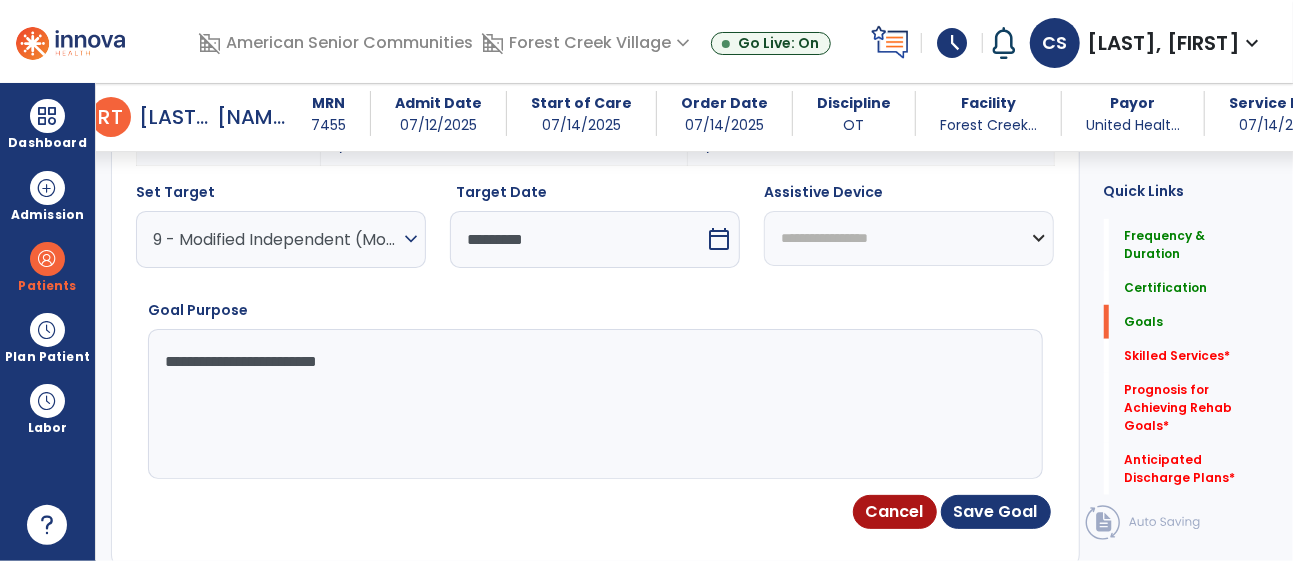 type on "**********" 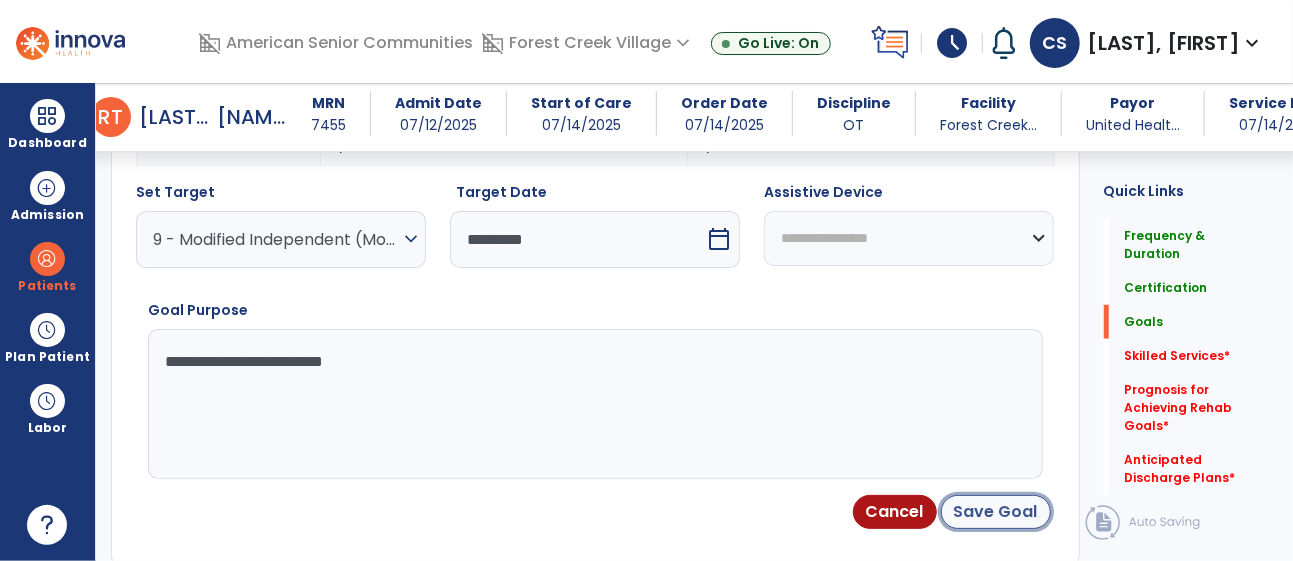 click on "Save Goal" at bounding box center (996, 512) 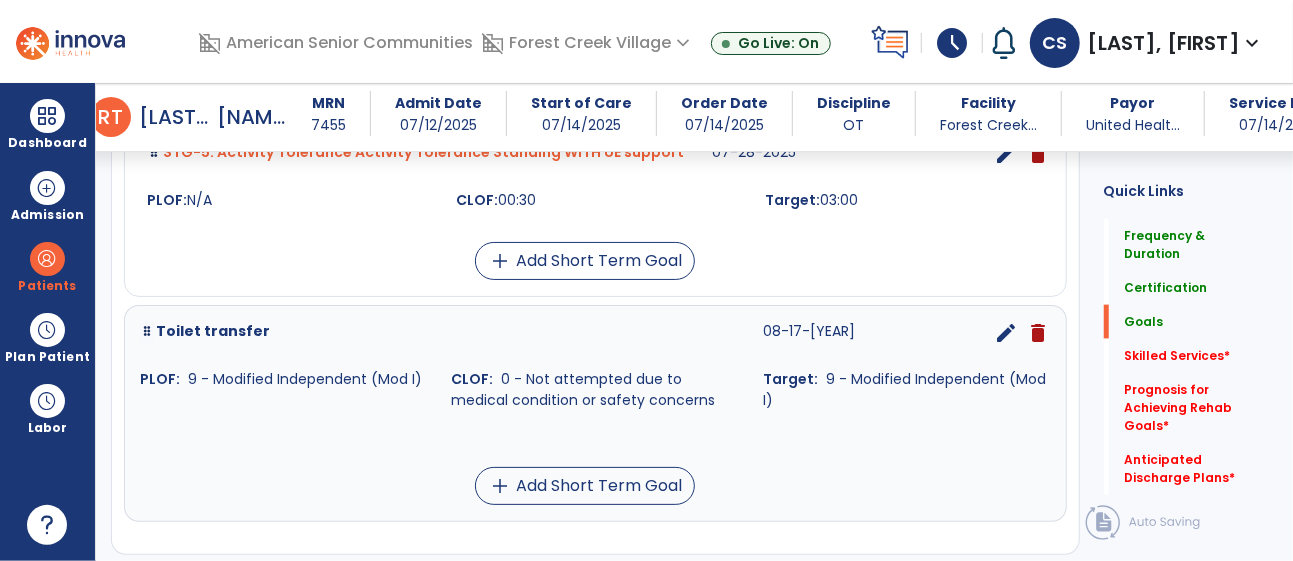 scroll, scrollTop: 1186, scrollLeft: 0, axis: vertical 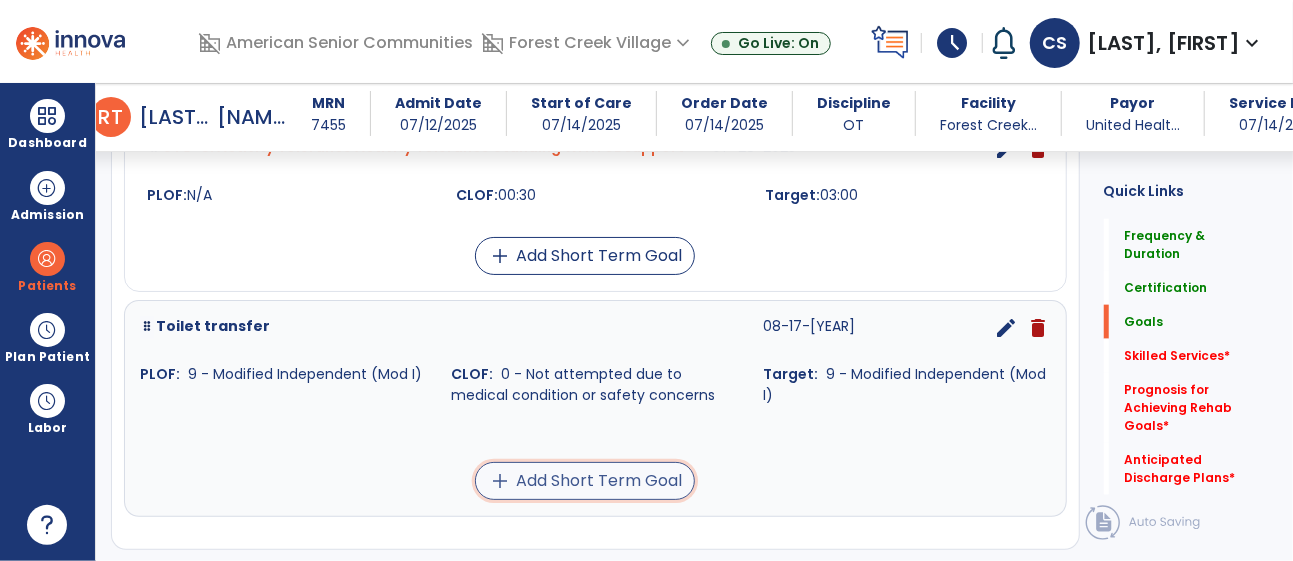 click on "add  Add Short Term Goal" at bounding box center (585, 481) 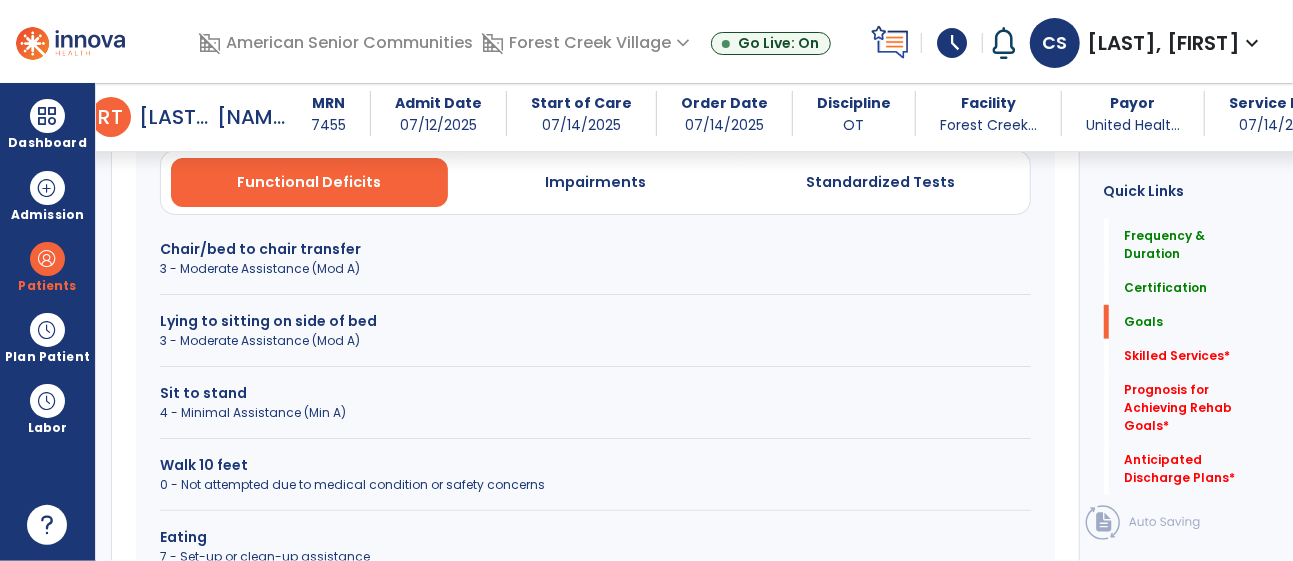 scroll, scrollTop: 630, scrollLeft: 0, axis: vertical 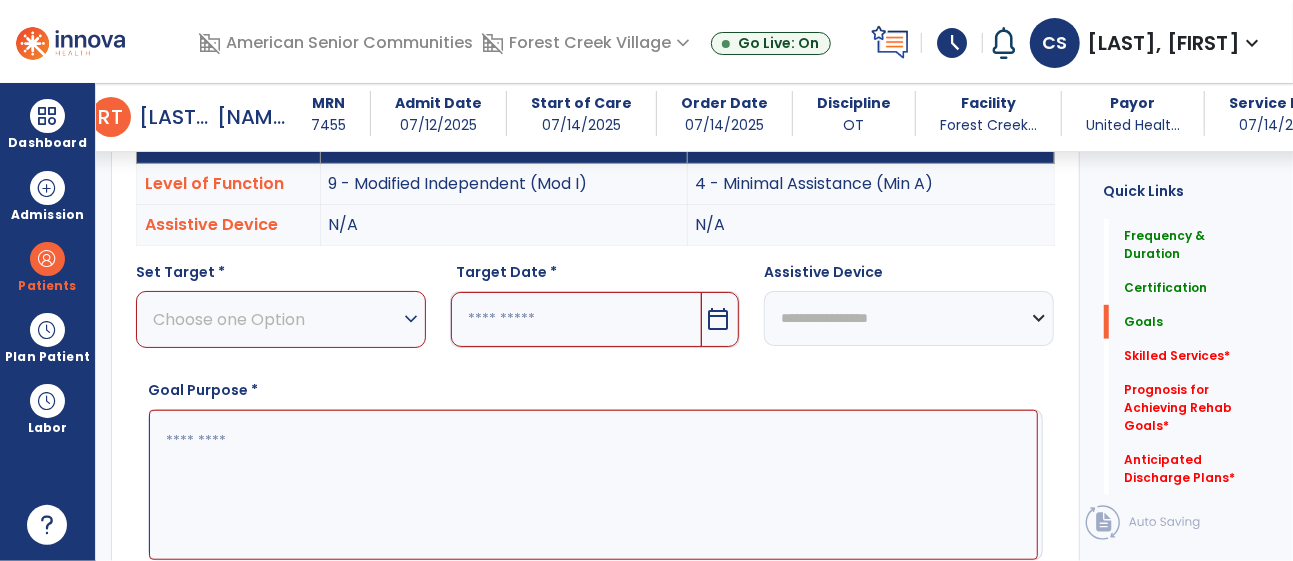 click on "Choose one Option" at bounding box center (276, 319) 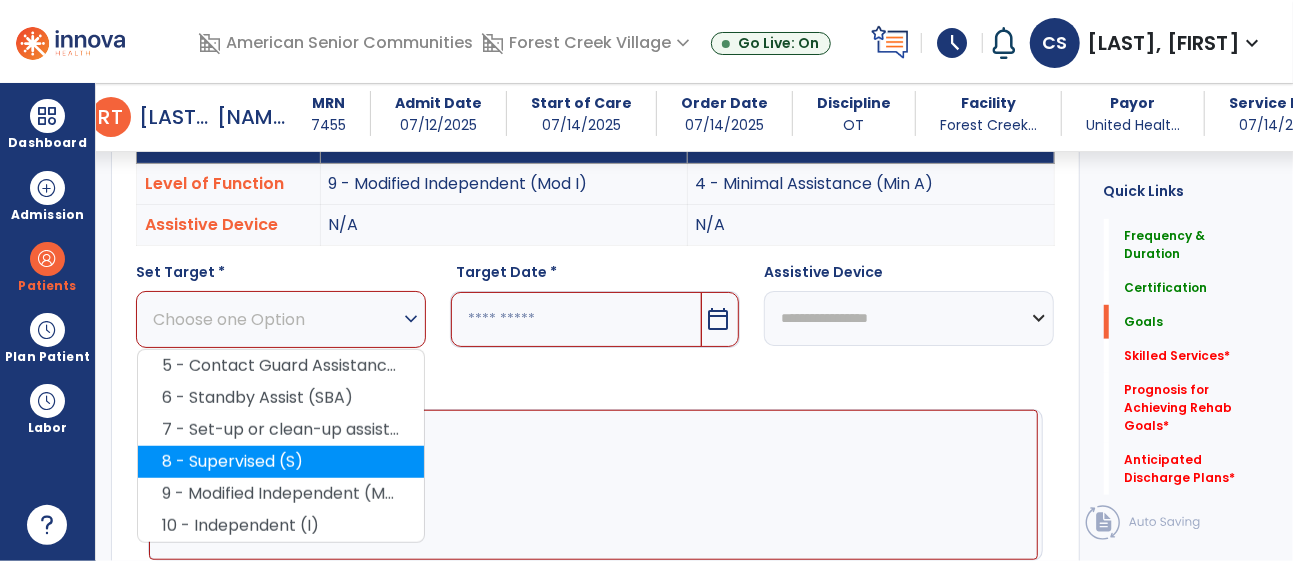 click on "8 - Supervised (S)" at bounding box center [281, 462] 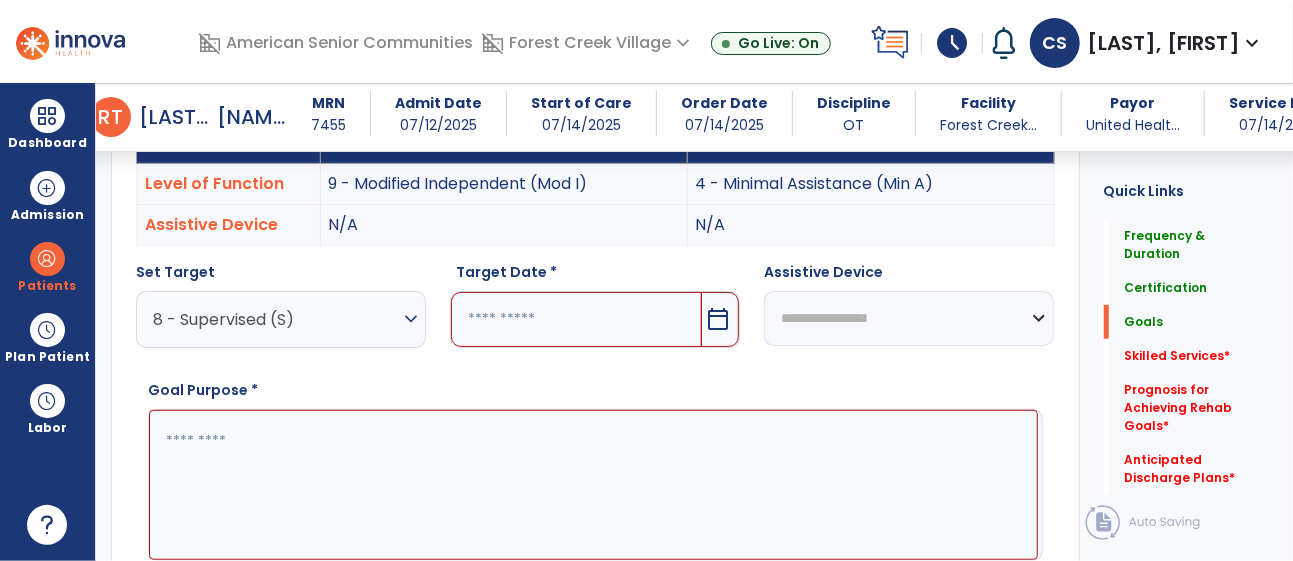 click on "calendar_today" at bounding box center [718, 319] 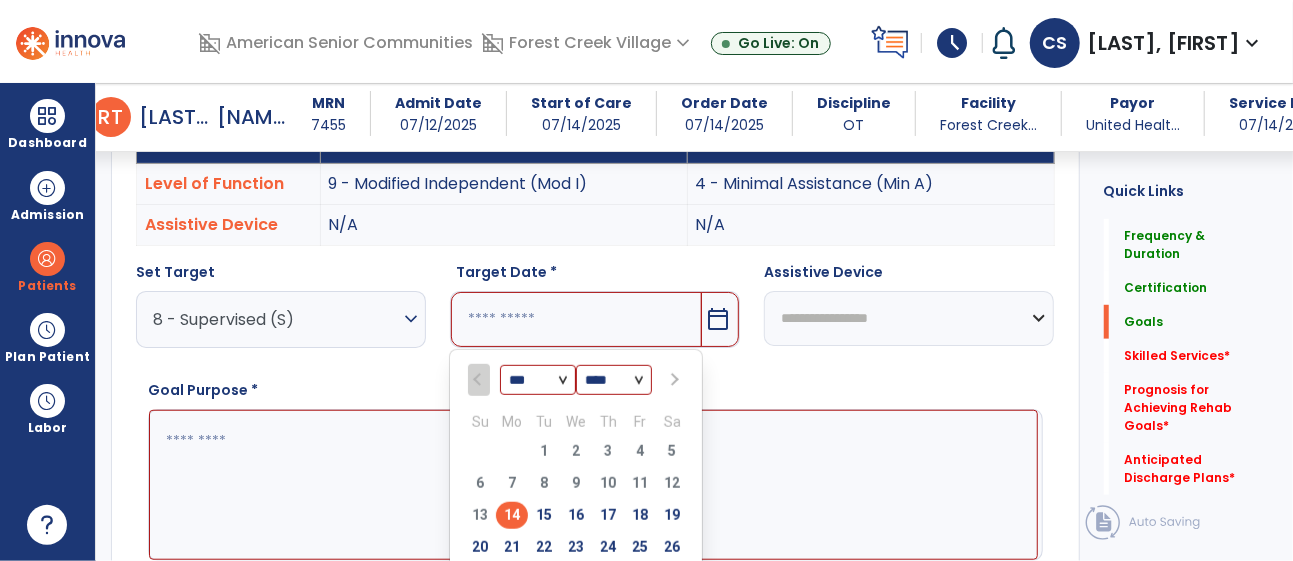 click on "28" at bounding box center (512, 579) 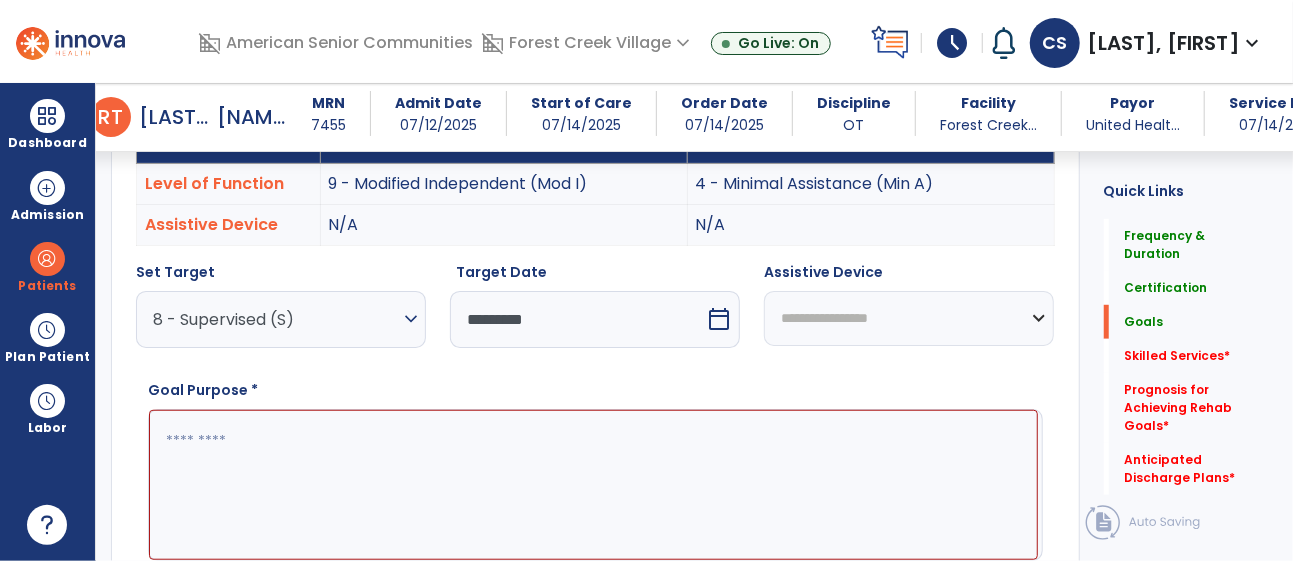 click at bounding box center [593, 485] 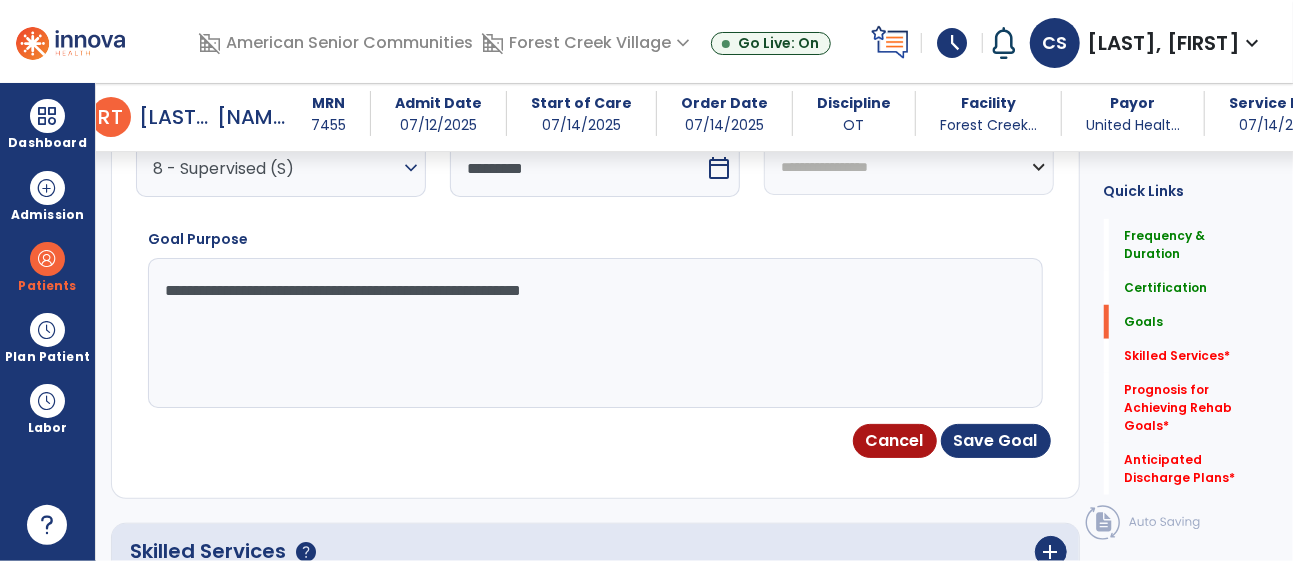 scroll, scrollTop: 791, scrollLeft: 0, axis: vertical 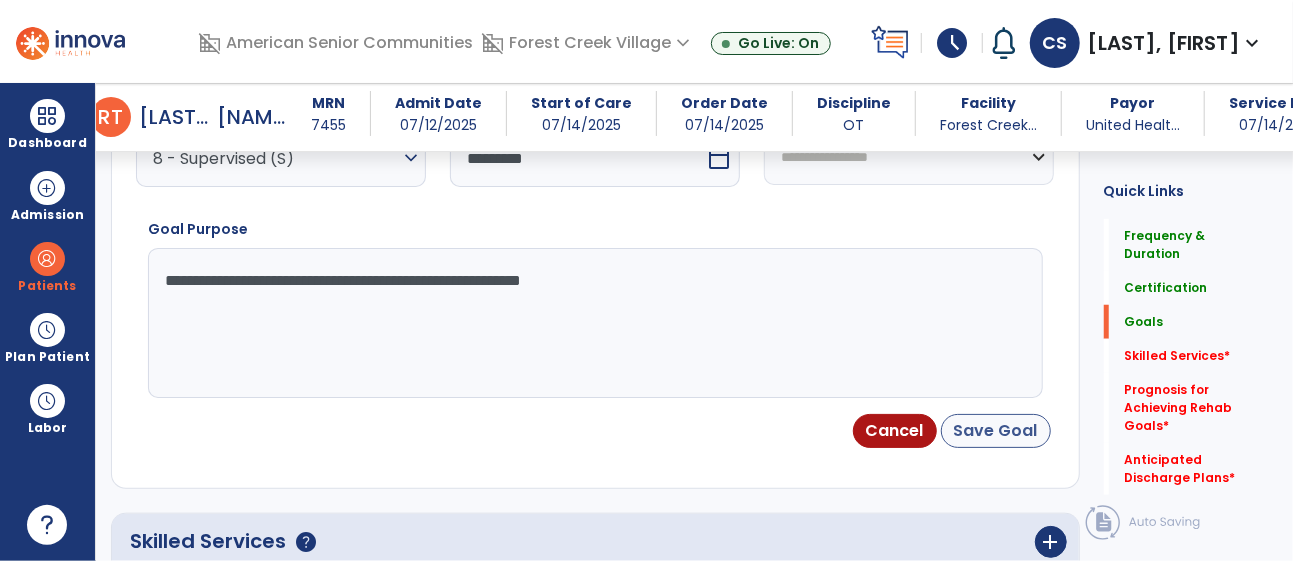 type on "**********" 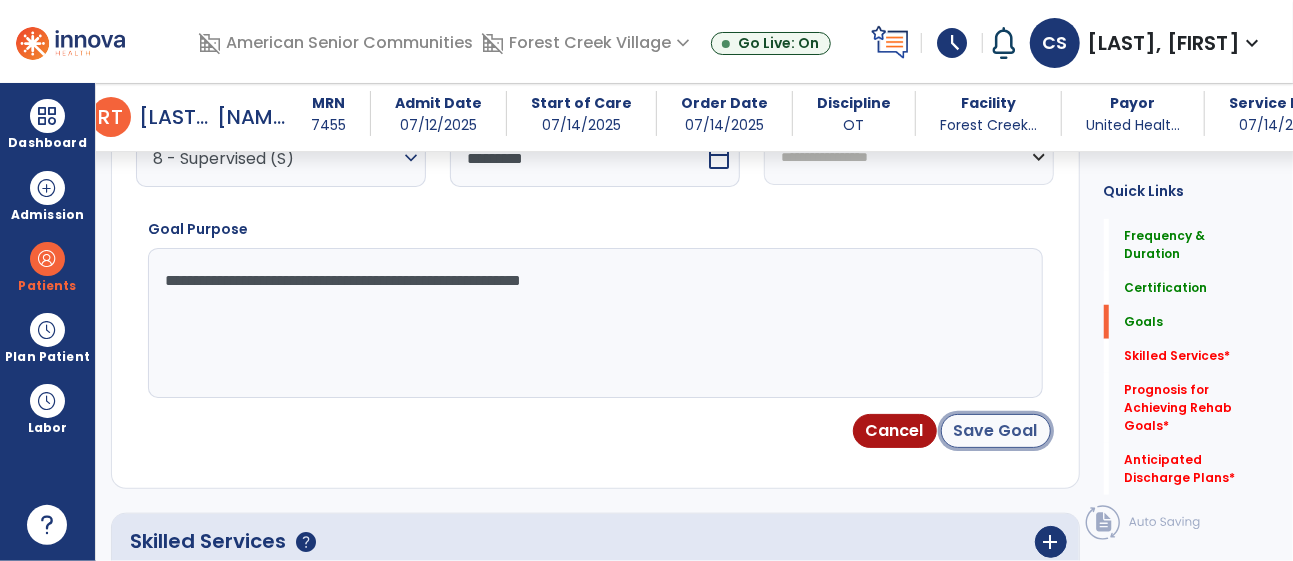 click on "Save Goal" at bounding box center (996, 431) 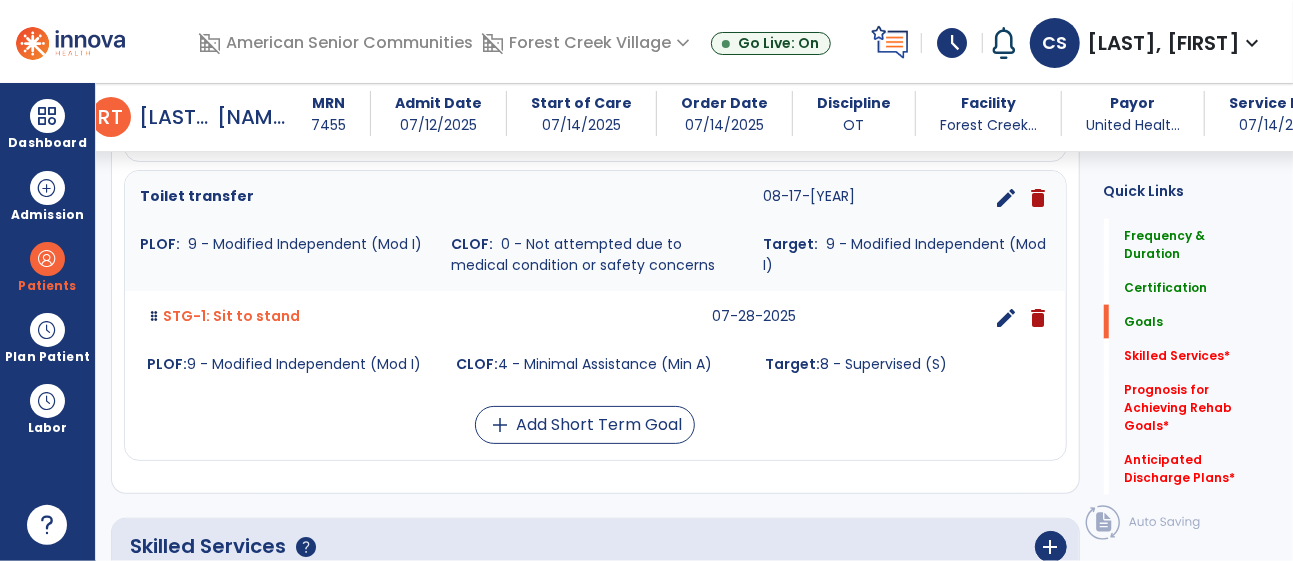 scroll, scrollTop: 1317, scrollLeft: 0, axis: vertical 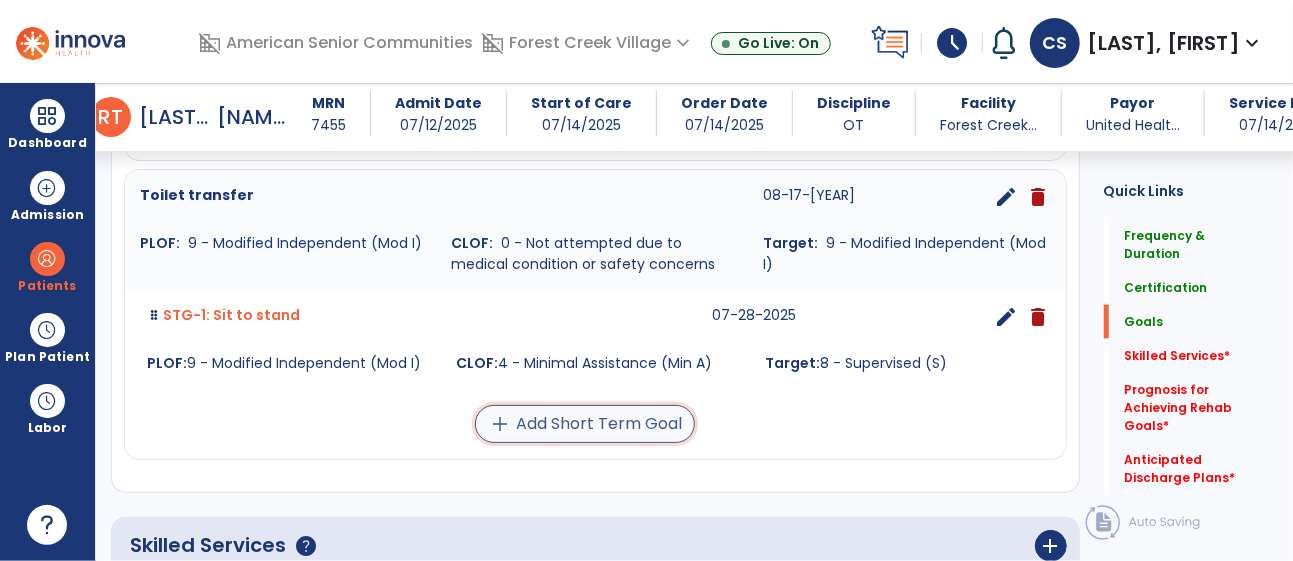 click on "add  Add Short Term Goal" at bounding box center [585, 424] 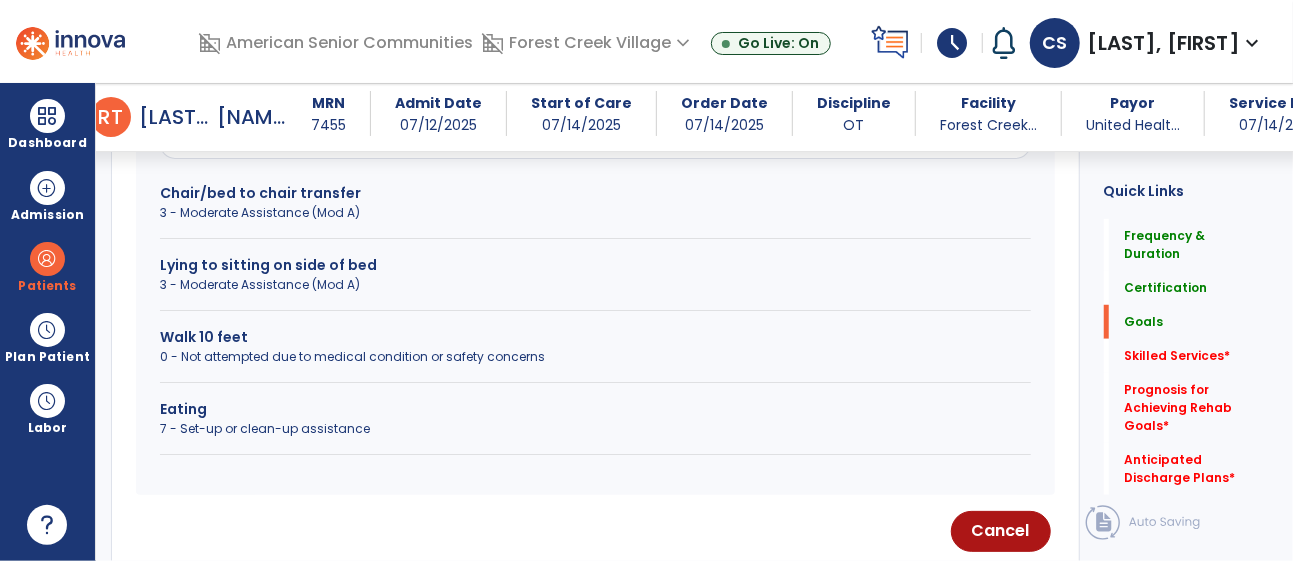 scroll, scrollTop: 679, scrollLeft: 0, axis: vertical 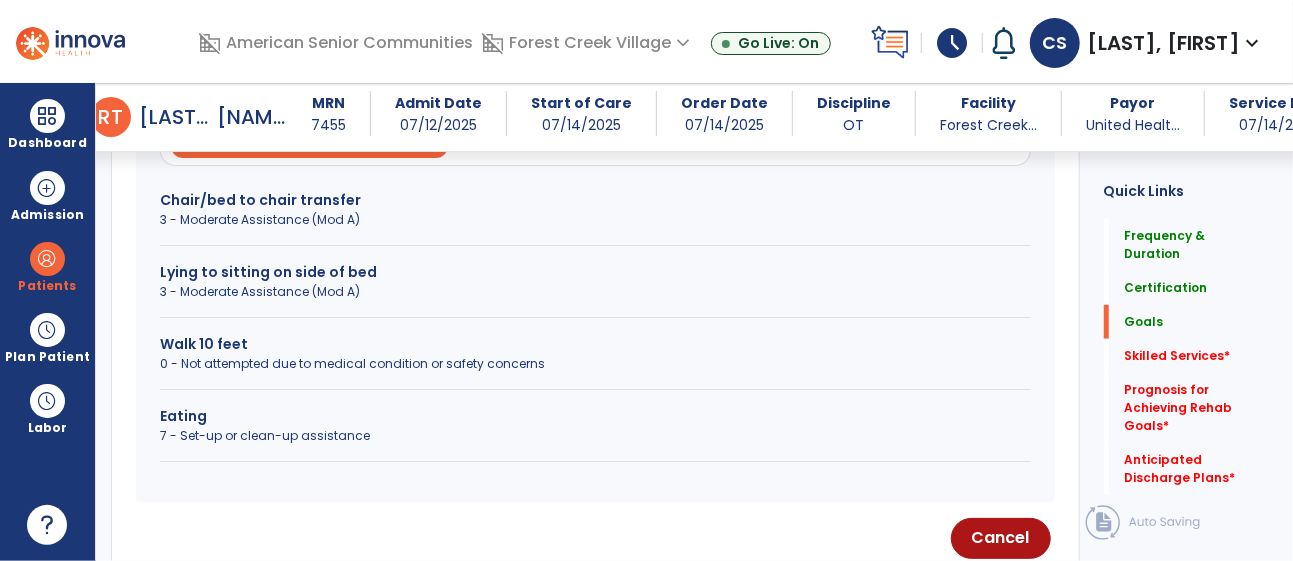 click on "Walk 10 feet" at bounding box center (595, 344) 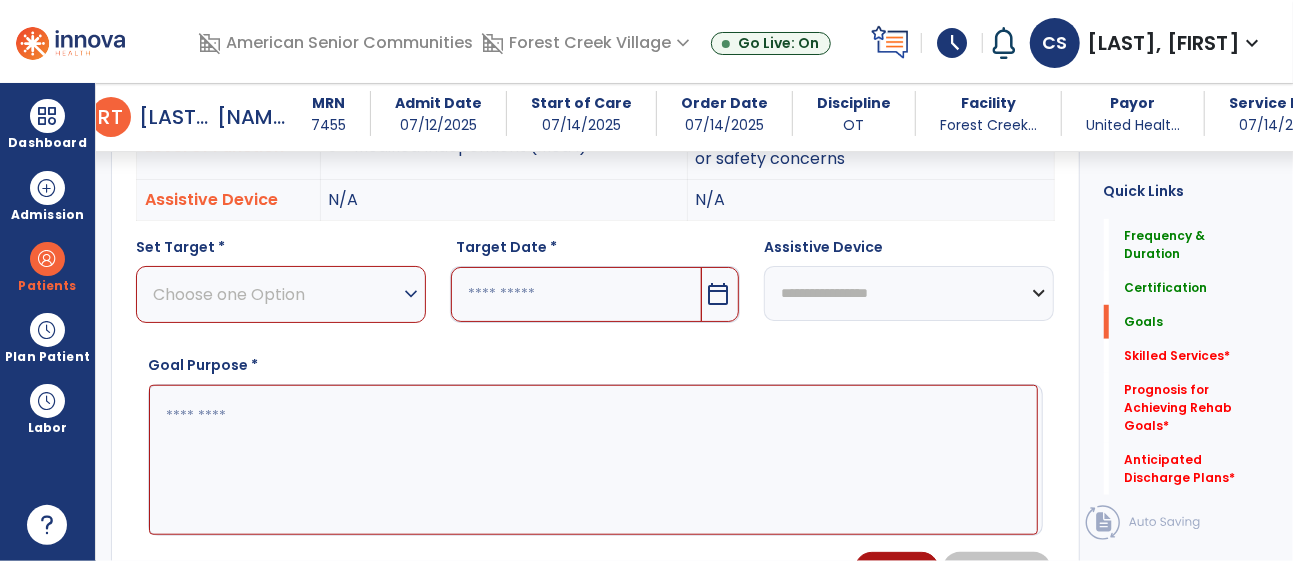 scroll, scrollTop: 571, scrollLeft: 0, axis: vertical 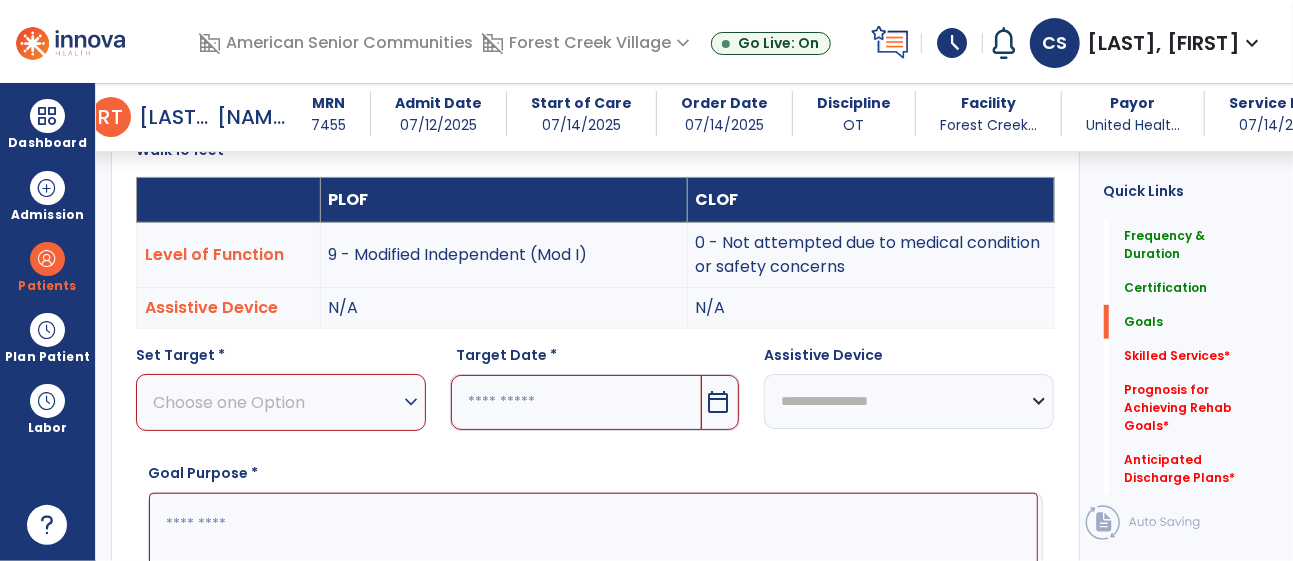 click on "Choose one Option" at bounding box center (276, 402) 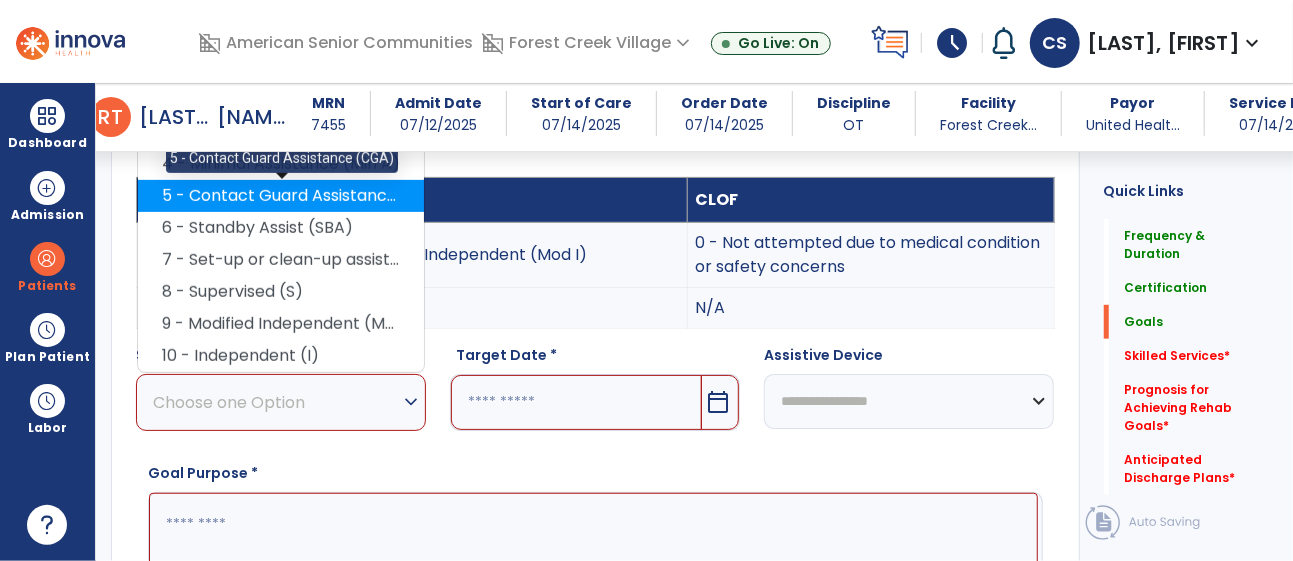 click on "5 - Contact Guard Assistance (CGA)" at bounding box center (281, 196) 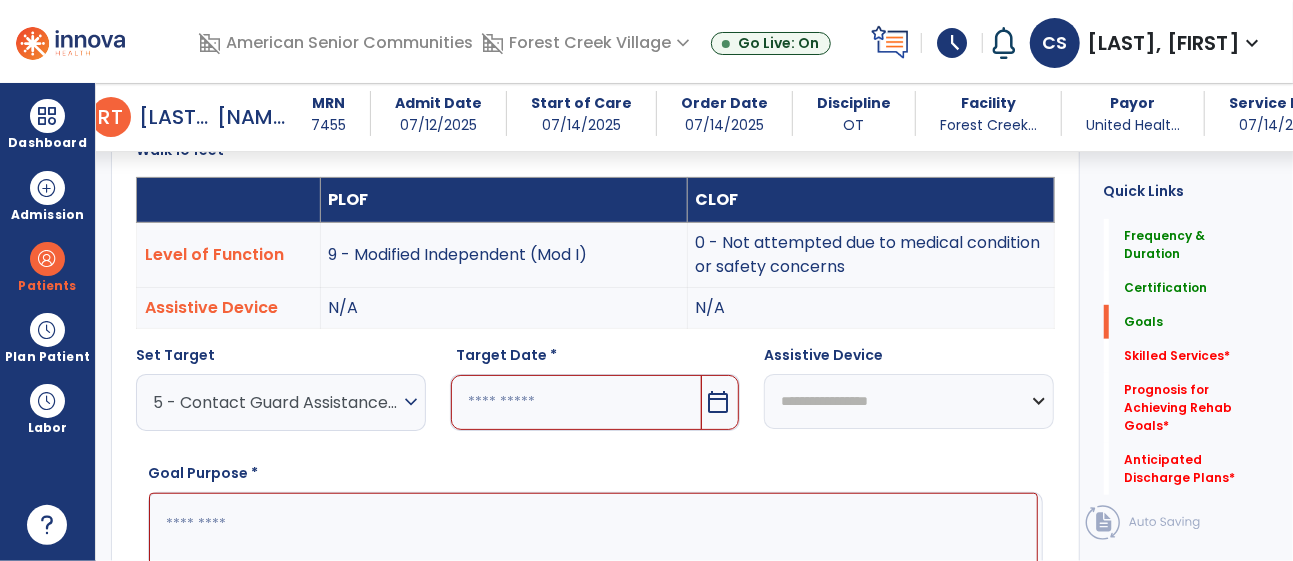 click on "calendar_today" at bounding box center [718, 402] 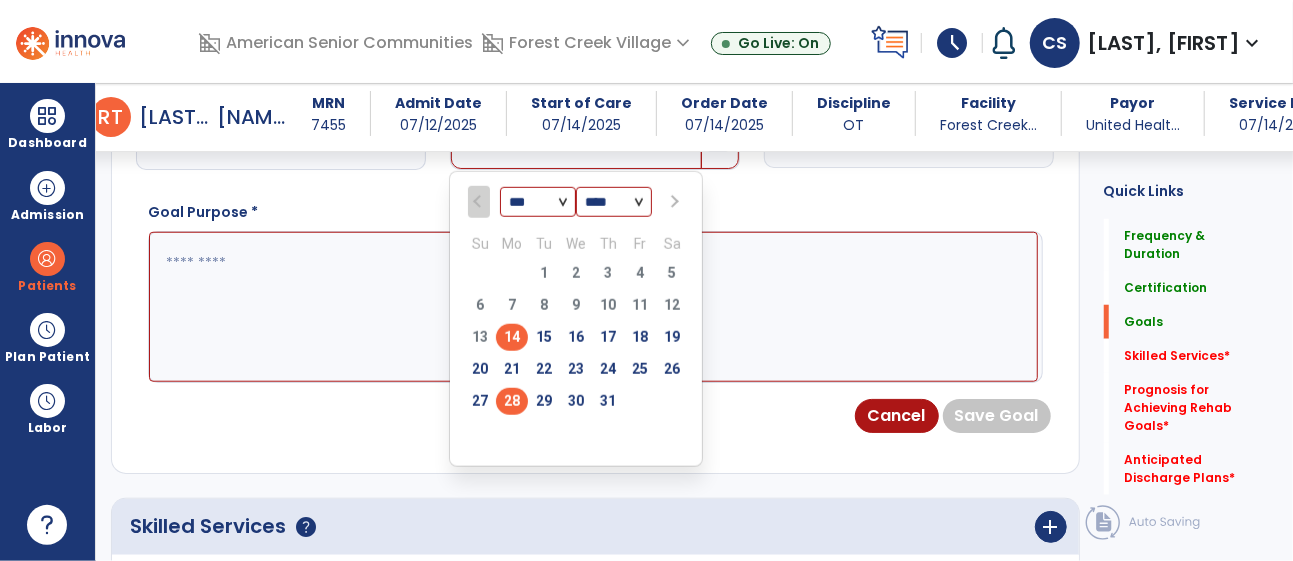 click on "28" at bounding box center (512, 401) 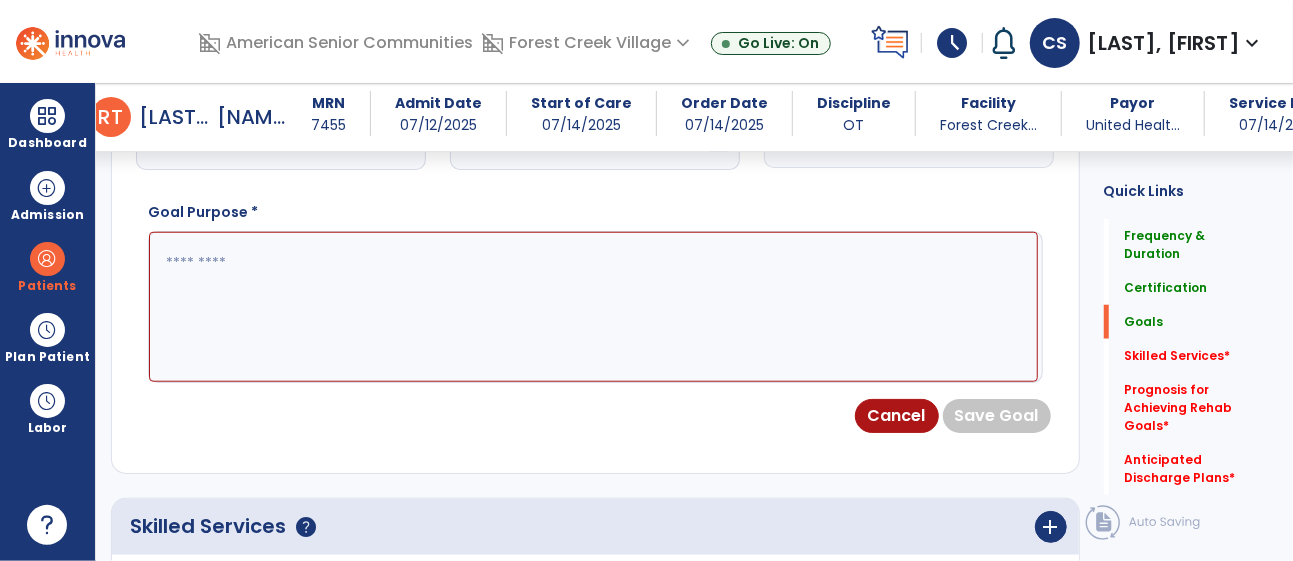 click at bounding box center [593, 307] 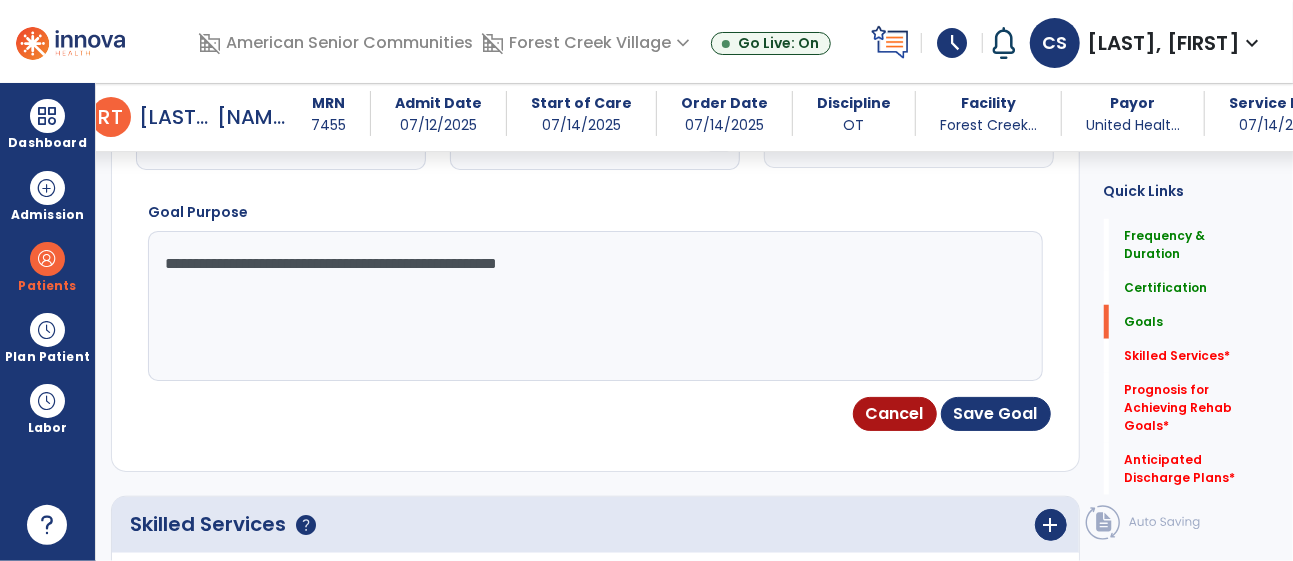 type on "**********" 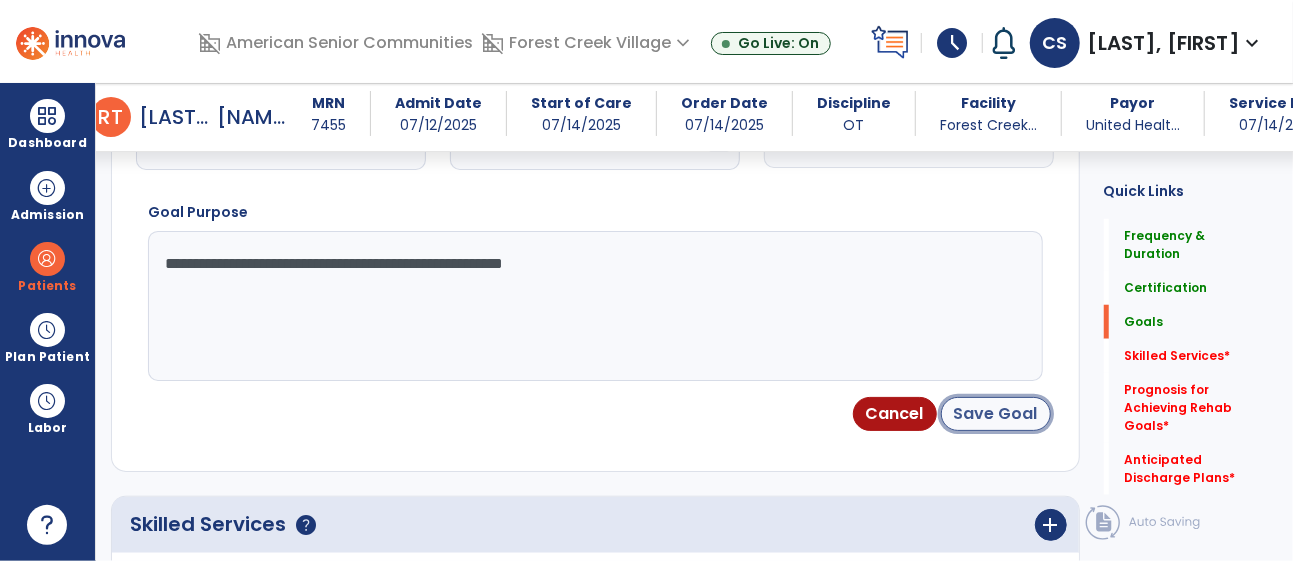 click on "Save Goal" at bounding box center (996, 414) 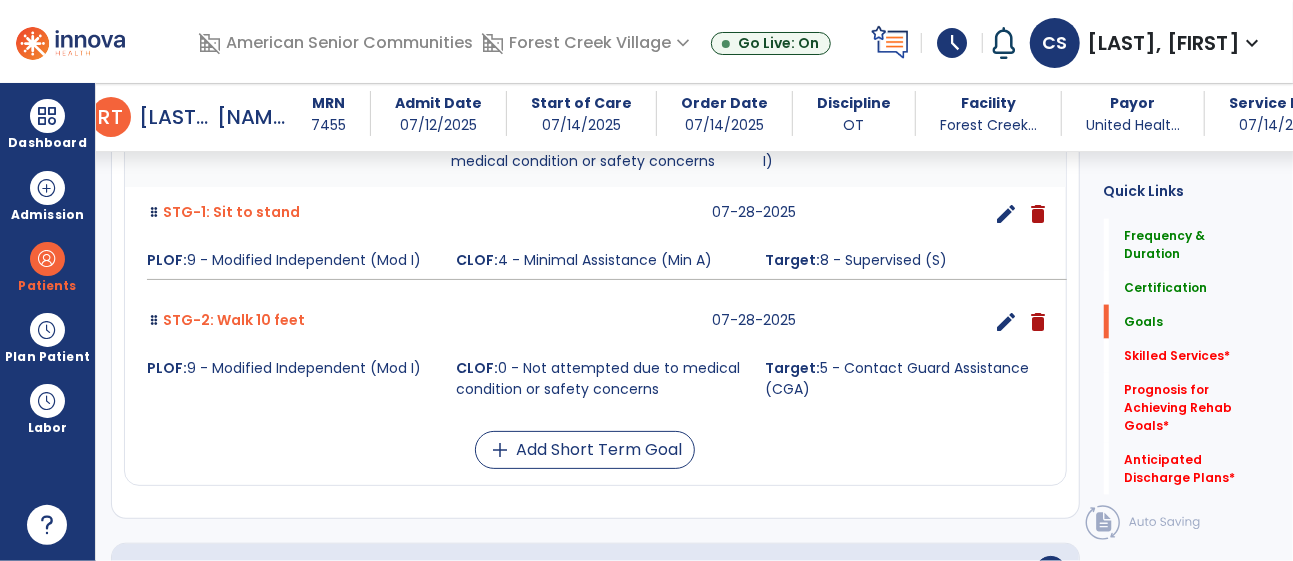 scroll, scrollTop: 1424, scrollLeft: 0, axis: vertical 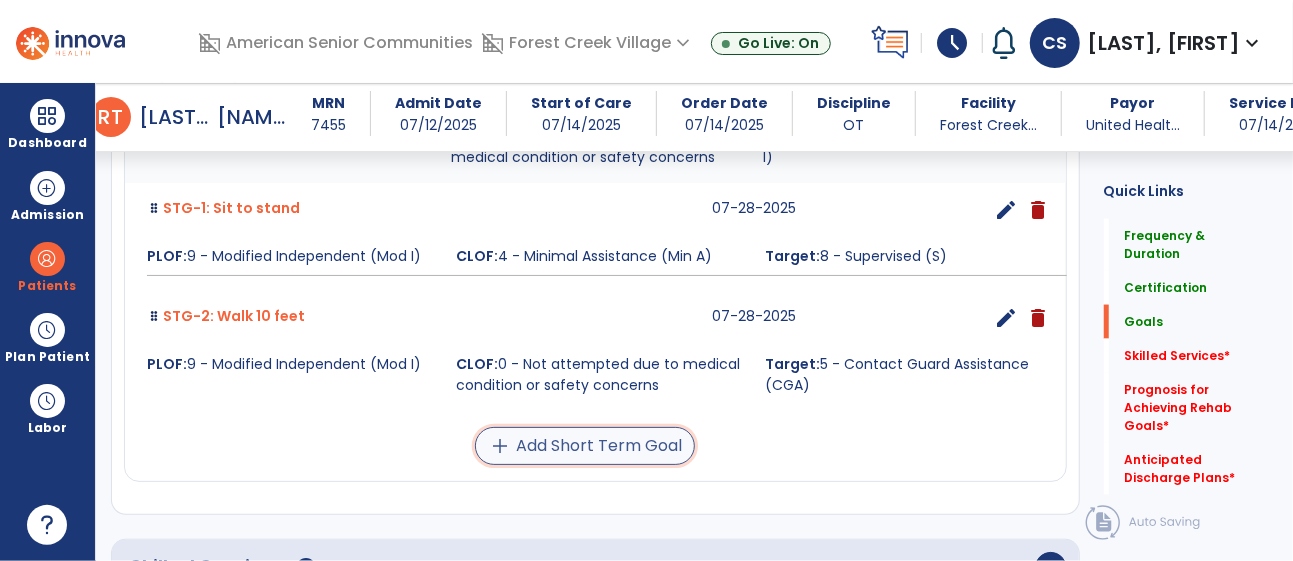 click on "add  Add Short Term Goal" at bounding box center (585, 446) 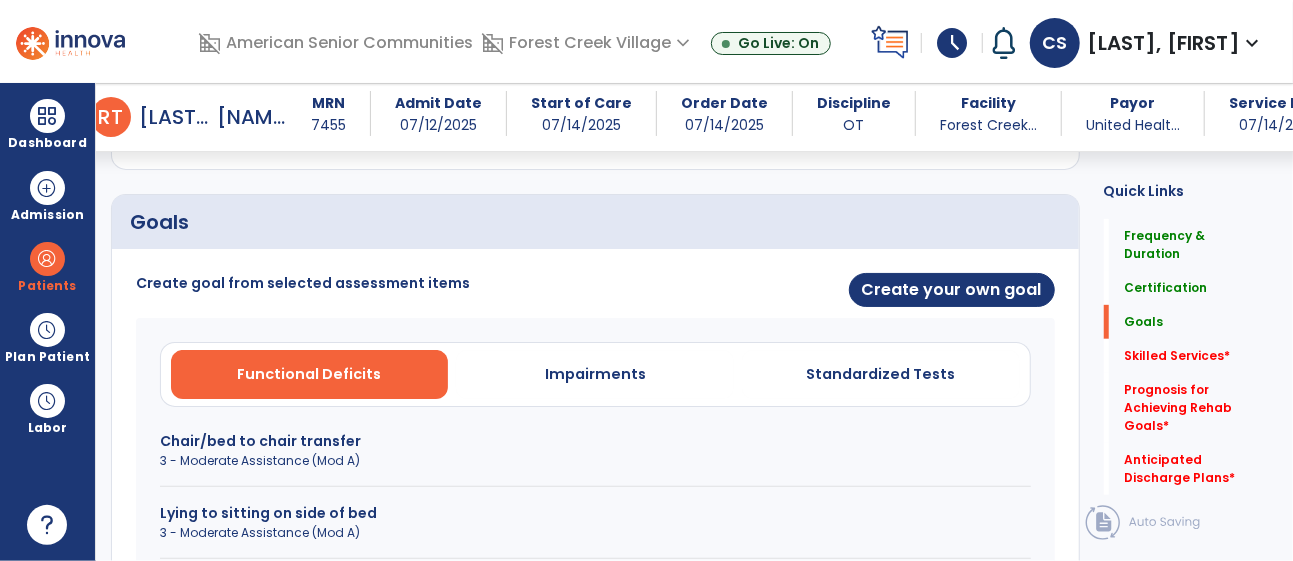 scroll, scrollTop: 433, scrollLeft: 0, axis: vertical 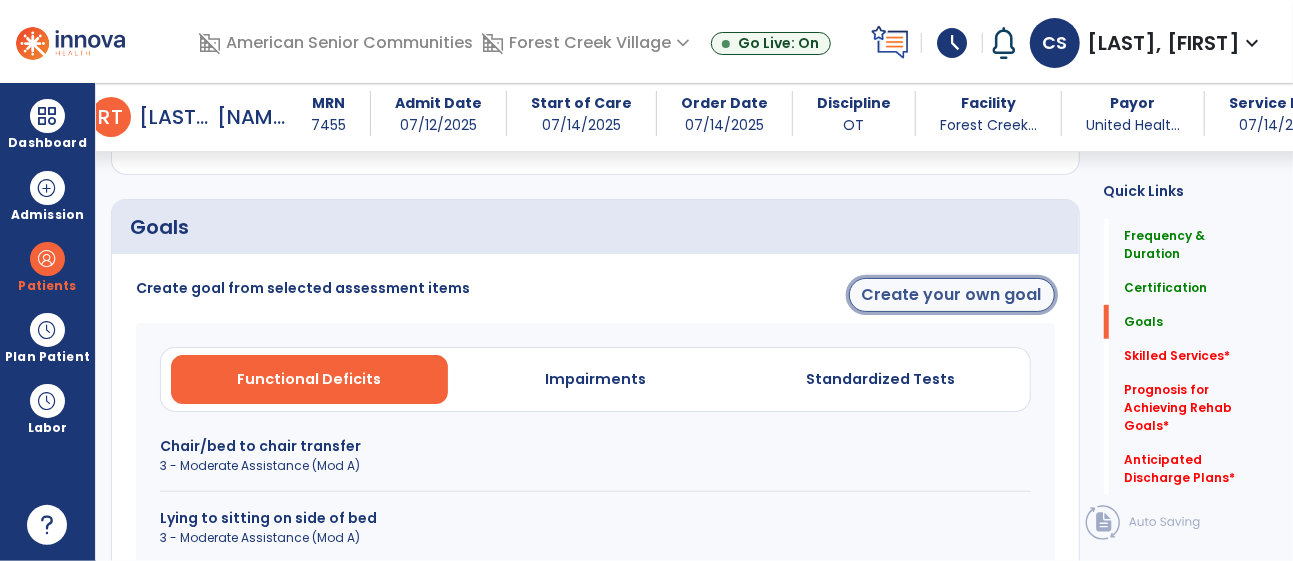 click on "Create your own goal" at bounding box center [952, 295] 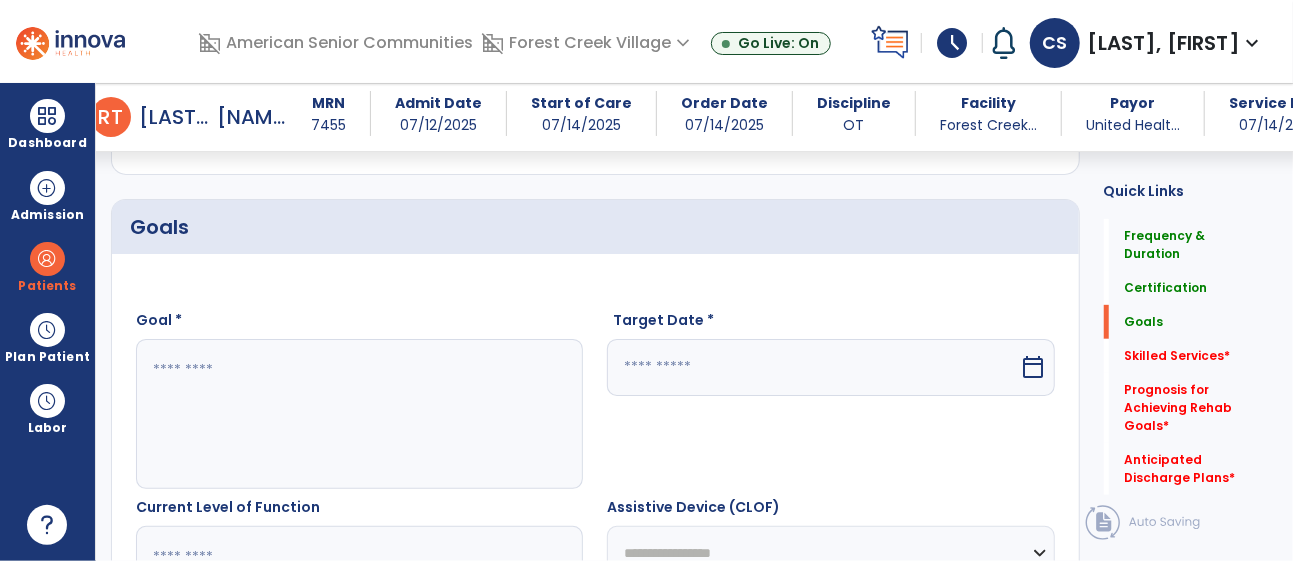 click at bounding box center (359, 414) 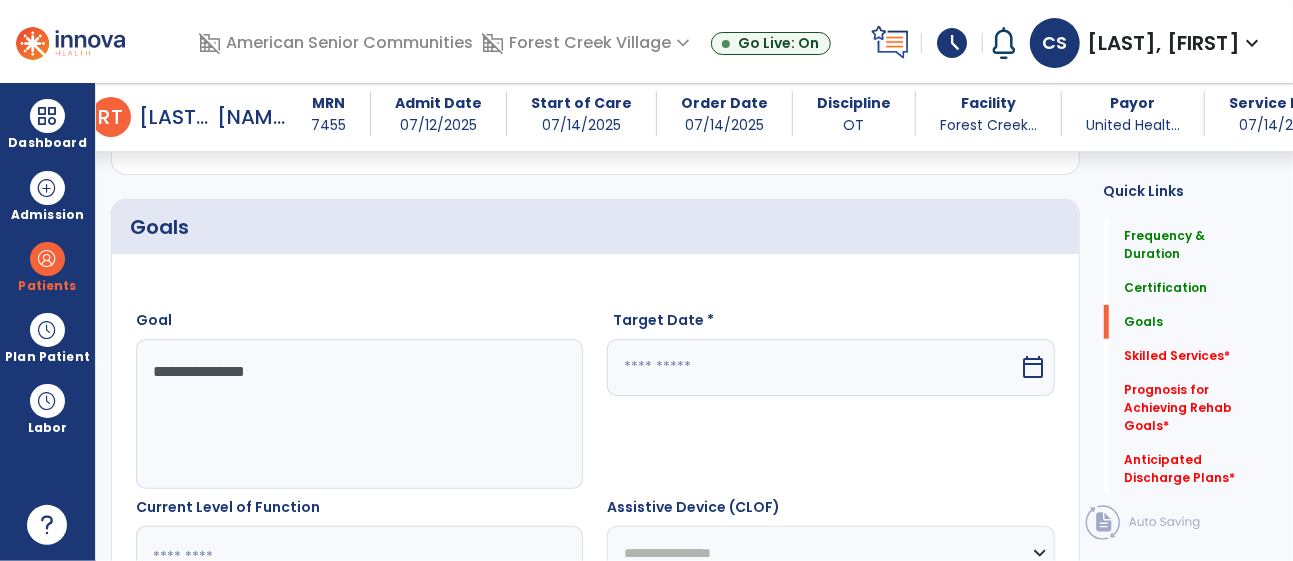 scroll, scrollTop: 565, scrollLeft: 0, axis: vertical 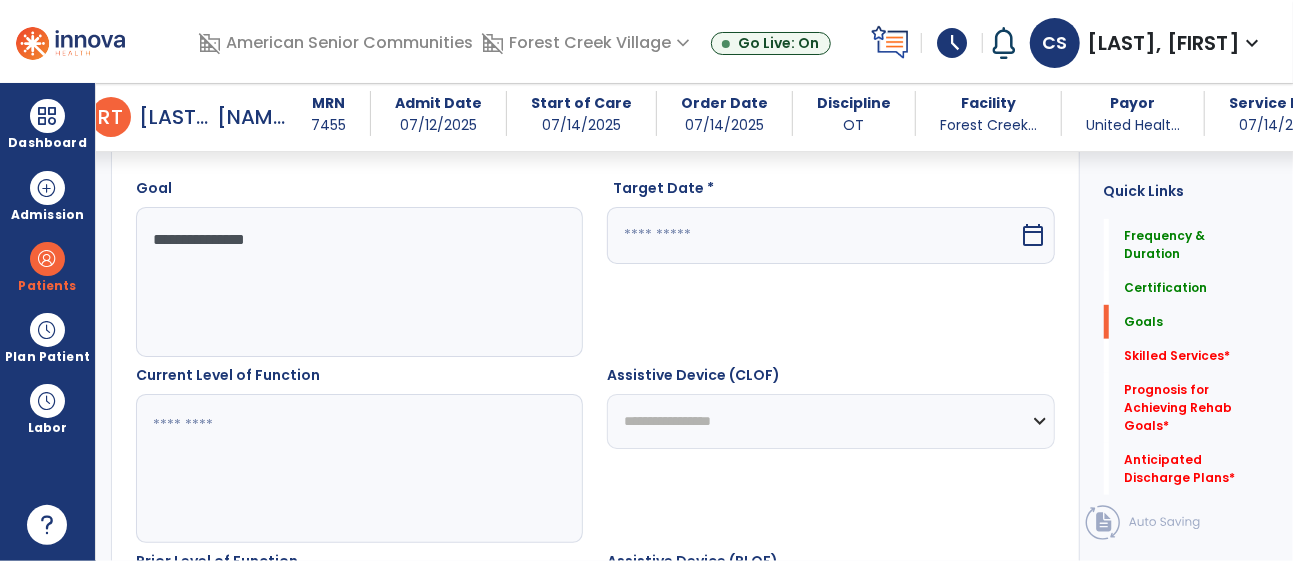 type on "**********" 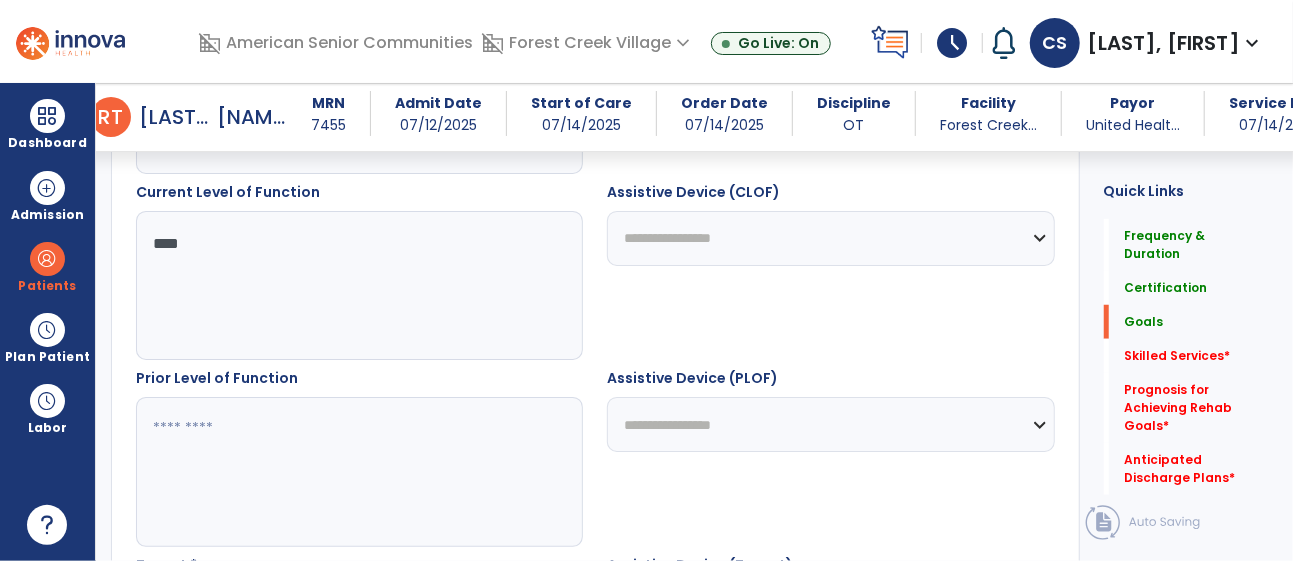 scroll, scrollTop: 791, scrollLeft: 0, axis: vertical 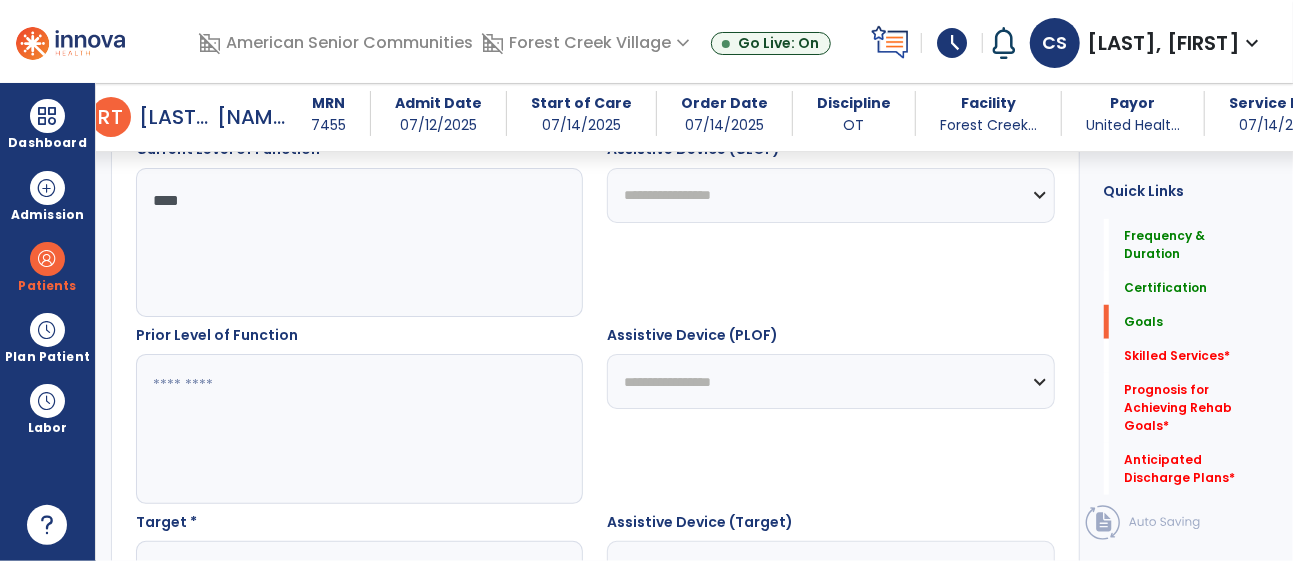type on "****" 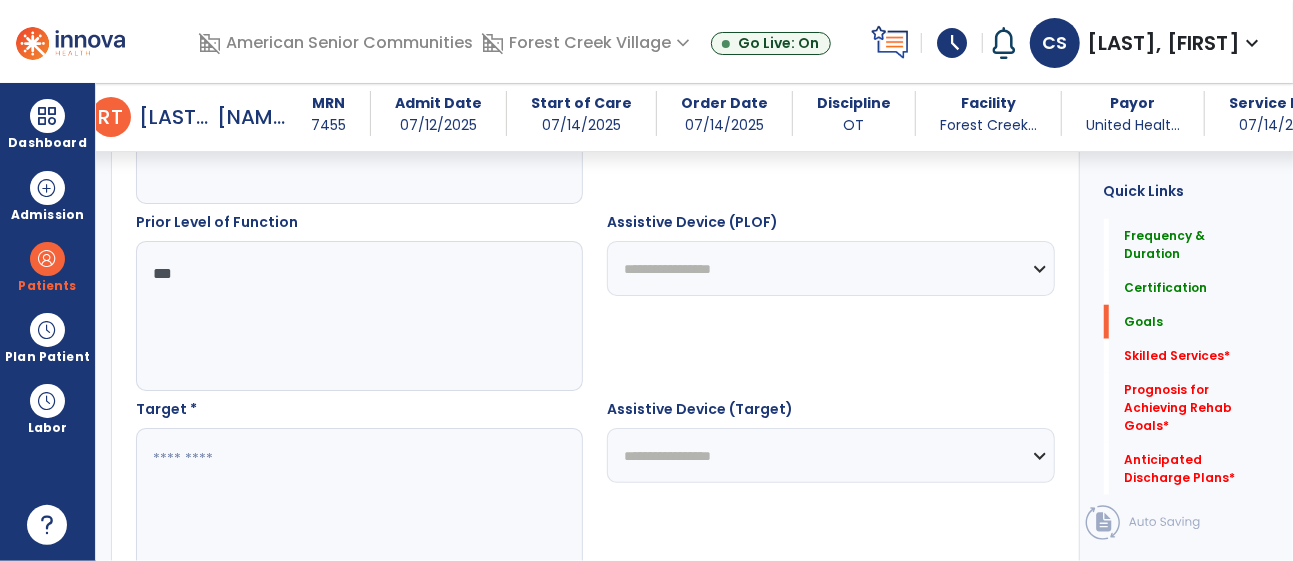 scroll, scrollTop: 942, scrollLeft: 0, axis: vertical 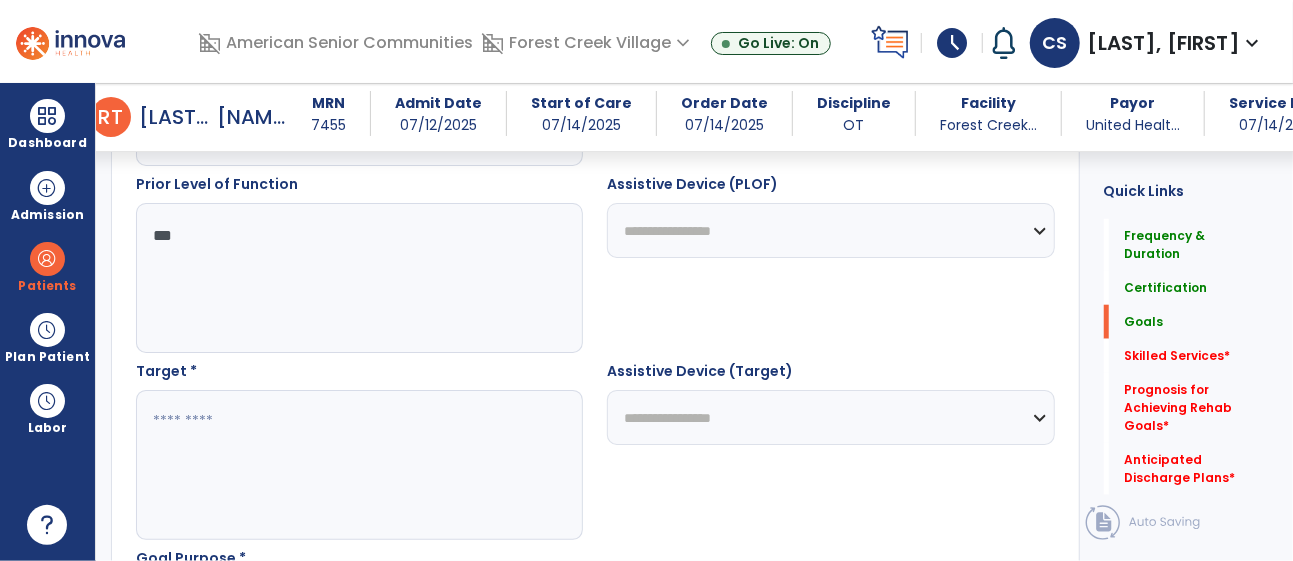 type on "***" 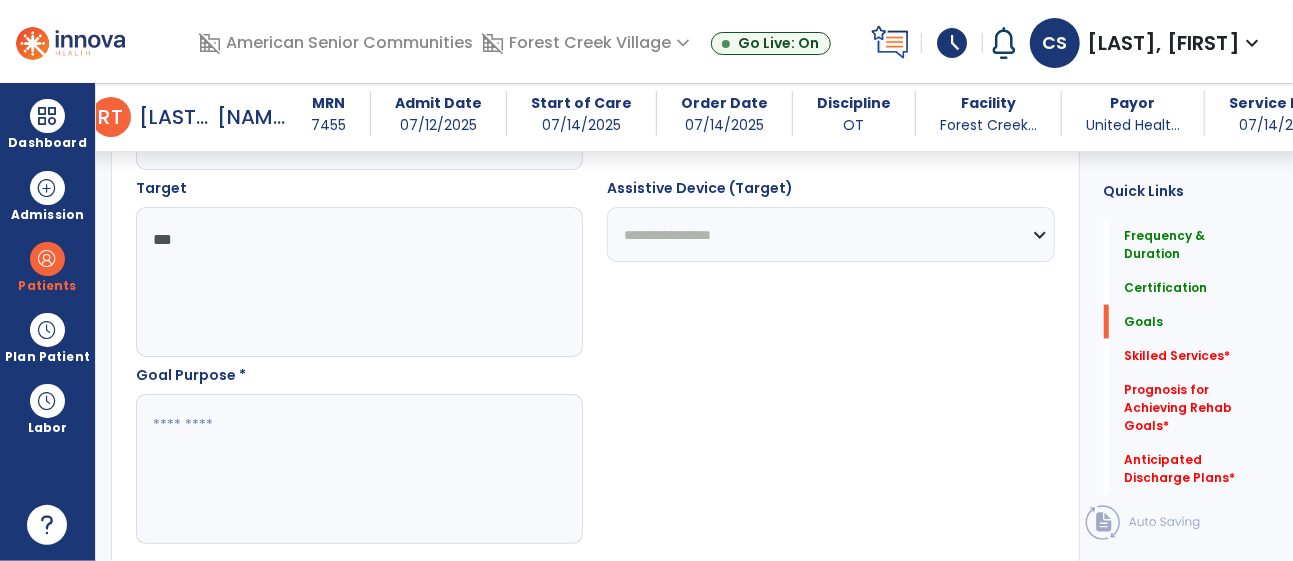 scroll, scrollTop: 1142, scrollLeft: 0, axis: vertical 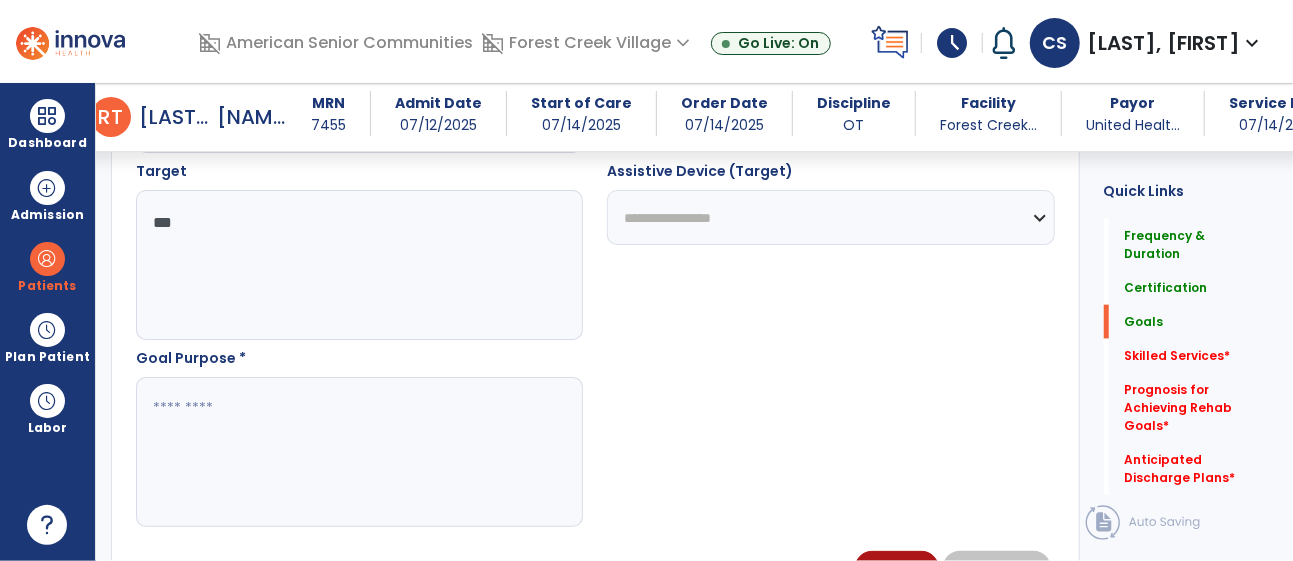 type on "***" 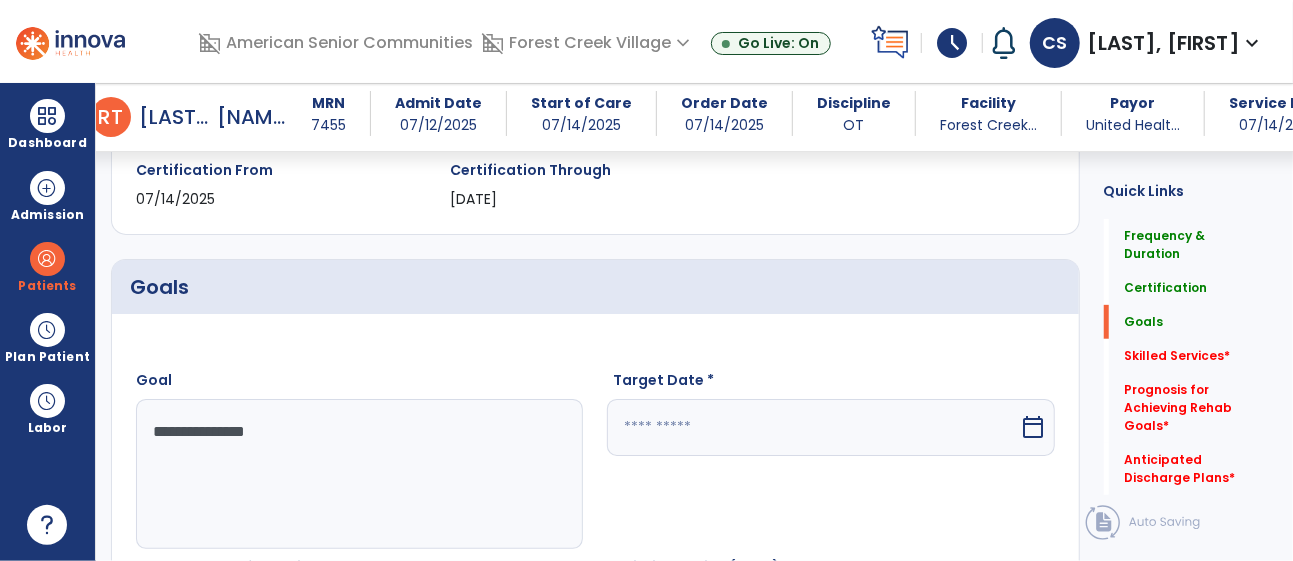 scroll, scrollTop: 369, scrollLeft: 0, axis: vertical 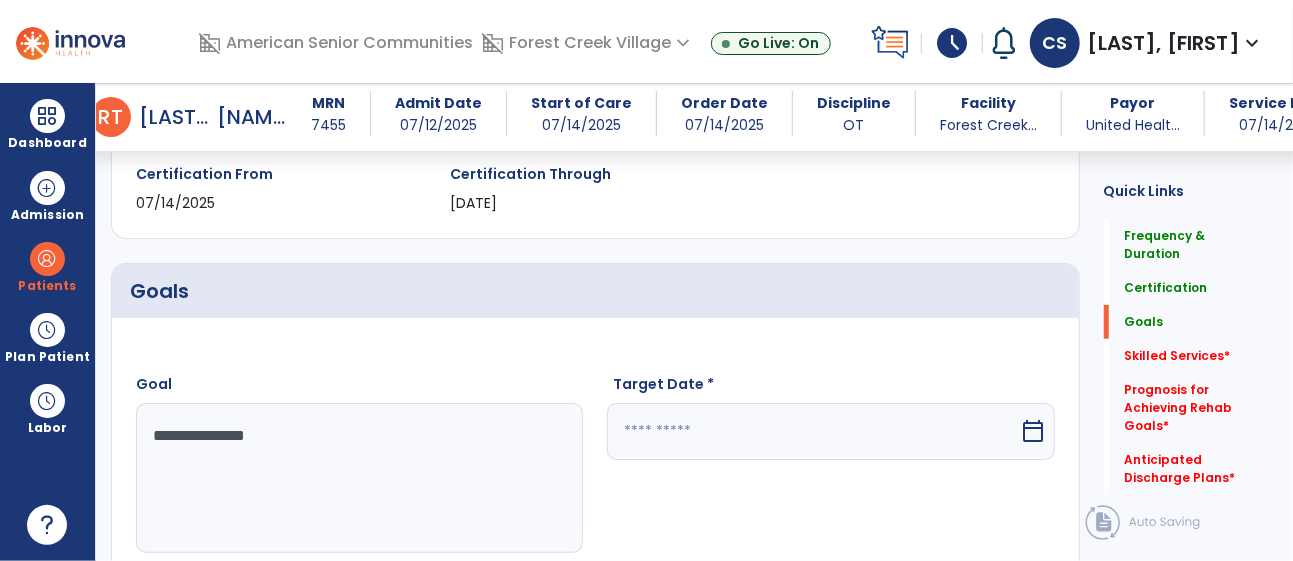 type on "**********" 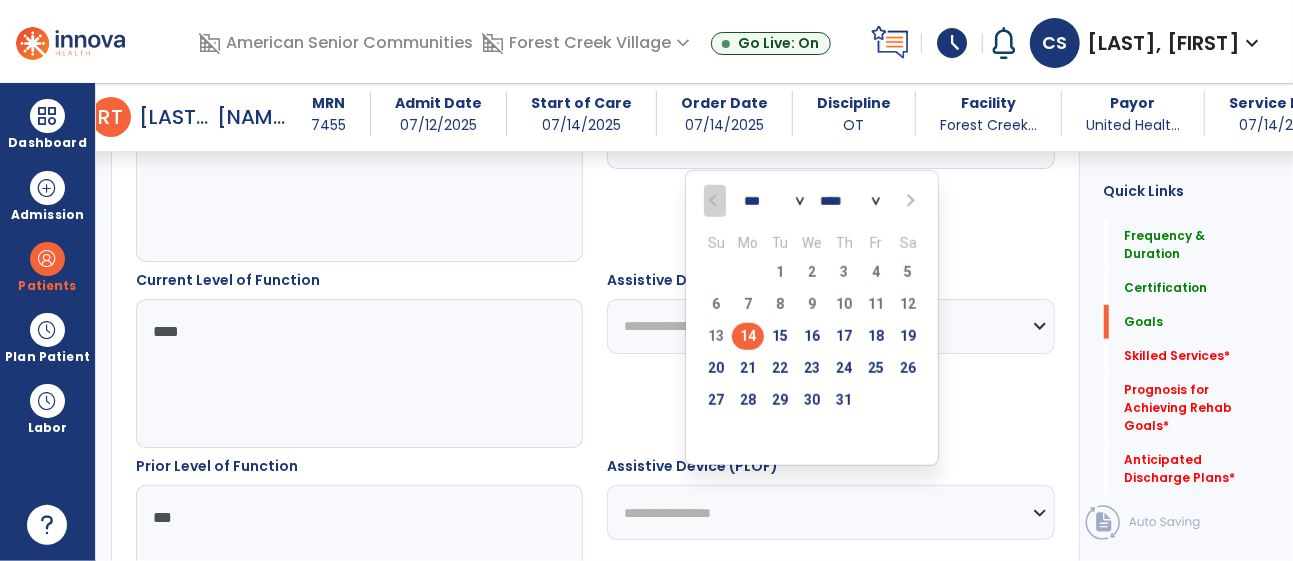 click at bounding box center [908, 200] 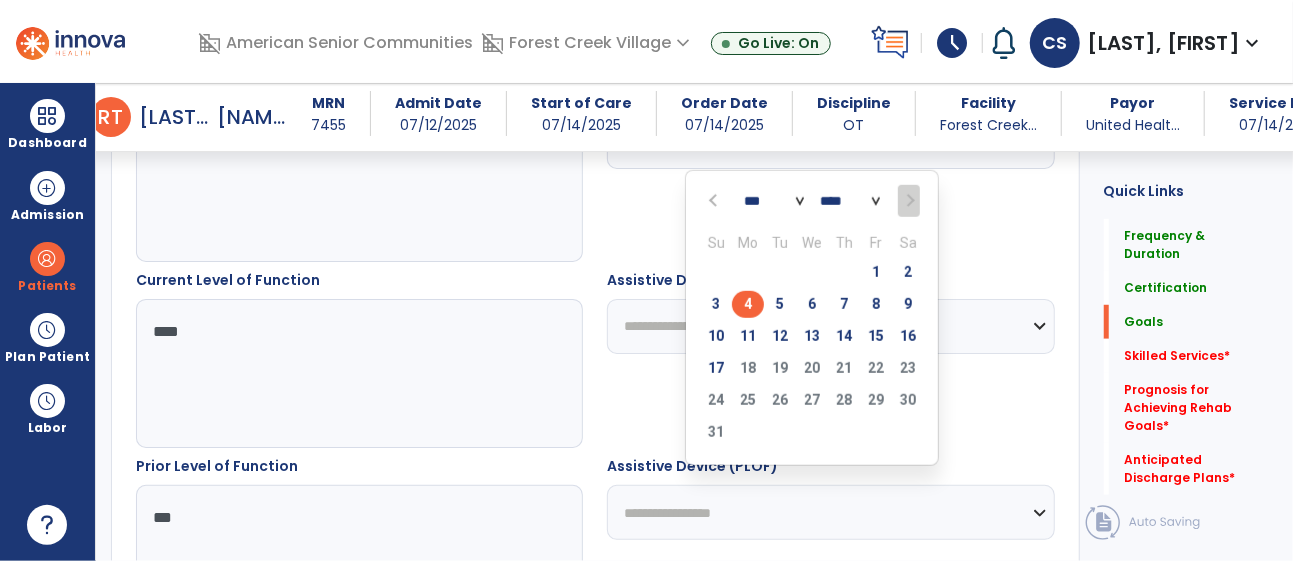 click on "4" at bounding box center [748, 304] 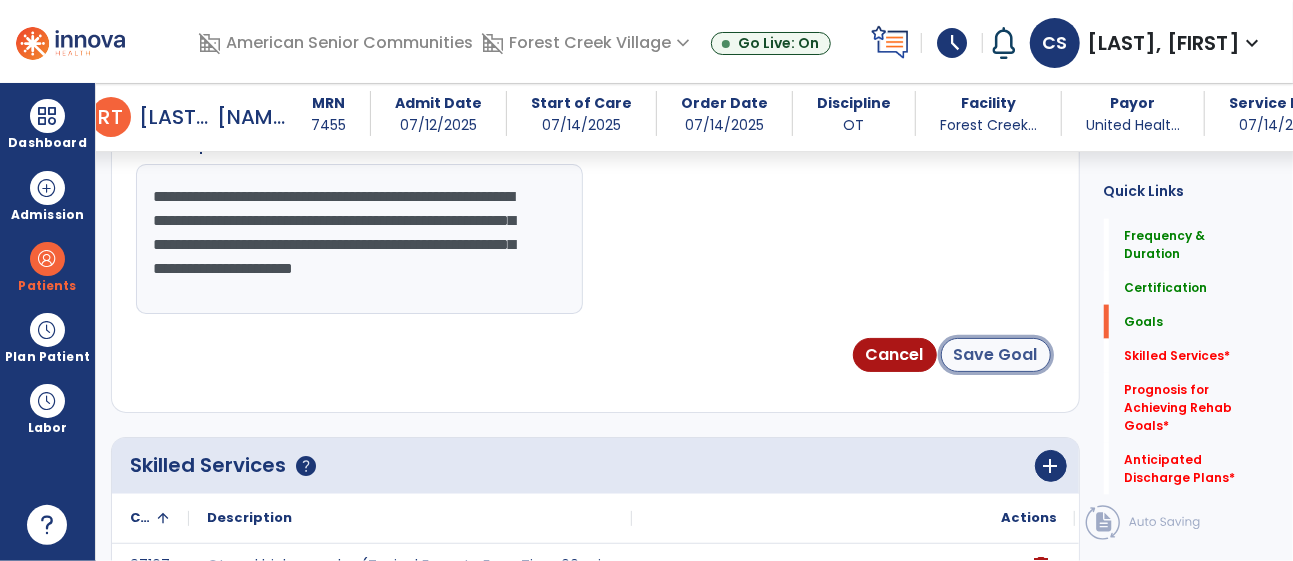 click on "Save Goal" at bounding box center (996, 355) 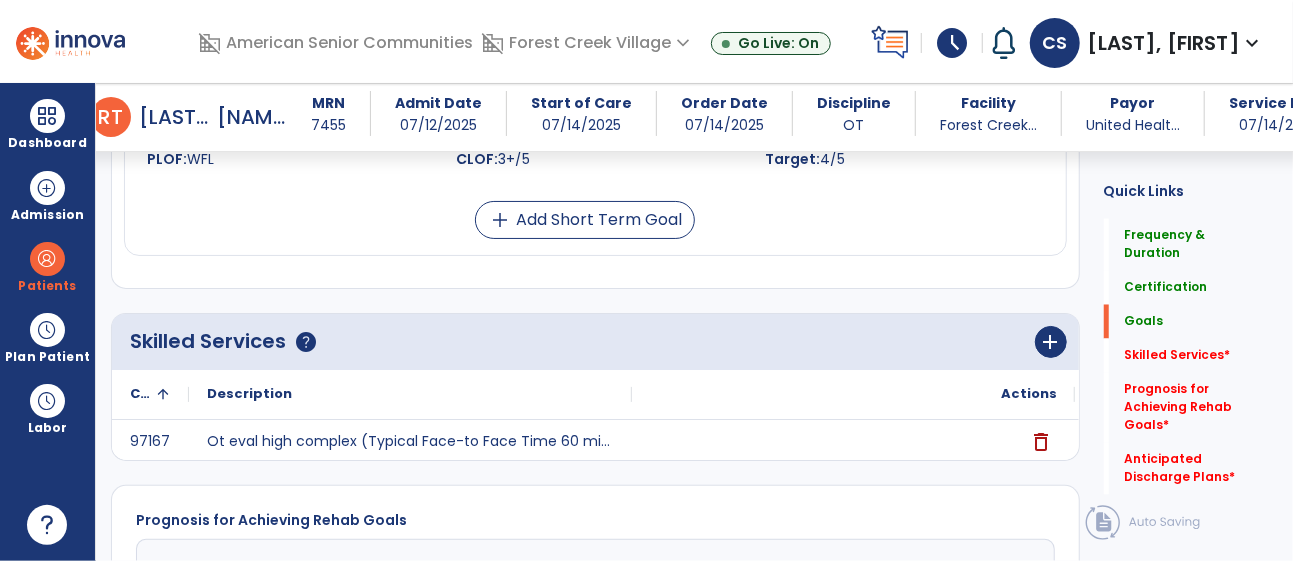 scroll, scrollTop: 1760, scrollLeft: 0, axis: vertical 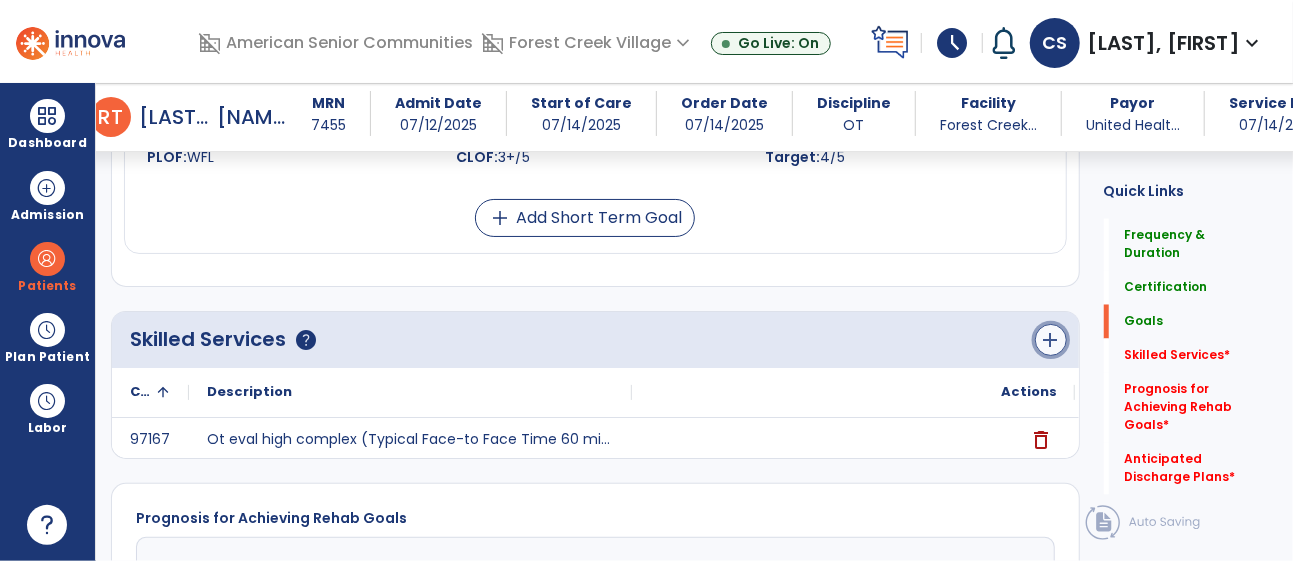 click on "add" 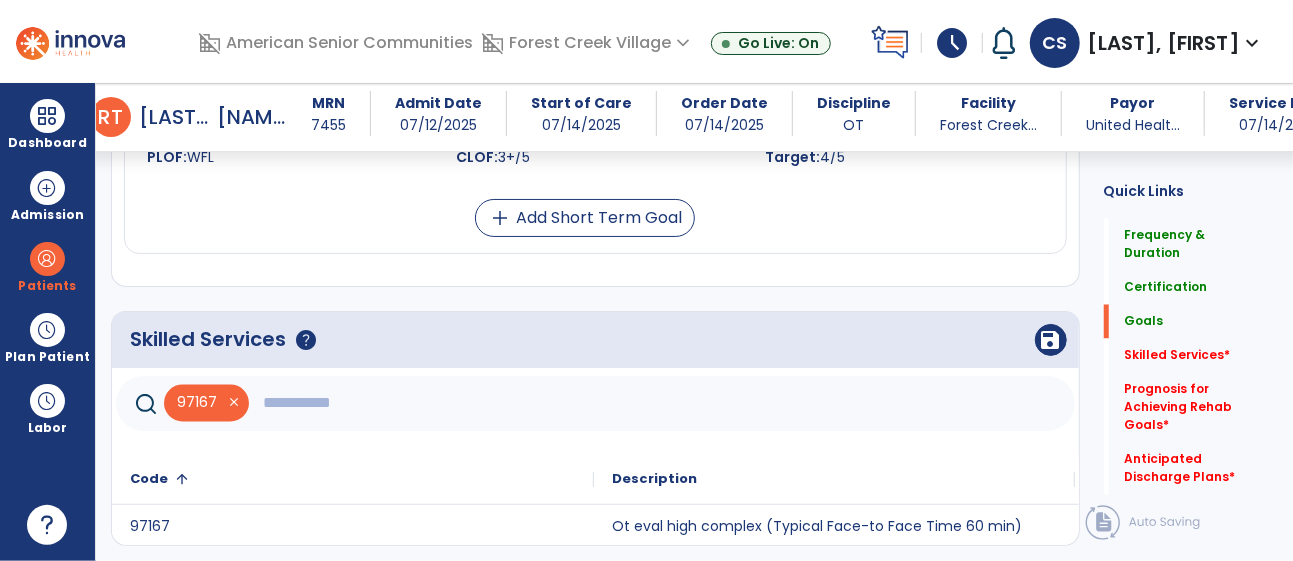 click 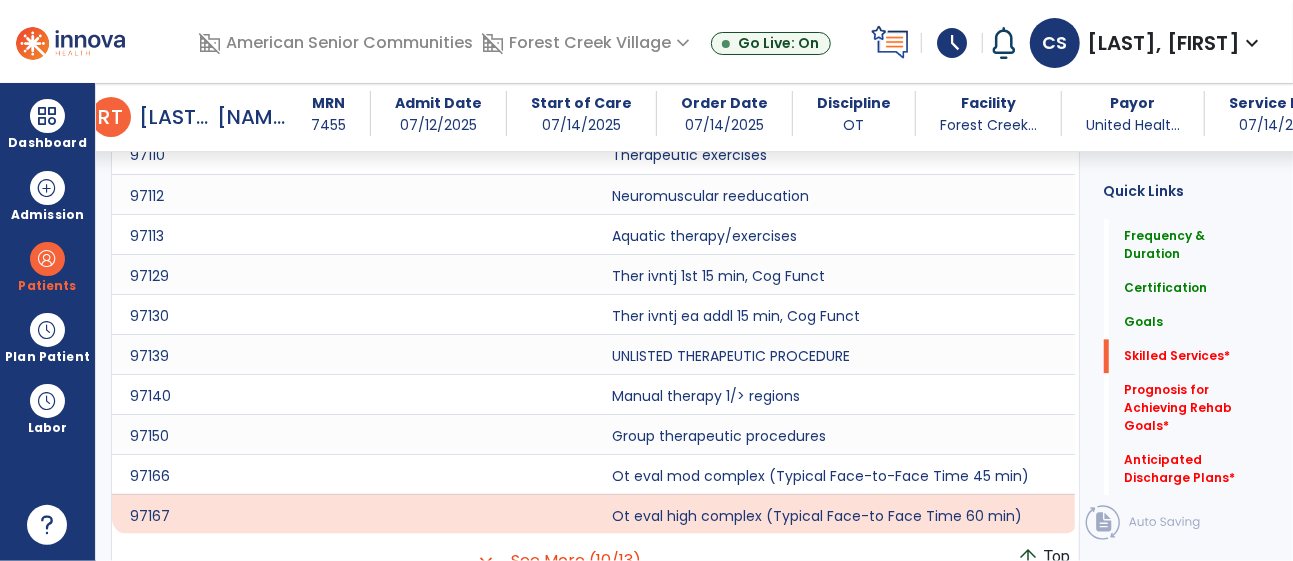 scroll, scrollTop: 2018, scrollLeft: 0, axis: vertical 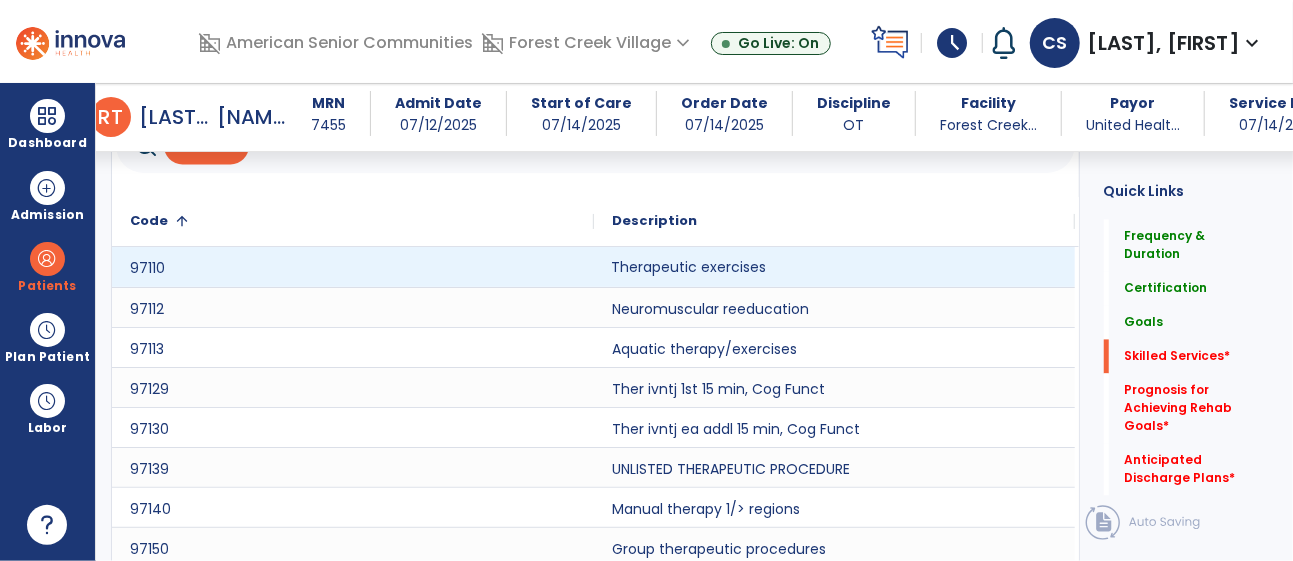 click on "Therapeutic exercises" 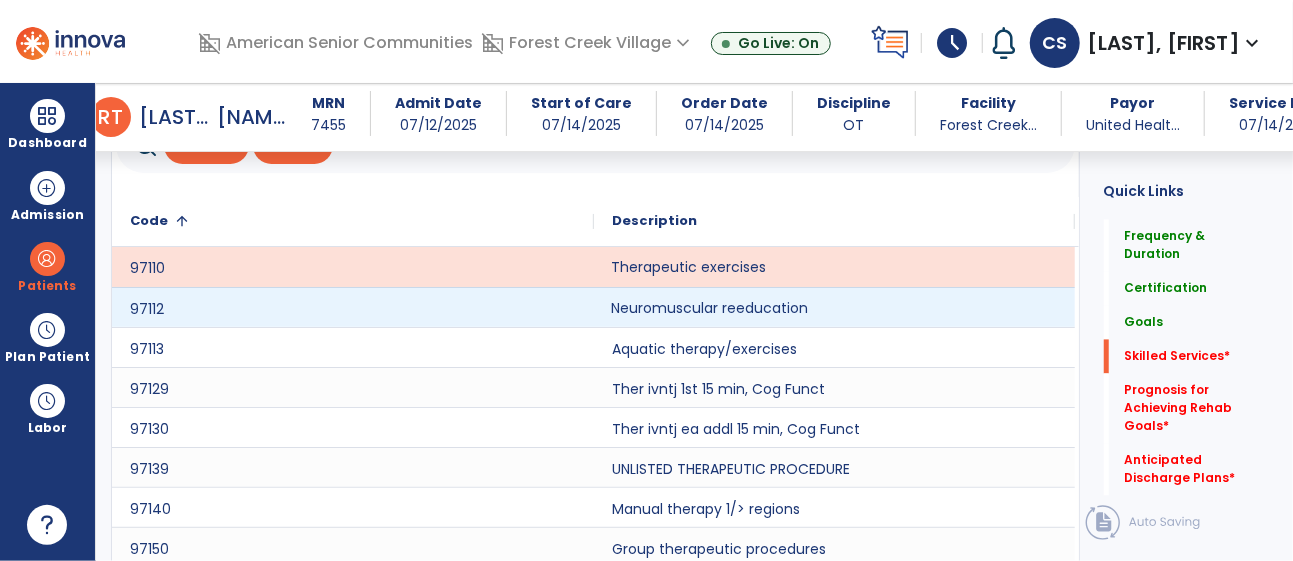 click on "Neuromuscular reeducation" 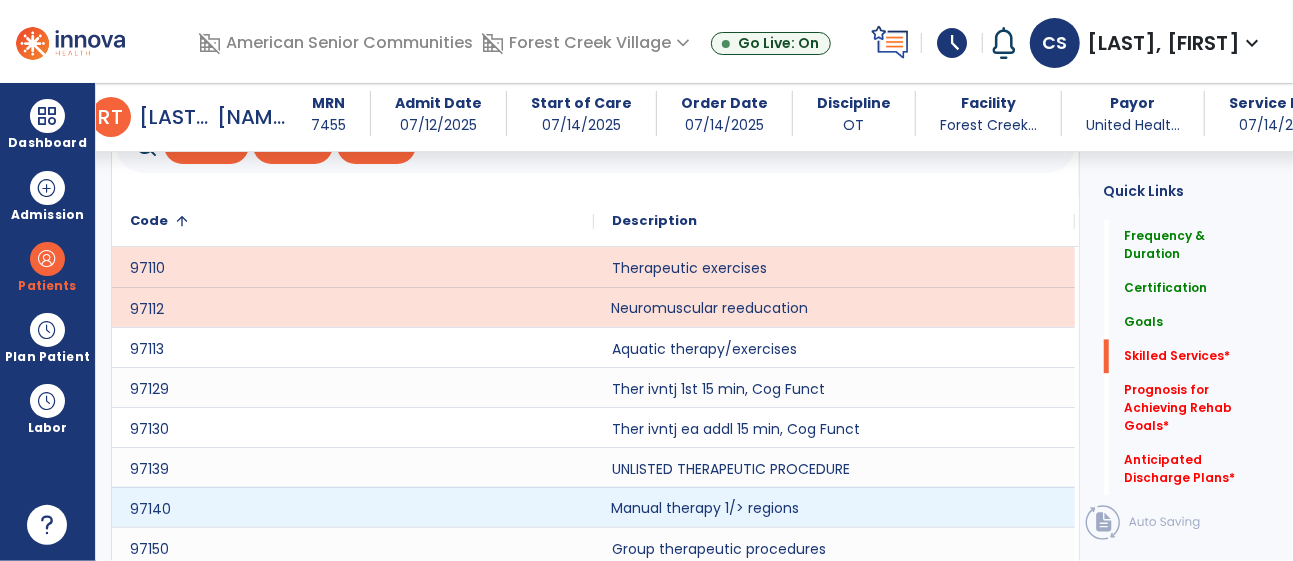 click on "Manual therapy 1/> regions" 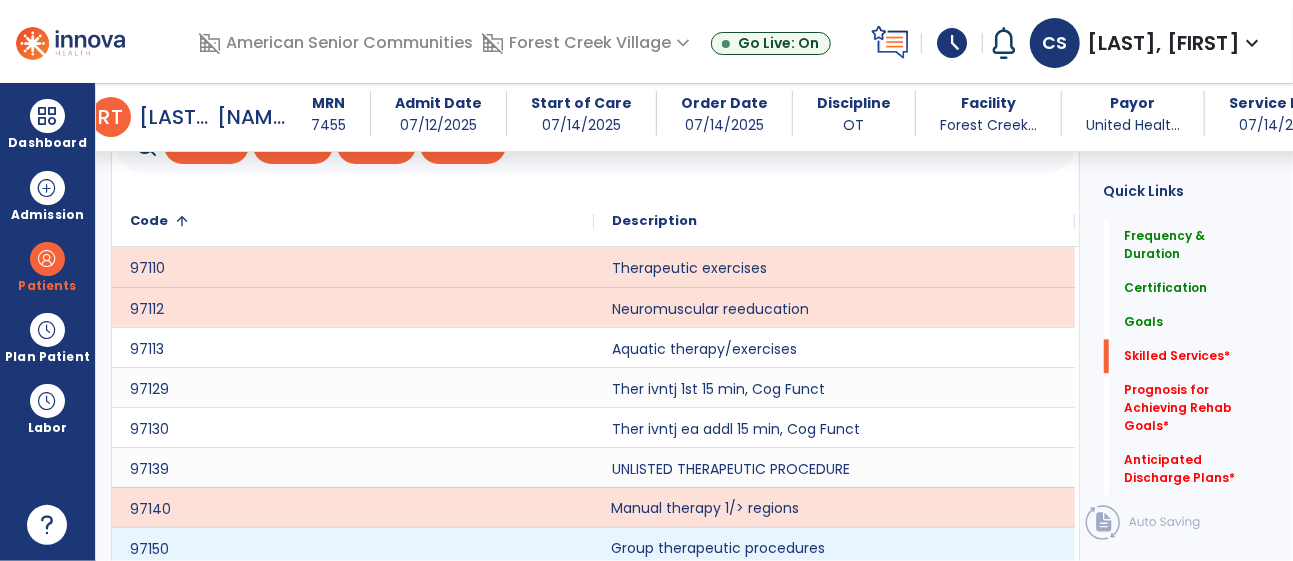 click on "Group therapeutic procedures" 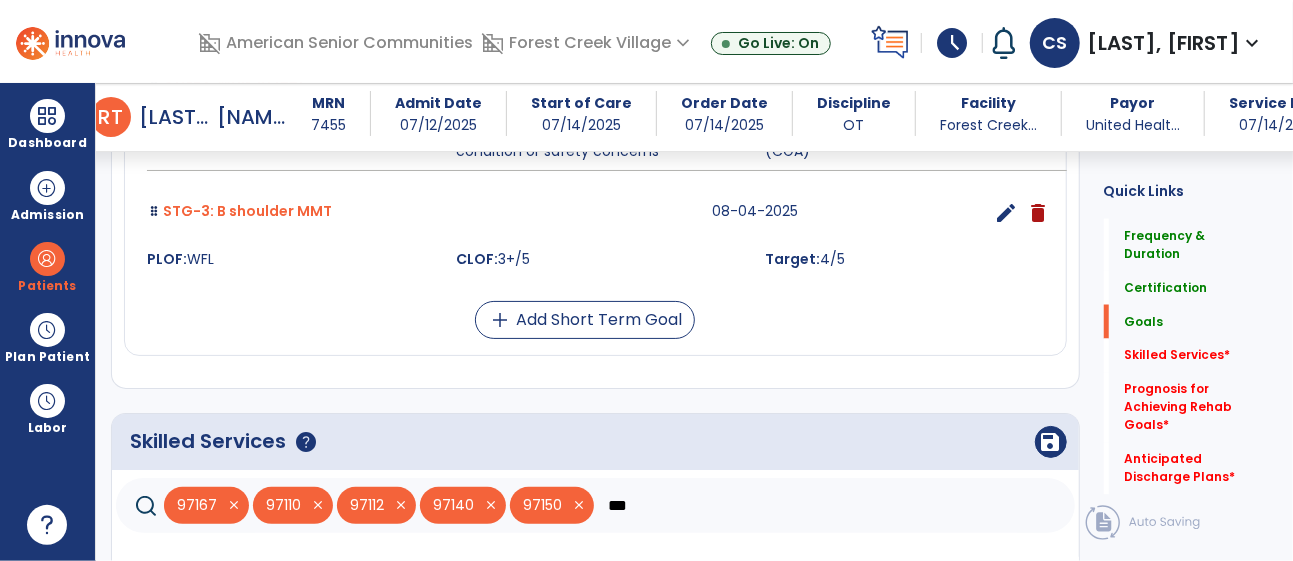 scroll, scrollTop: 1645, scrollLeft: 0, axis: vertical 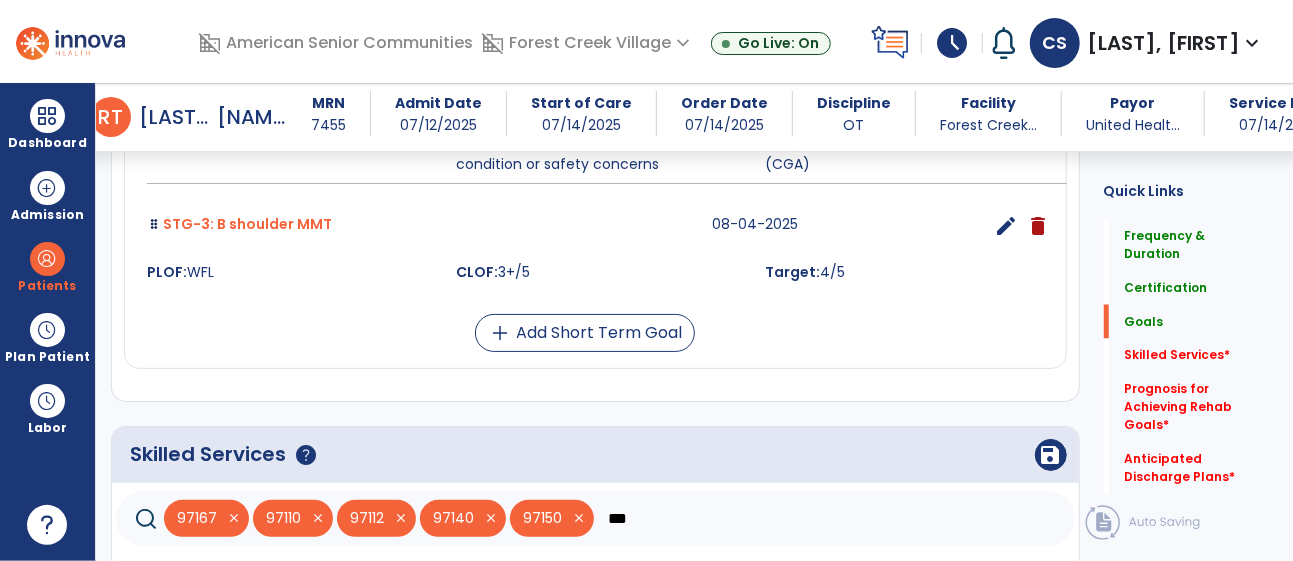click on "***" 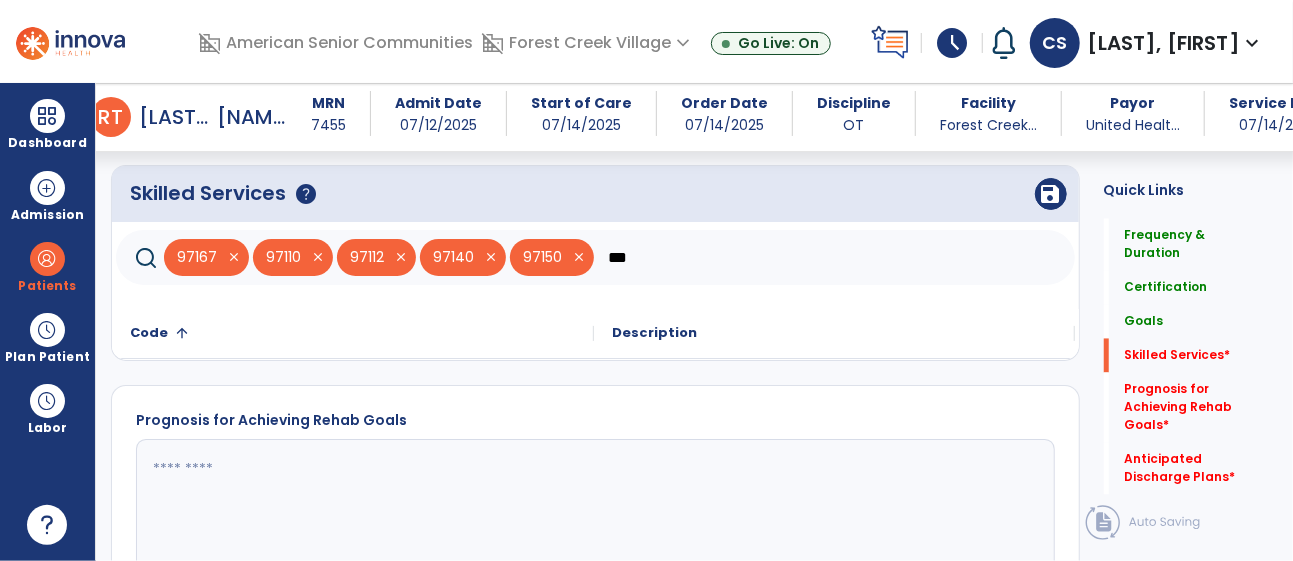 scroll, scrollTop: 1910, scrollLeft: 0, axis: vertical 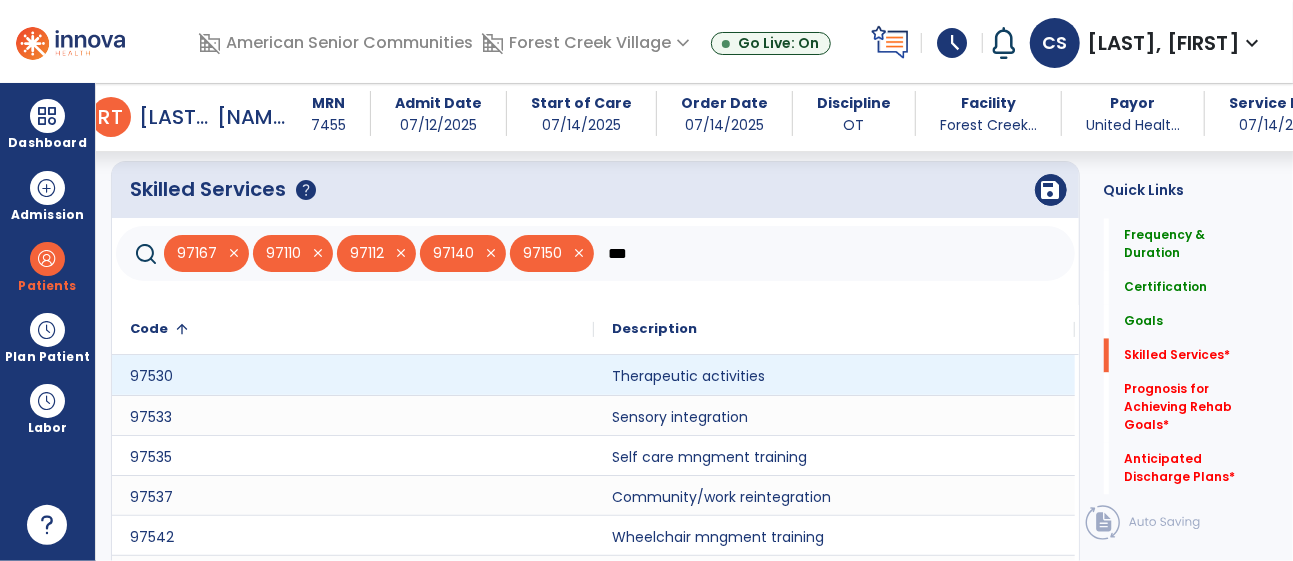 type on "***" 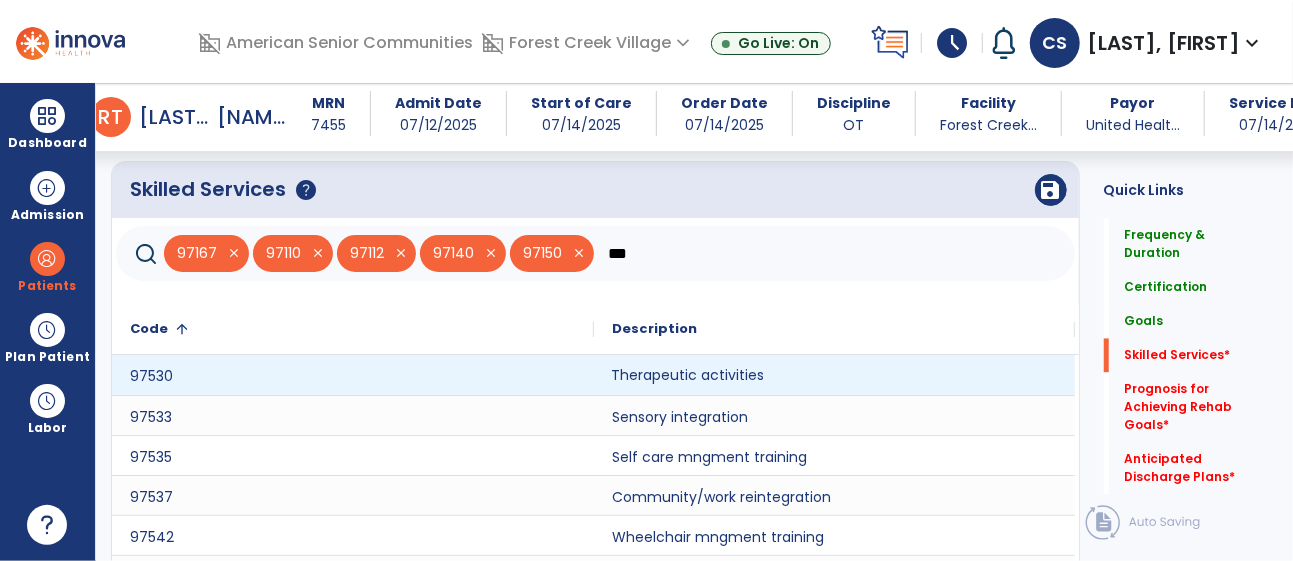 click on "Therapeutic activities" 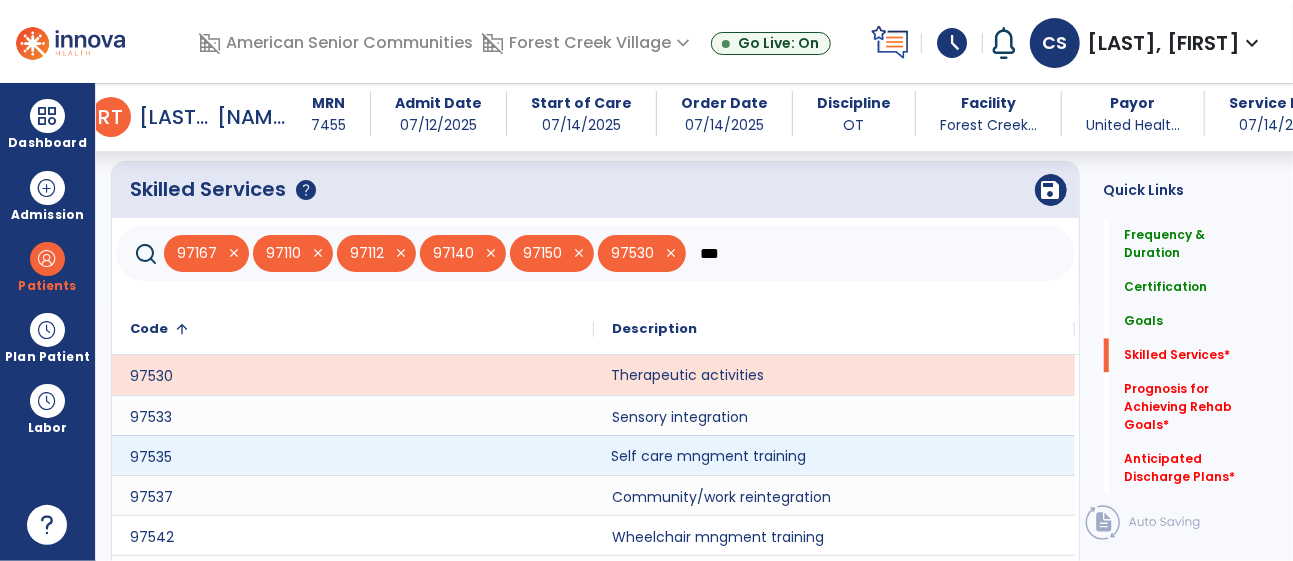click on "Self care mngment training" 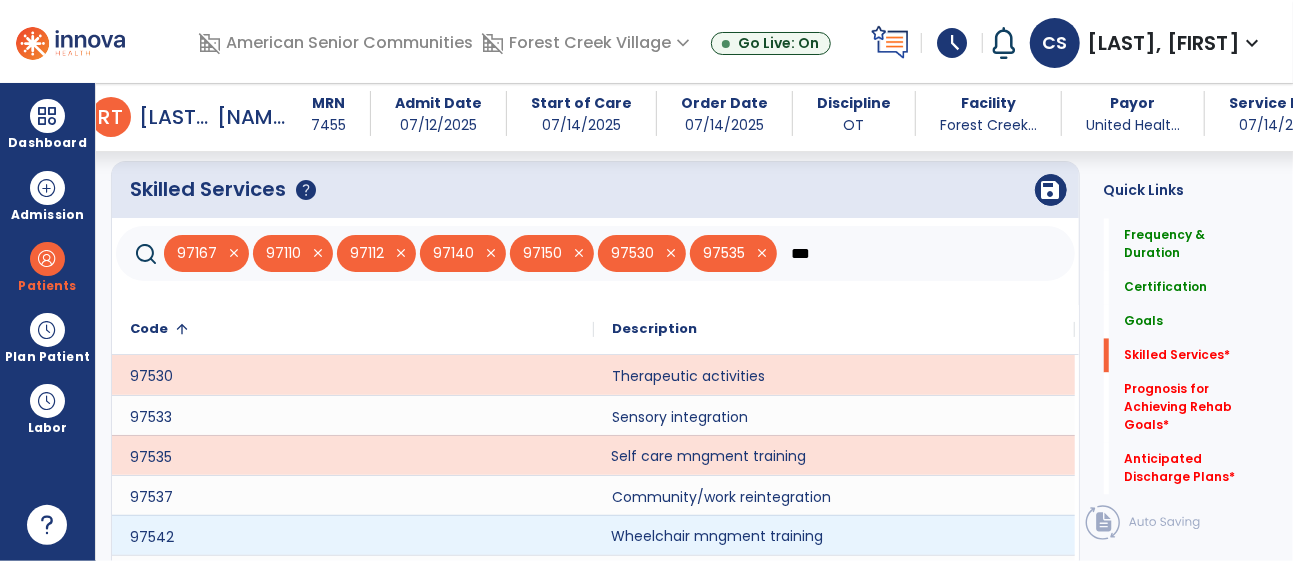 click on "Wheelchair mngment training" 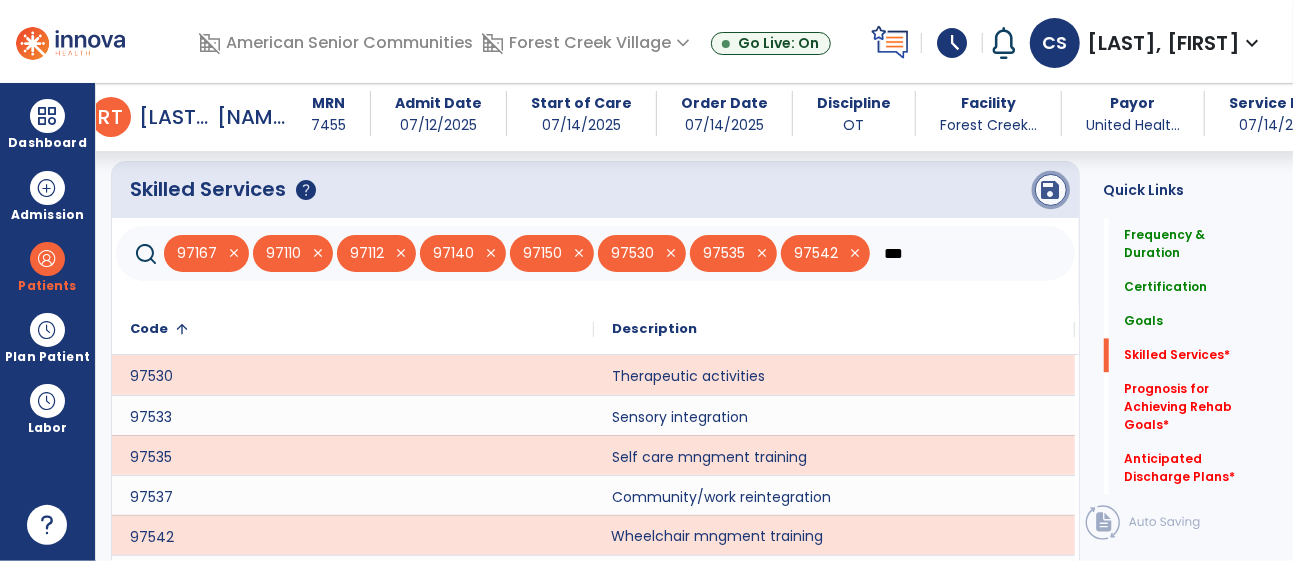 click on "save" 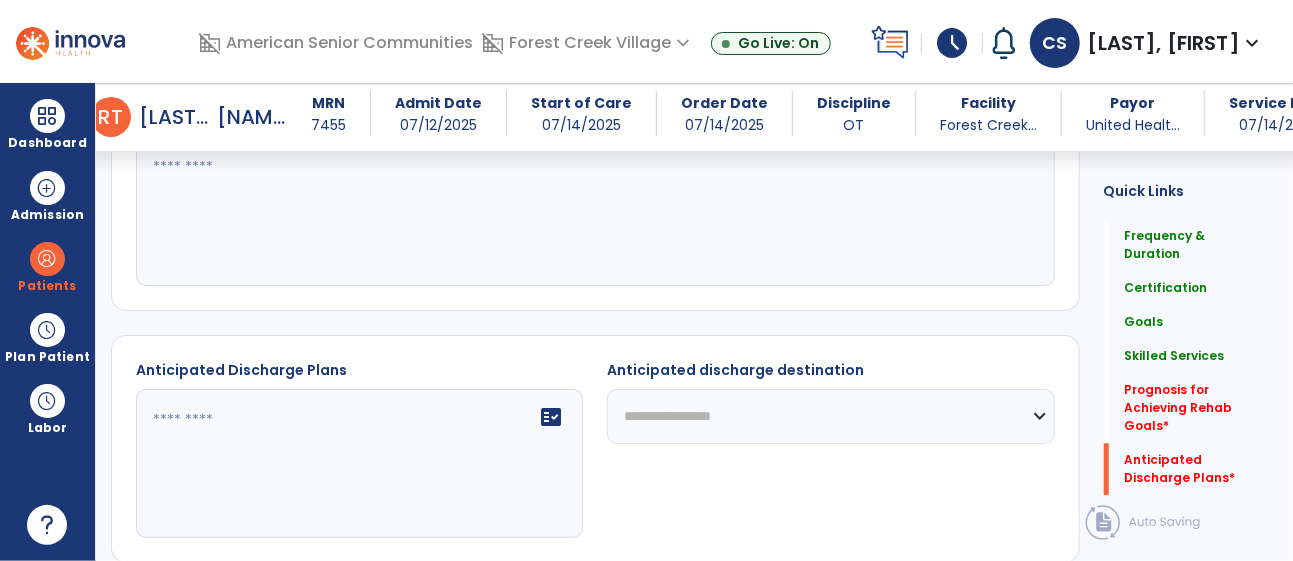 scroll, scrollTop: 2450, scrollLeft: 0, axis: vertical 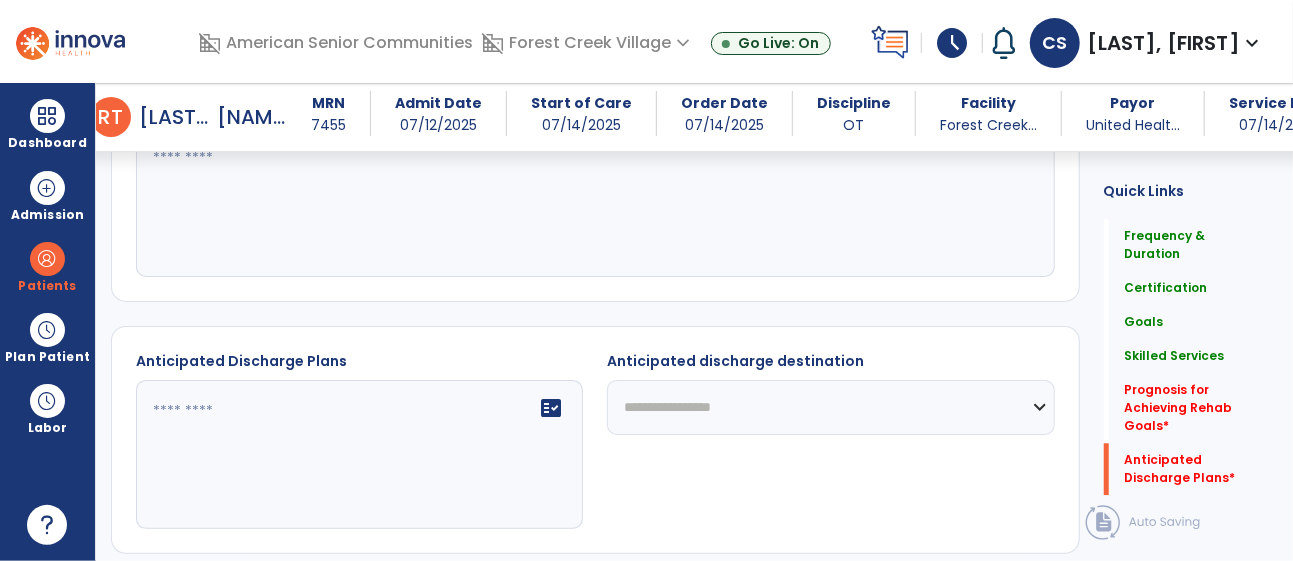 click 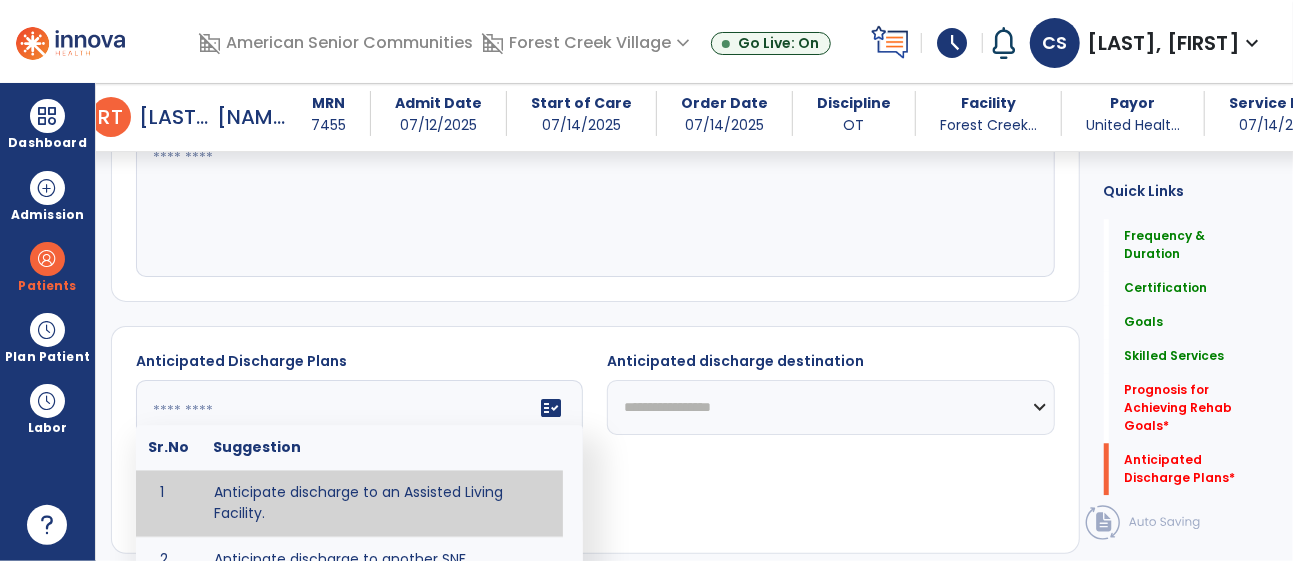 scroll, scrollTop: 2315, scrollLeft: 0, axis: vertical 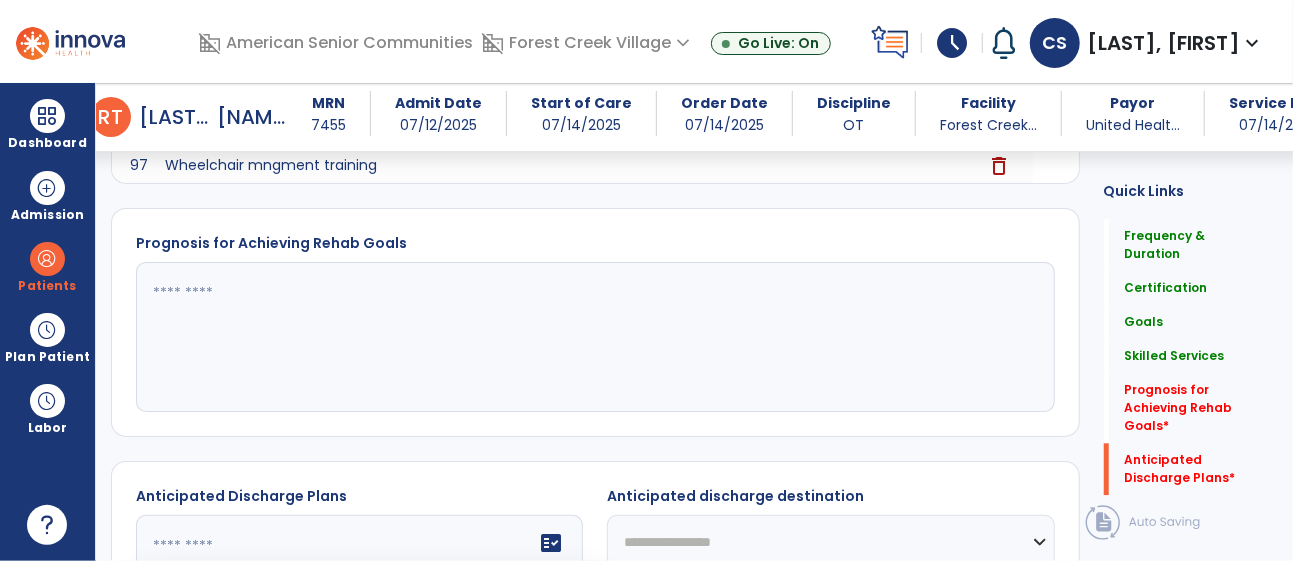 click 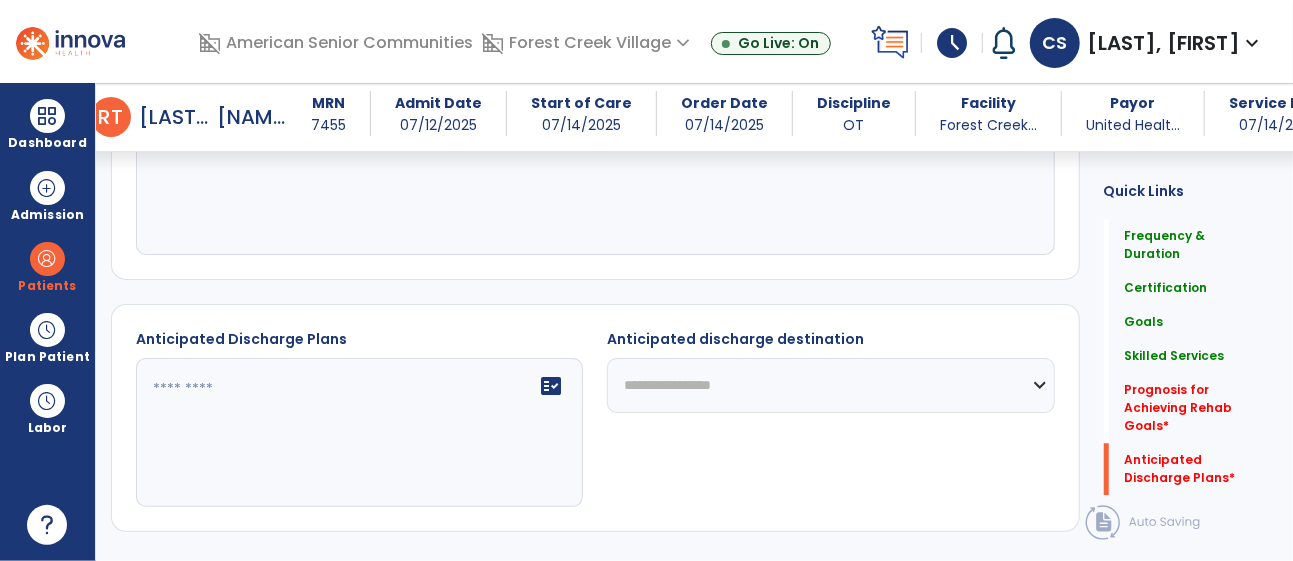 scroll, scrollTop: 2475, scrollLeft: 0, axis: vertical 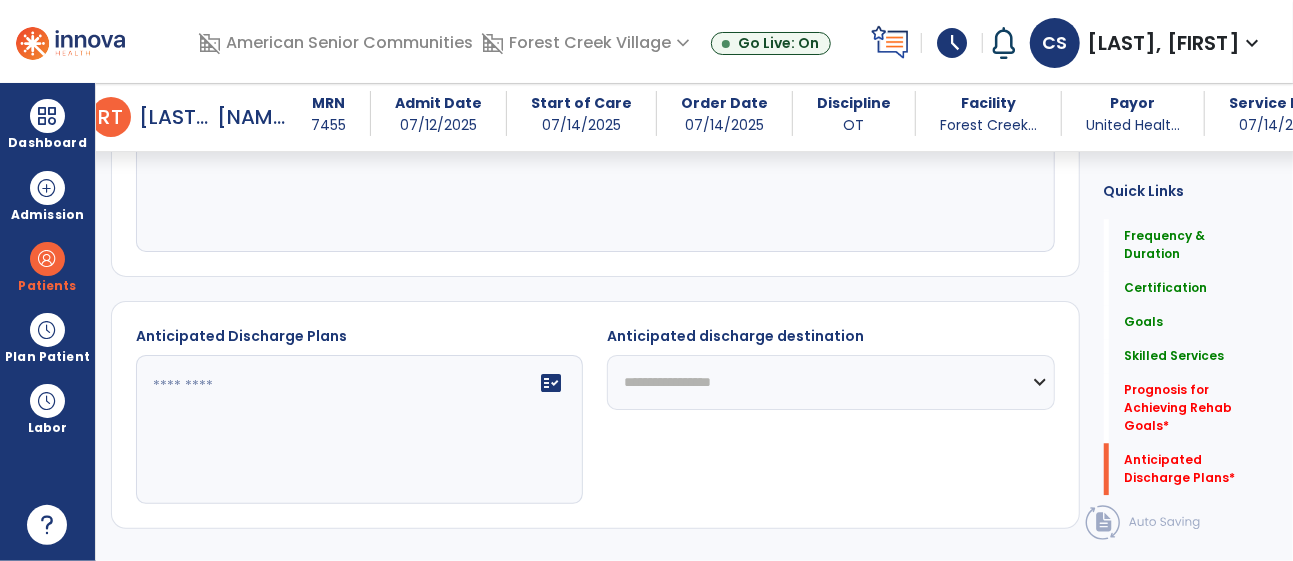 type on "****" 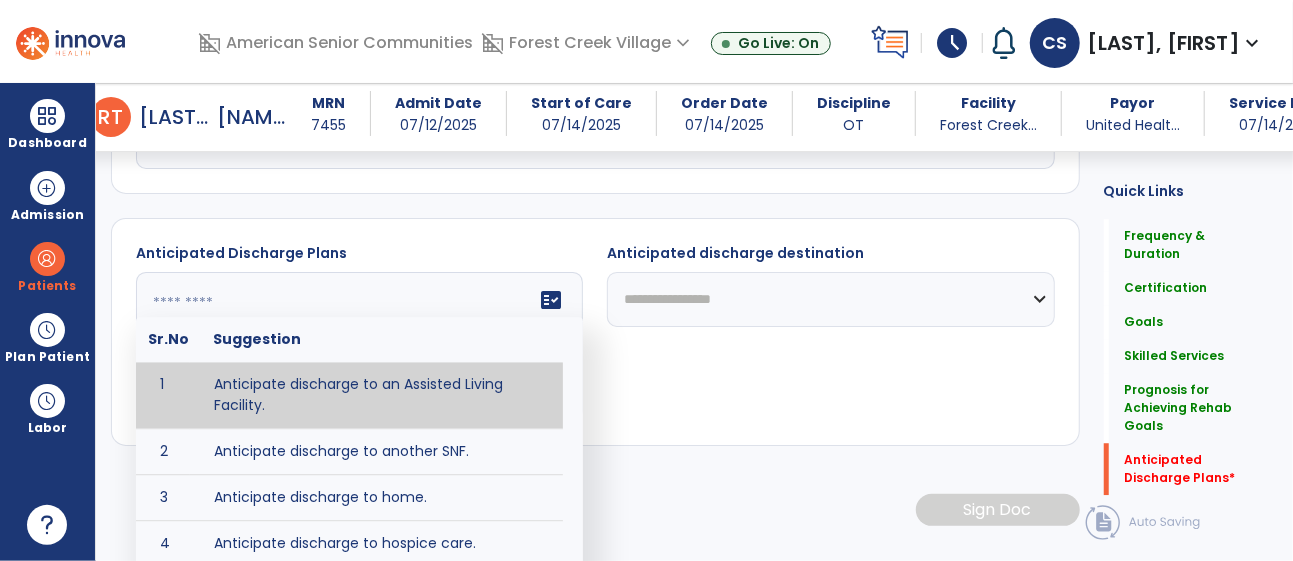 scroll, scrollTop: 2606, scrollLeft: 0, axis: vertical 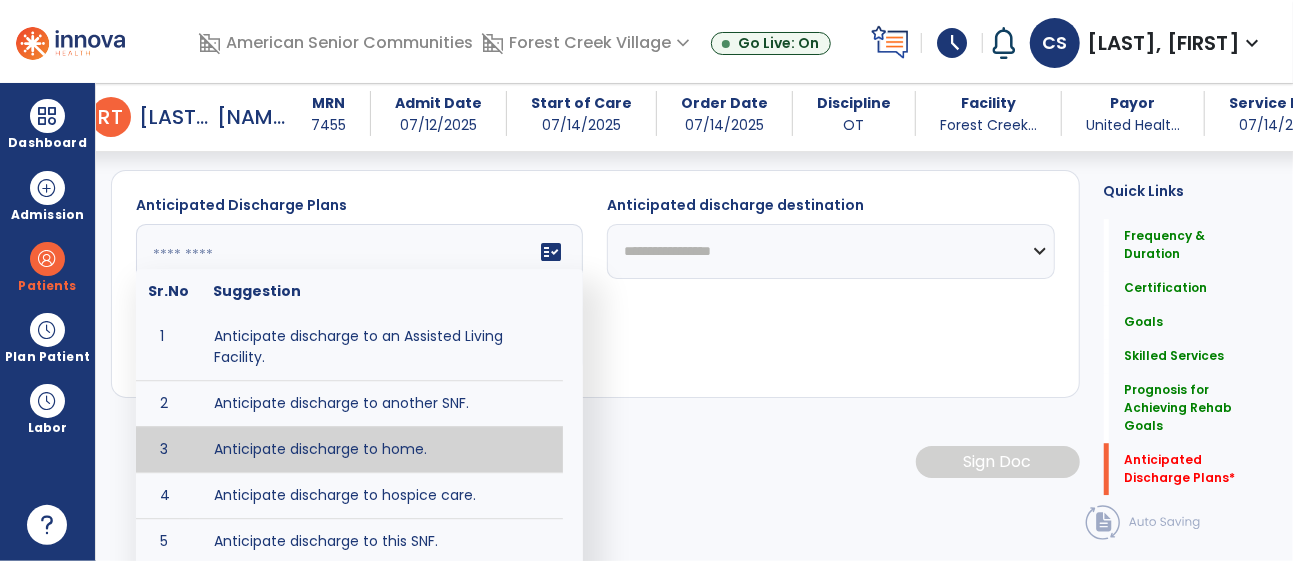 type on "**********" 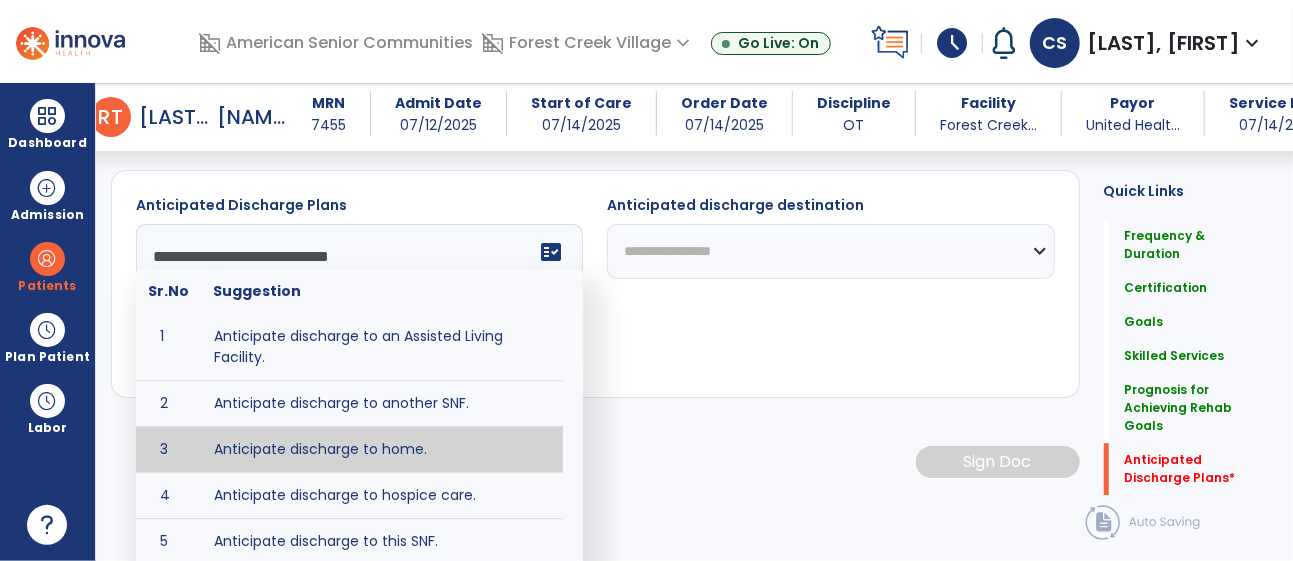 scroll, scrollTop: 2521, scrollLeft: 0, axis: vertical 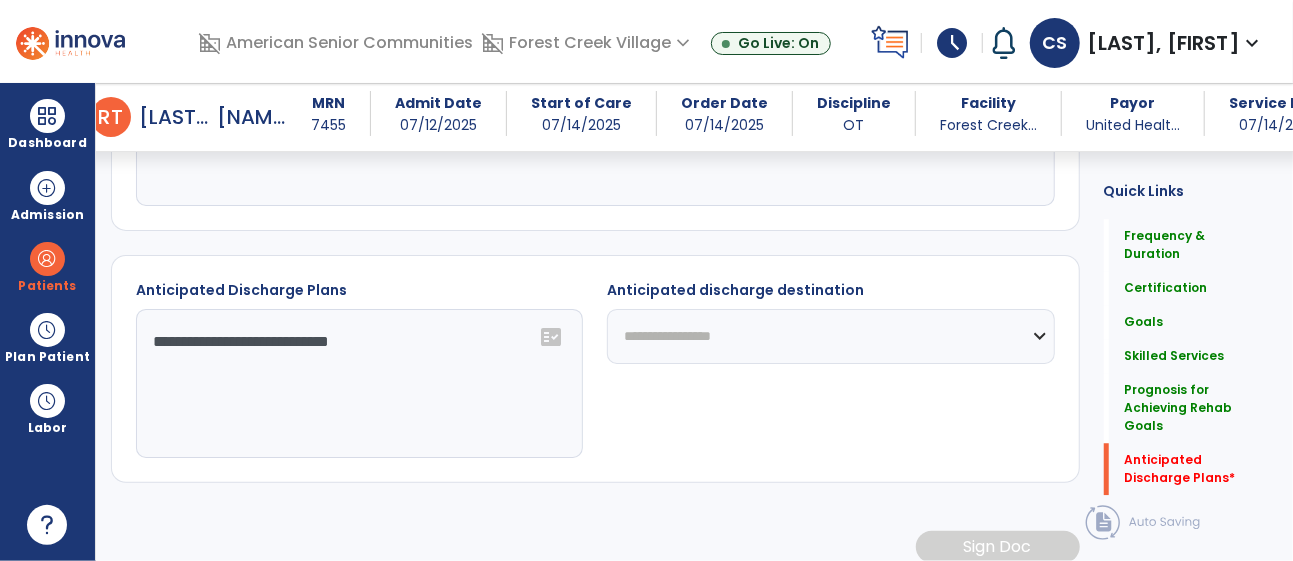 click on "**********" 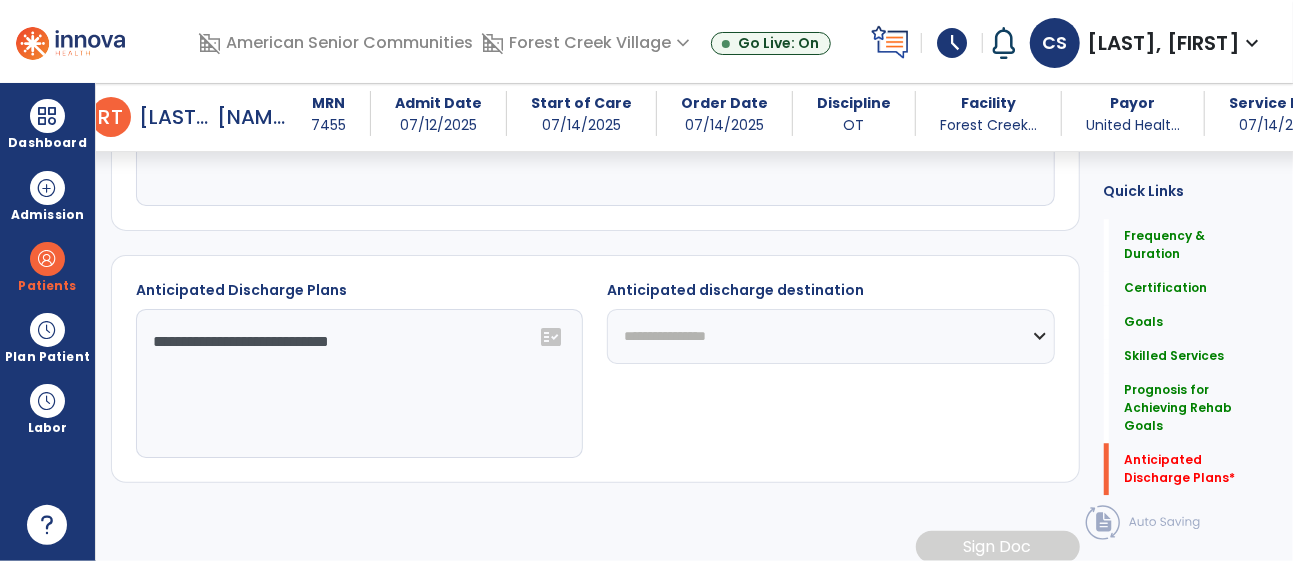 click on "**********" 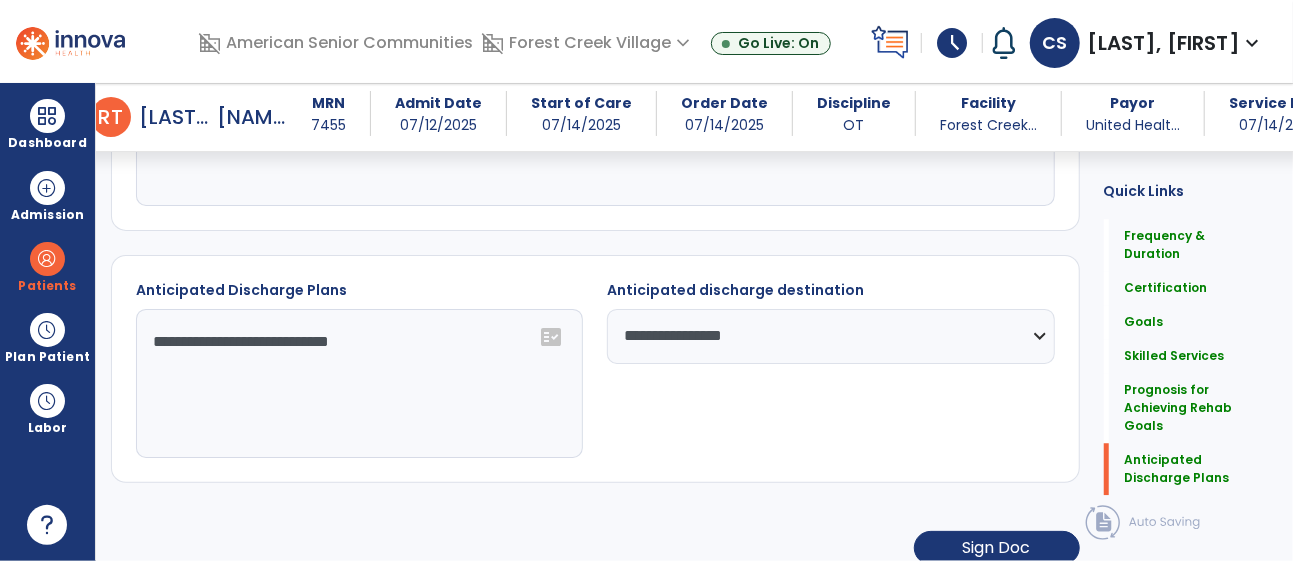 click on "**********" 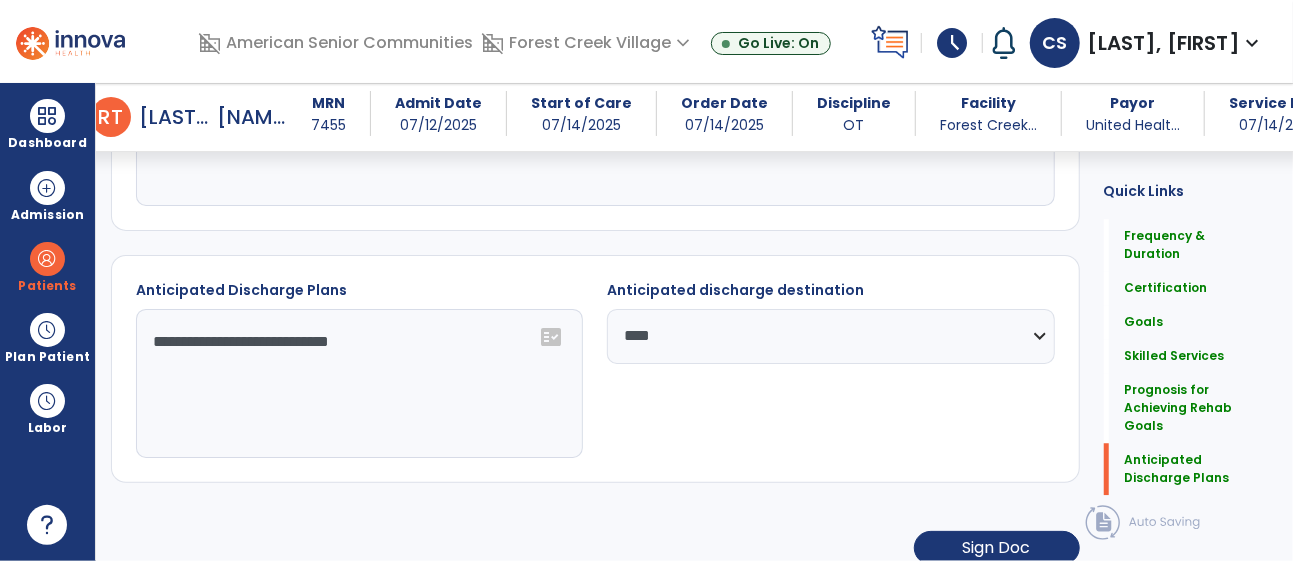 click on "**********" 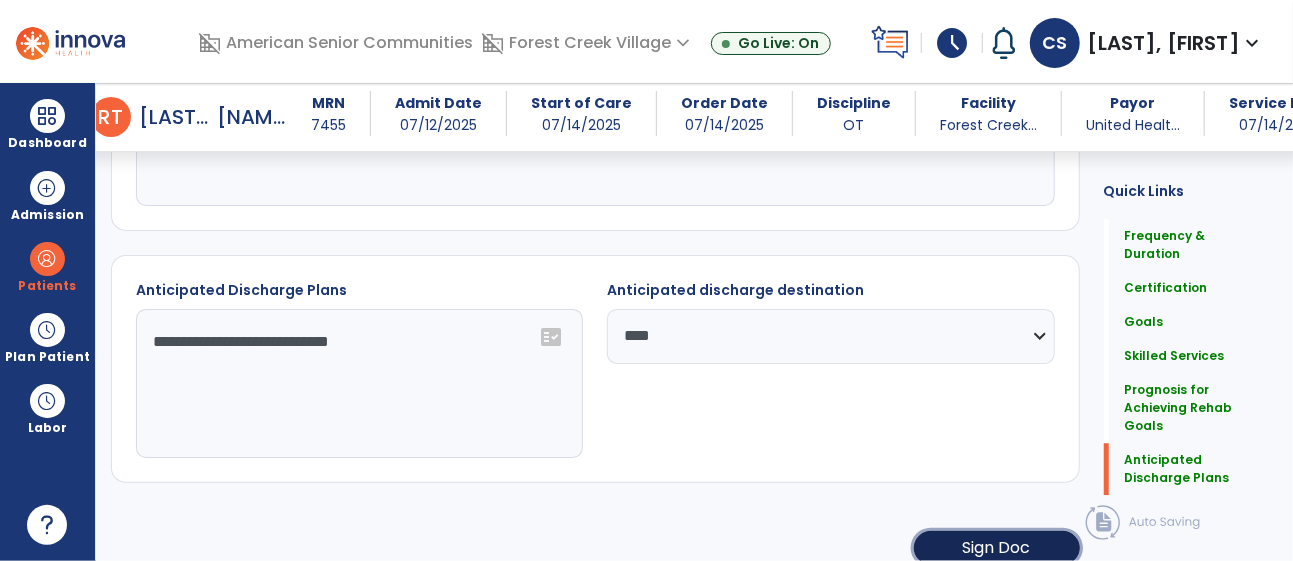 click on "Sign Doc" 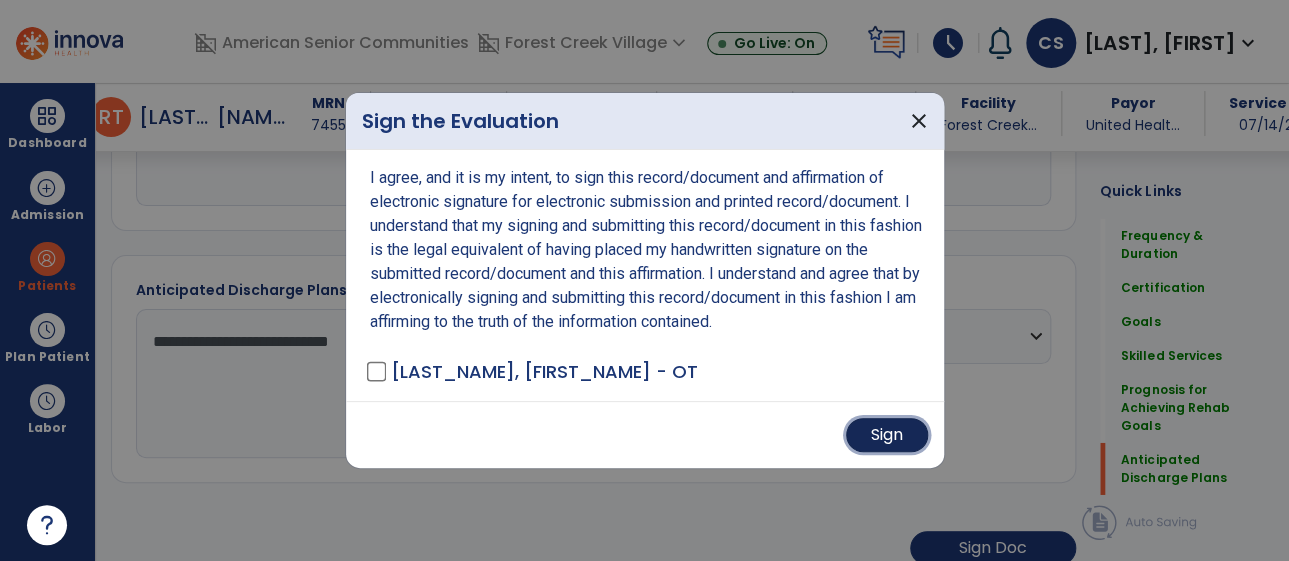 click on "Sign" at bounding box center [887, 435] 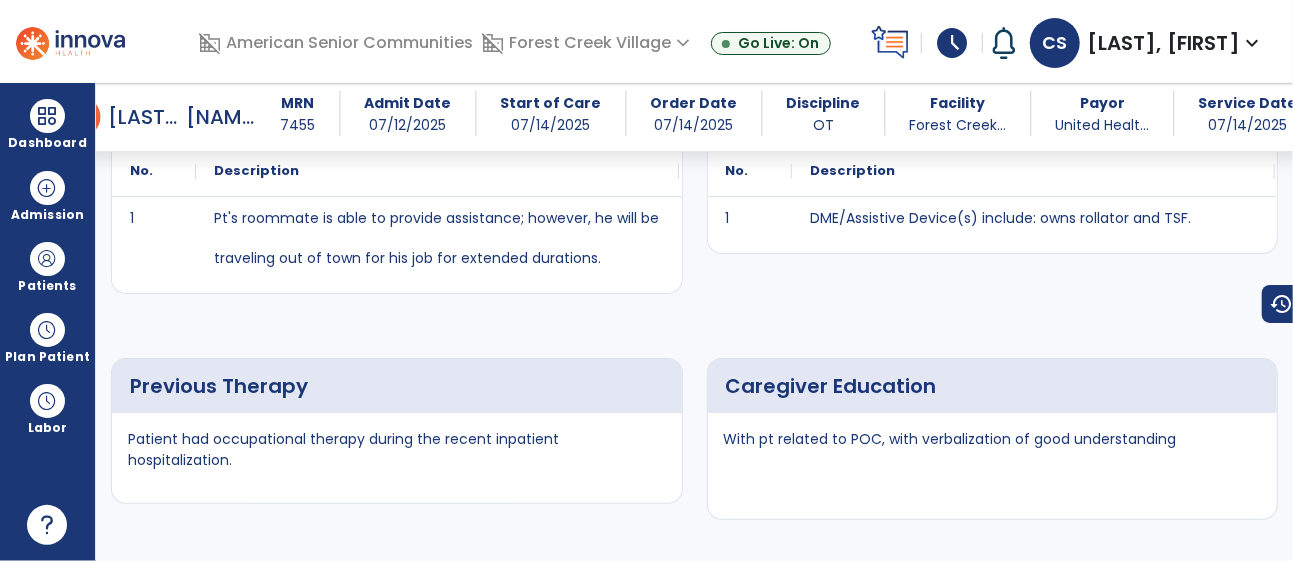 scroll, scrollTop: 0, scrollLeft: 0, axis: both 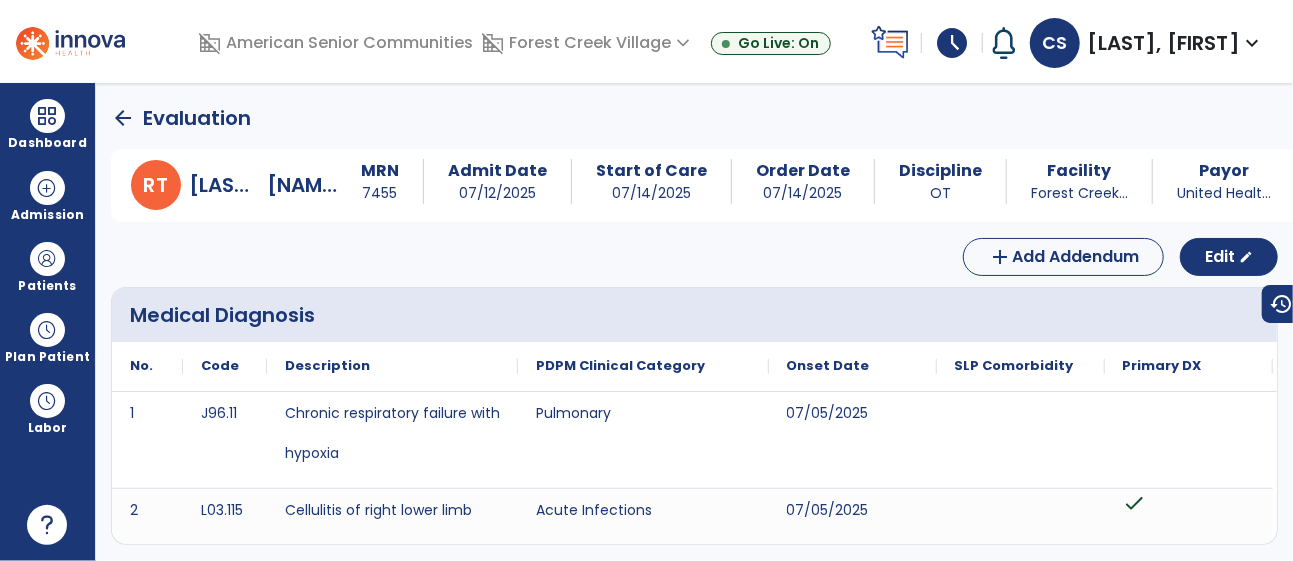 click on "arrow_back" 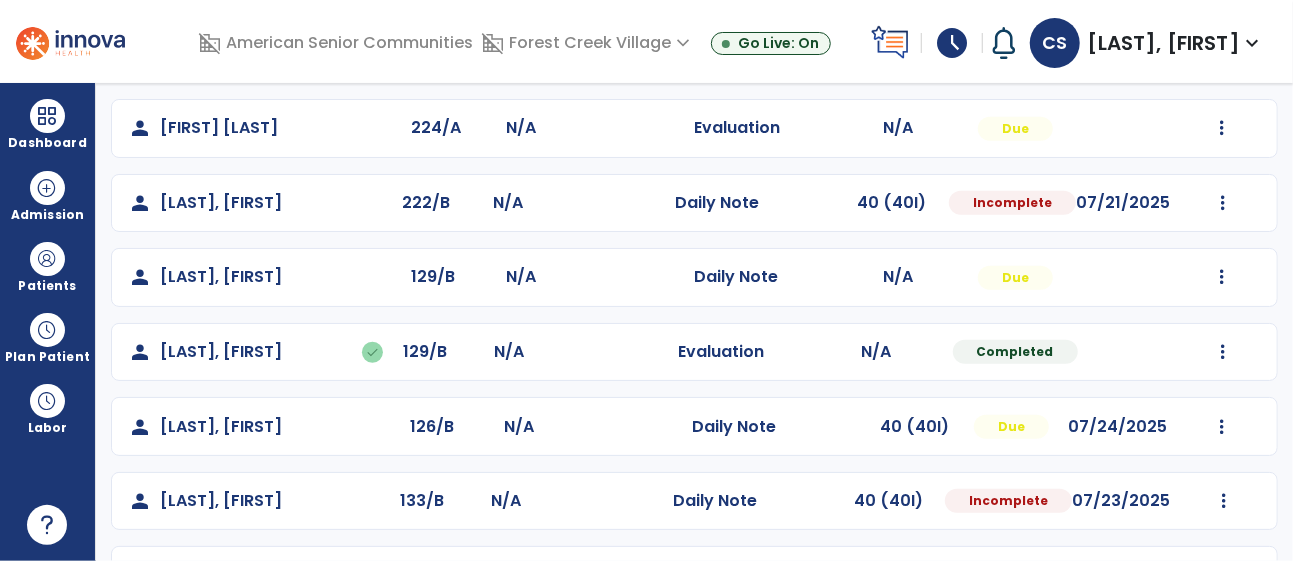 scroll, scrollTop: 623, scrollLeft: 0, axis: vertical 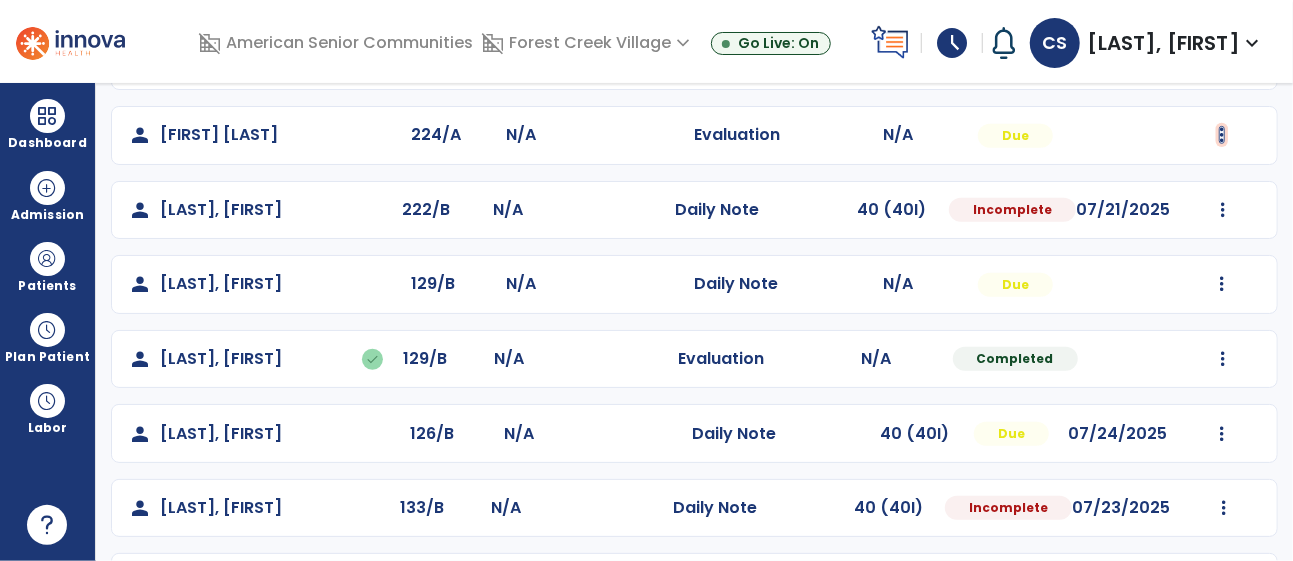 click at bounding box center [1222, -163] 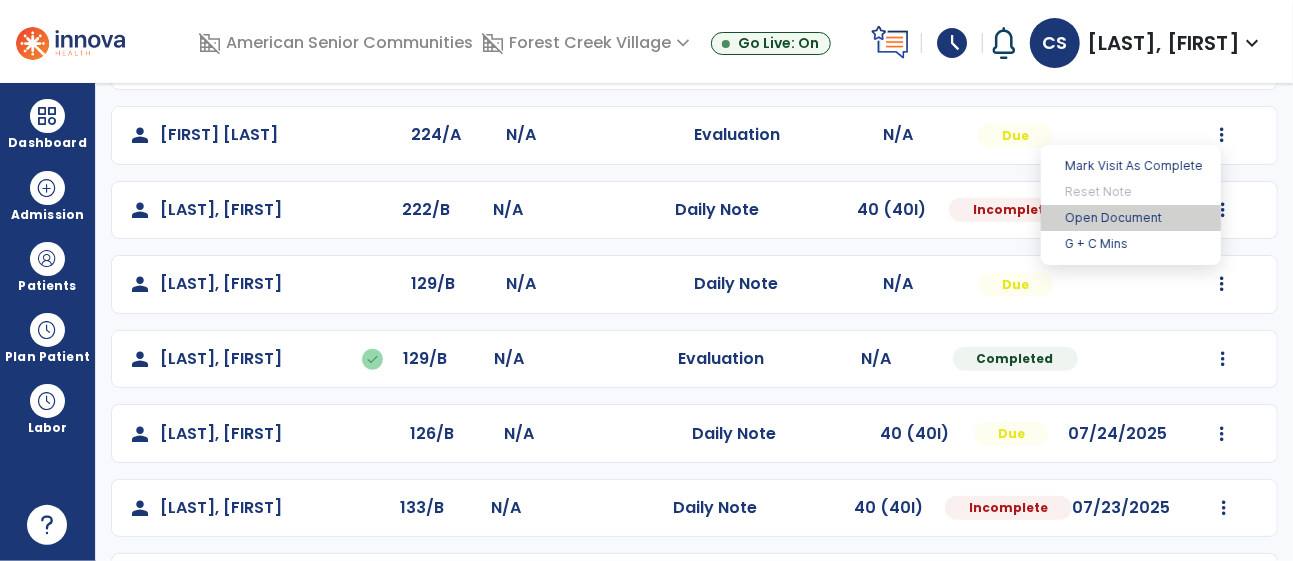 click on "Open Document" at bounding box center [1131, 218] 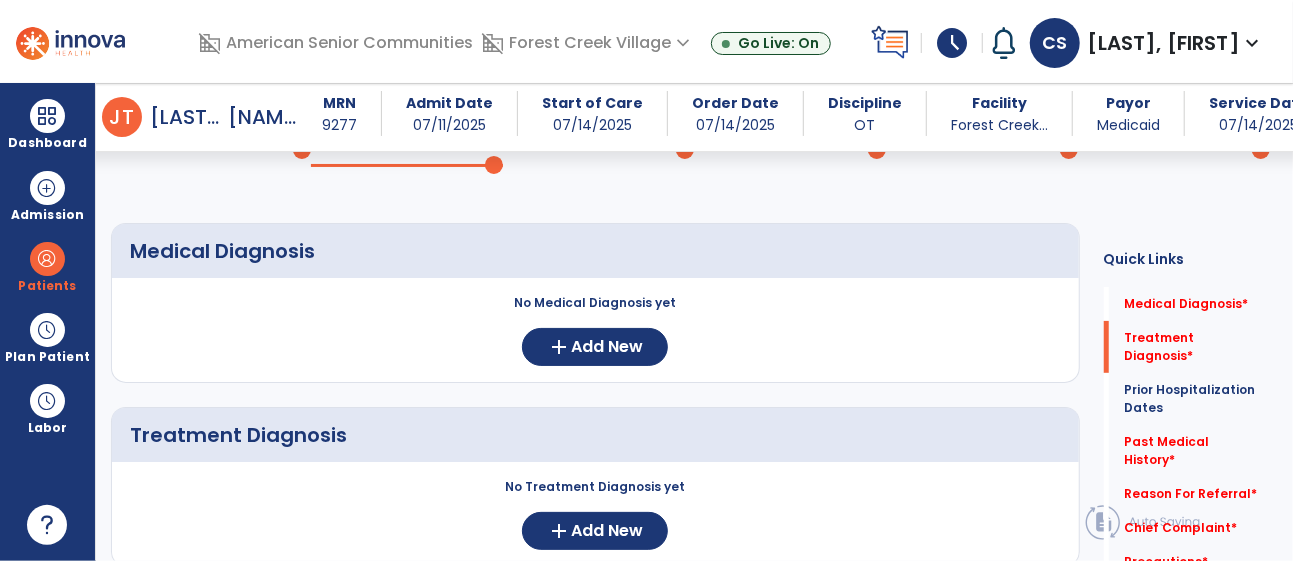 scroll, scrollTop: 0, scrollLeft: 0, axis: both 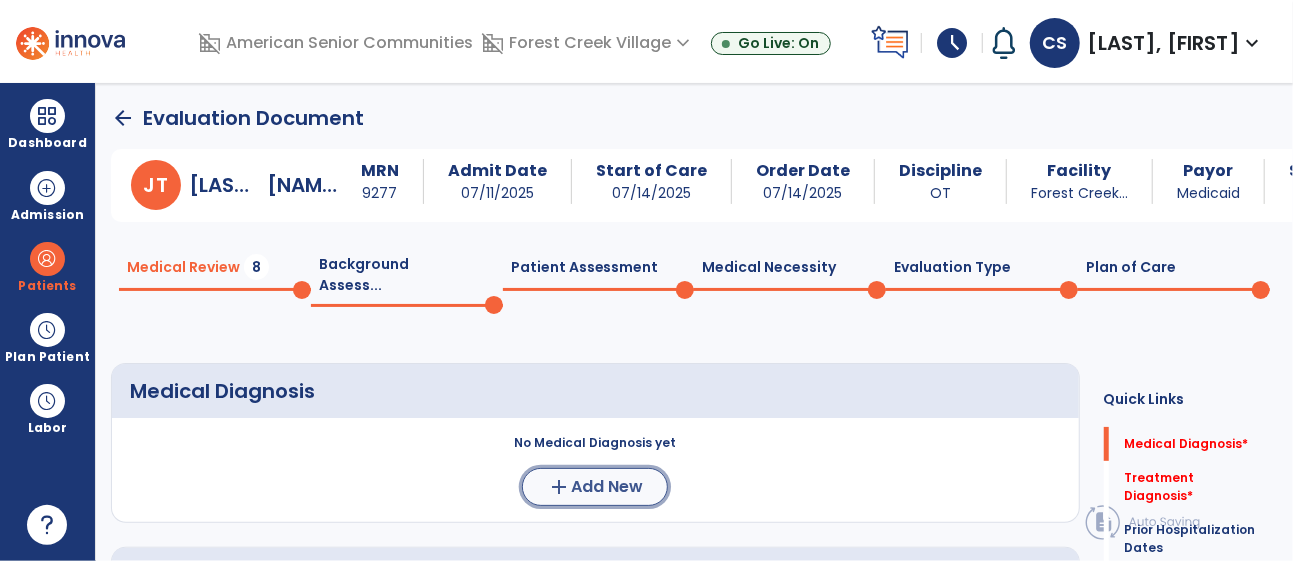 click on "add  Add New" 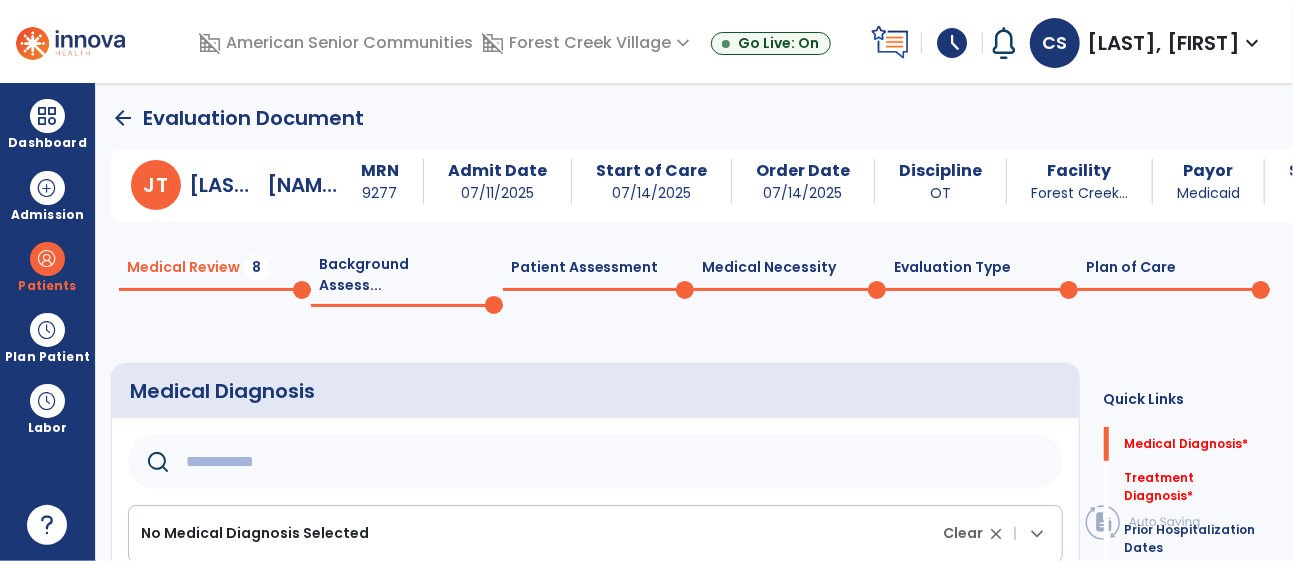 click 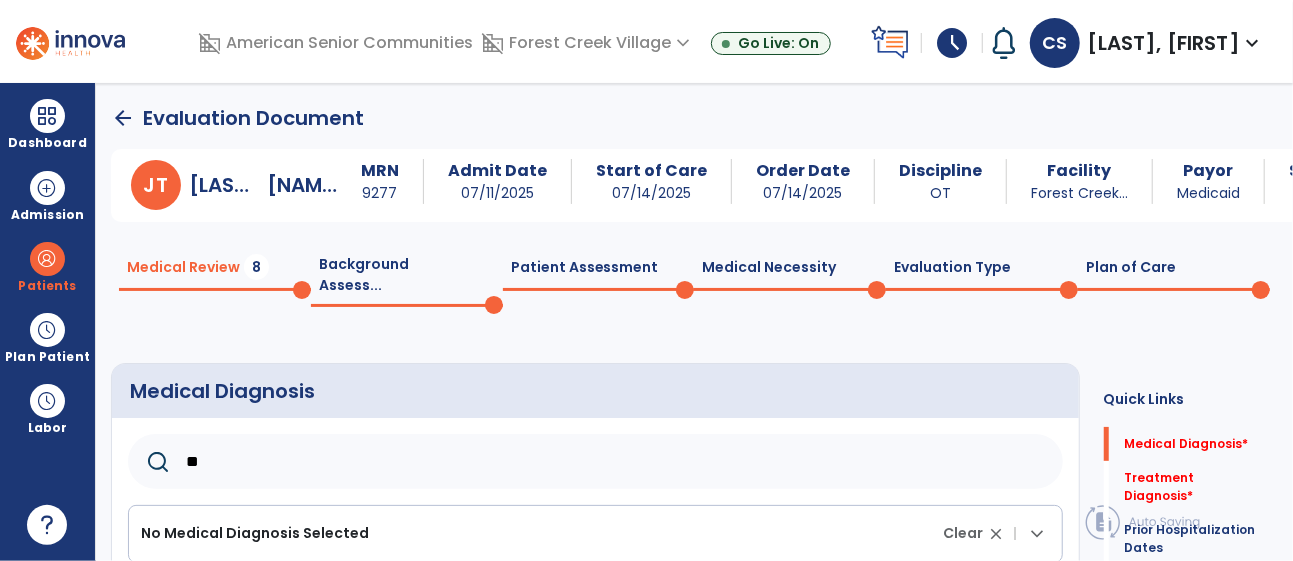 type on "***" 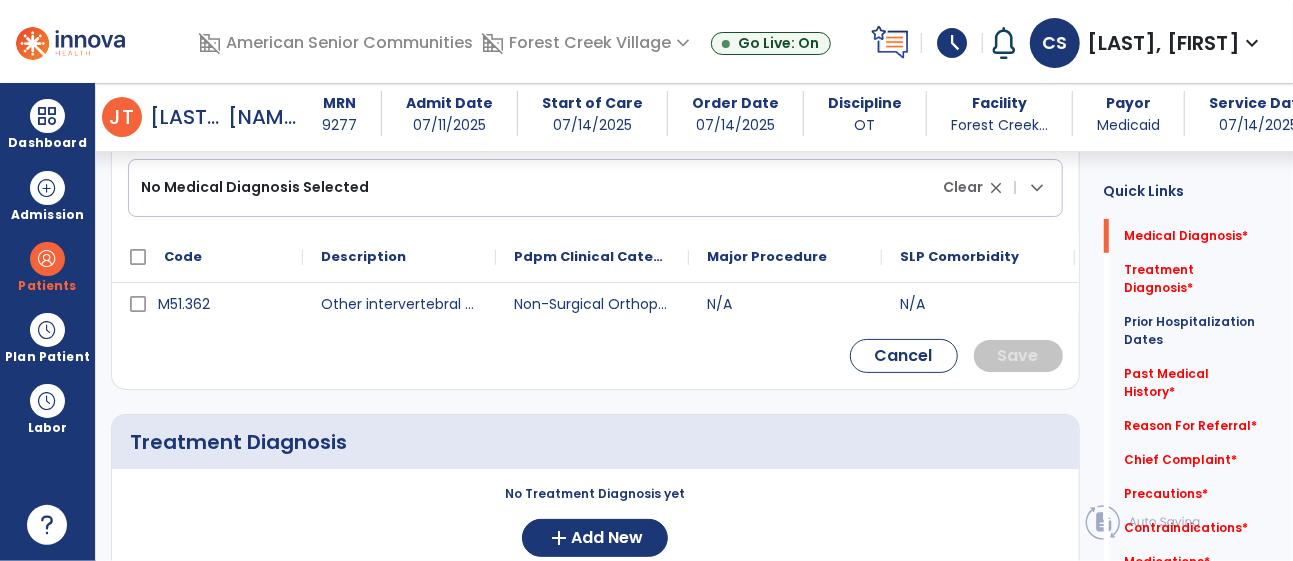 scroll, scrollTop: 332, scrollLeft: 0, axis: vertical 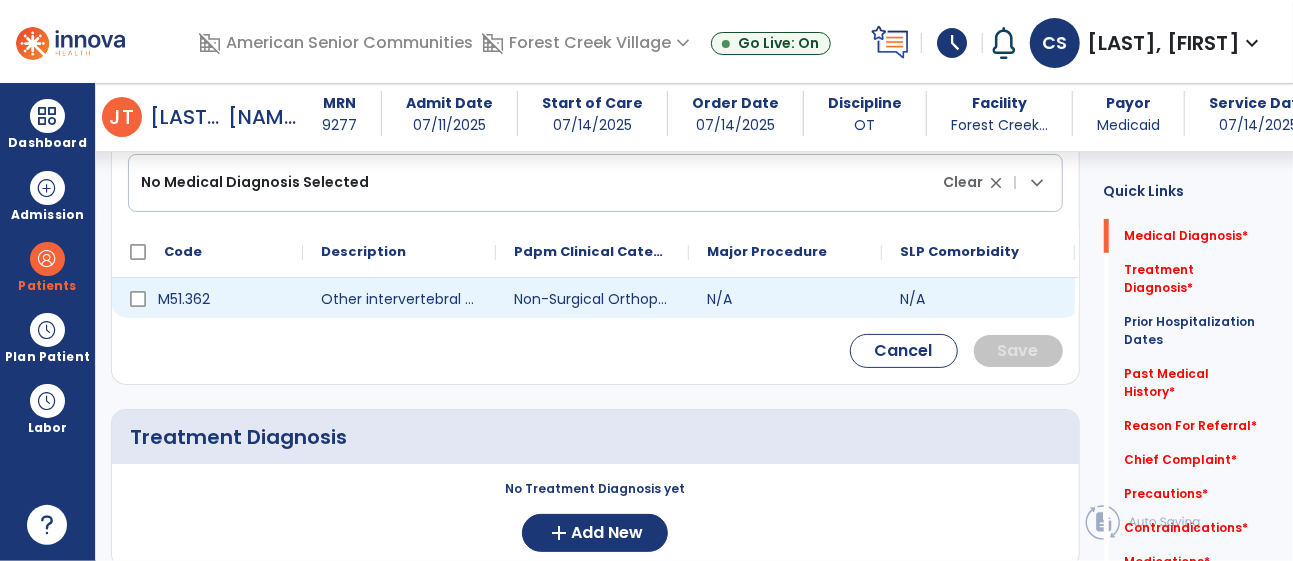 type on "*******" 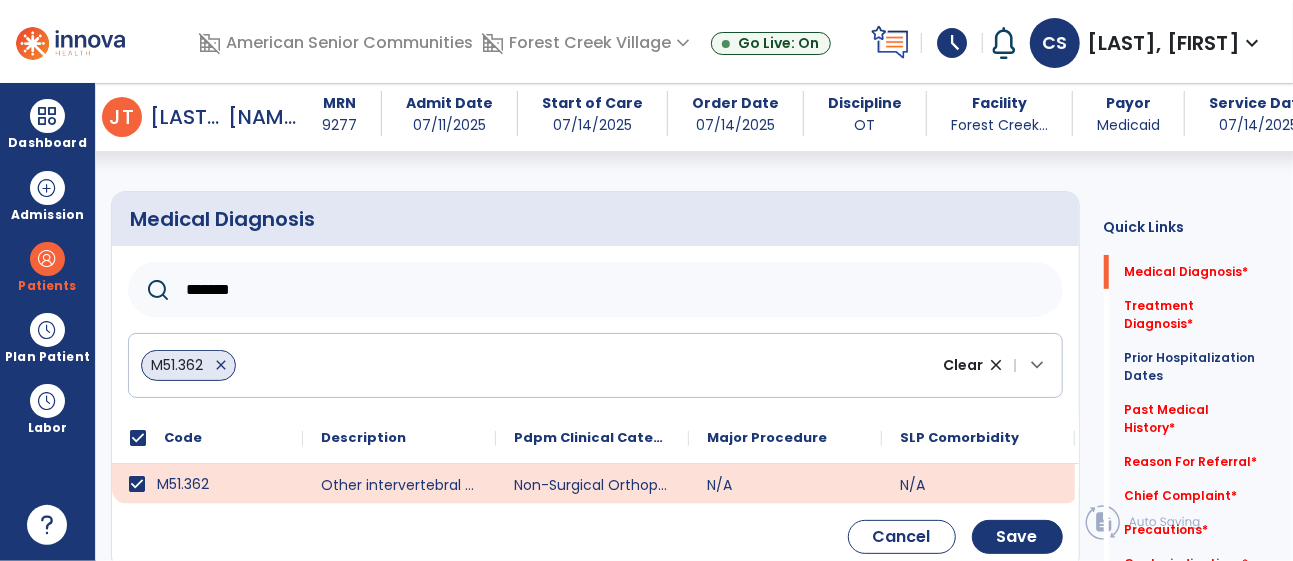 scroll, scrollTop: 152, scrollLeft: 0, axis: vertical 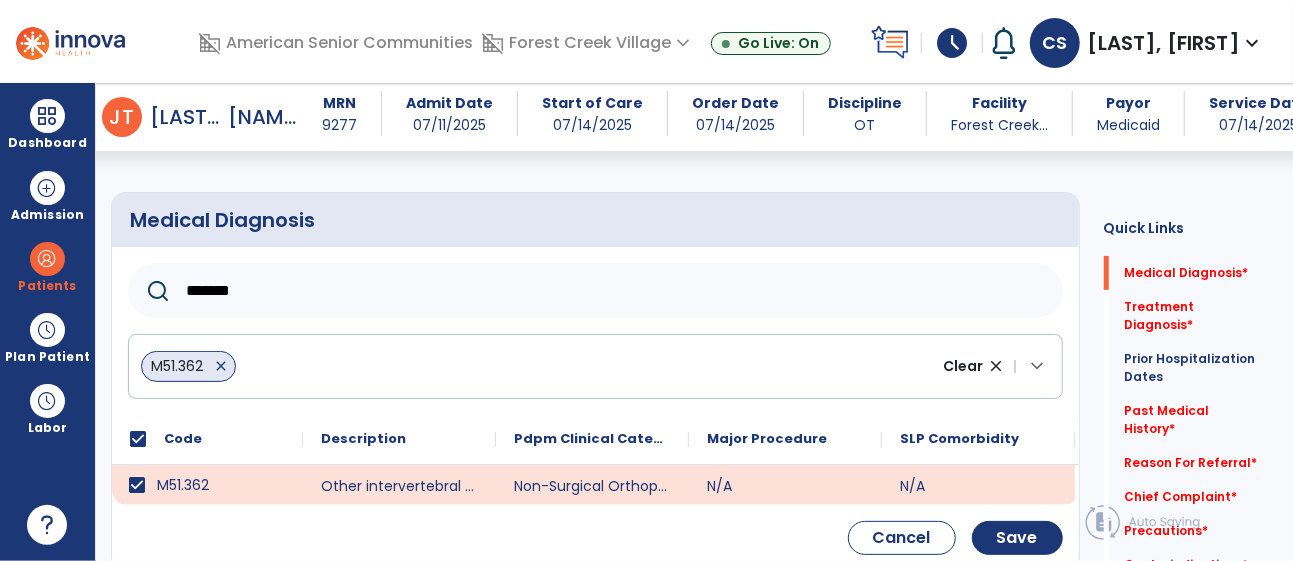 click on "*******" 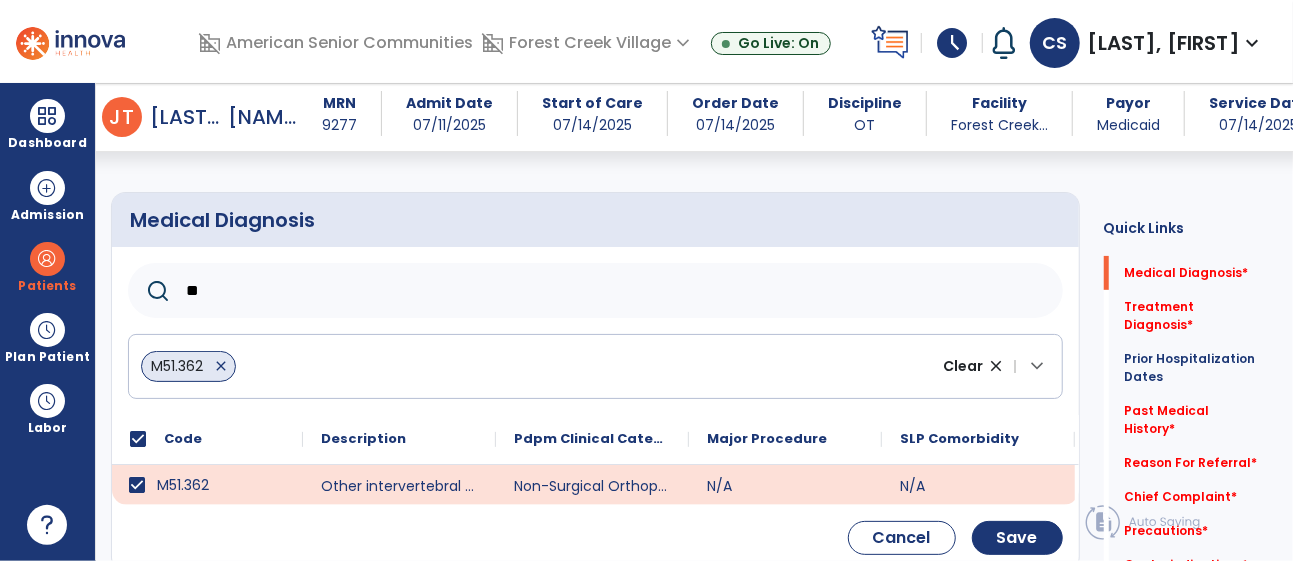 type on "***" 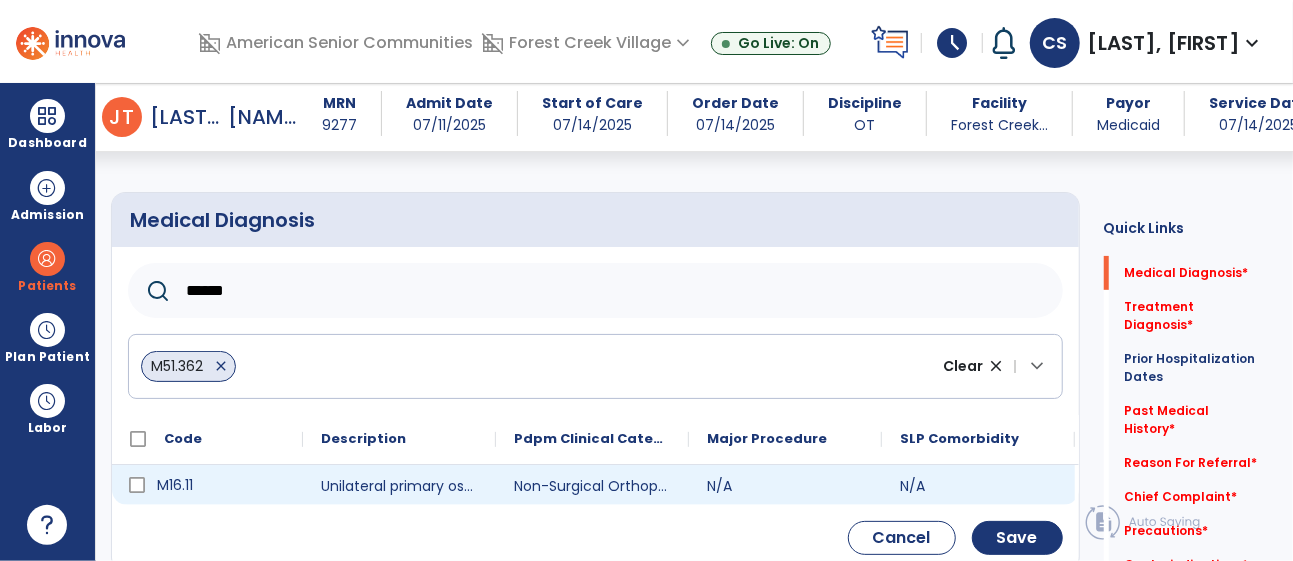 type on "******" 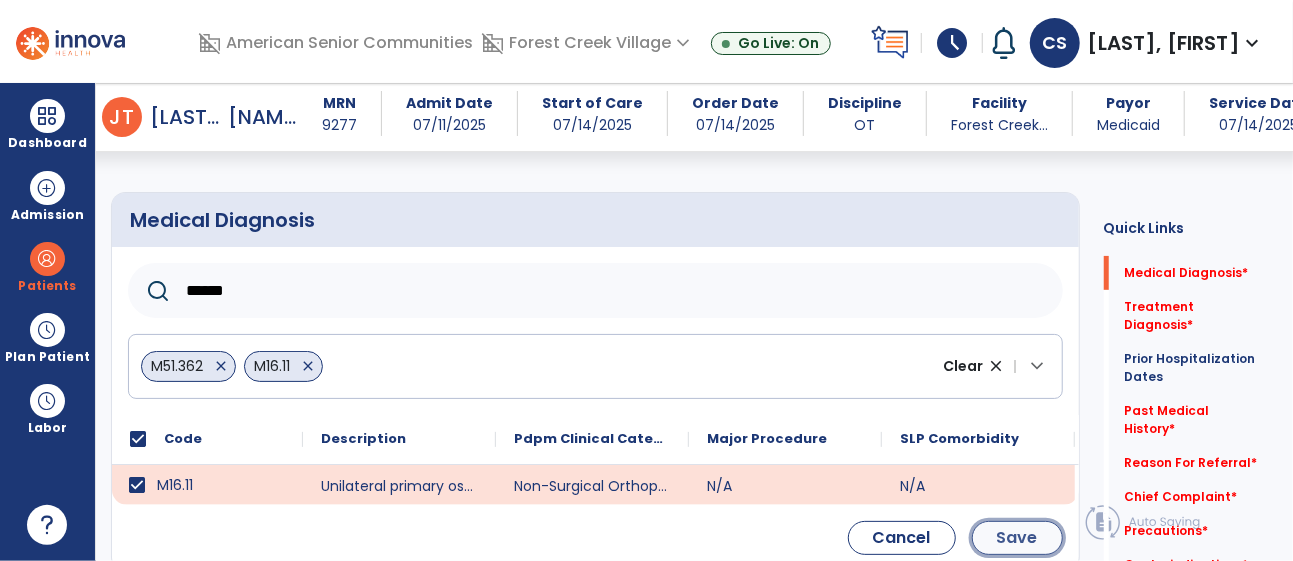 click on "Save" 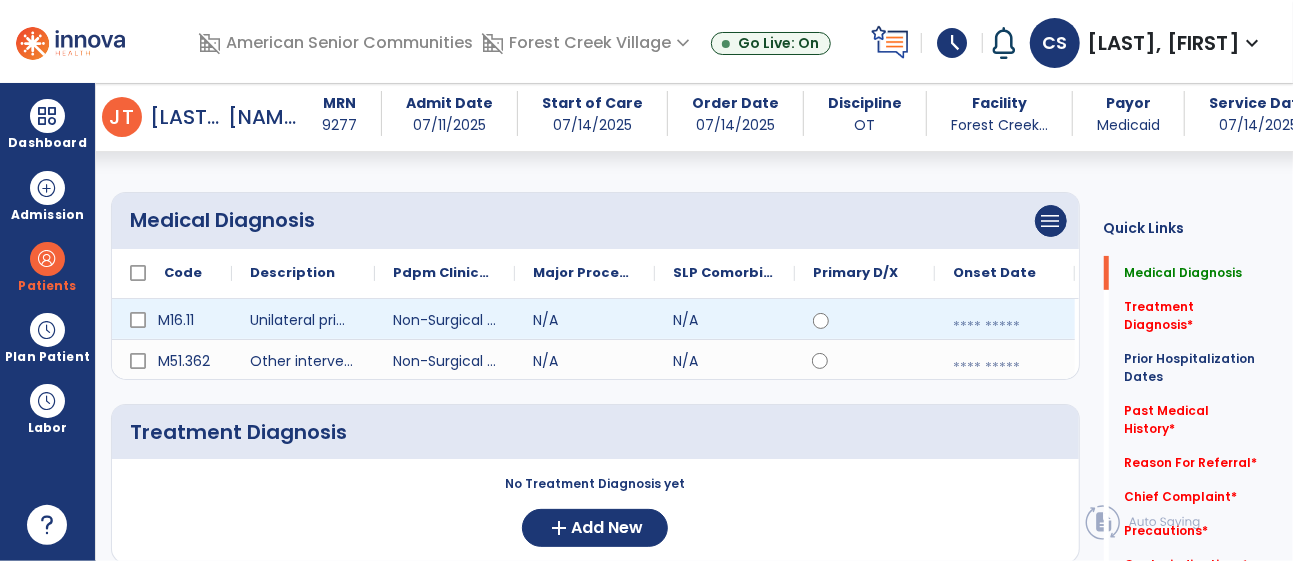 click at bounding box center [1005, 327] 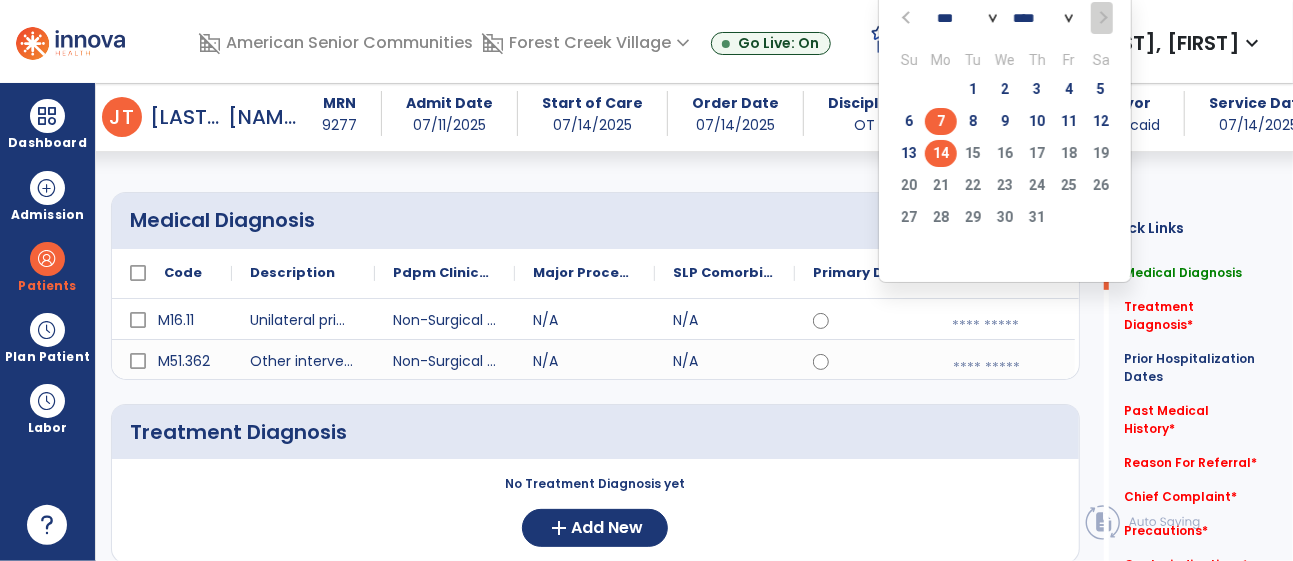 click on "7" 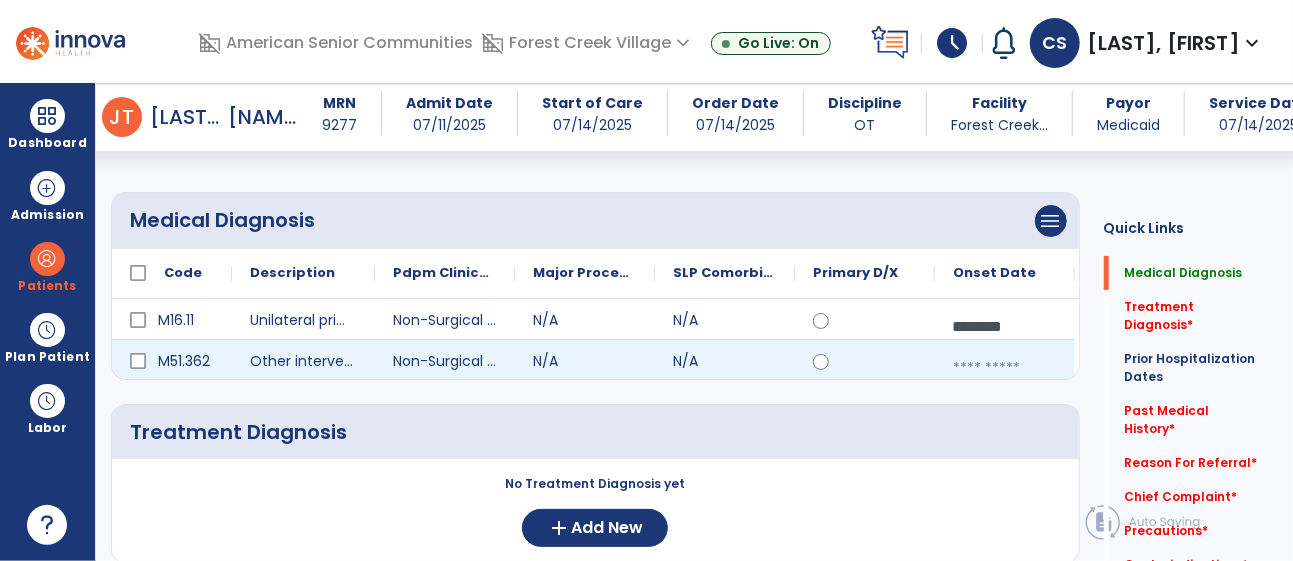 click at bounding box center (1005, 368) 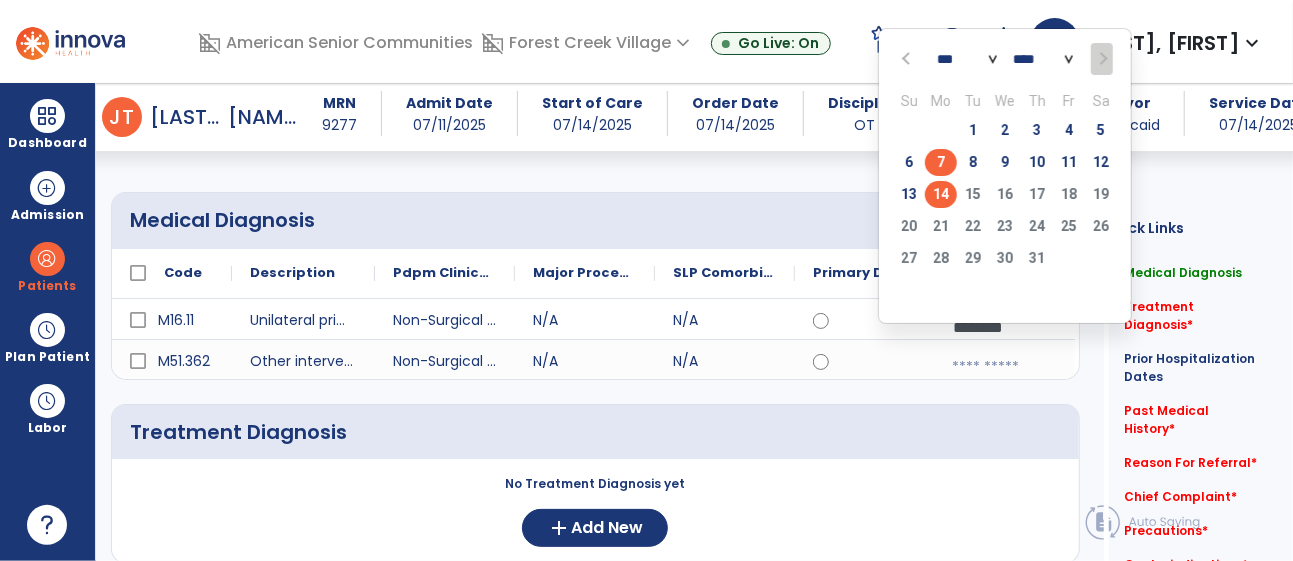 click on "7" 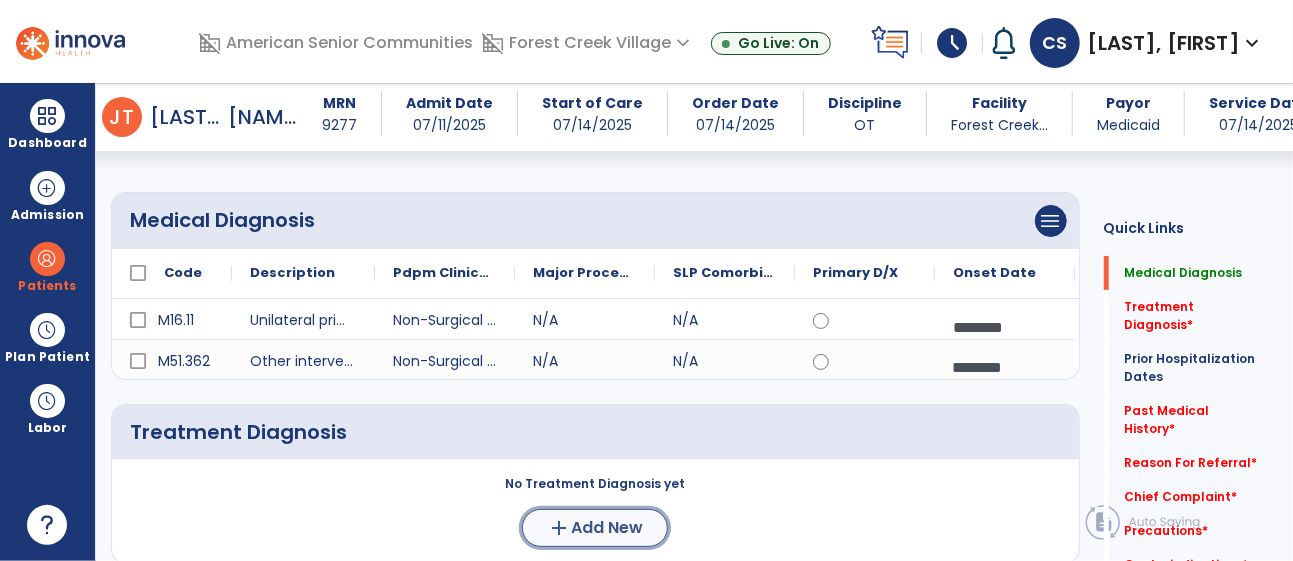 click on "add  Add New" 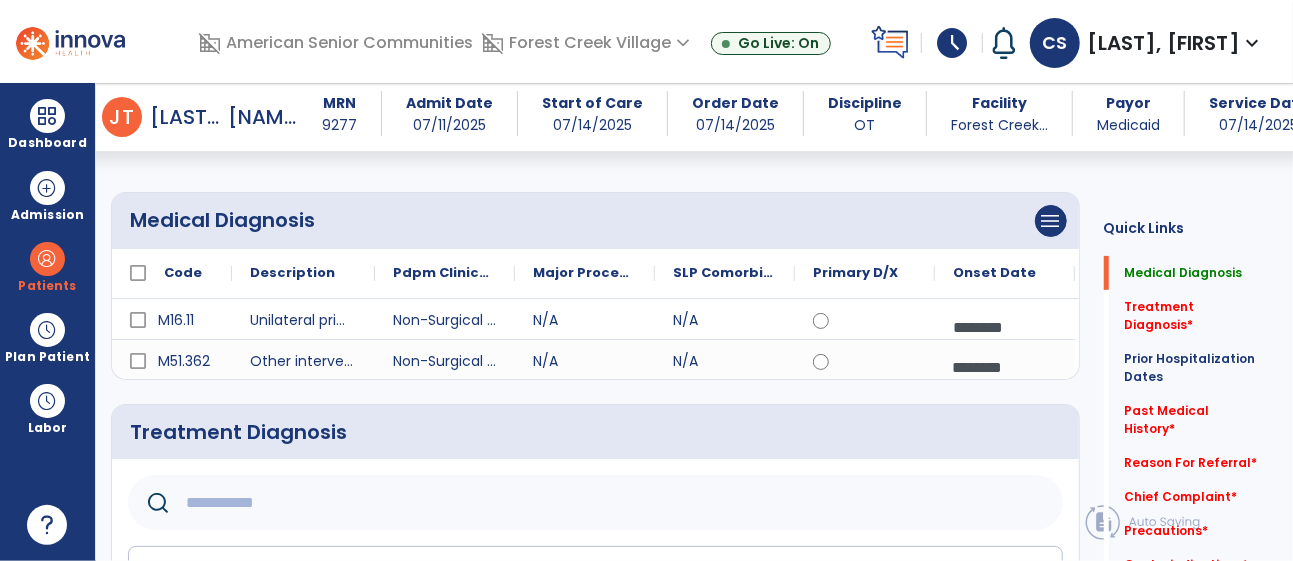 click 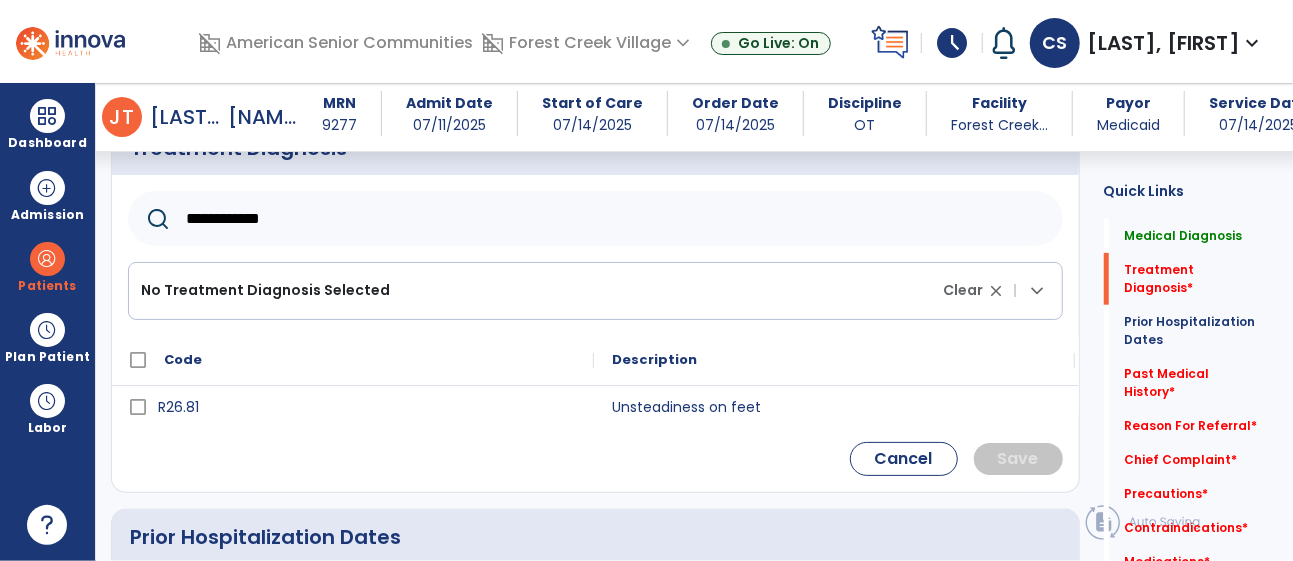 scroll, scrollTop: 449, scrollLeft: 0, axis: vertical 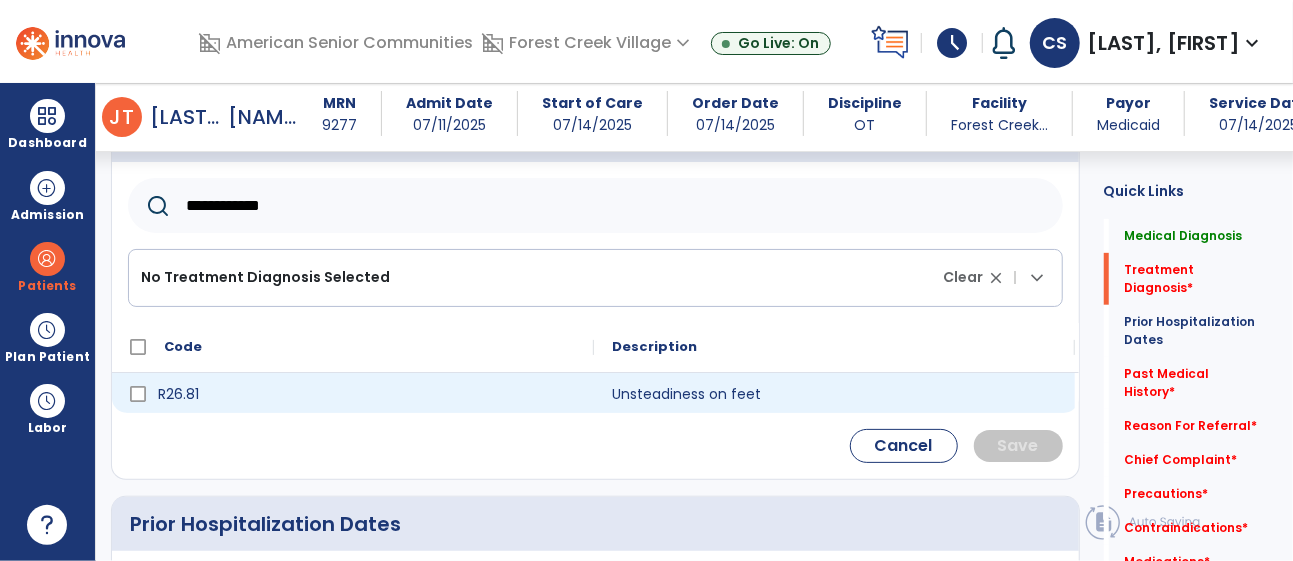type on "**********" 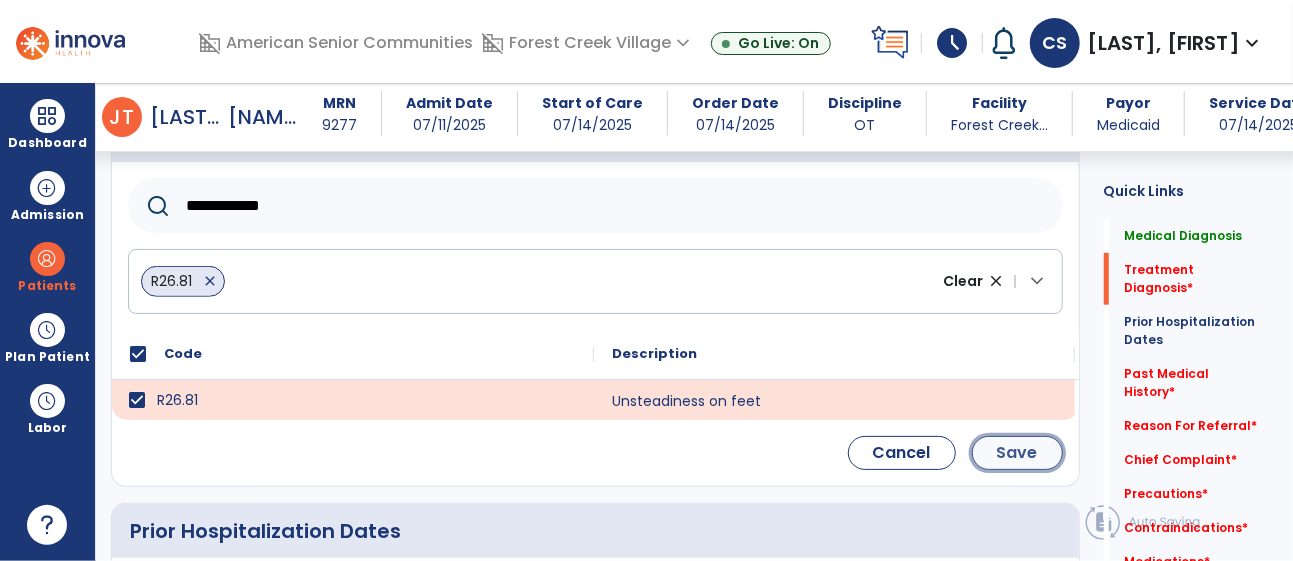 click on "Save" 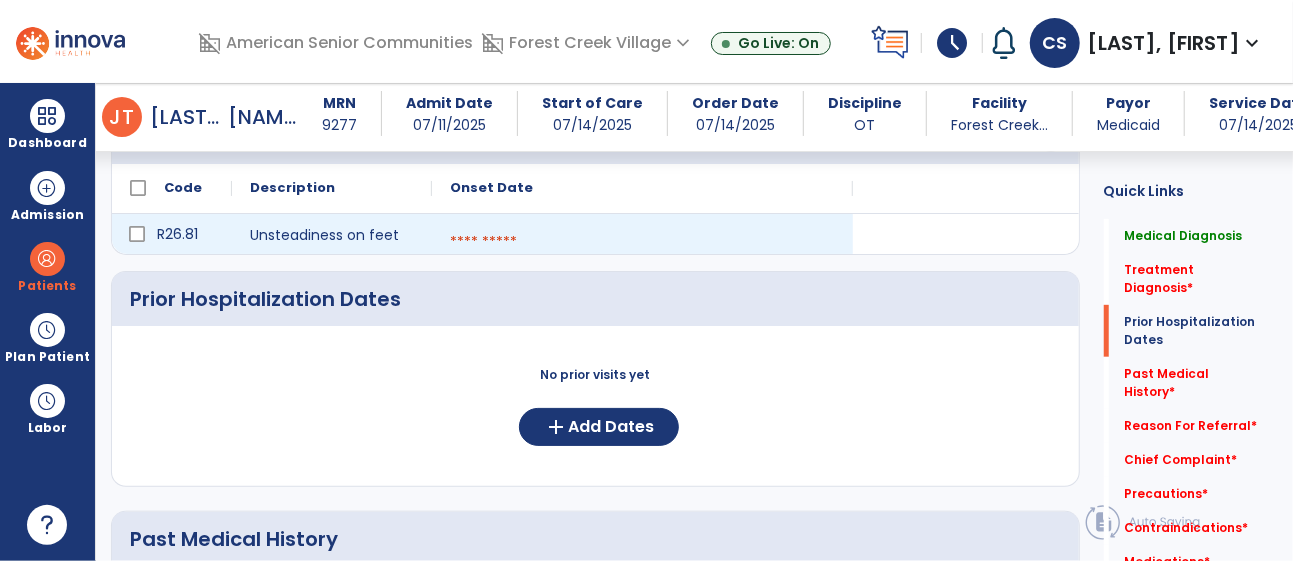 click at bounding box center [642, 242] 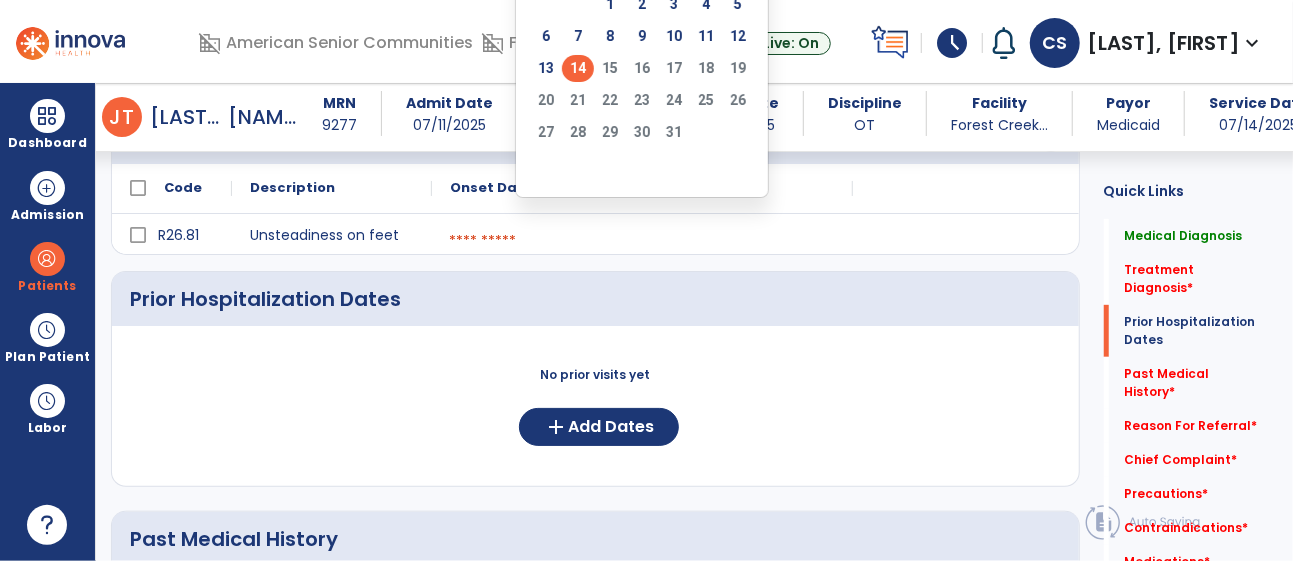 click on "14" 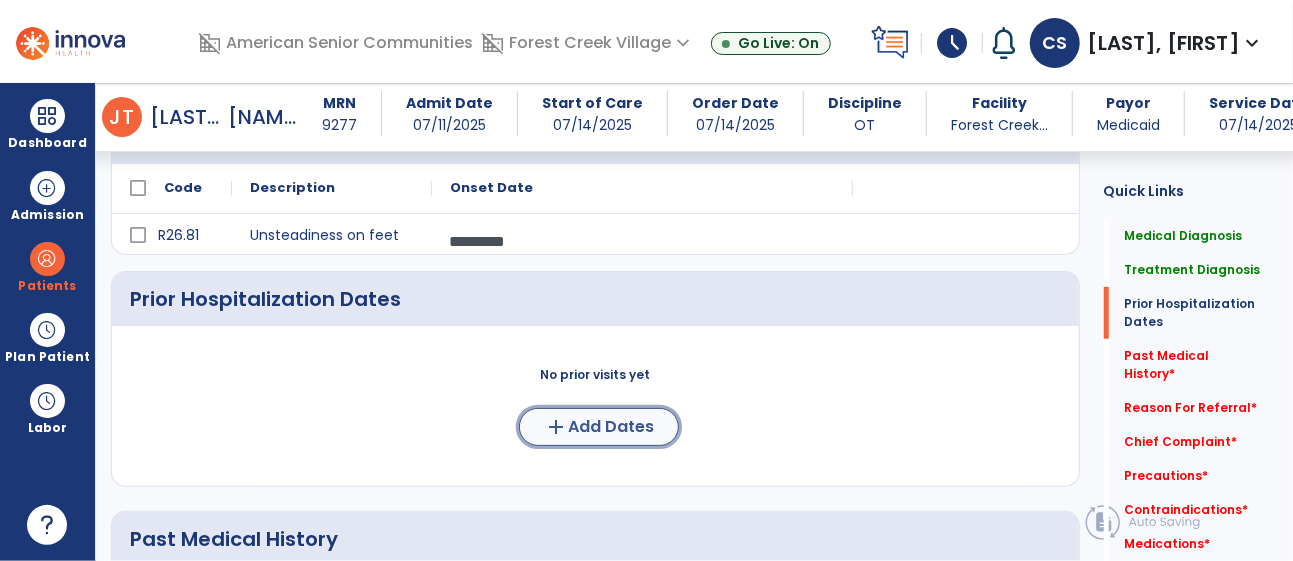 click on "Add Dates" 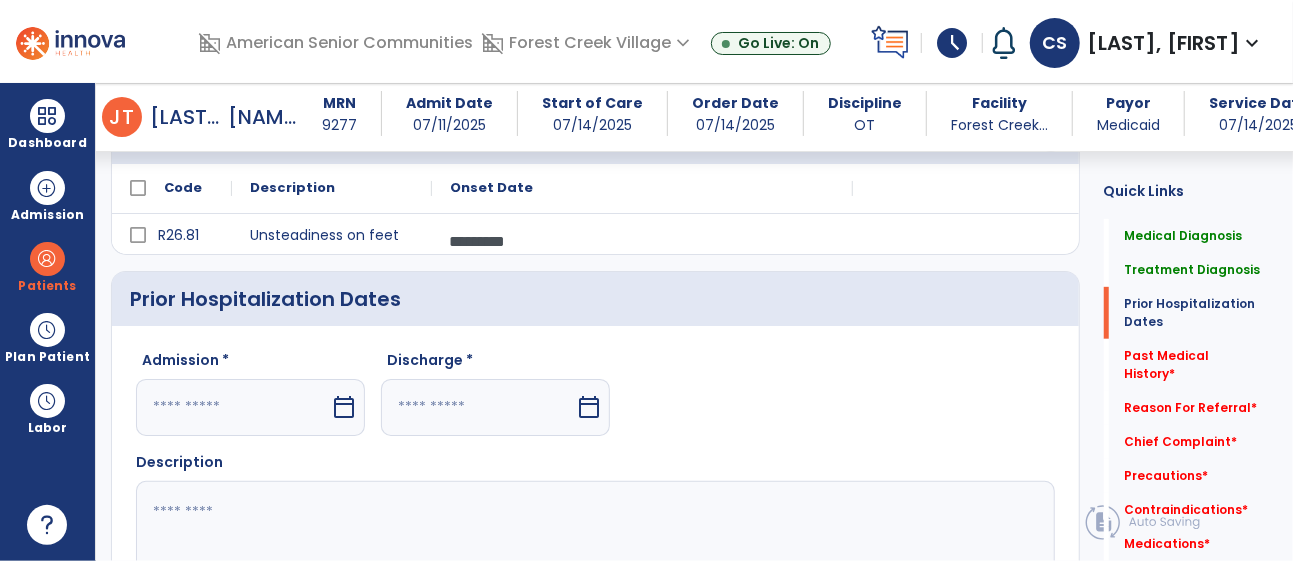 click on "calendar_today" at bounding box center (344, 407) 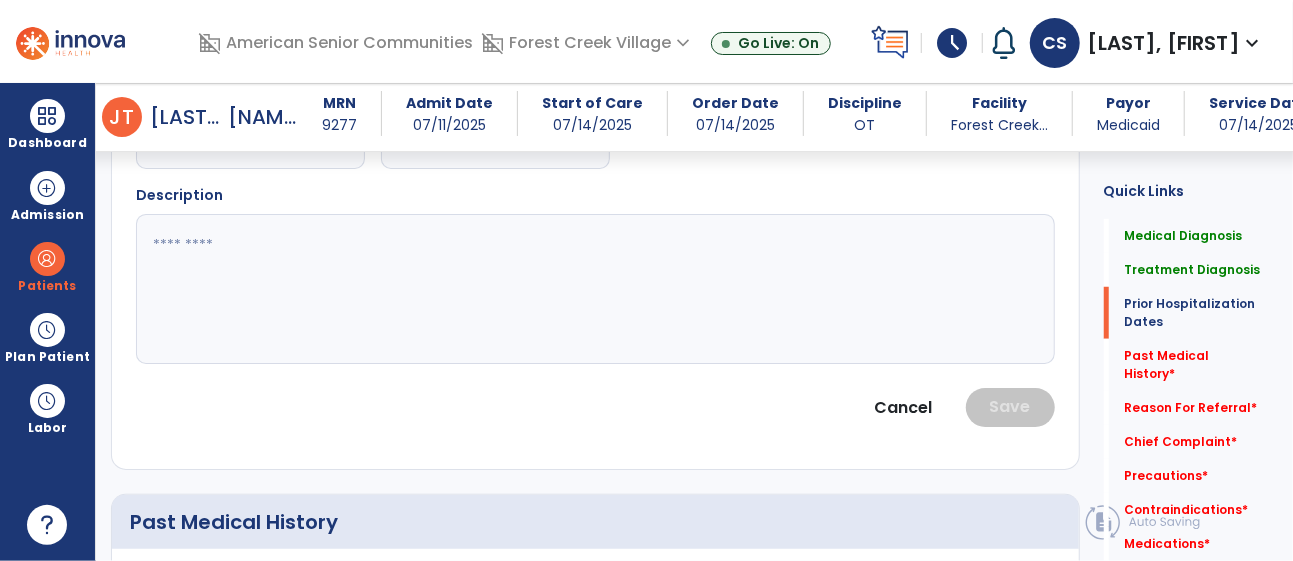 select on "*" 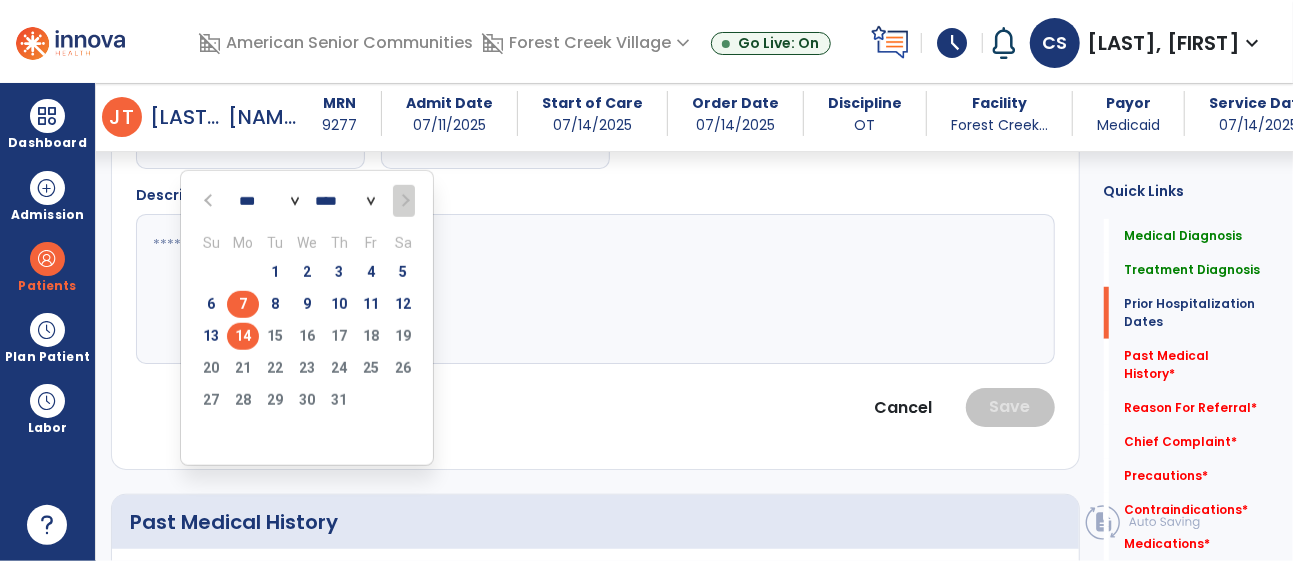 click on "7" at bounding box center (243, 304) 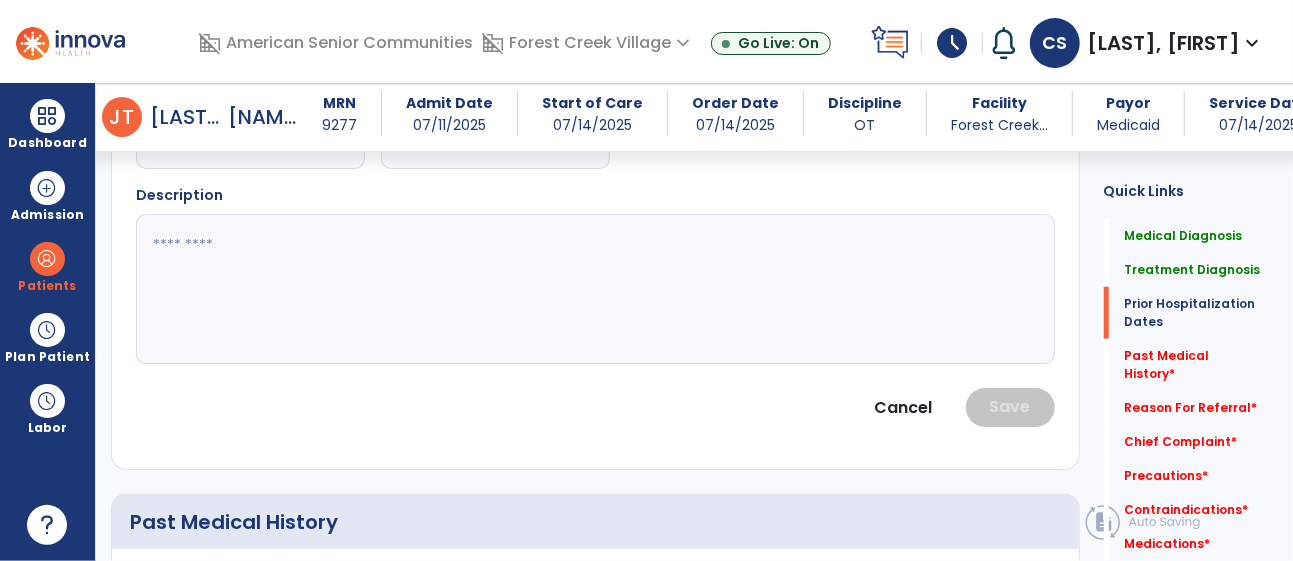 scroll, scrollTop: 477, scrollLeft: 0, axis: vertical 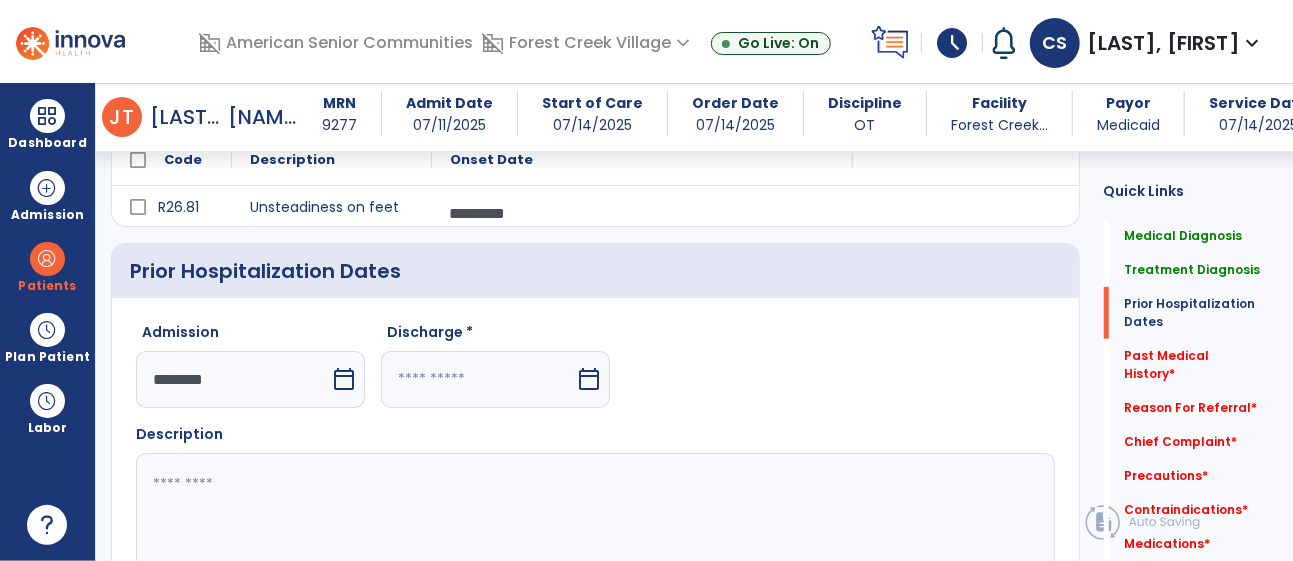 click on "calendar_today" at bounding box center (589, 379) 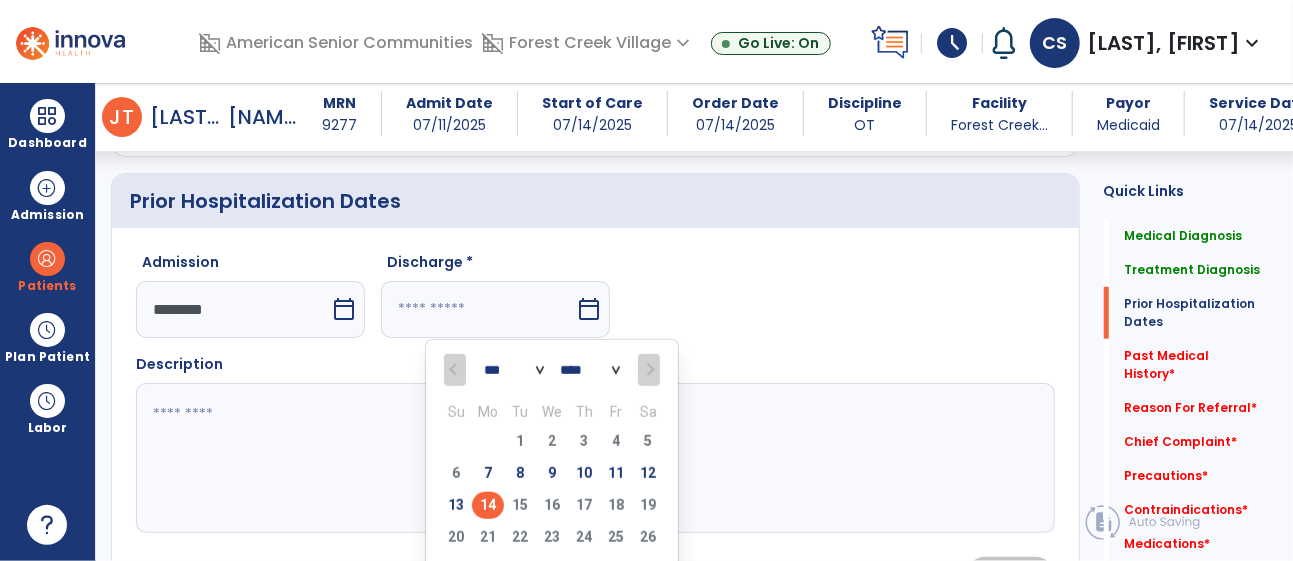 scroll, scrollTop: 554, scrollLeft: 0, axis: vertical 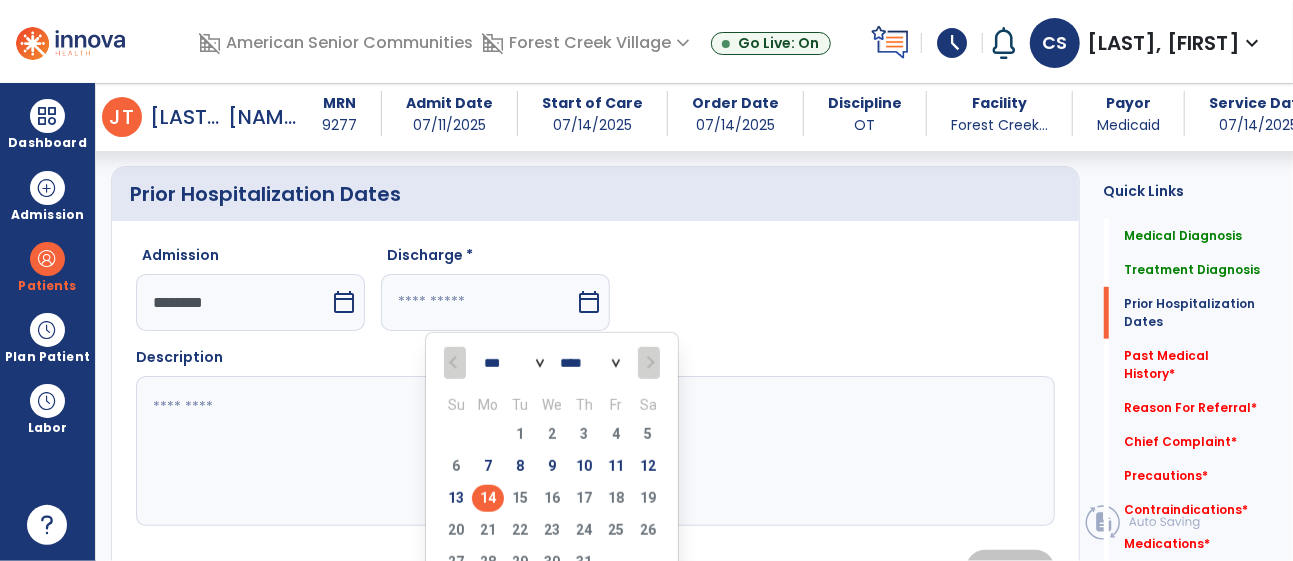 click on "11" at bounding box center [616, 466] 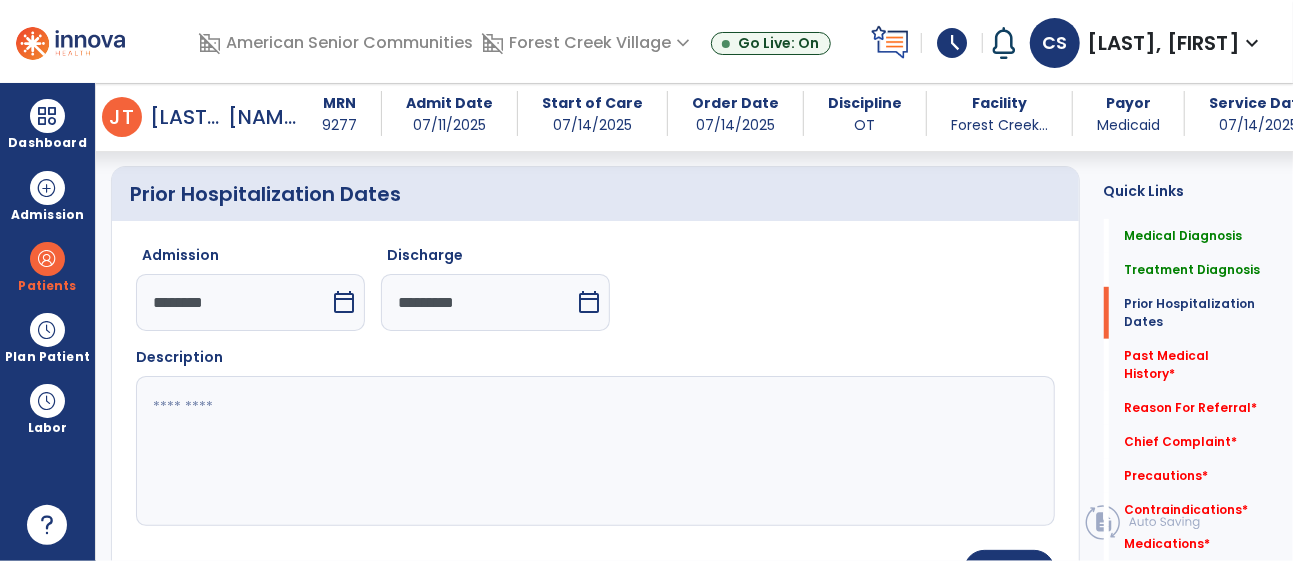click 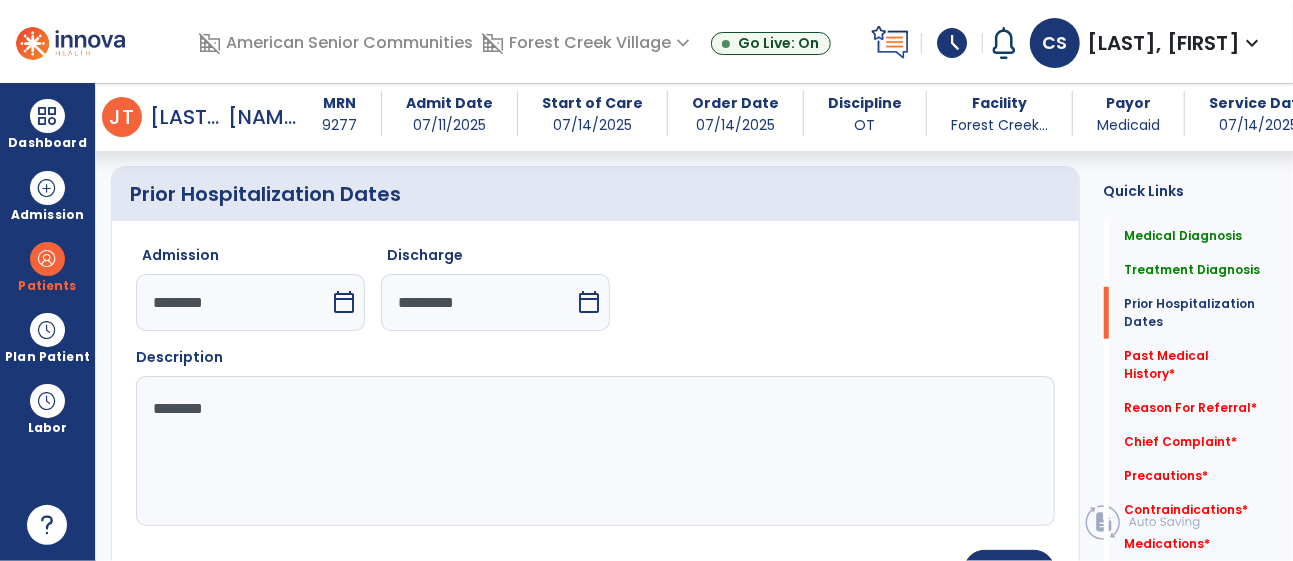 type on "*********" 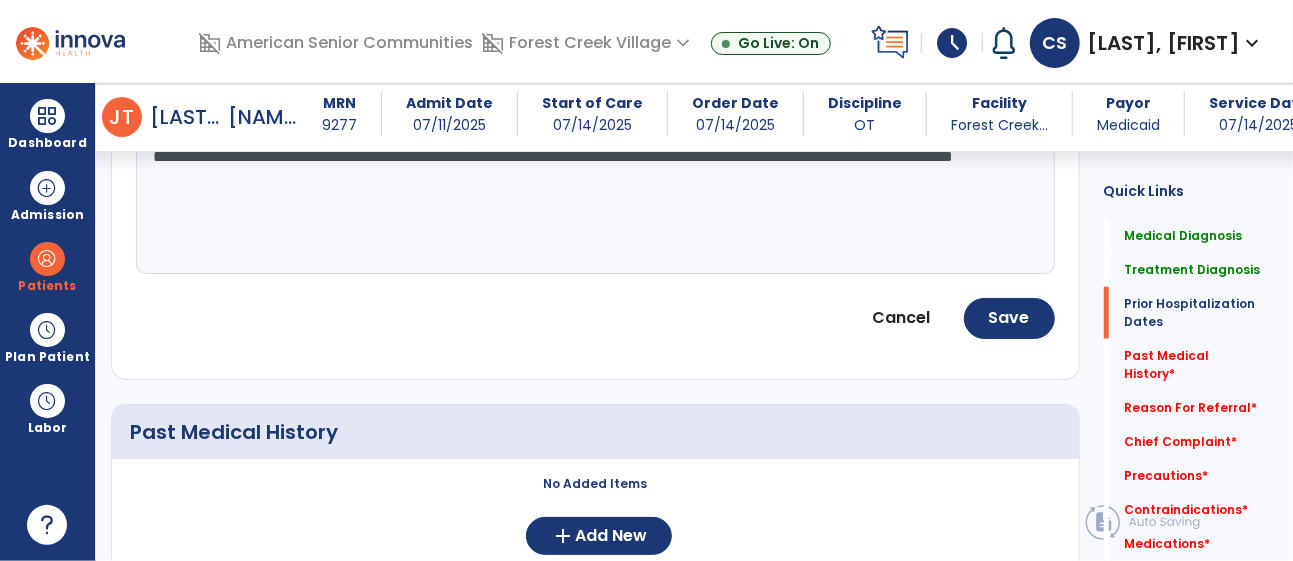 scroll, scrollTop: 820, scrollLeft: 0, axis: vertical 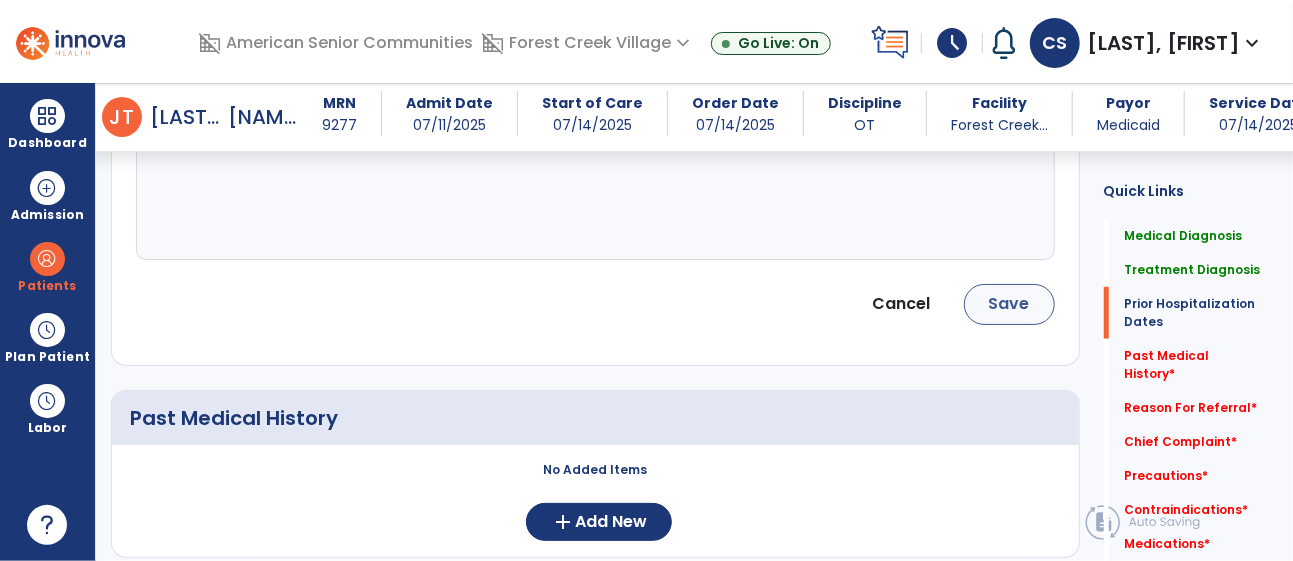 type on "**********" 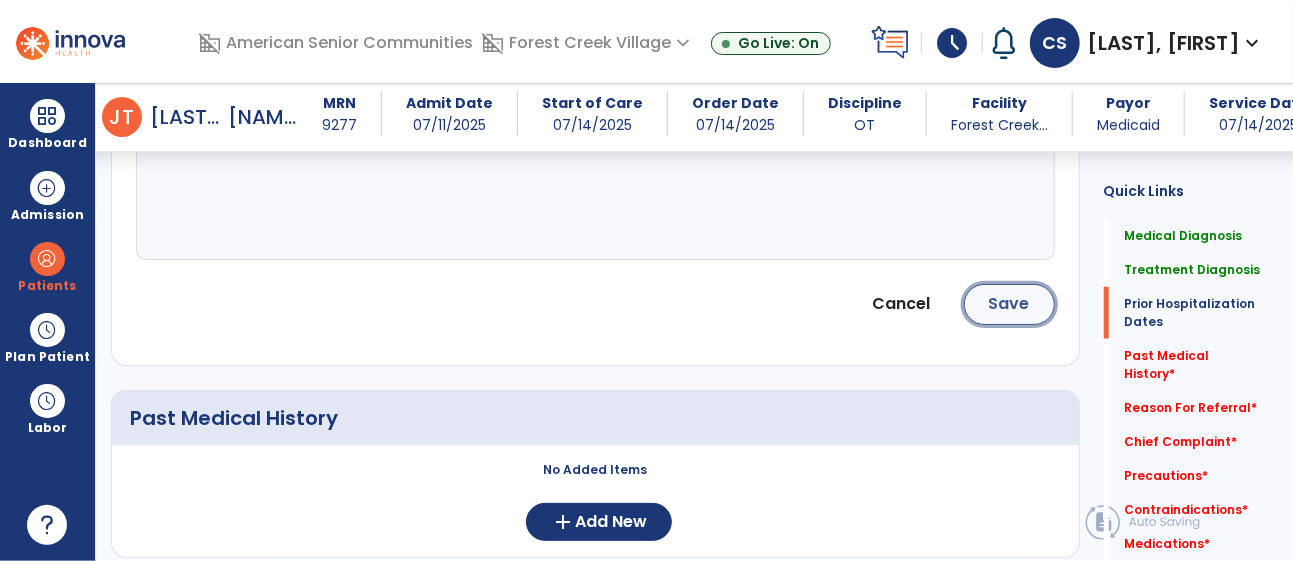 click on "Save" 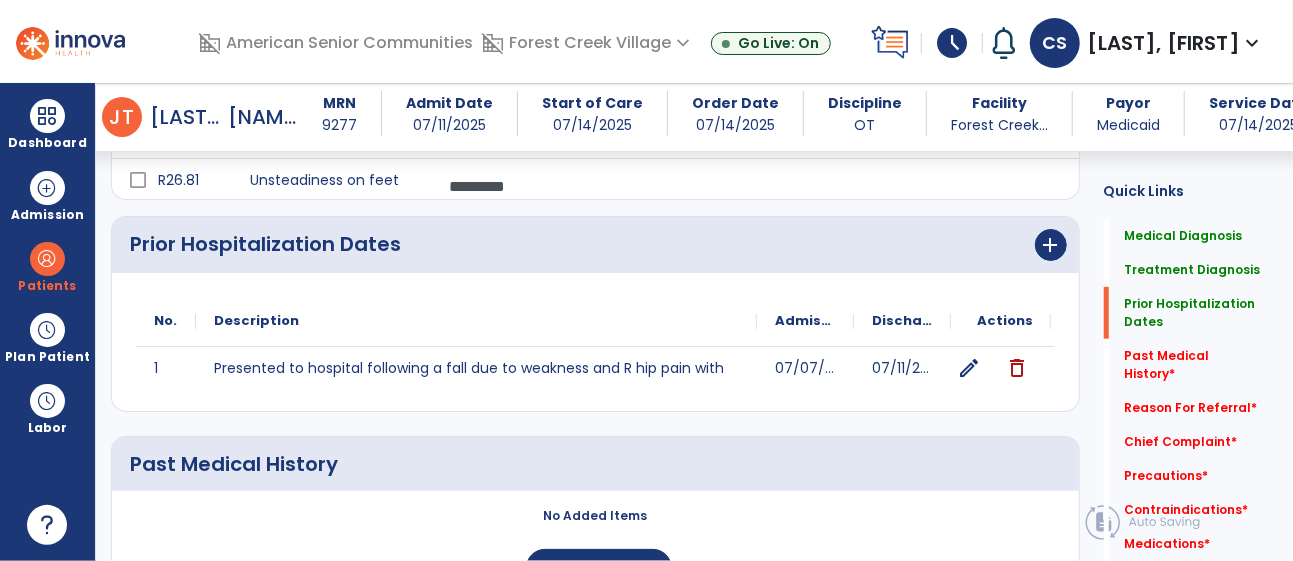 scroll, scrollTop: 506, scrollLeft: 0, axis: vertical 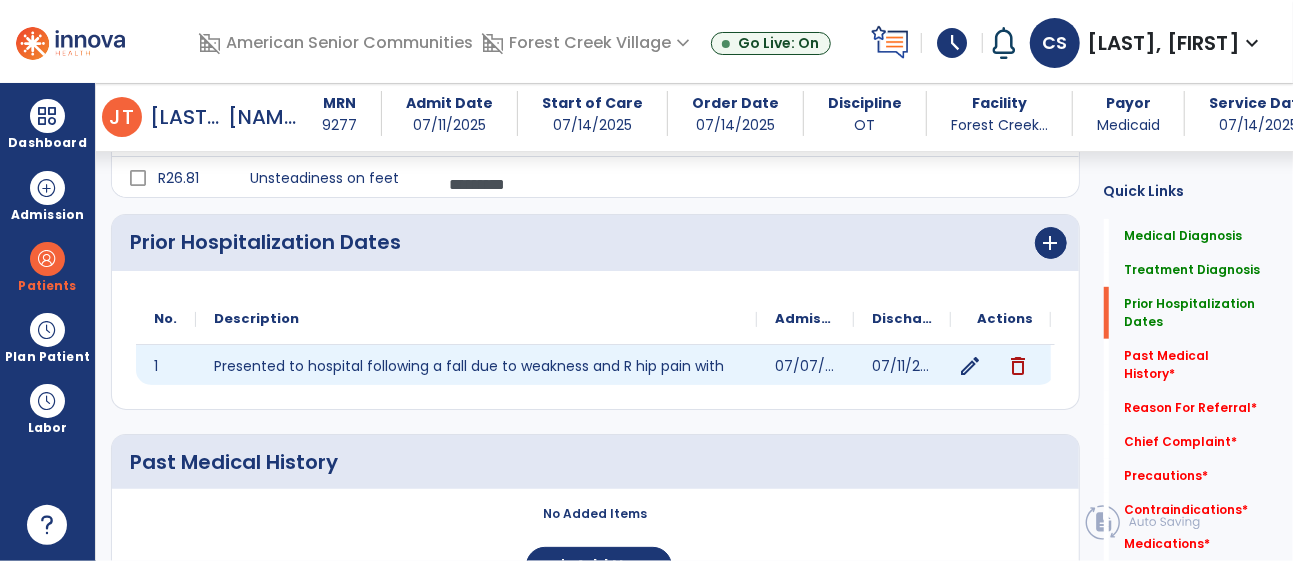 click on "edit" 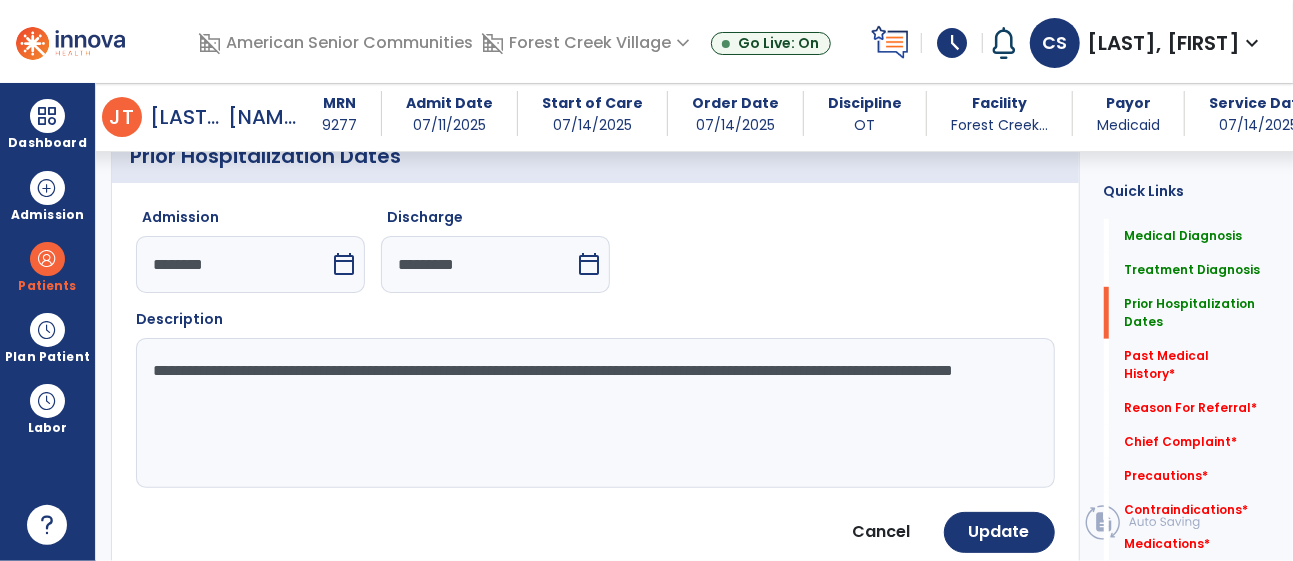 scroll, scrollTop: 633, scrollLeft: 0, axis: vertical 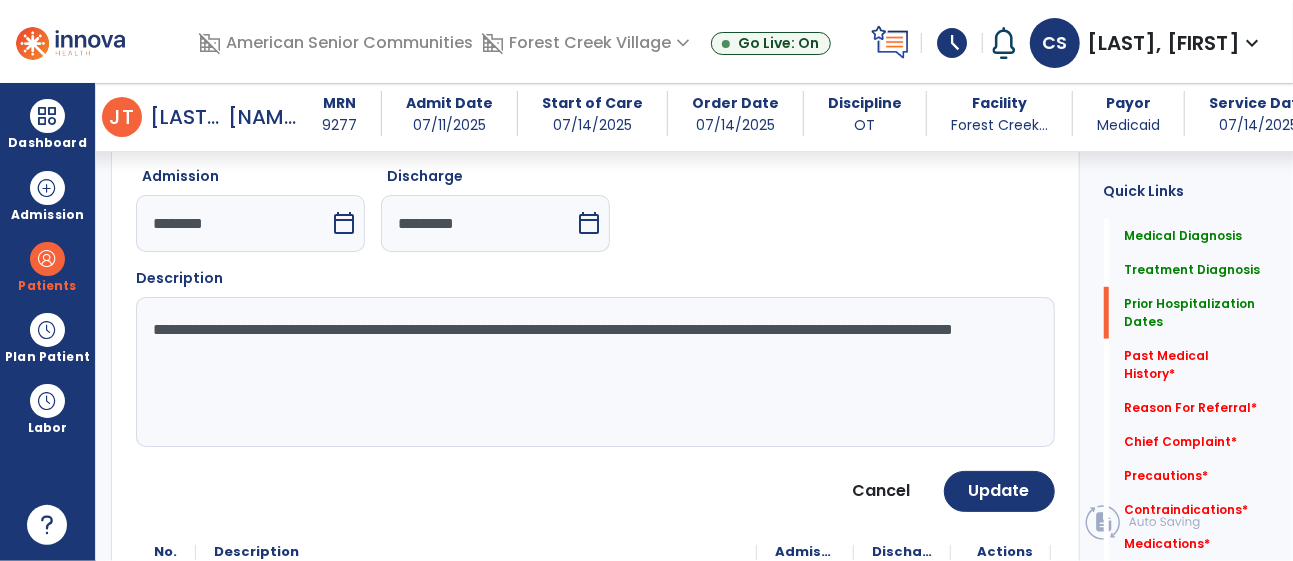 click on "**********" 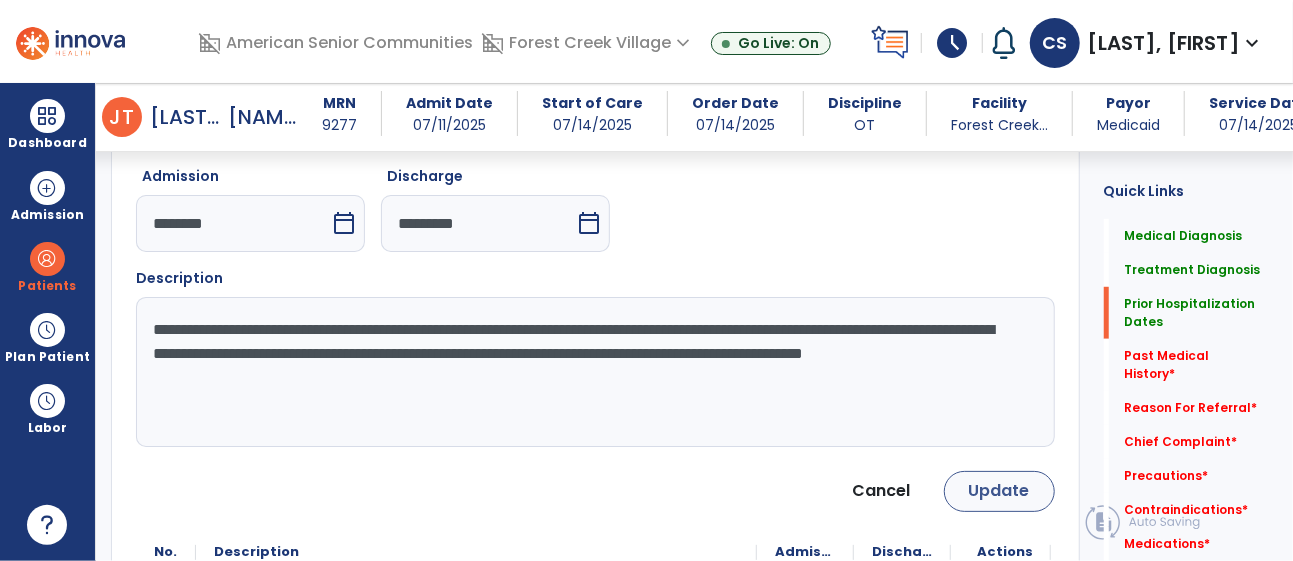 type on "**********" 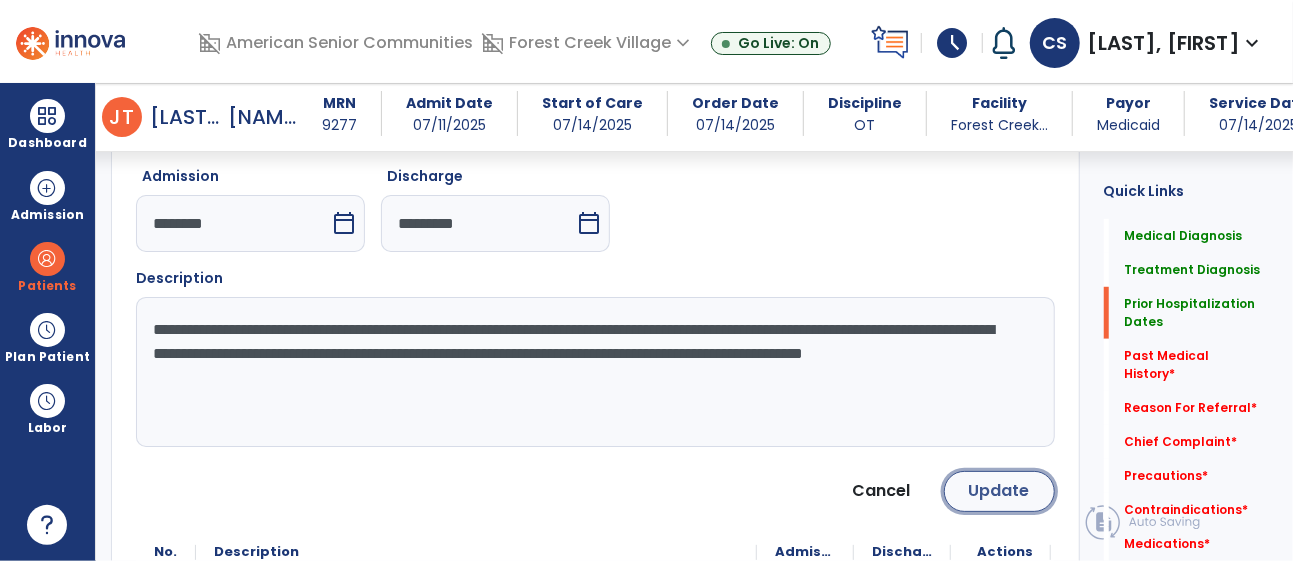 click on "Update" 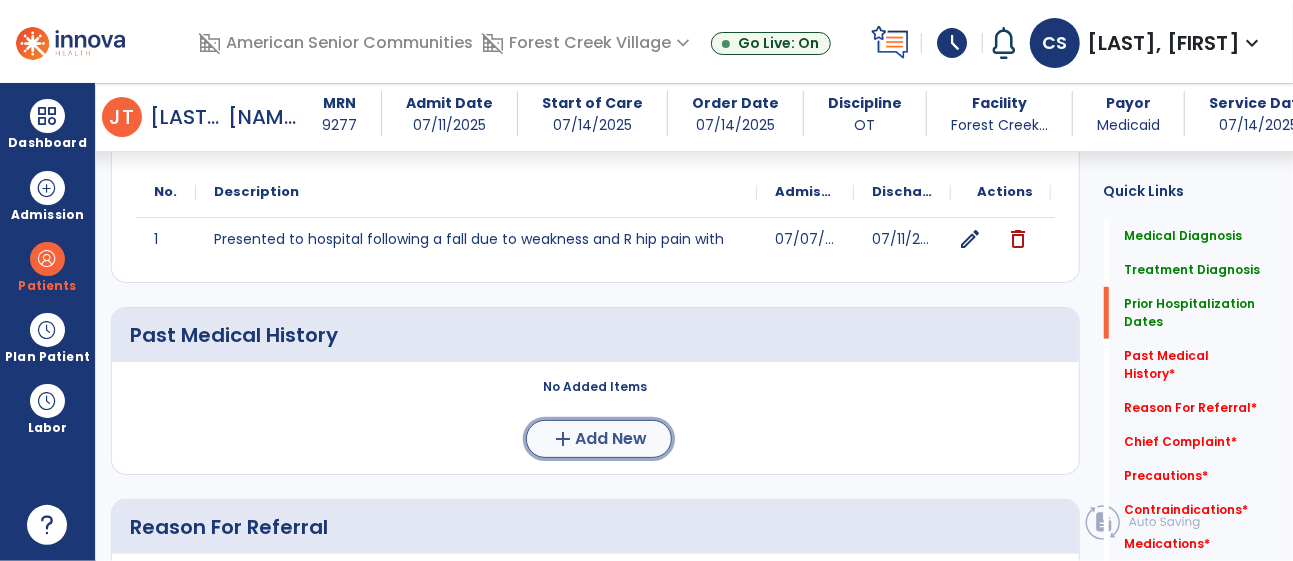 click on "add  Add New" 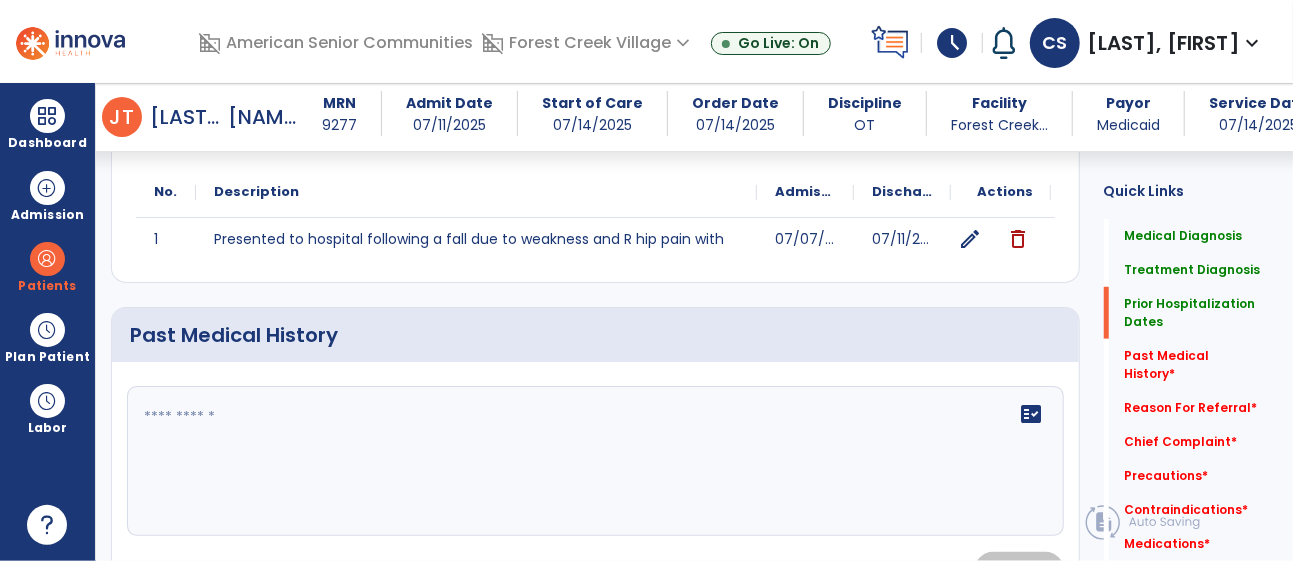 click on "fact_check" 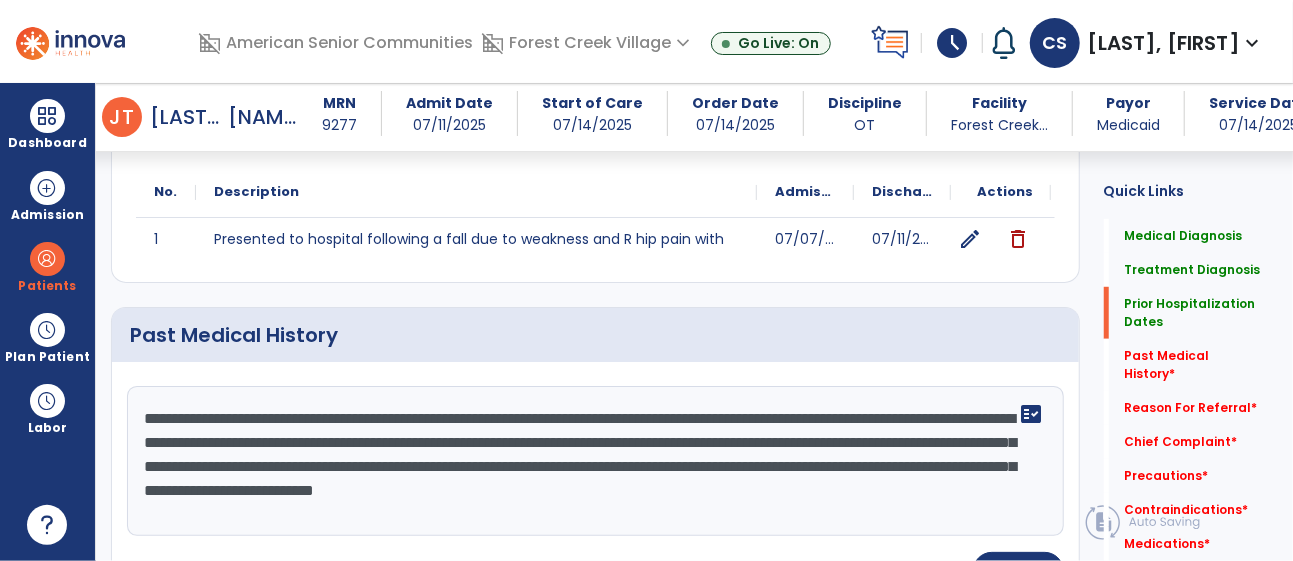 type on "**********" 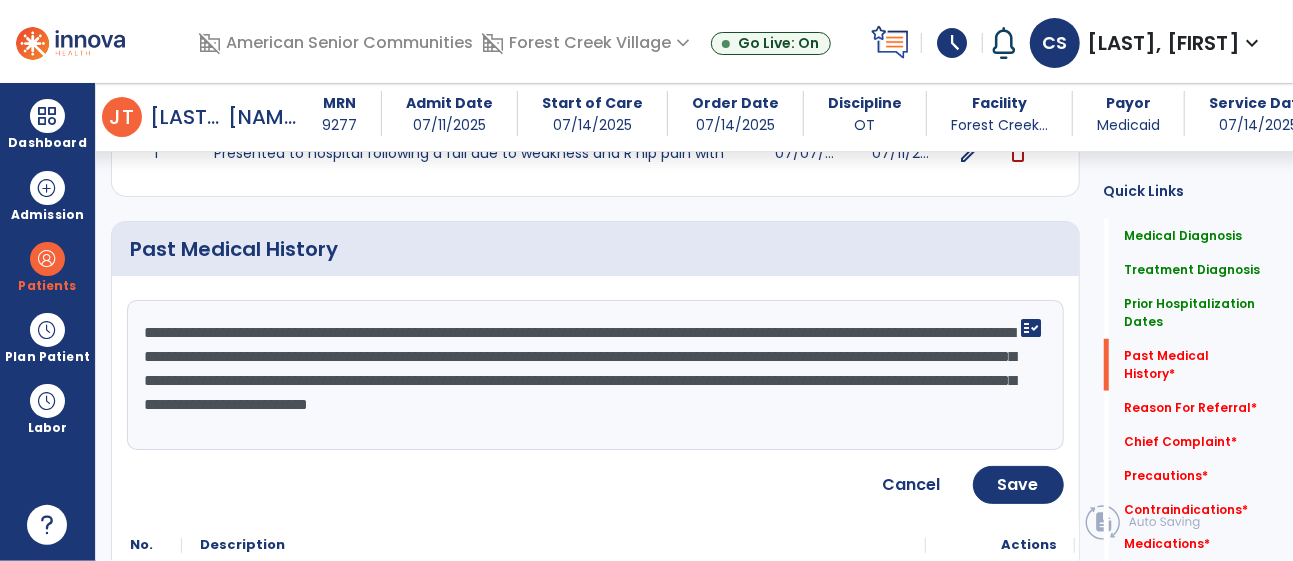 scroll, scrollTop: 724, scrollLeft: 0, axis: vertical 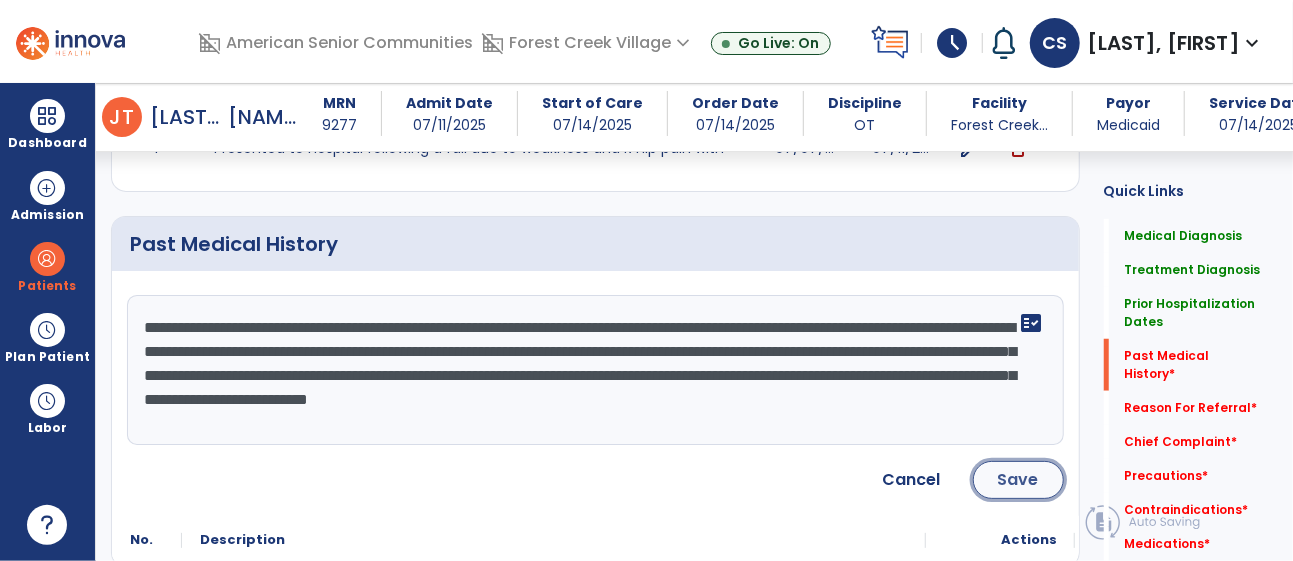 click on "Save" 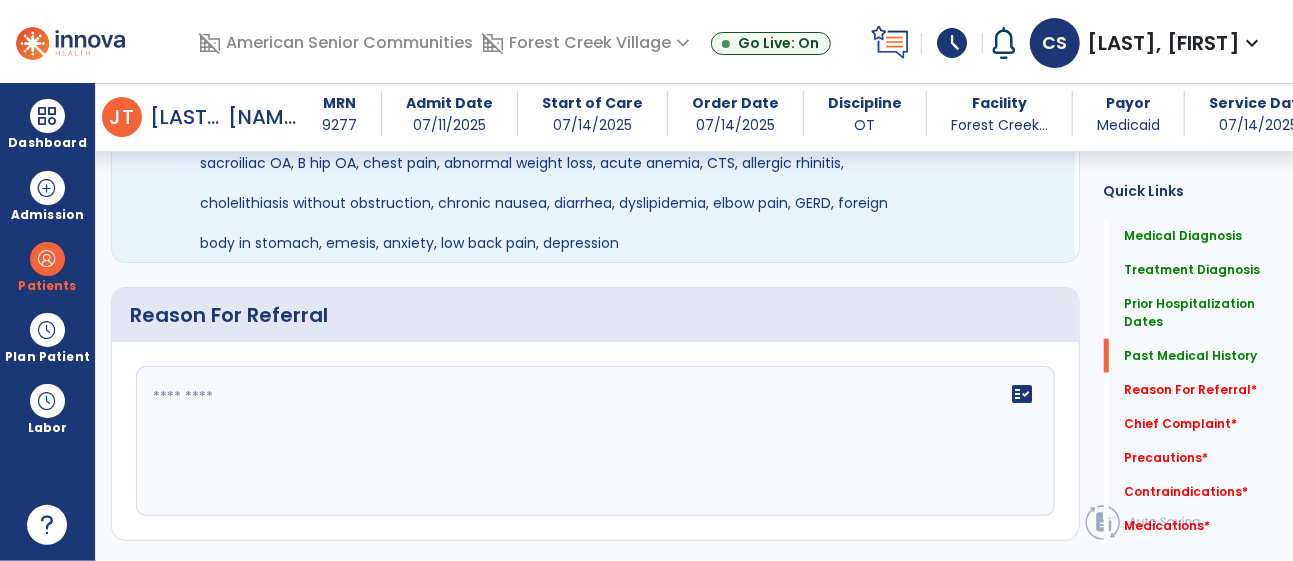 scroll, scrollTop: 1012, scrollLeft: 0, axis: vertical 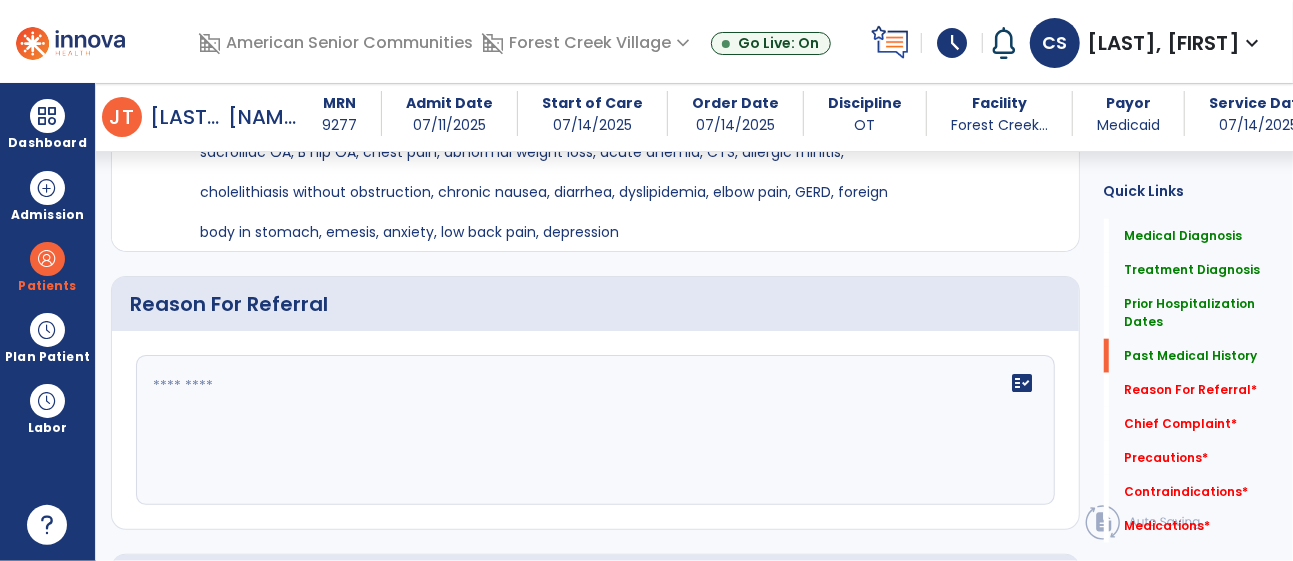 click 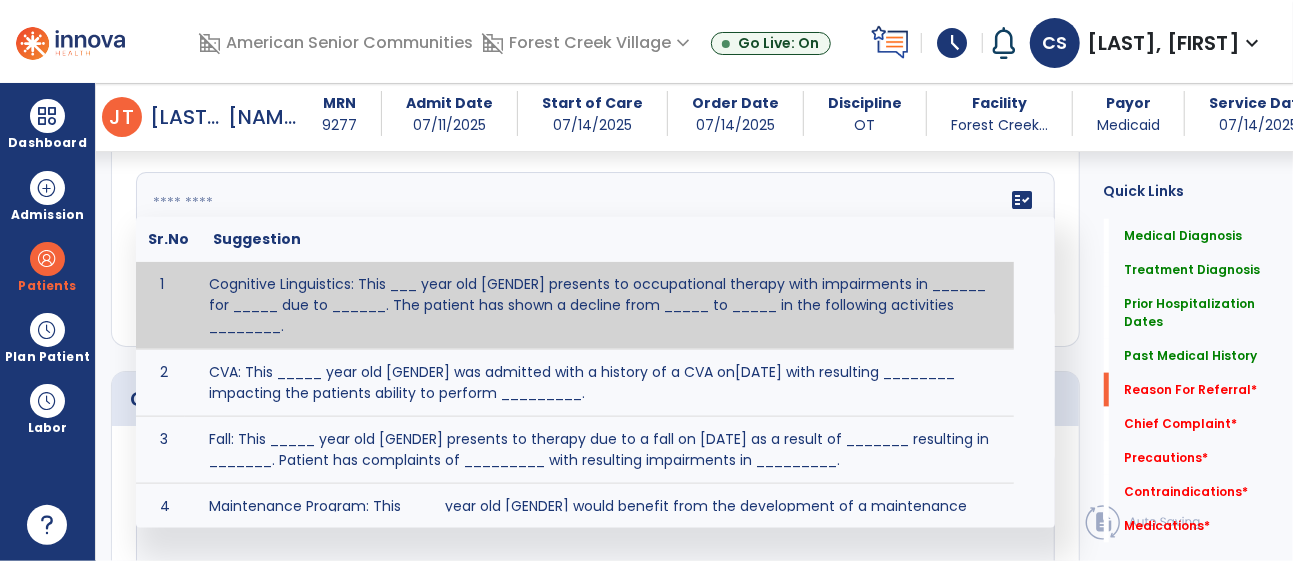 scroll, scrollTop: 1198, scrollLeft: 0, axis: vertical 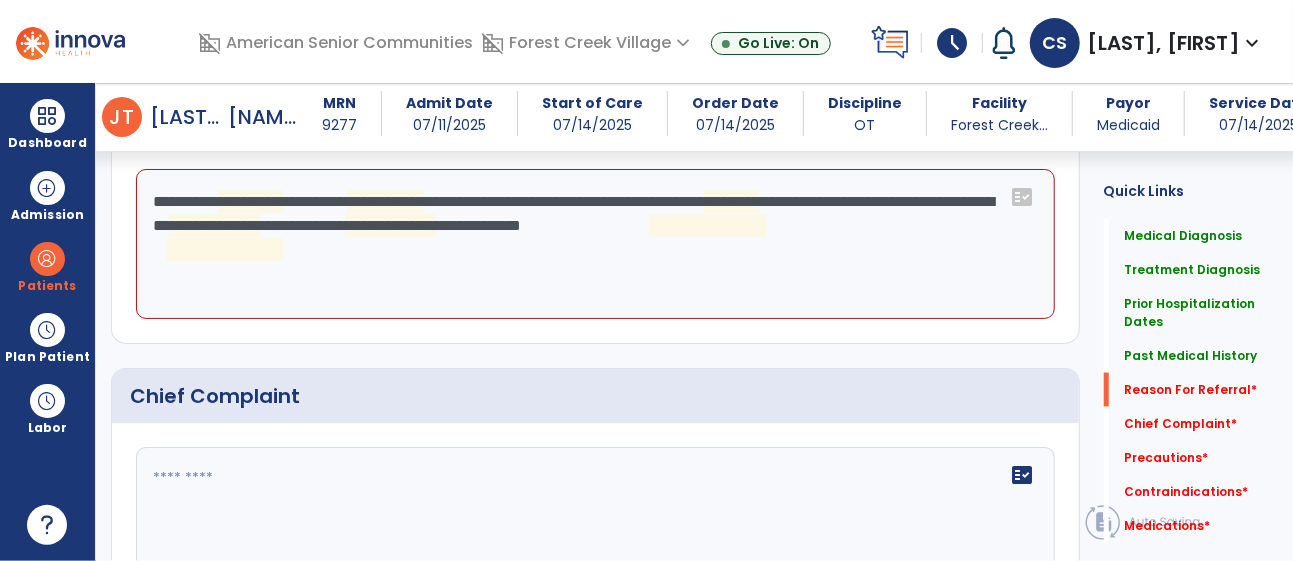 click on "**********" 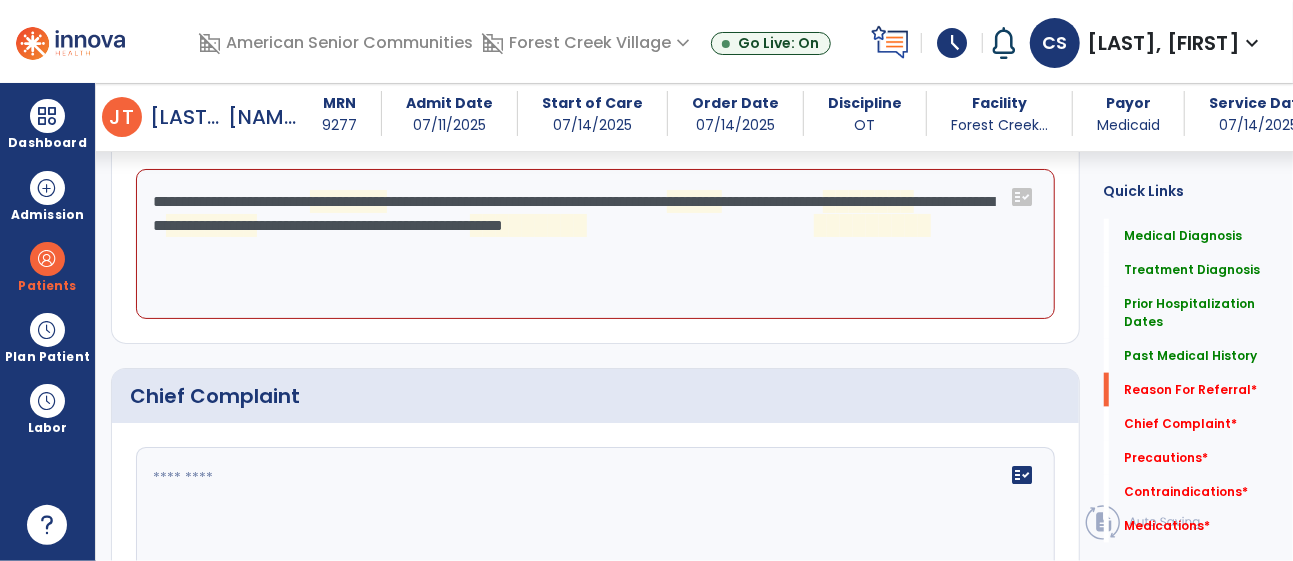 click on "**********" 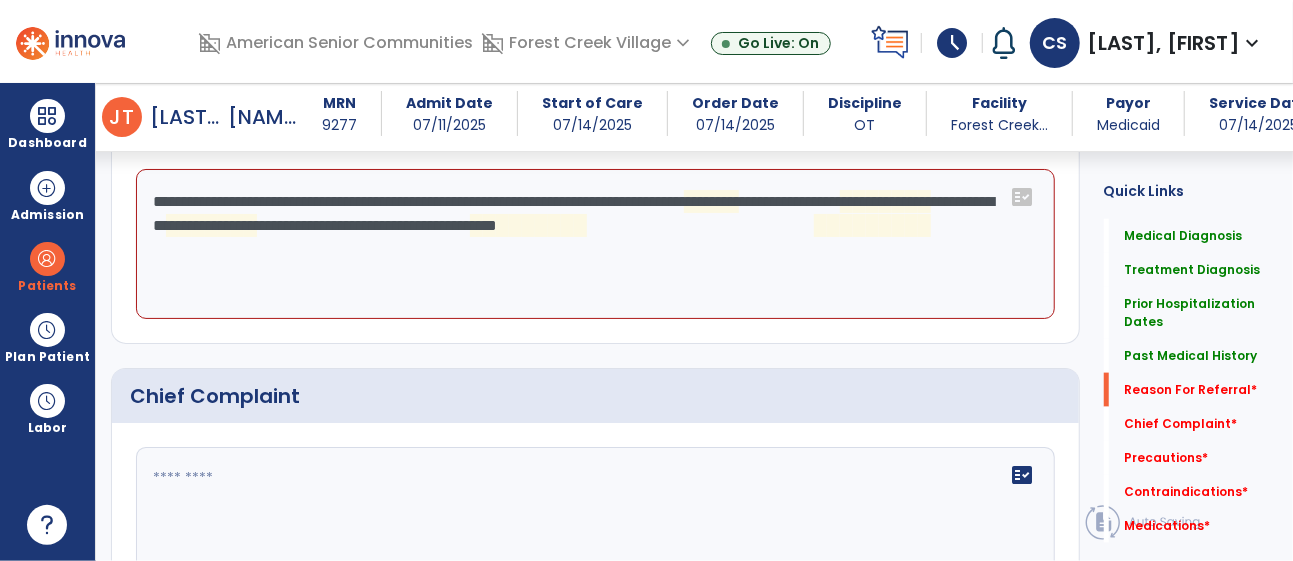click on "**********" 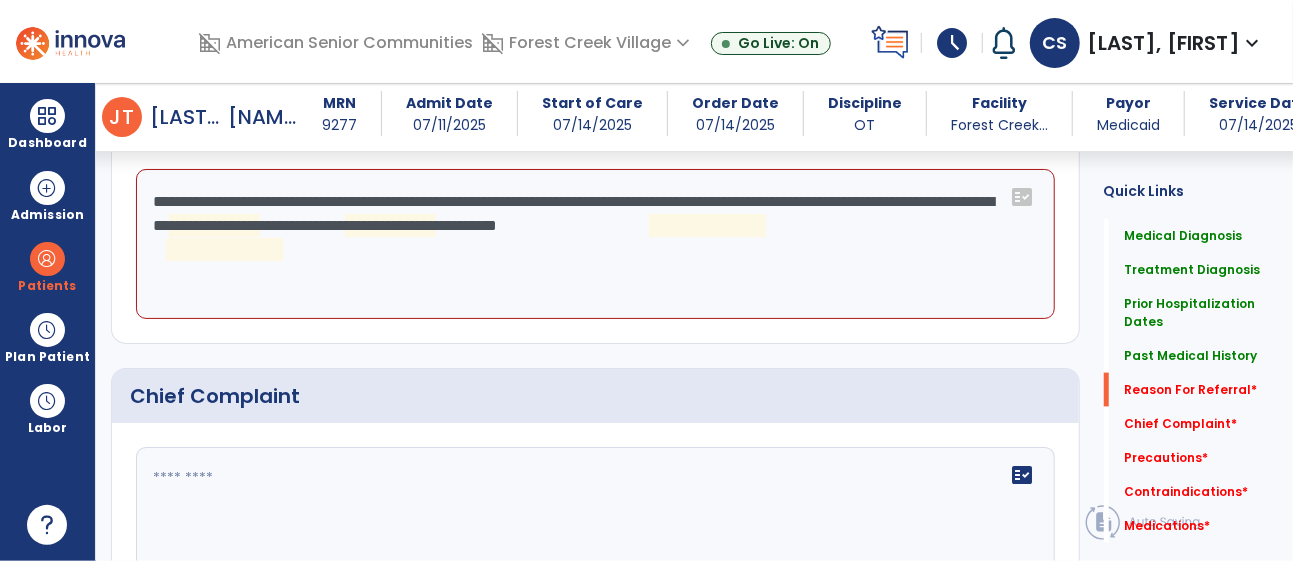 click on "**********" 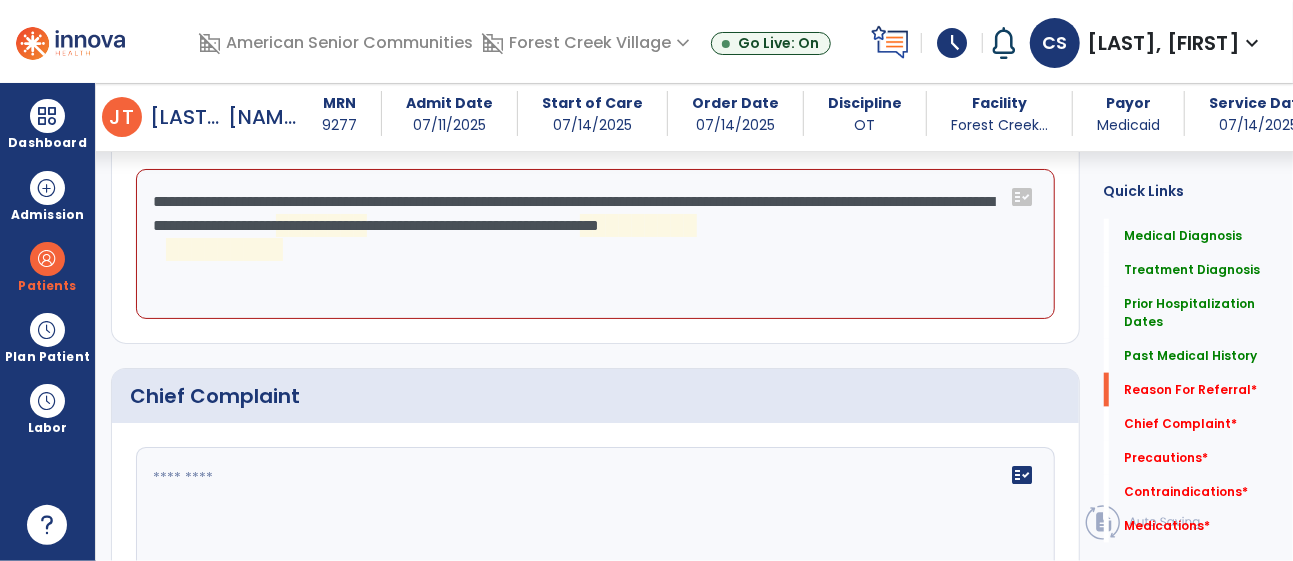 click on "**********" 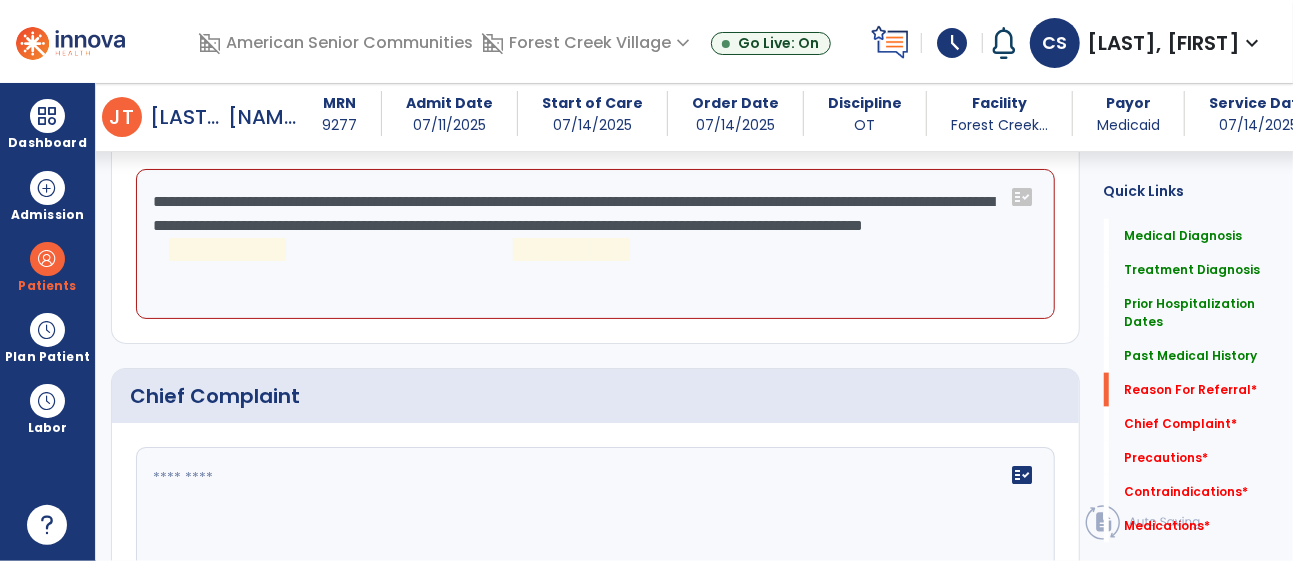 click on "**********" 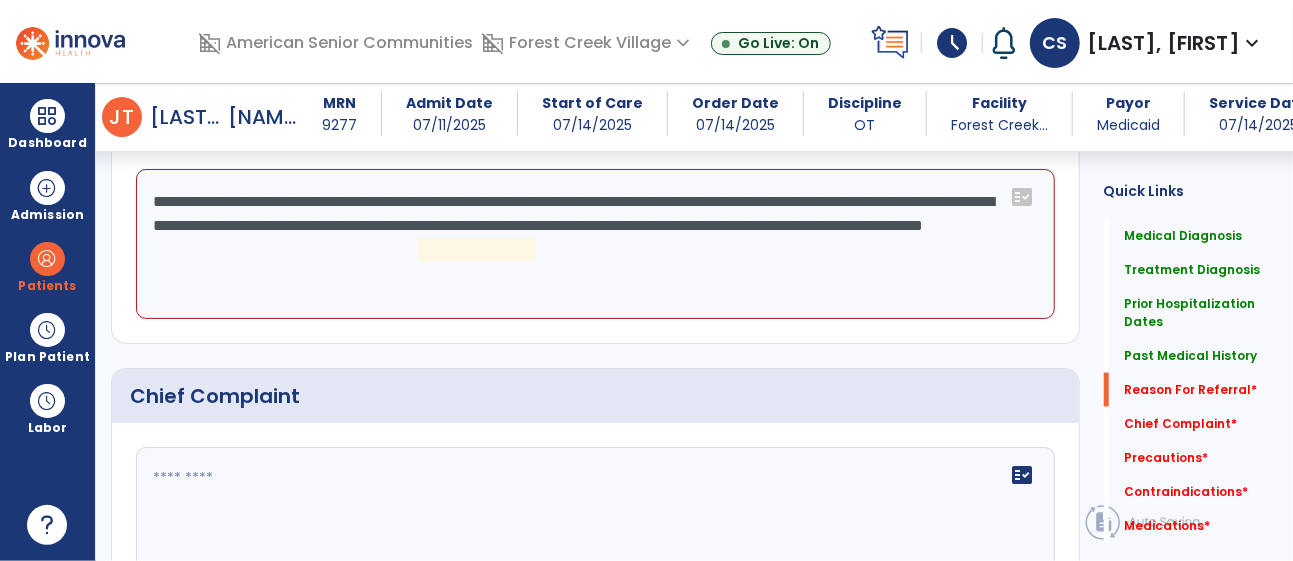 click on "**********" 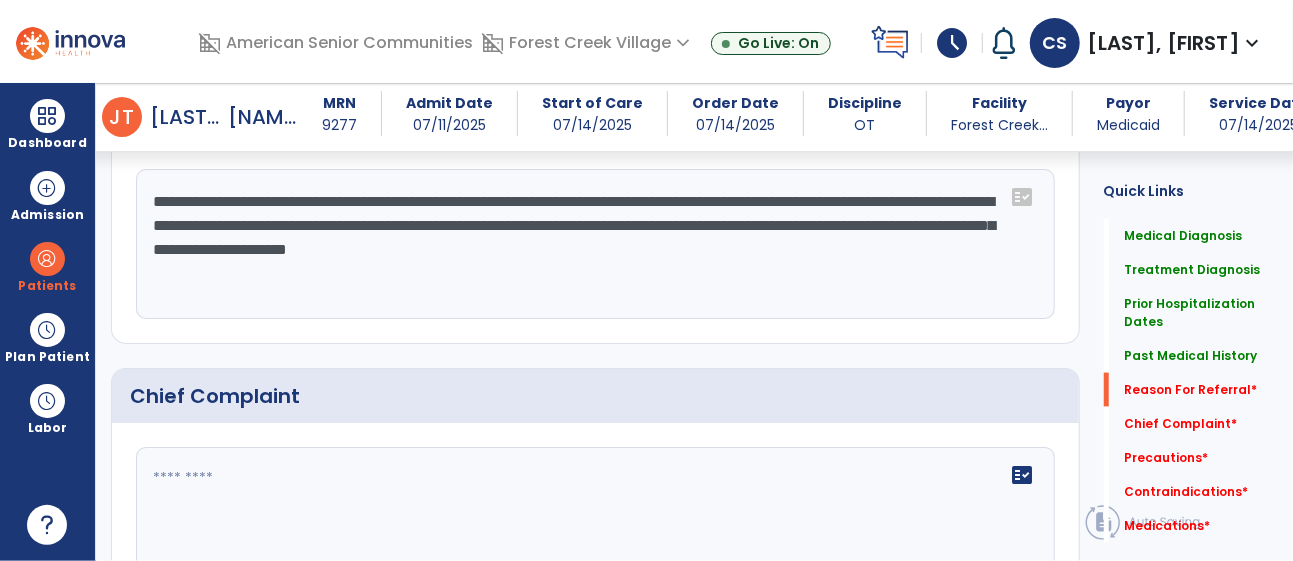 type on "**********" 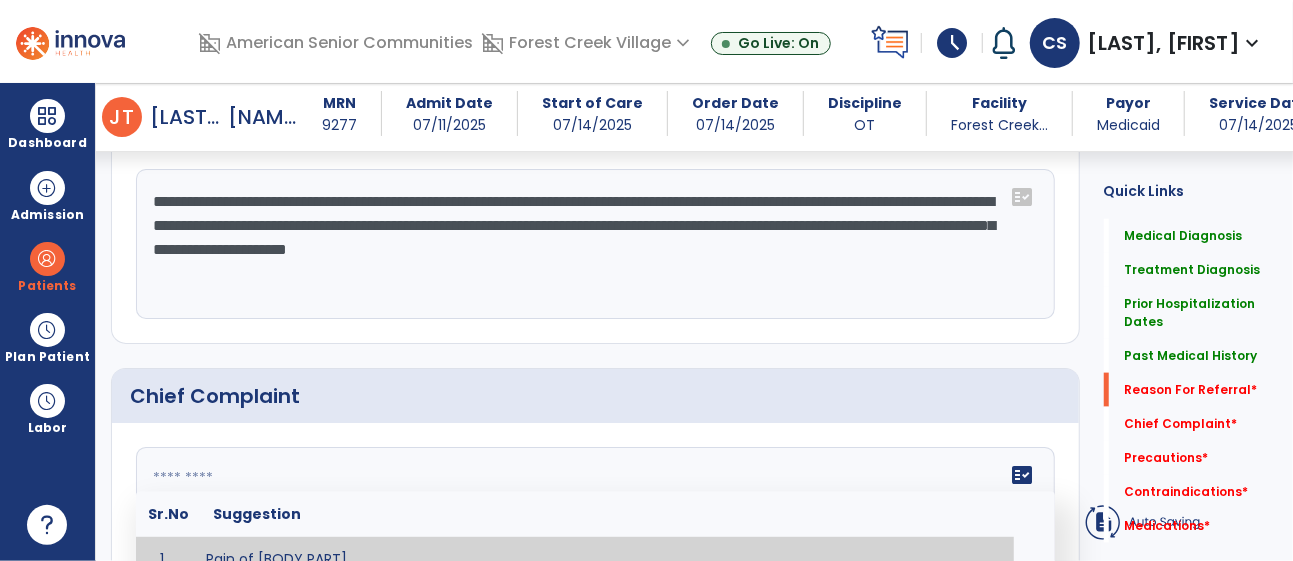 click 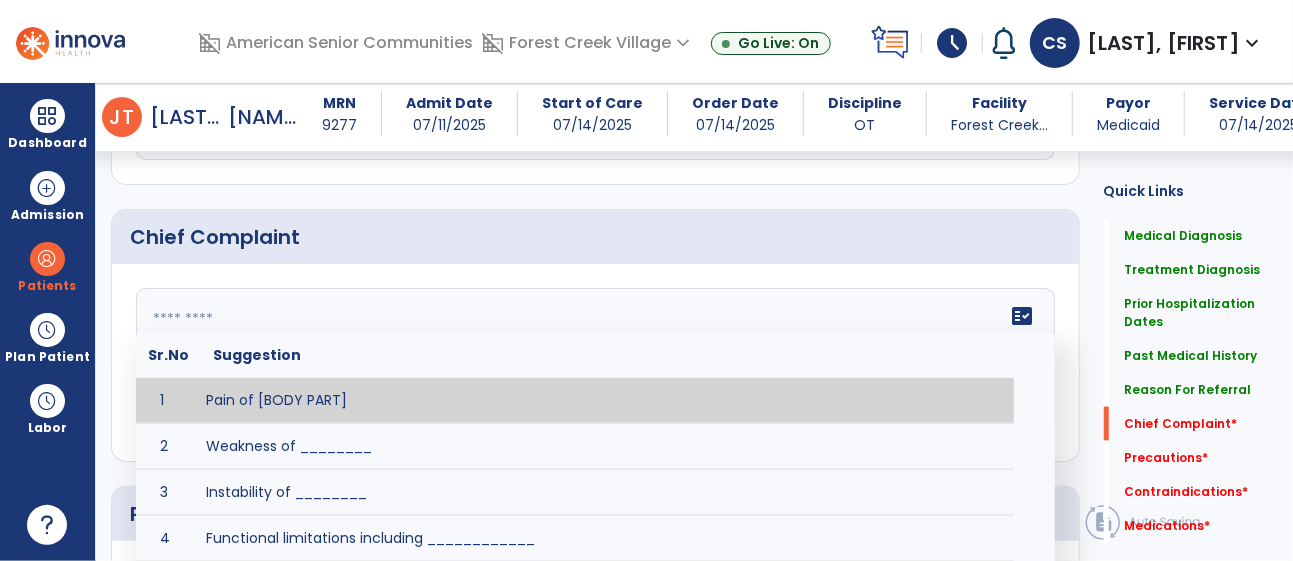scroll, scrollTop: 1357, scrollLeft: 0, axis: vertical 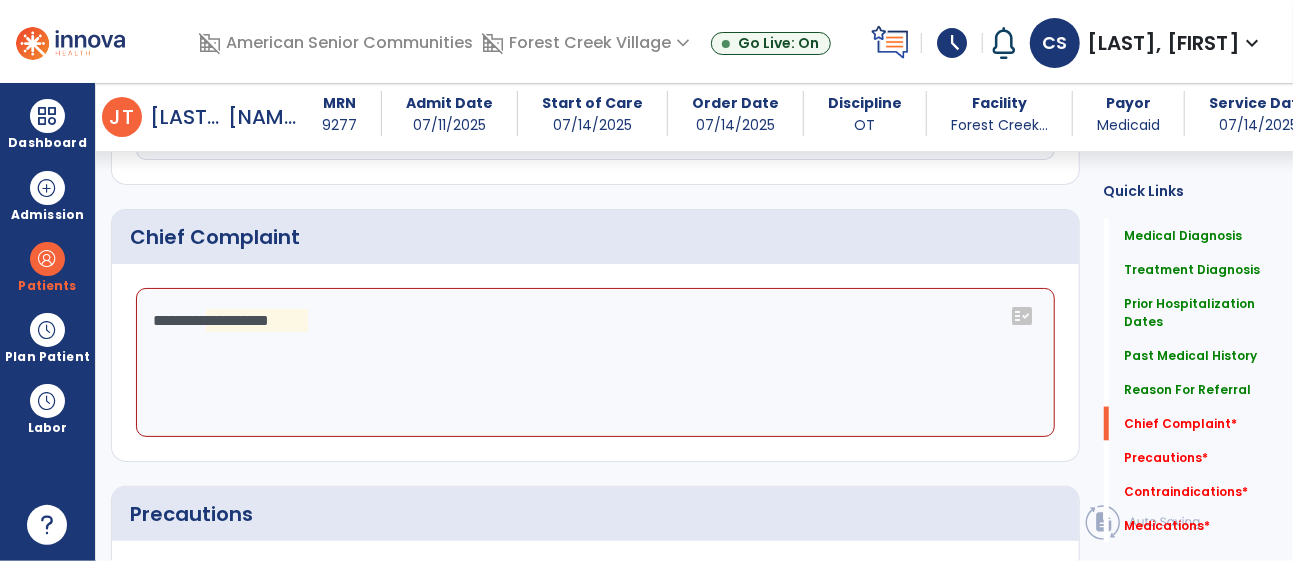 click on "**********" 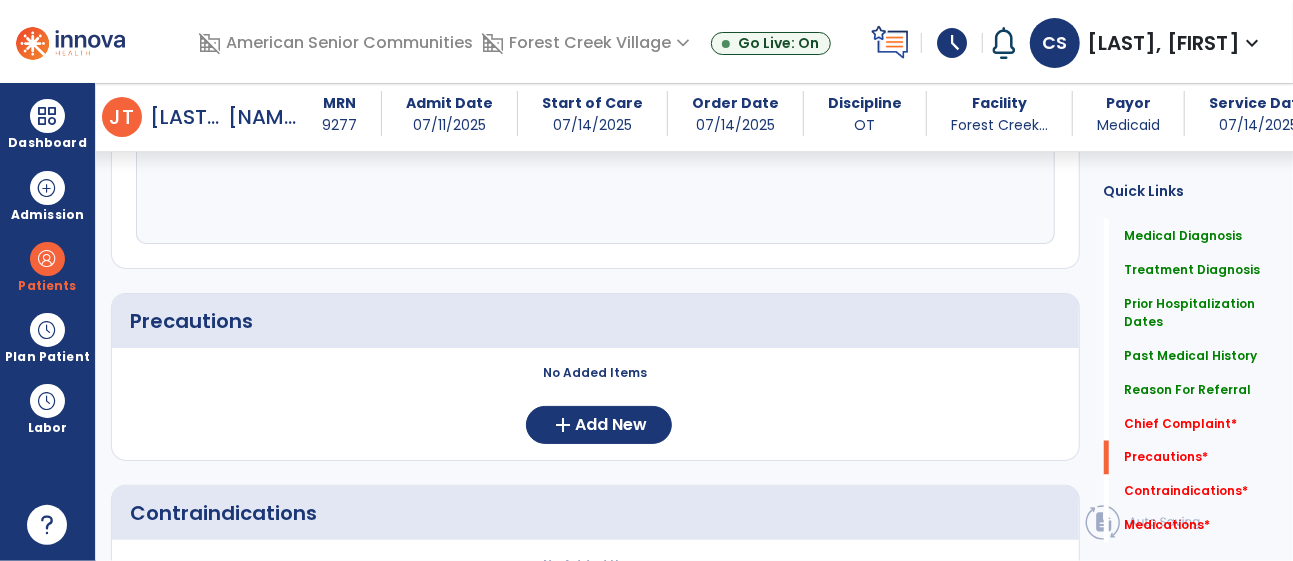 scroll, scrollTop: 1631, scrollLeft: 0, axis: vertical 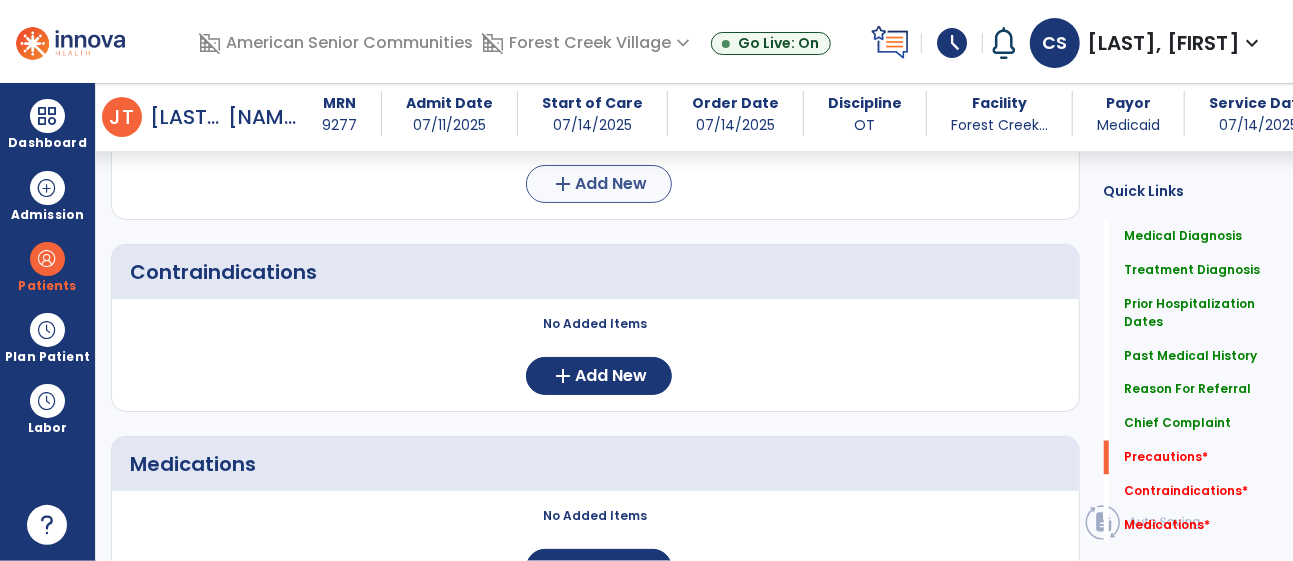 type on "**********" 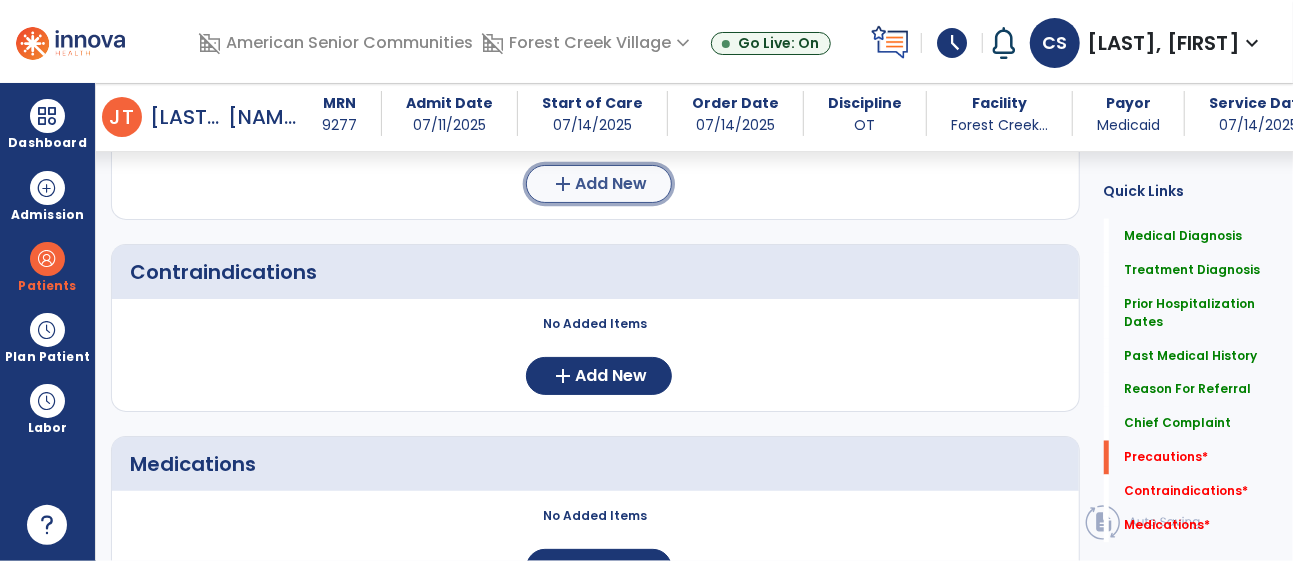 click on "add  Add New" 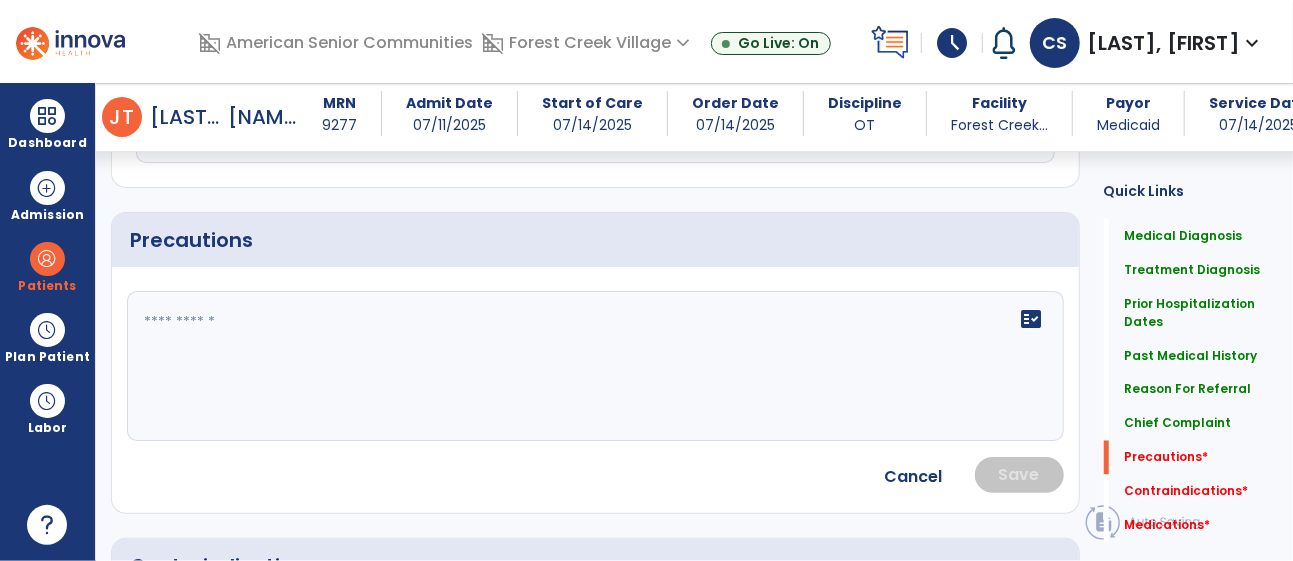 scroll, scrollTop: 1631, scrollLeft: 0, axis: vertical 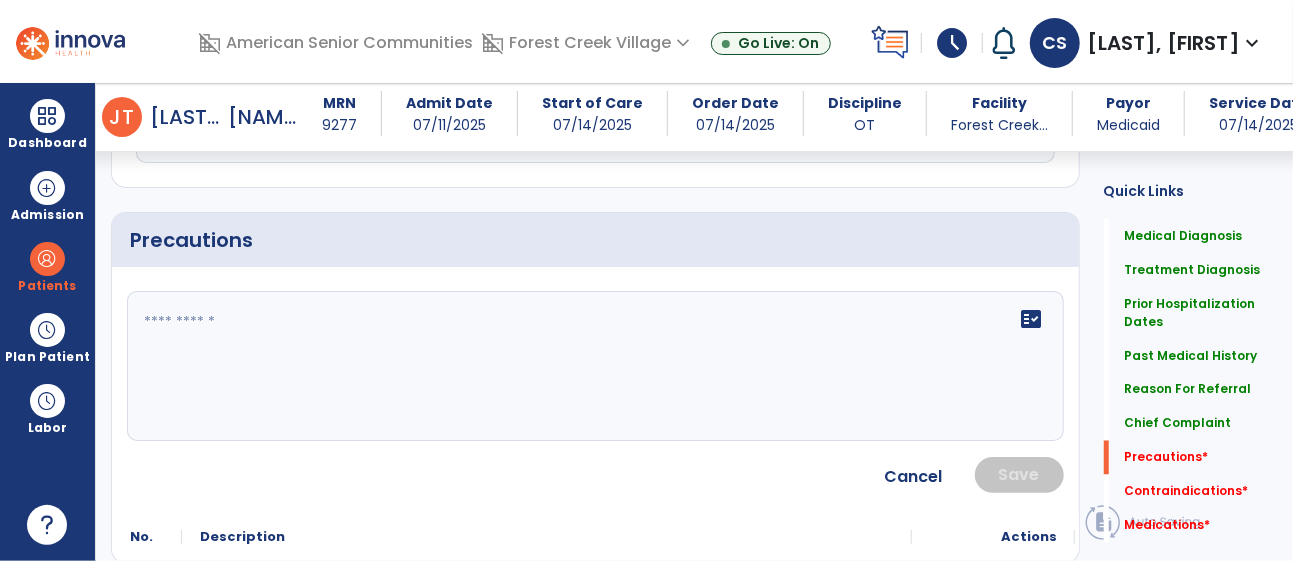click on "fact_check" 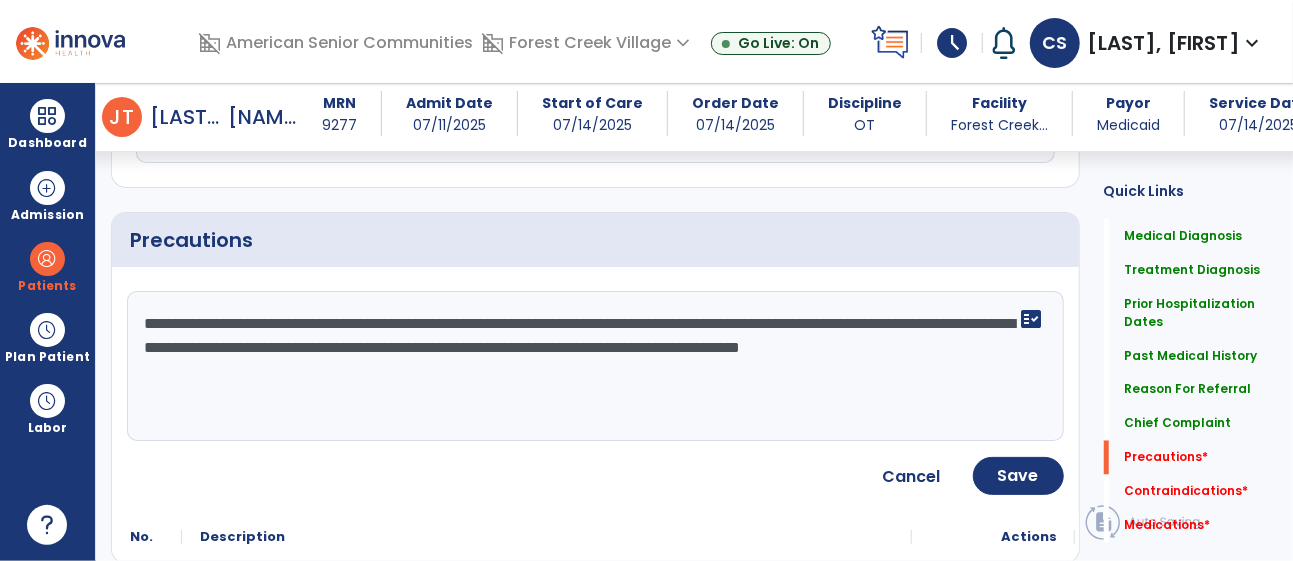 type on "**********" 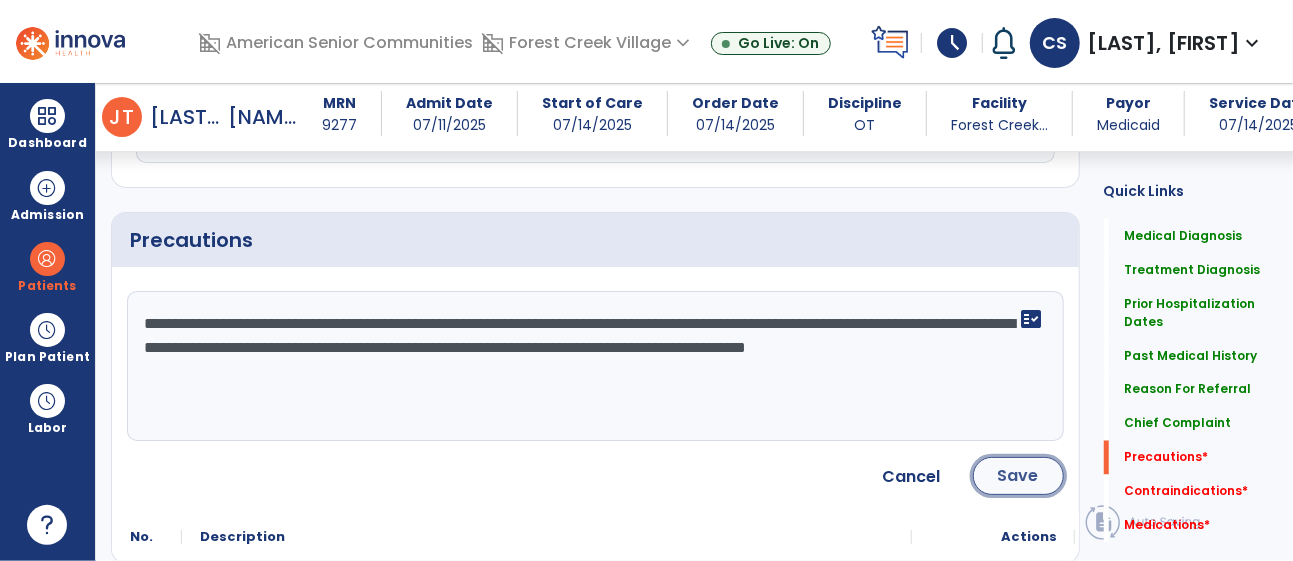 click on "Save" 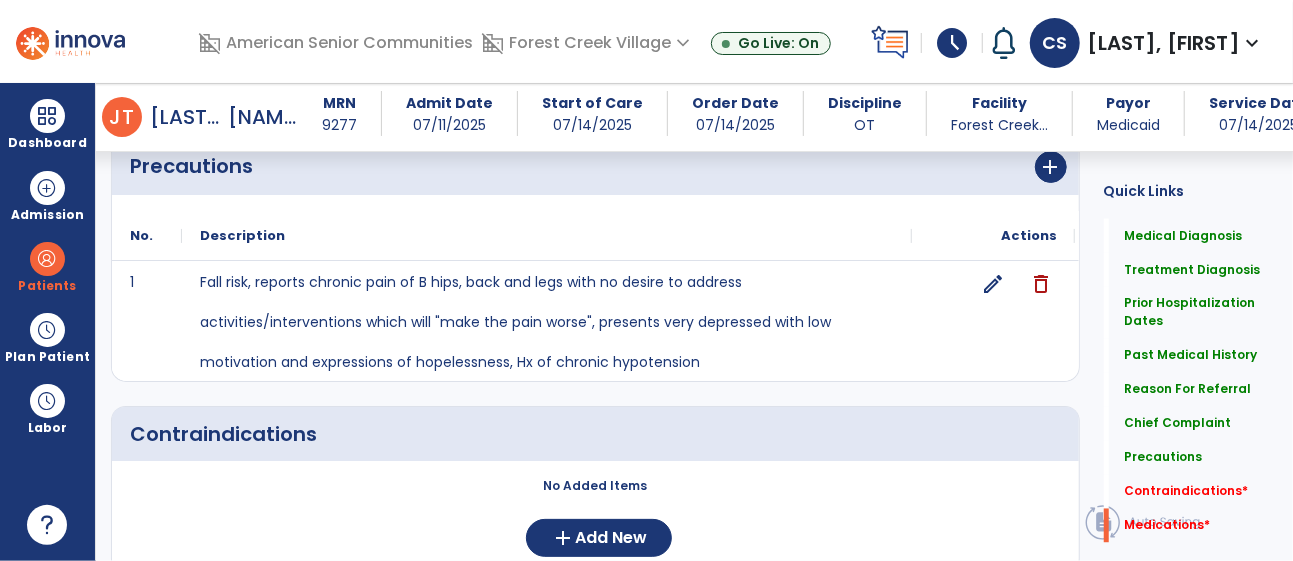 scroll, scrollTop: 1865, scrollLeft: 0, axis: vertical 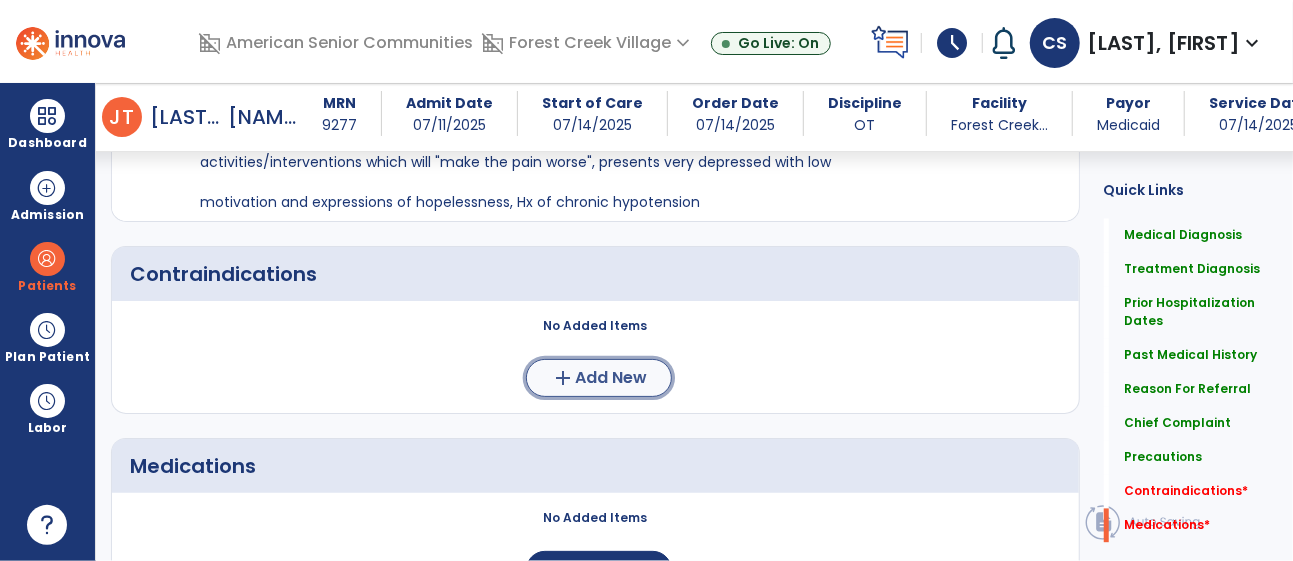 click on "add  Add New" 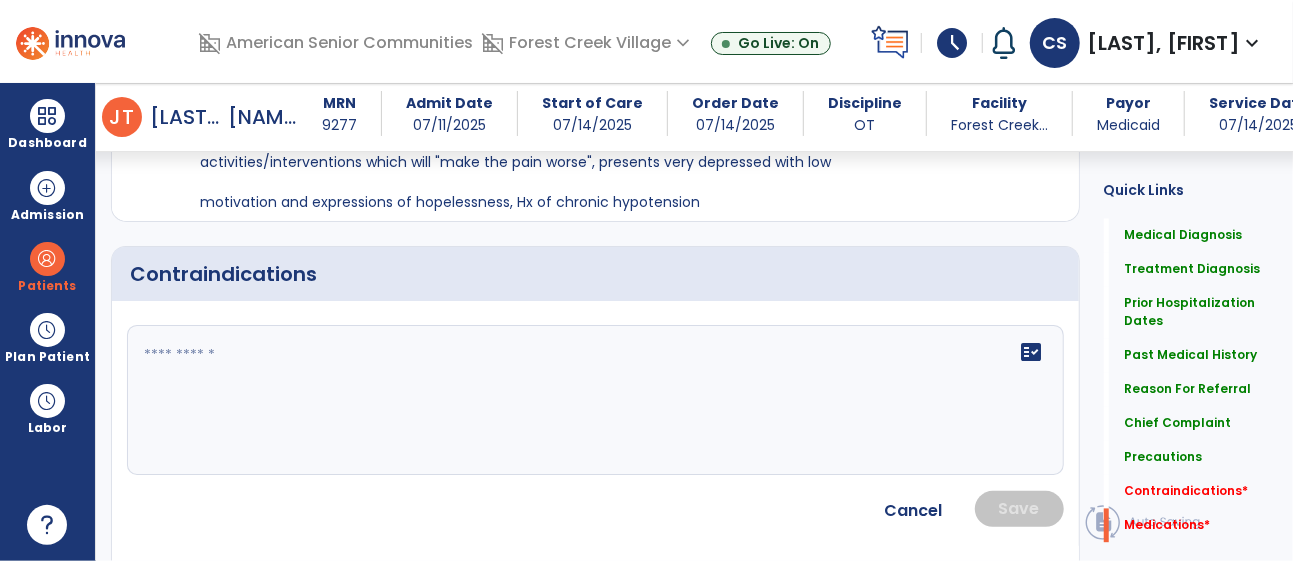 click 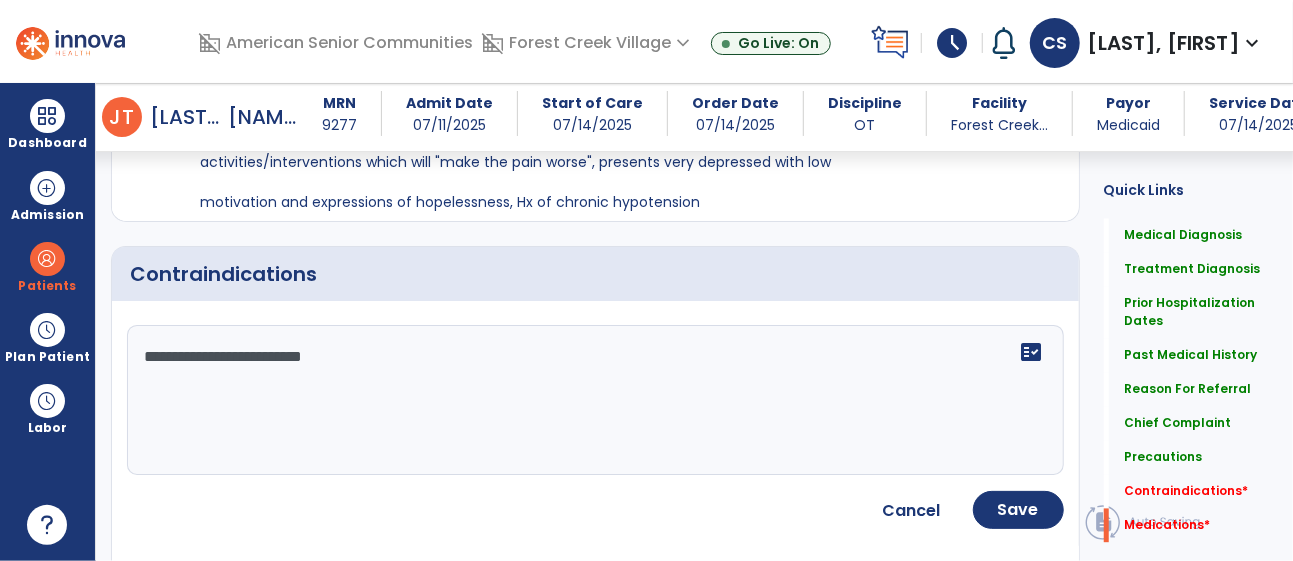 click on "**********" 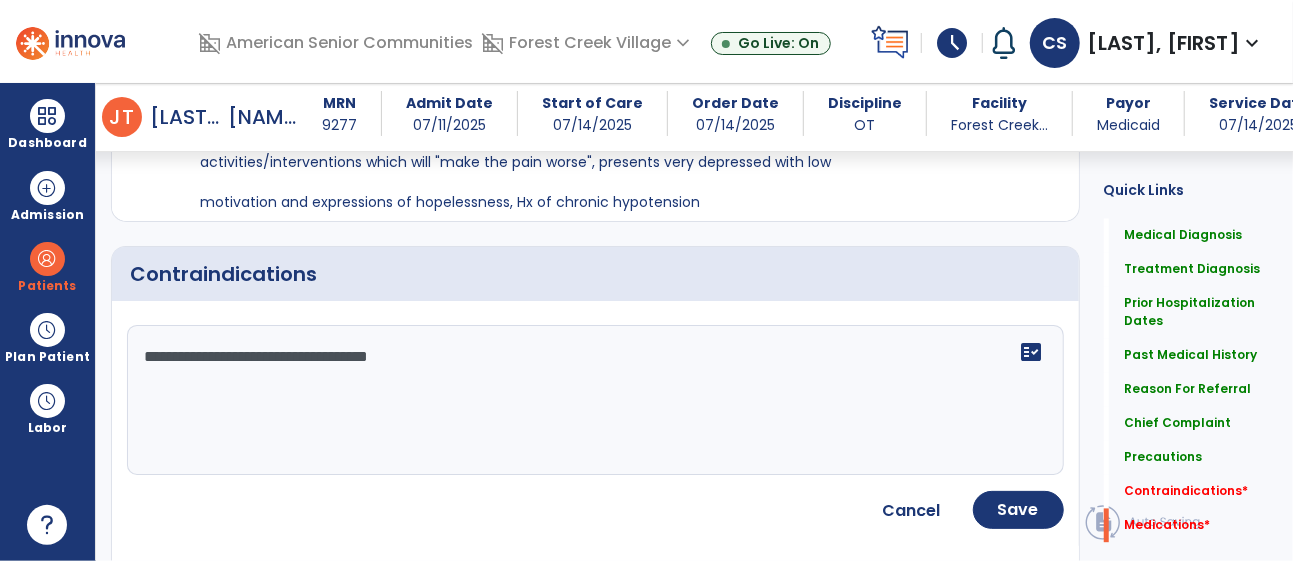 type on "**********" 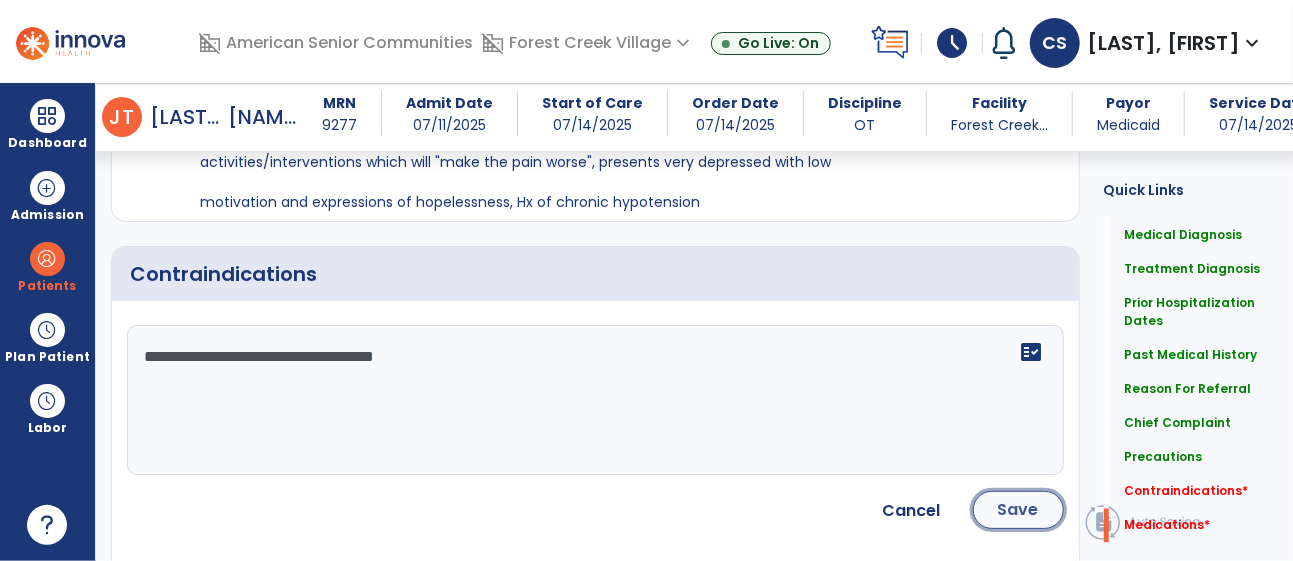 click on "Save" 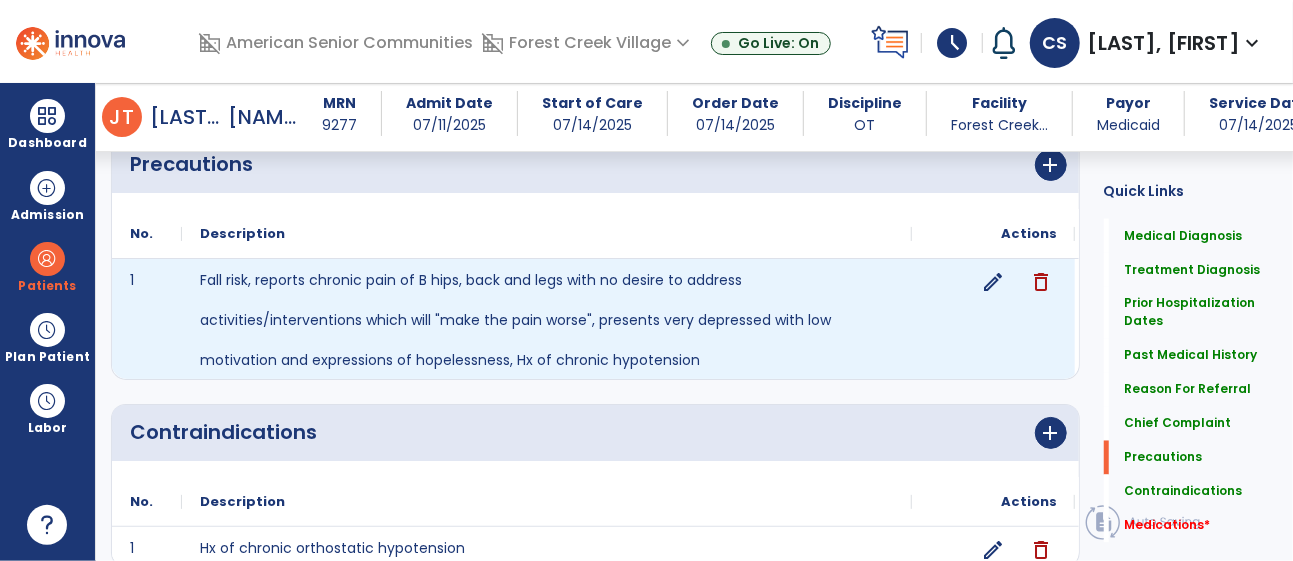 scroll, scrollTop: 1682, scrollLeft: 0, axis: vertical 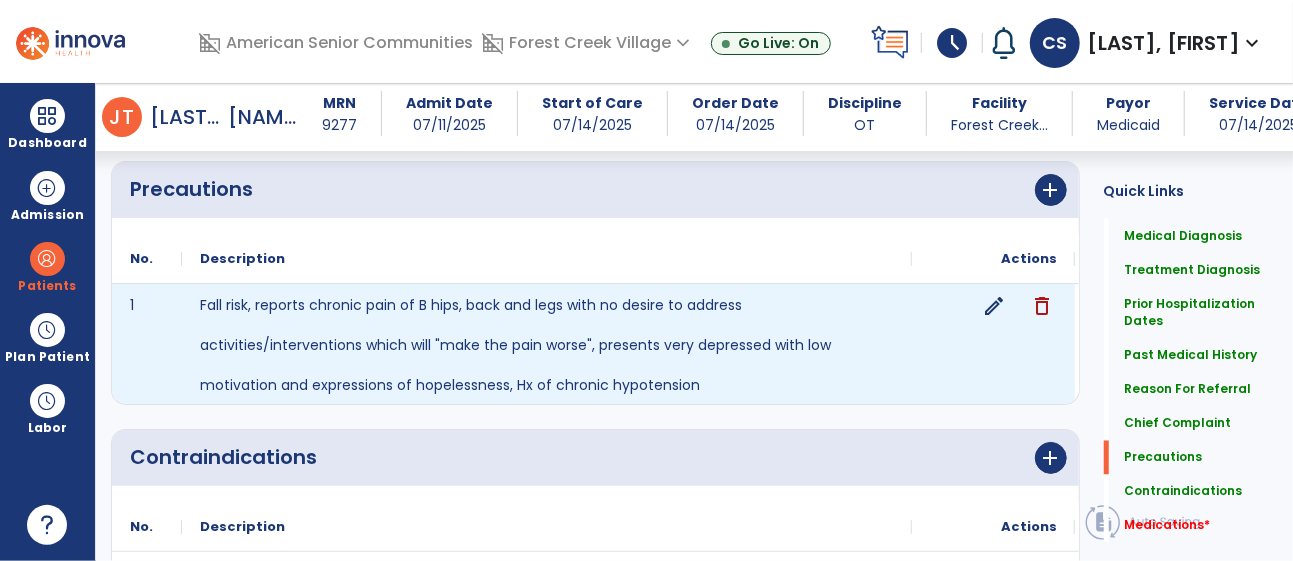 click on "edit" 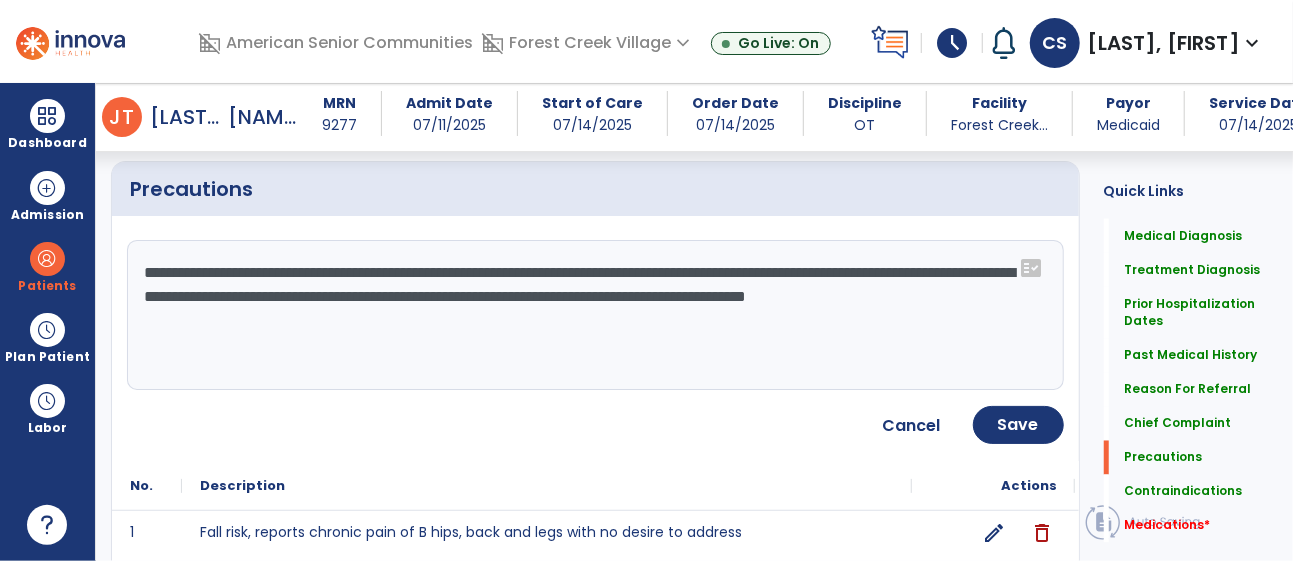 click on "**********" 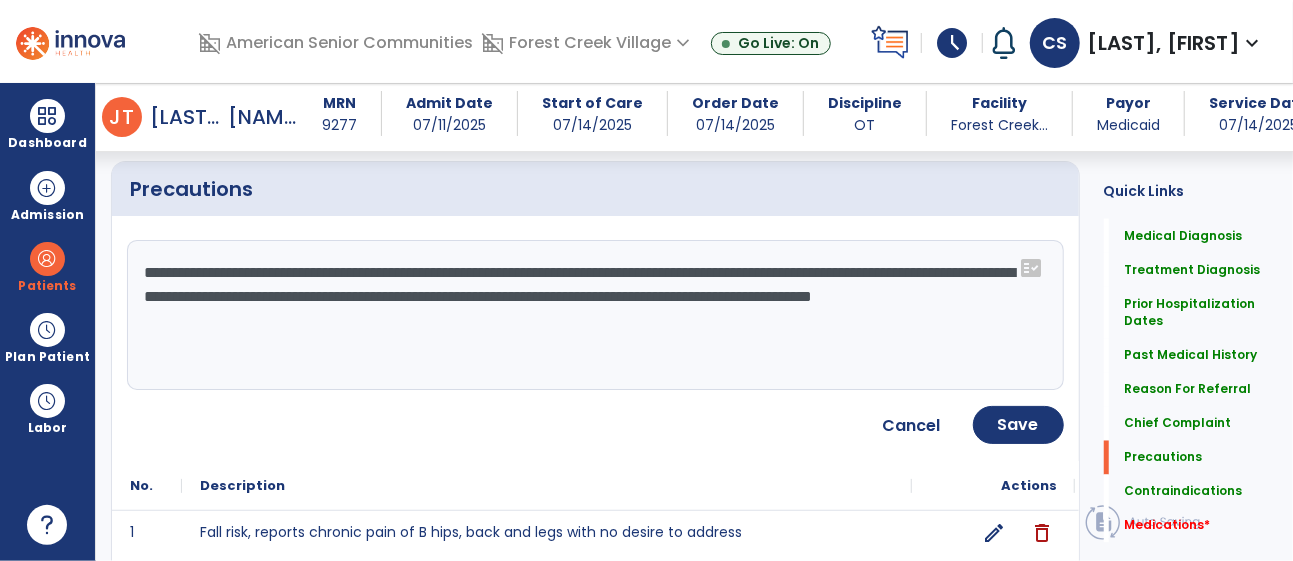 type on "**********" 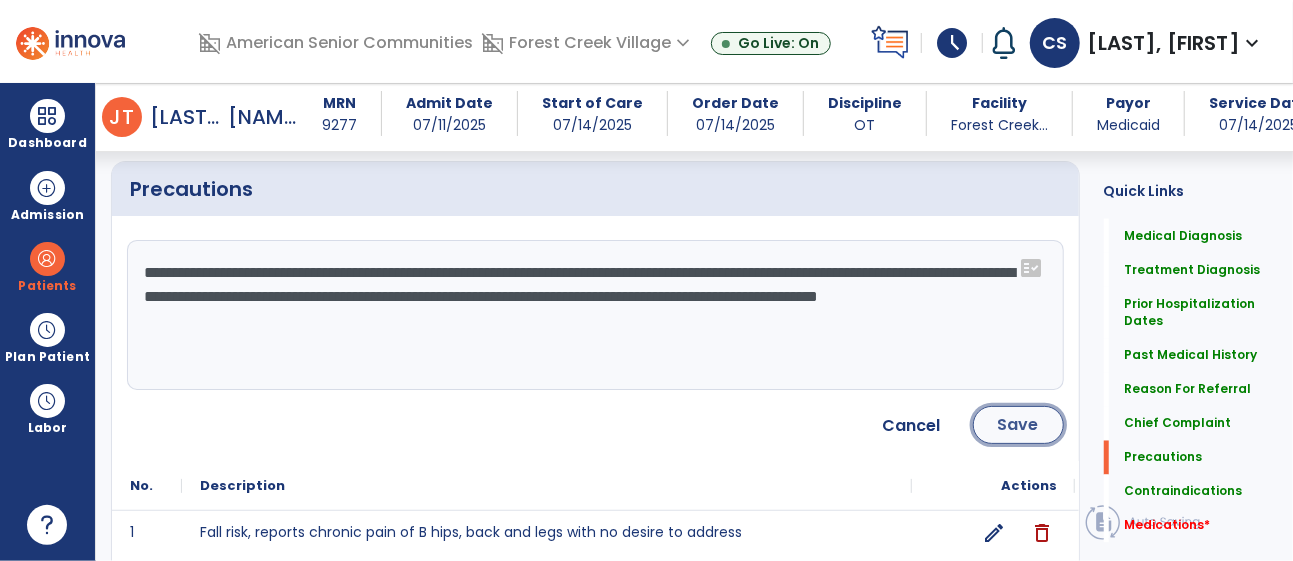 click on "Save" 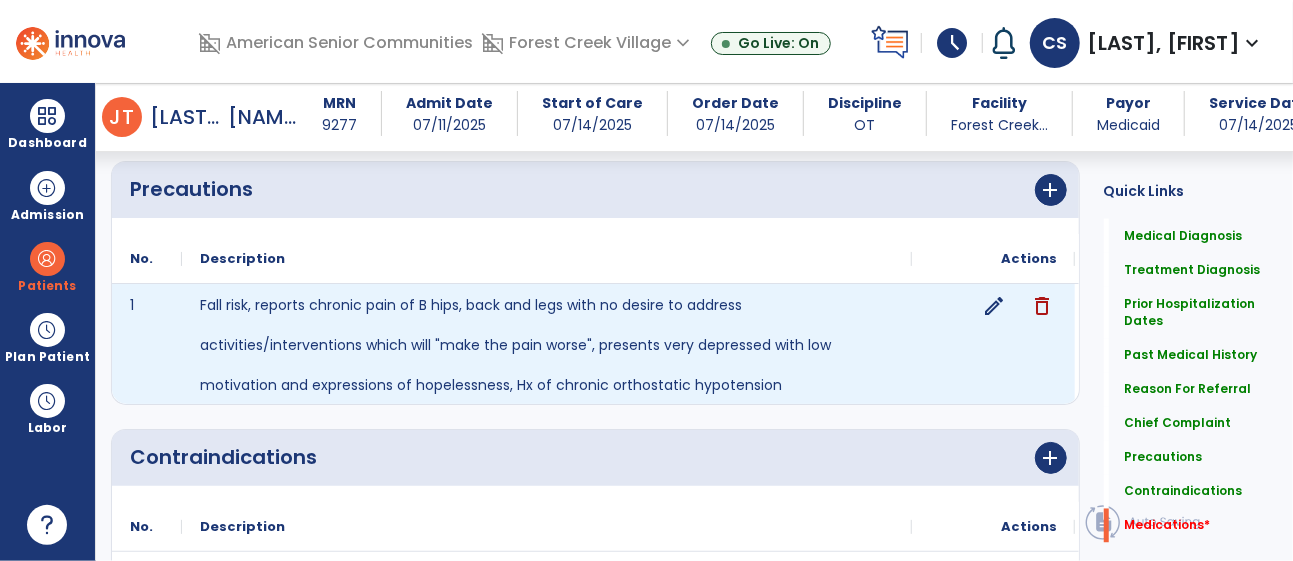 scroll, scrollTop: 1958, scrollLeft: 0, axis: vertical 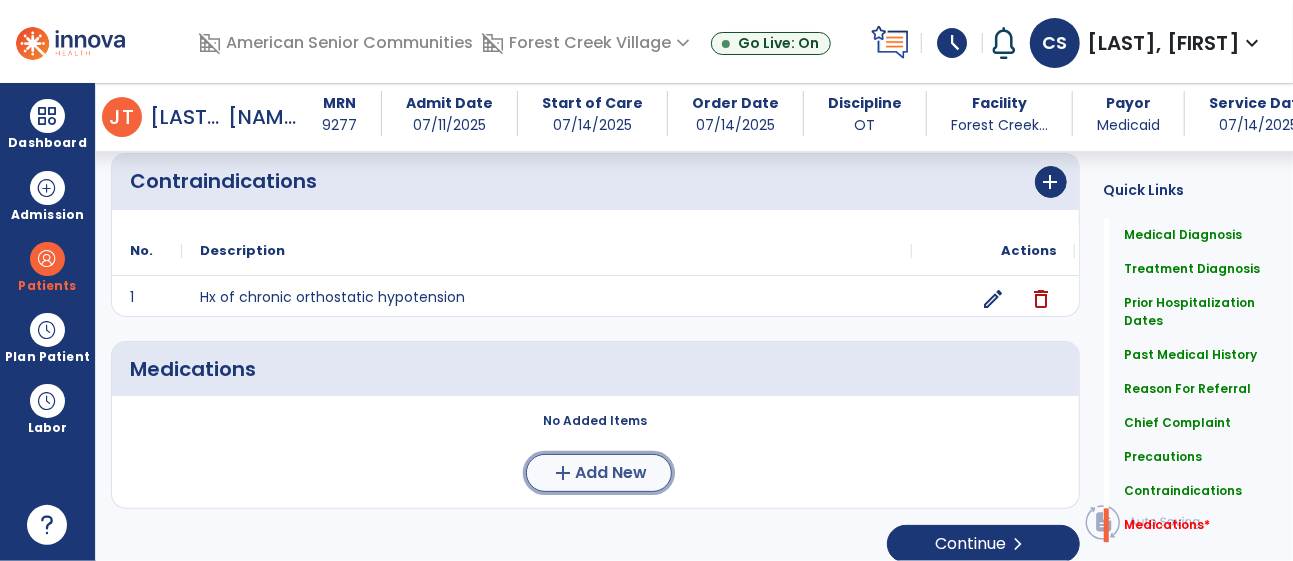 click on "add  Add New" 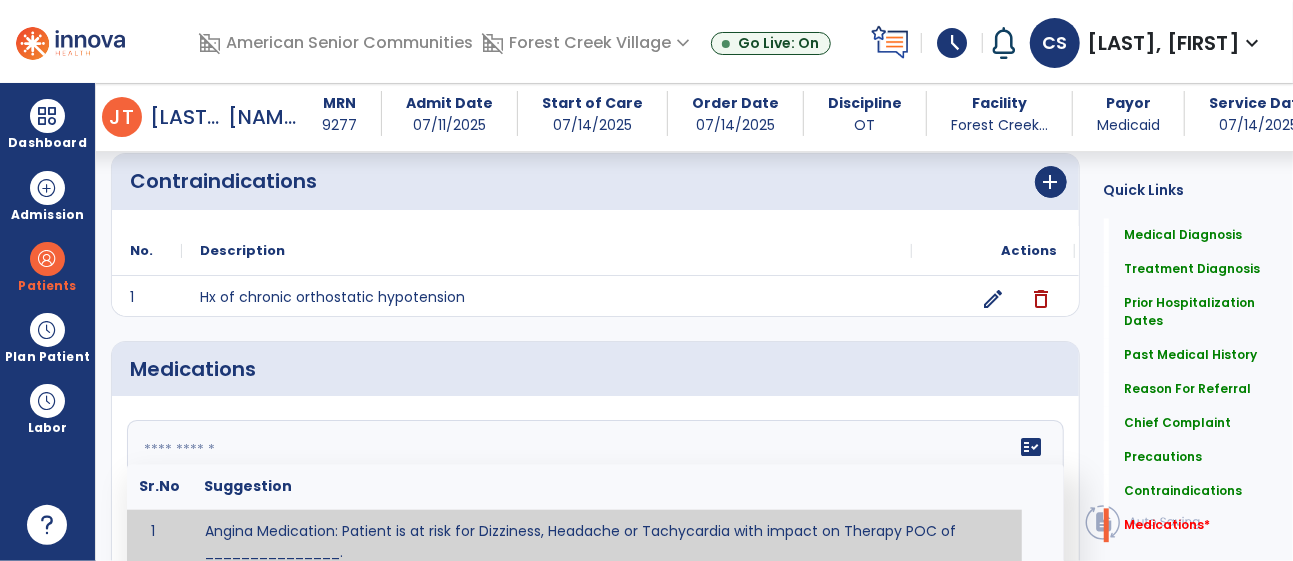 click on "fact_check  Sr.No Suggestion 1 Angina Medication: Patient is at risk for Dizziness, Headache or Tachycardia with impact on Therapy POC of _______________. 2 Anti-Anxiety Medication: at risk for Abnormal thinking, Anxiety, Arrhythmias, Clumsiness, Dizziness, Drowsiness, Dry mouth, GI disturbances, Headache, Increased appetite, Loss of appetite, Orthostatic hypotension, Sedation, Seizures, Tachycardia, Unsteadiness, Weakness or Weight gain with impact on Therapy POC of _____________. 3 Anti-Arrhythmic Agents: at risk for Arrhythmias, Confusion, EKG changes, Hallucinations, Hepatotoxicity, Increased blood pressure, Increased heart rate, Lethargy or Toxicity with impact on Therapy POC of 4 Anti-Coagulant medications: with potential risk for hemorrhage (including rectal bleeding and coughing up blood), and heparin-induced thrombocytopenia (HIT syndrome). Potential impact on therapy progress includes _________. 5 6 7 8 Aspirin for ______________. 9 10 11 12 13 14 15 16 17 18 19 20 21 22 23 24" 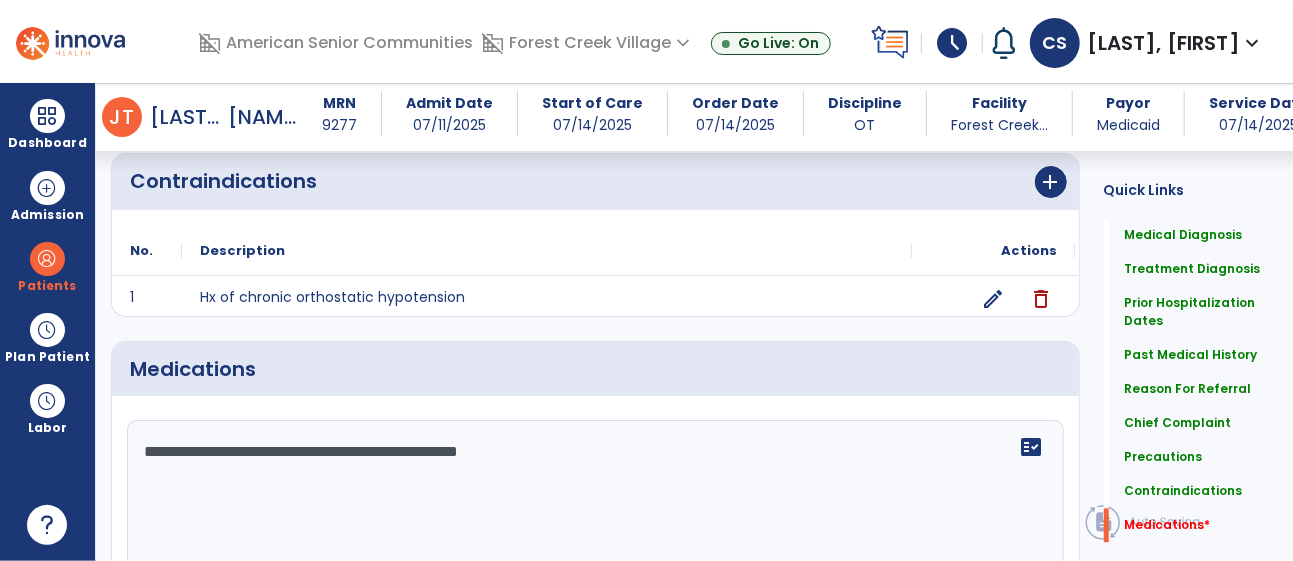 type on "**********" 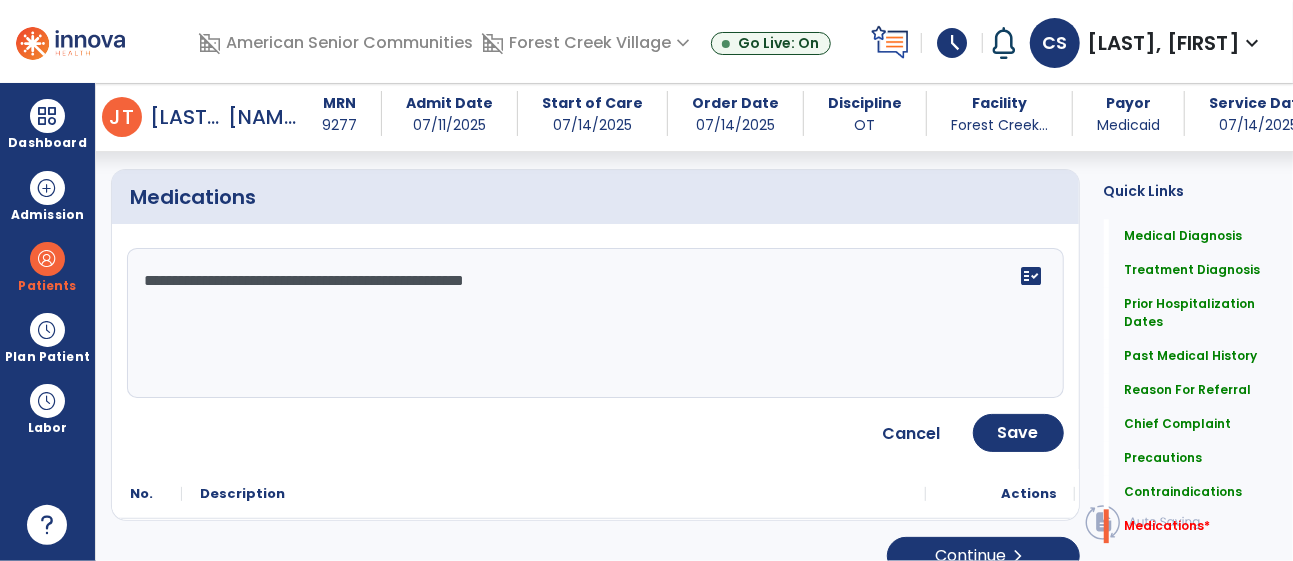 scroll, scrollTop: 2140, scrollLeft: 0, axis: vertical 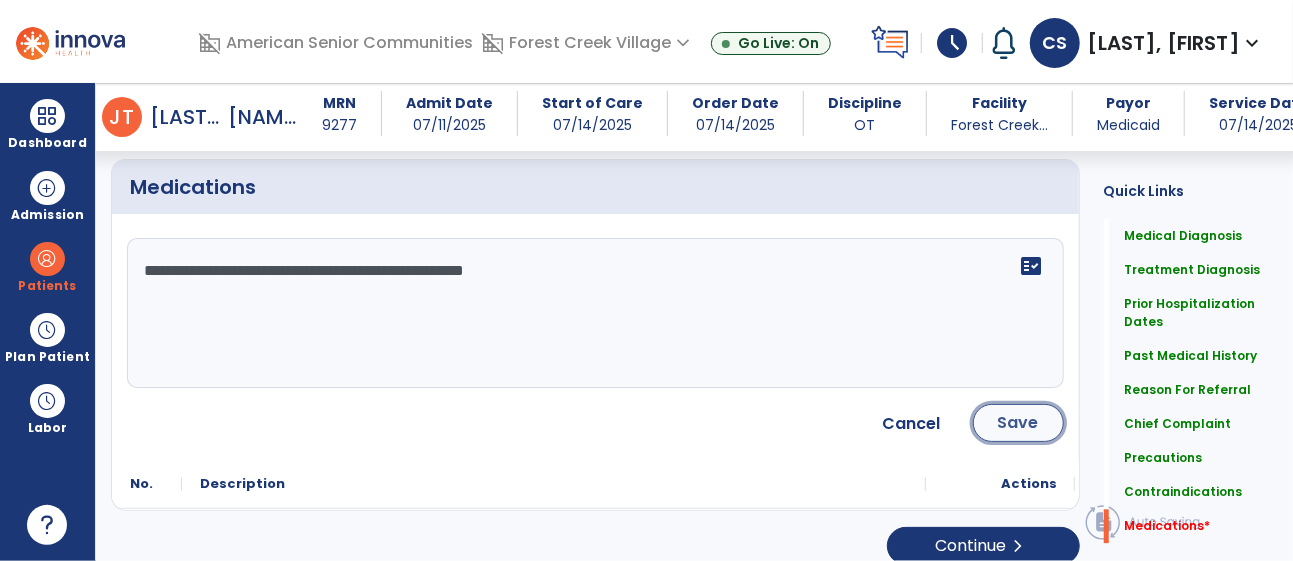 click on "Save" 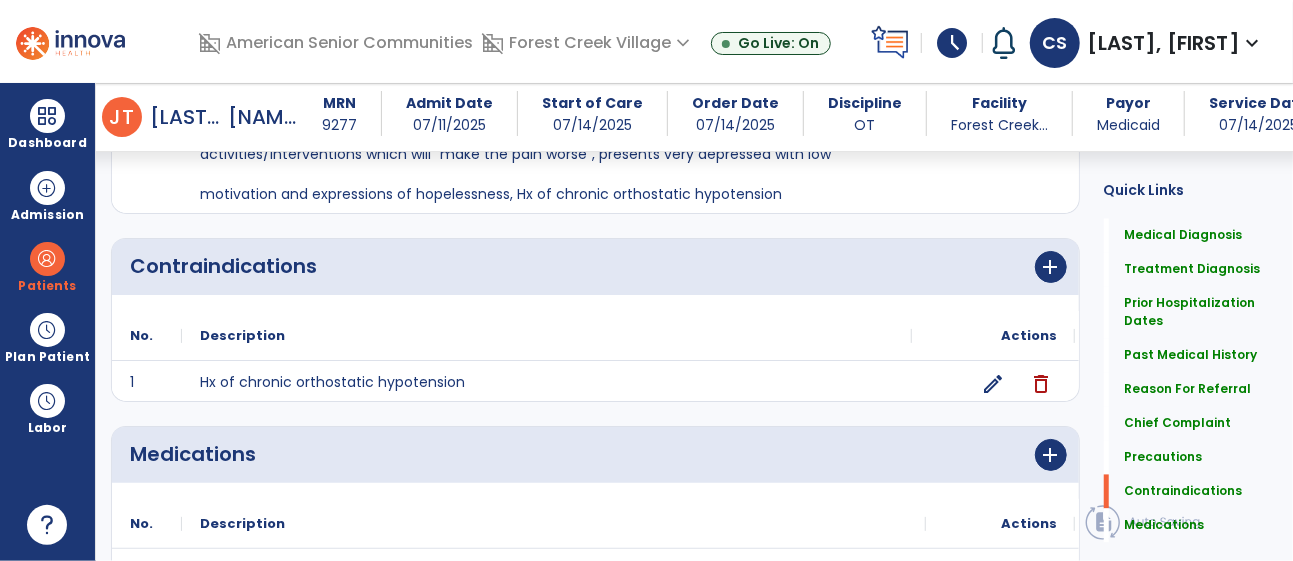 scroll, scrollTop: 1954, scrollLeft: 0, axis: vertical 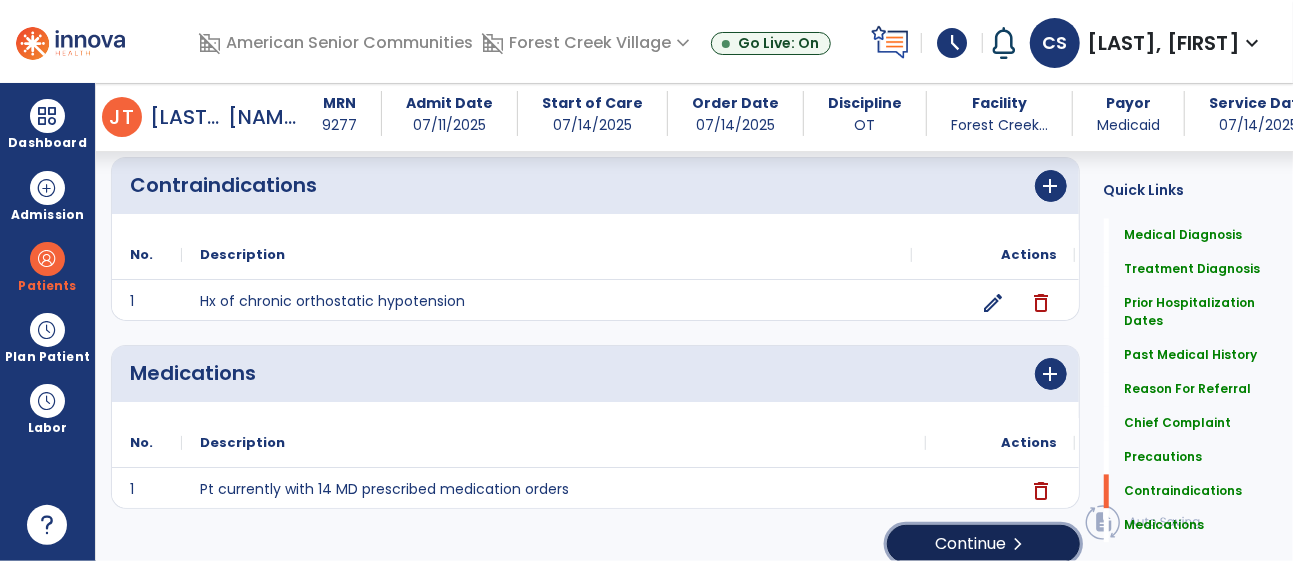 click on "Continue  chevron_right" 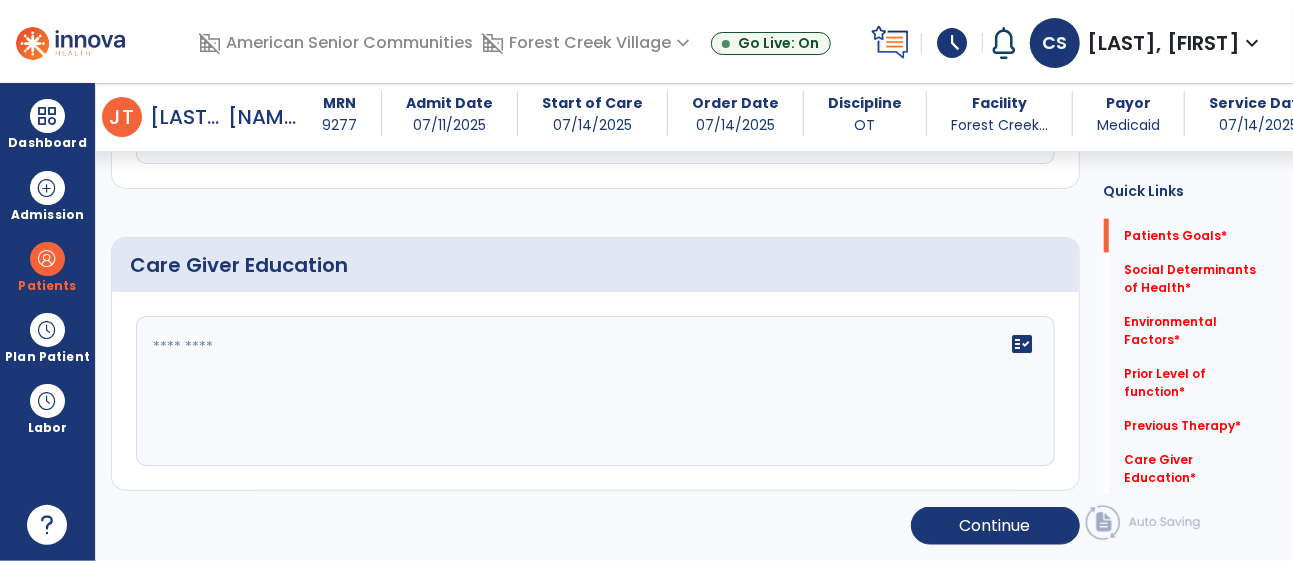 scroll, scrollTop: 93, scrollLeft: 0, axis: vertical 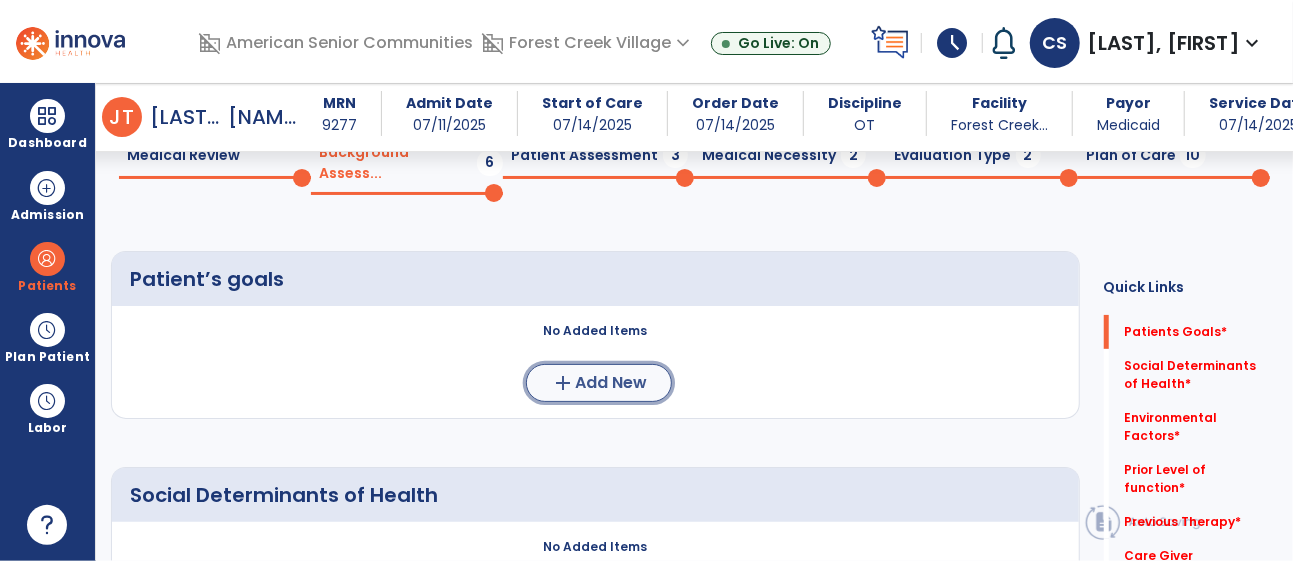 click on "Add New" 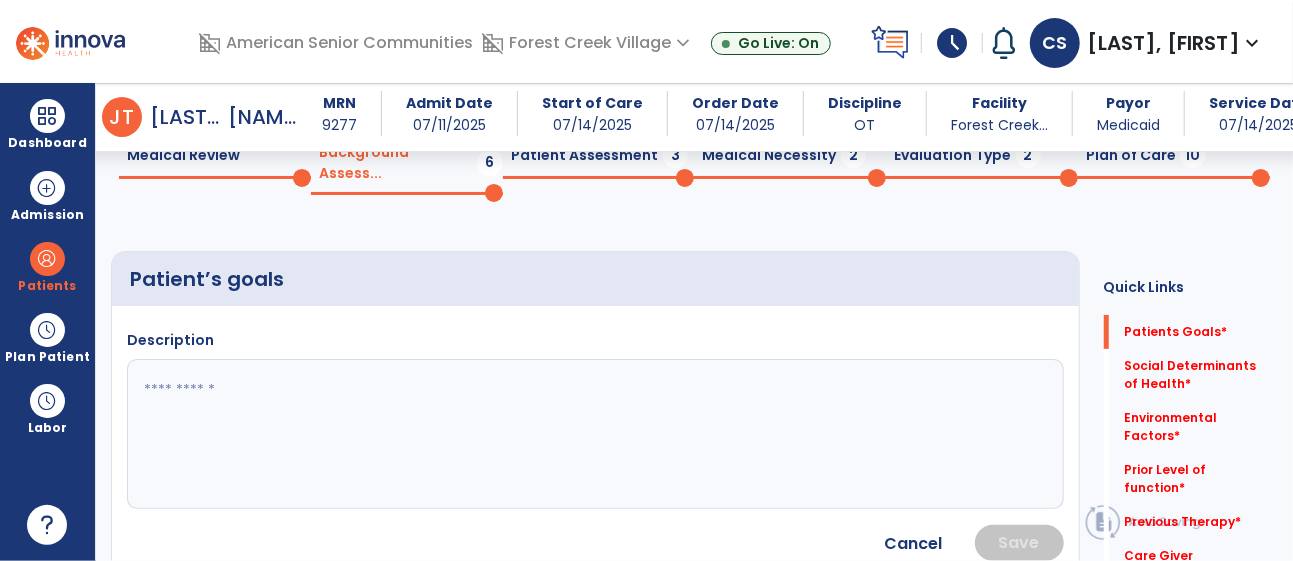 click 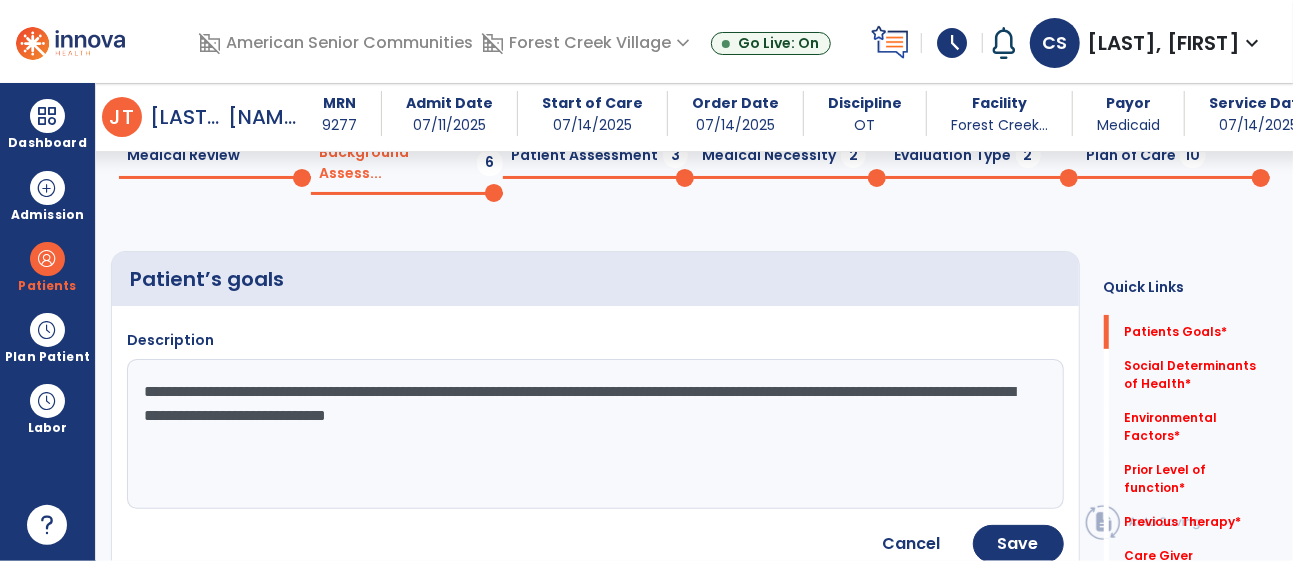 type on "**********" 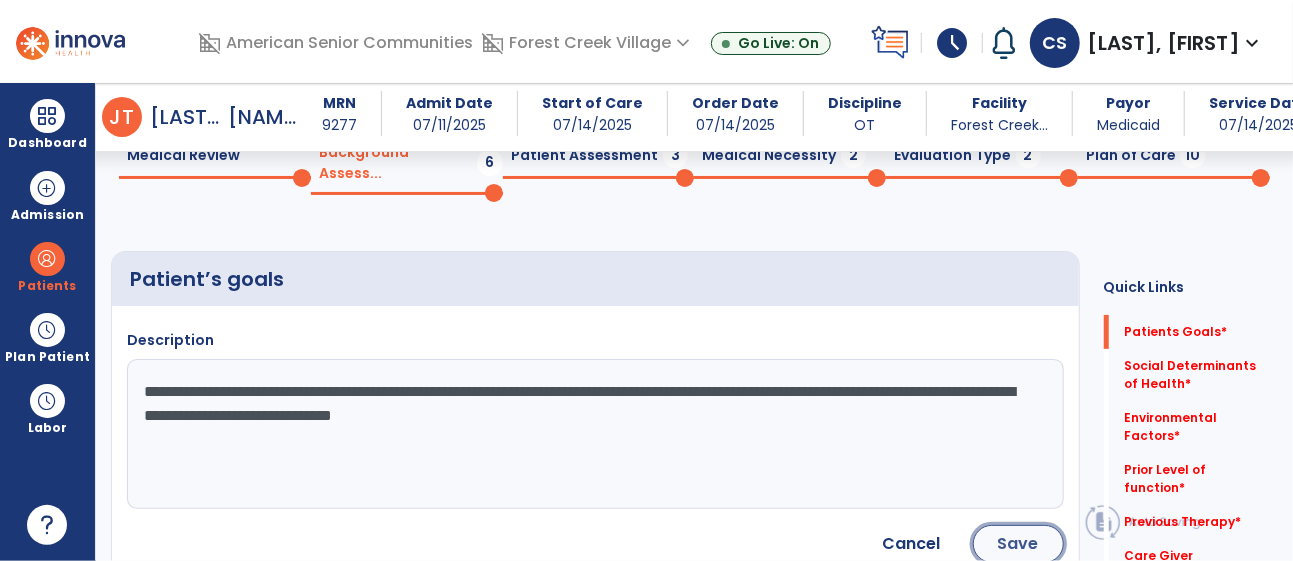 click on "Save" 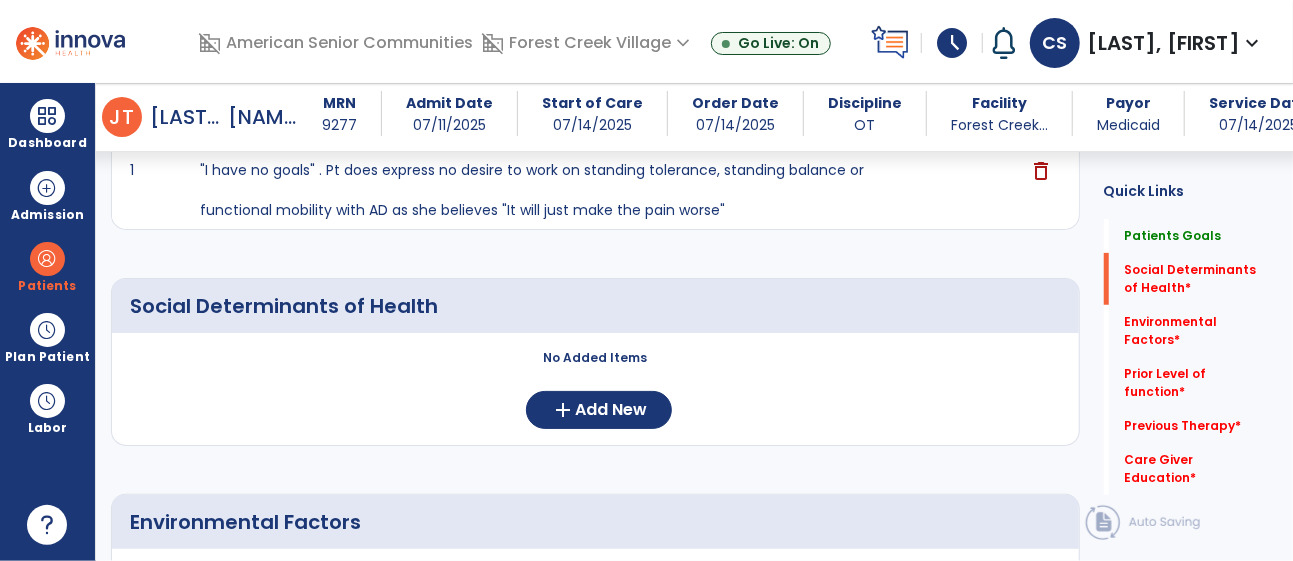 scroll, scrollTop: 321, scrollLeft: 0, axis: vertical 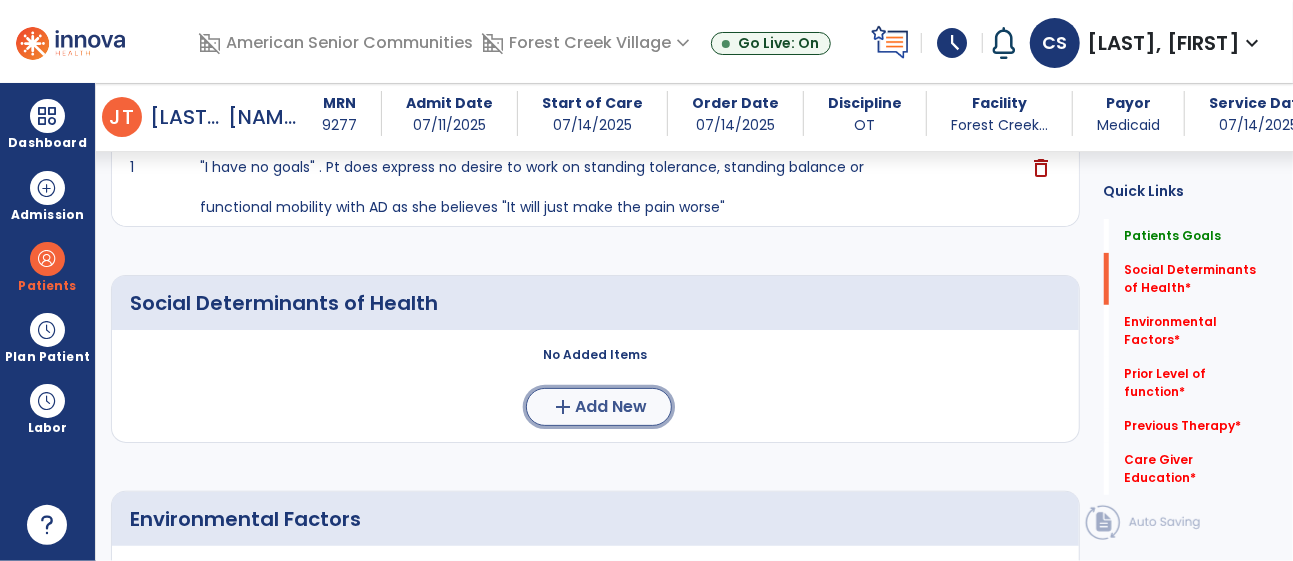click on "Add New" 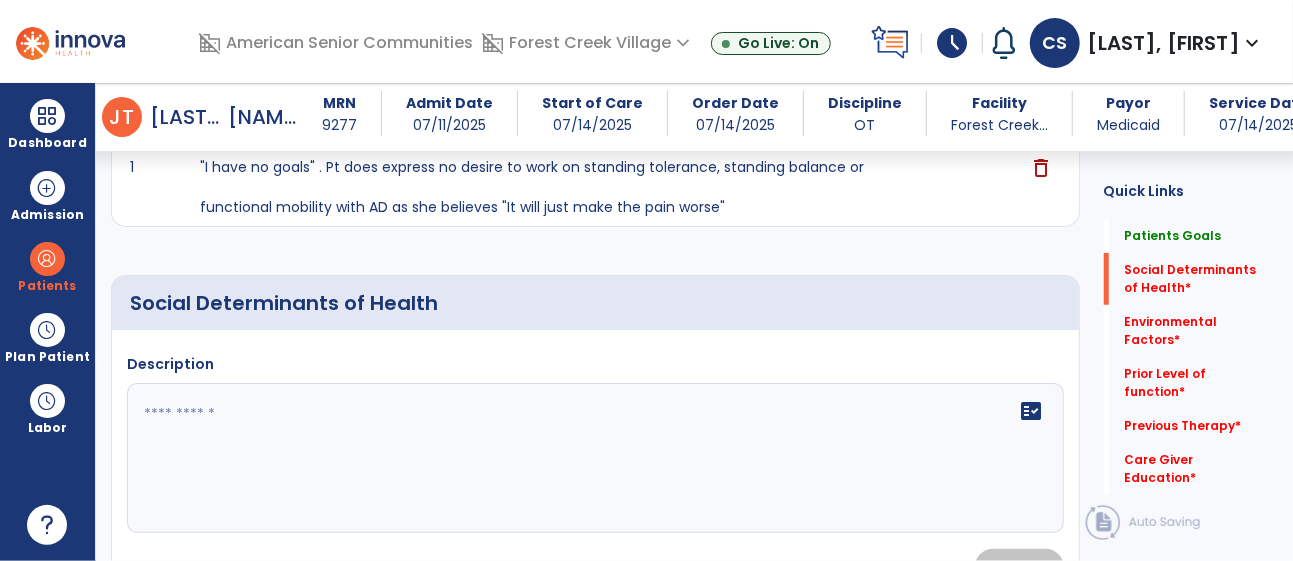 click 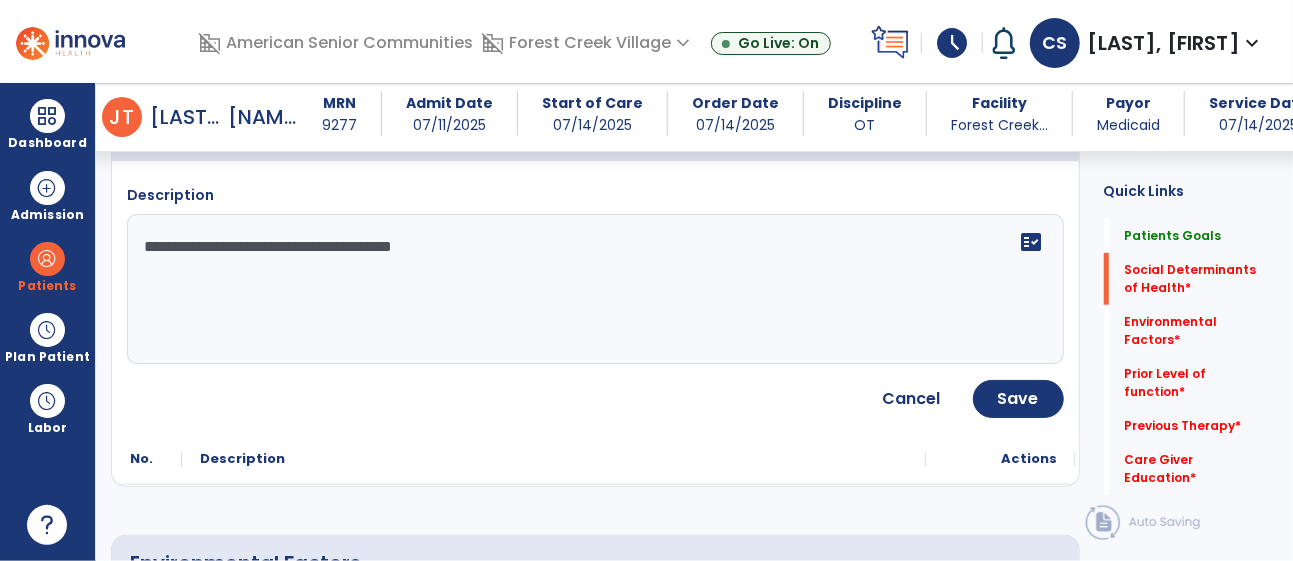 scroll, scrollTop: 501, scrollLeft: 0, axis: vertical 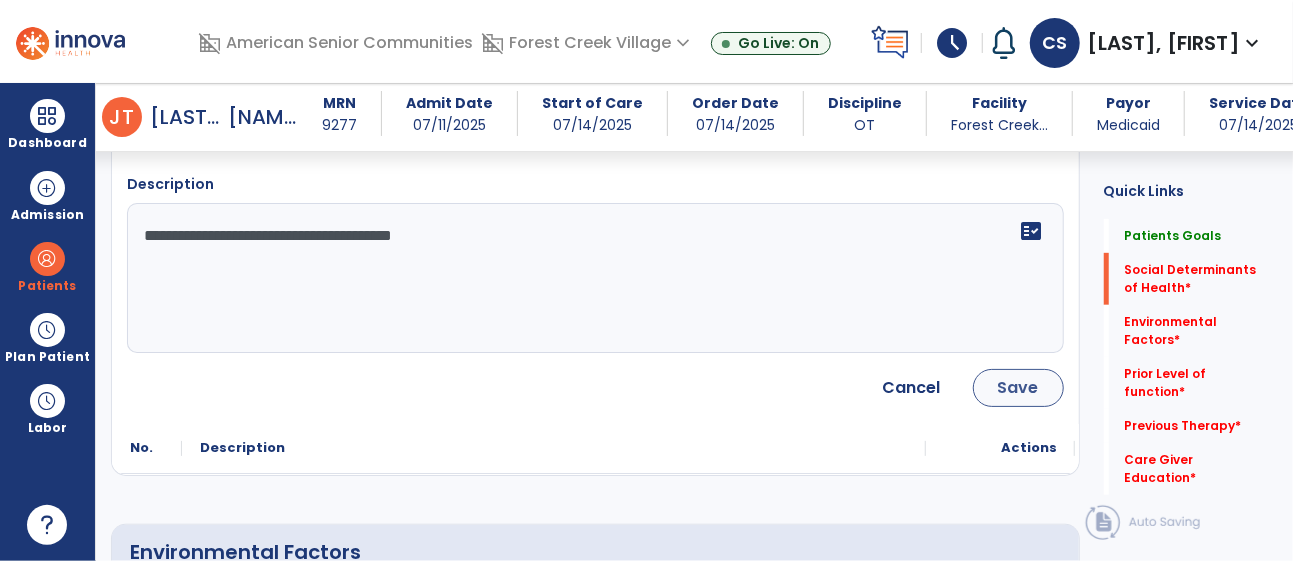 type on "**********" 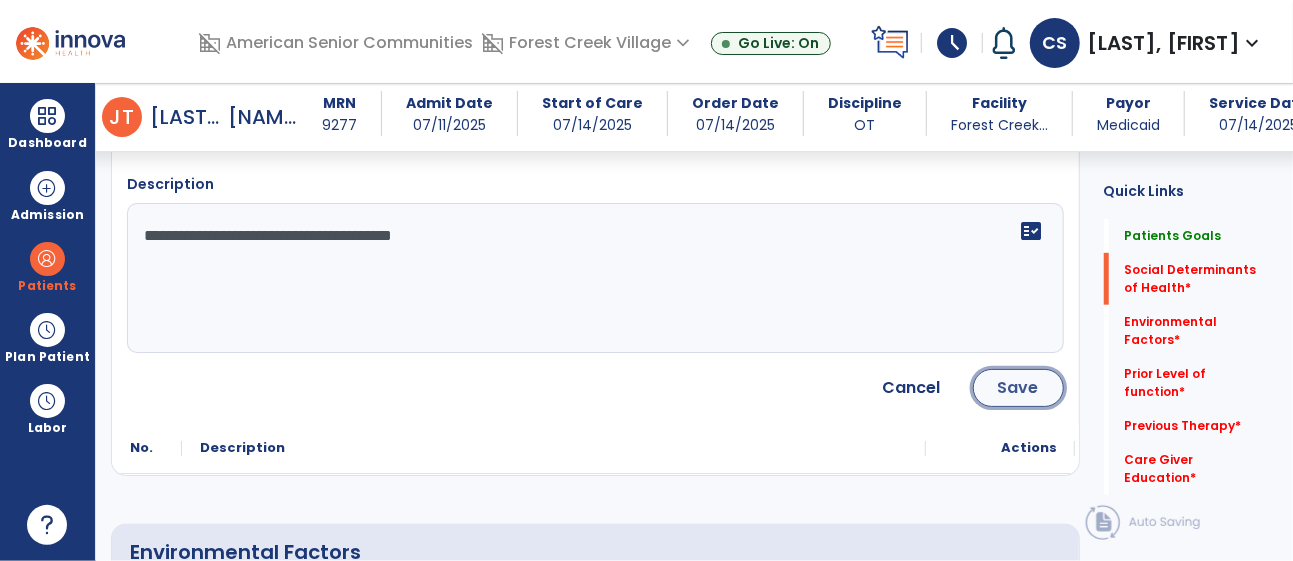 click on "Save" 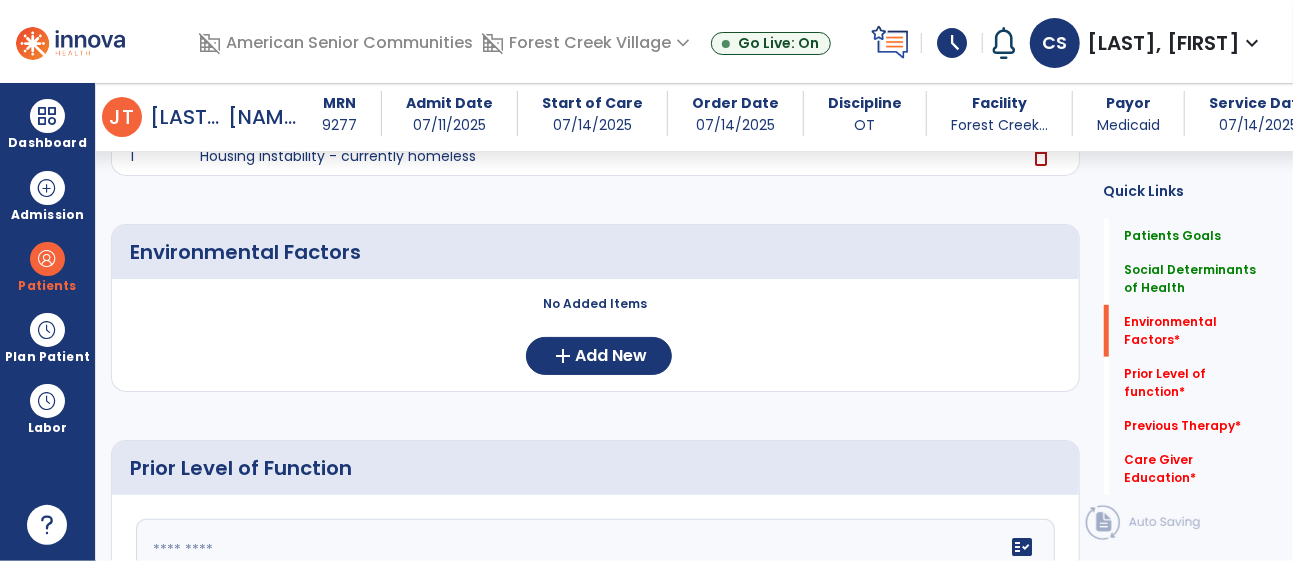 scroll, scrollTop: 585, scrollLeft: 0, axis: vertical 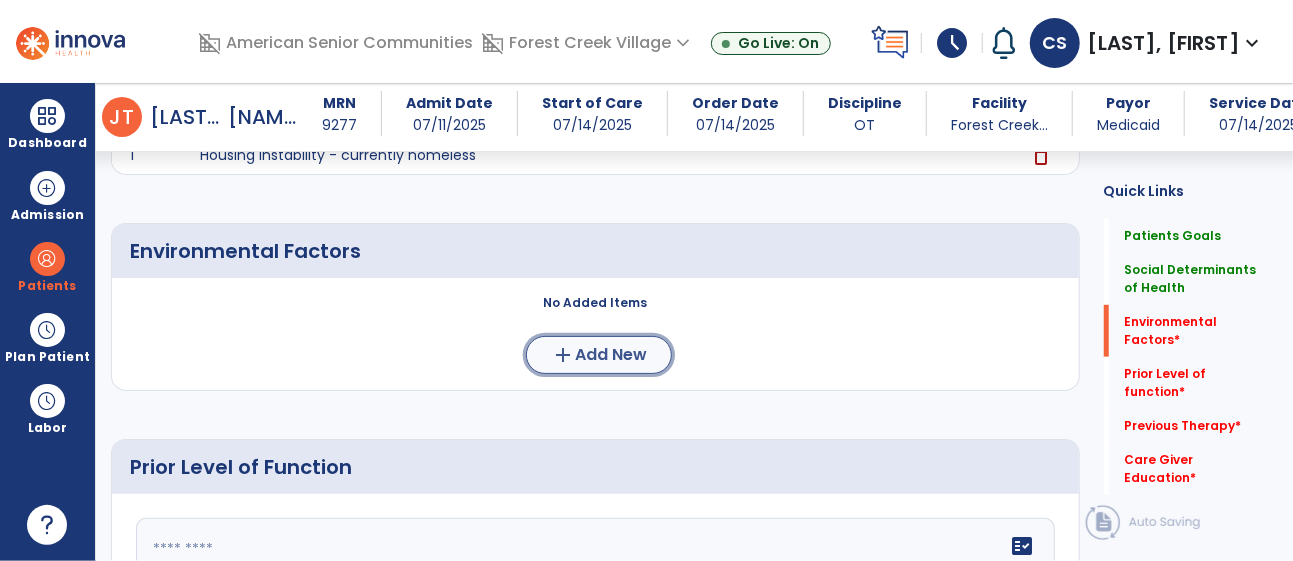 click on "Add New" 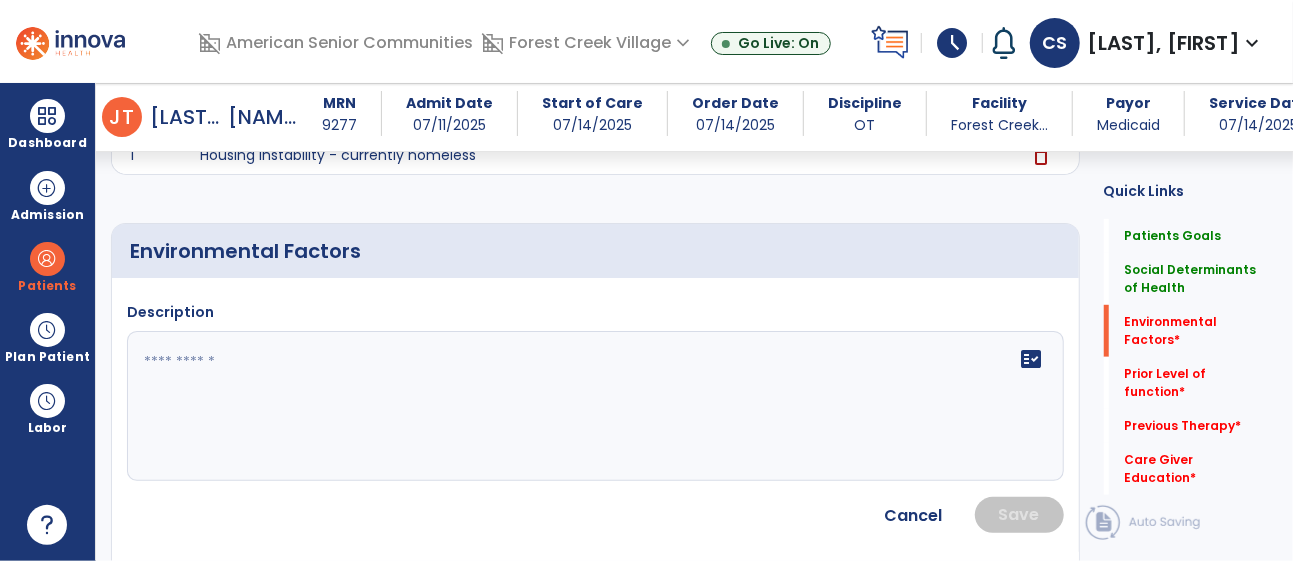 click 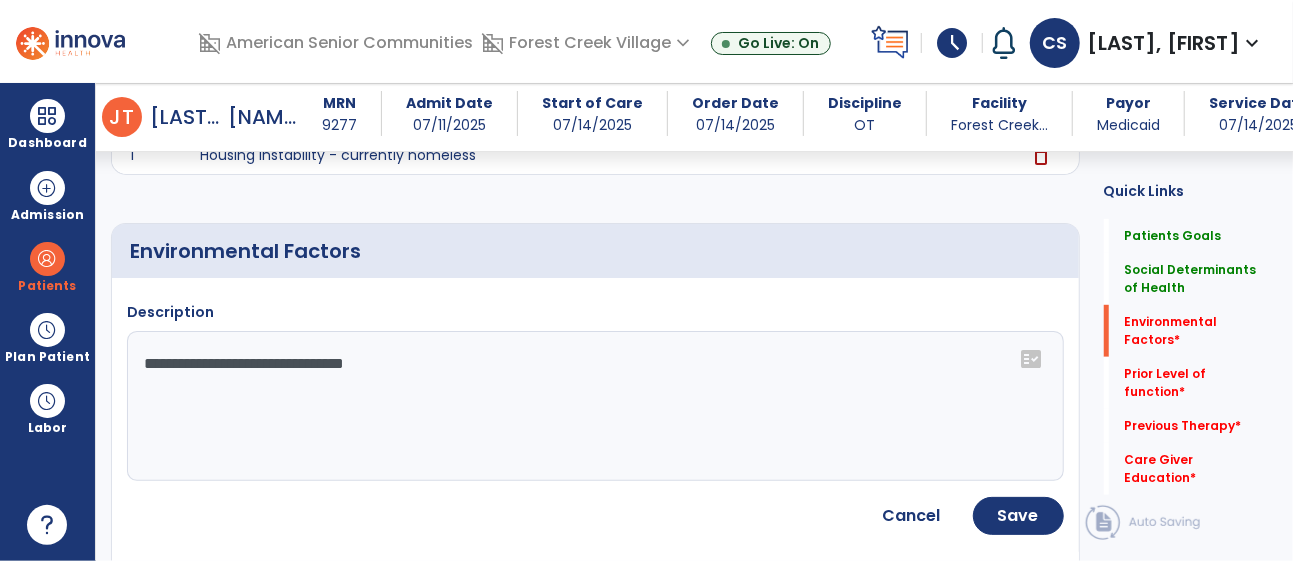 click on "**********" 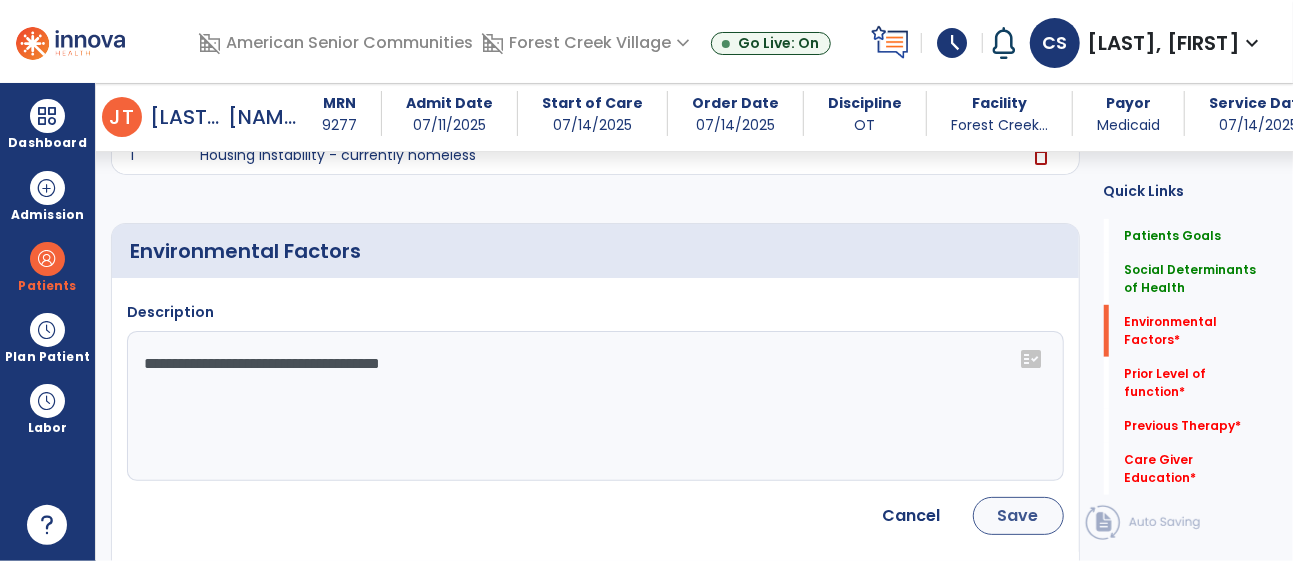 type on "**********" 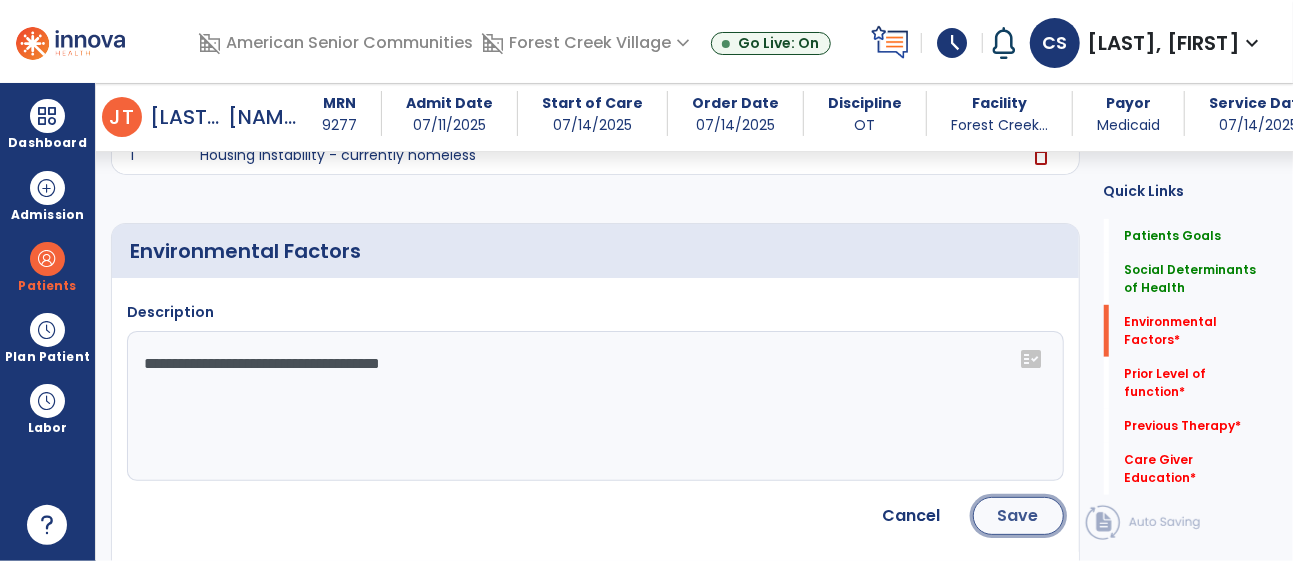 click on "Save" 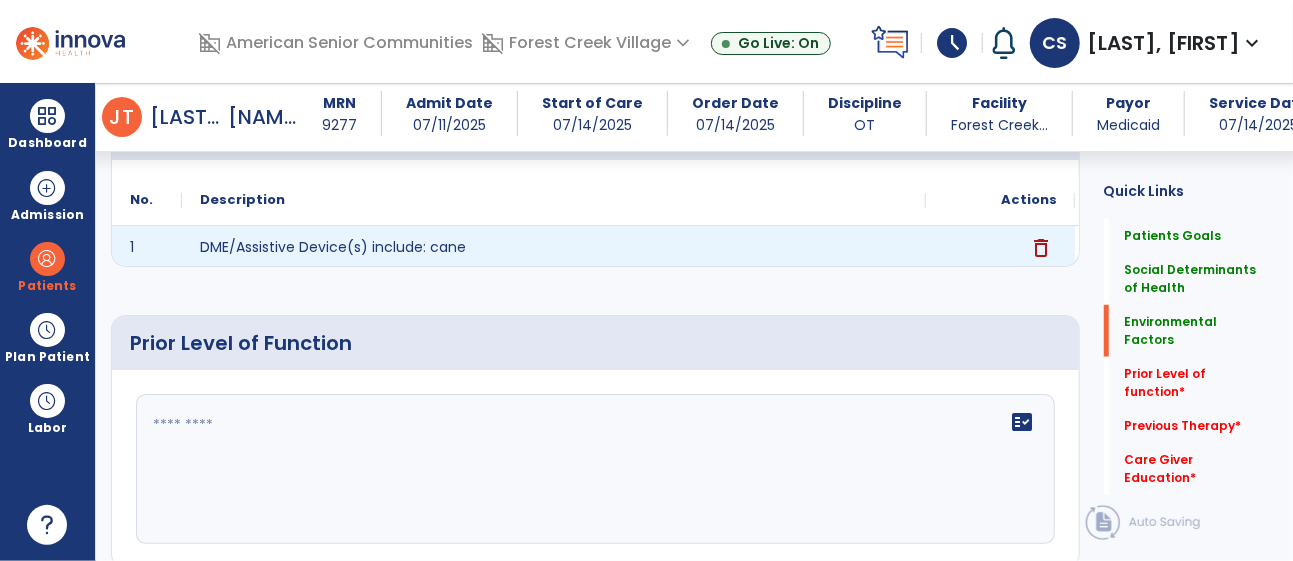 scroll, scrollTop: 715, scrollLeft: 0, axis: vertical 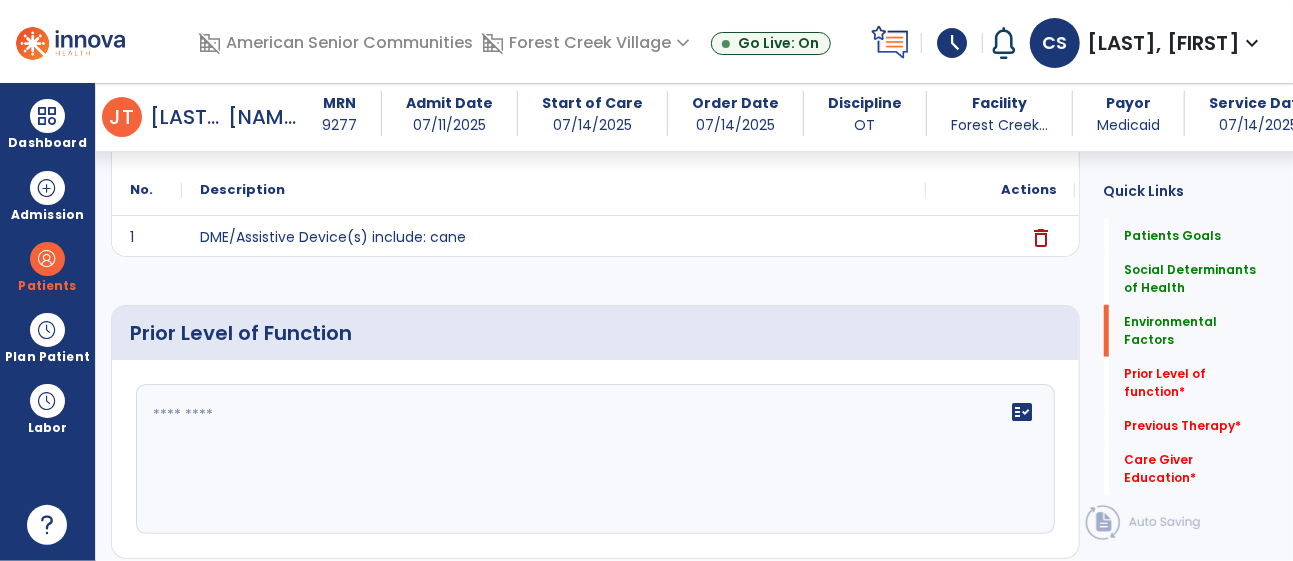 click 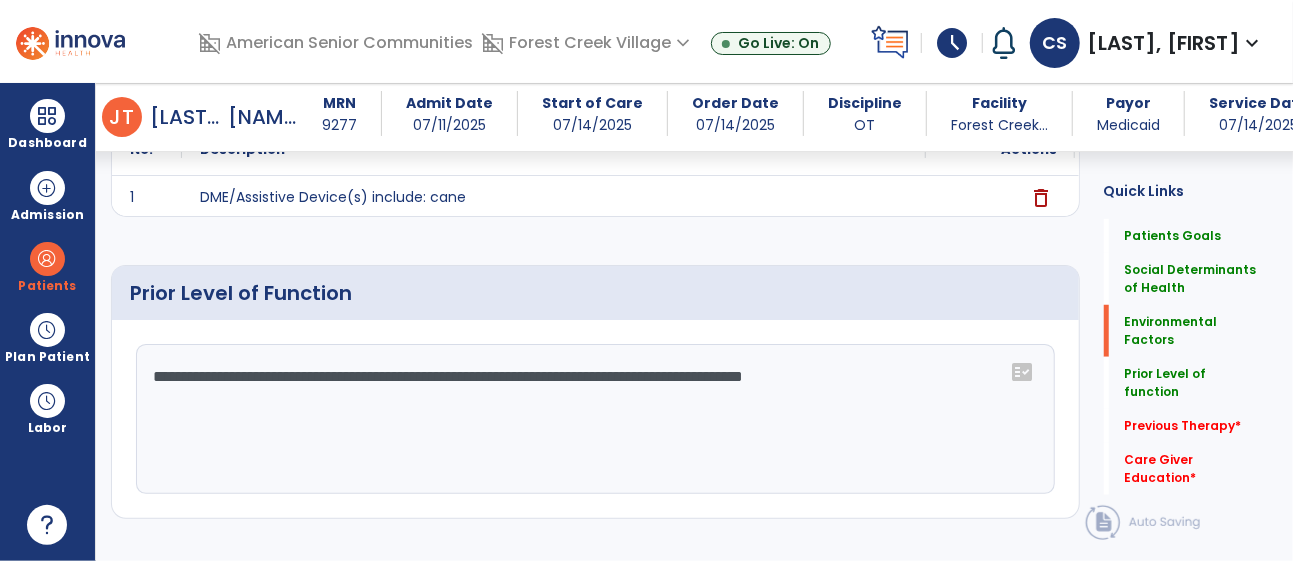 scroll, scrollTop: 715, scrollLeft: 0, axis: vertical 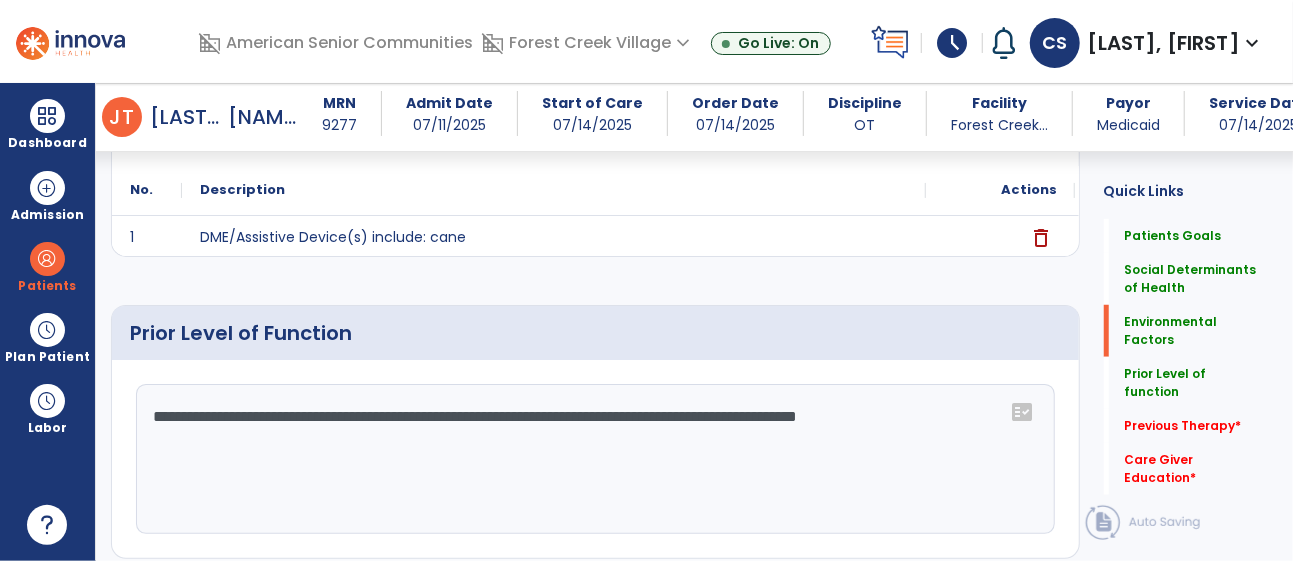 type on "**********" 